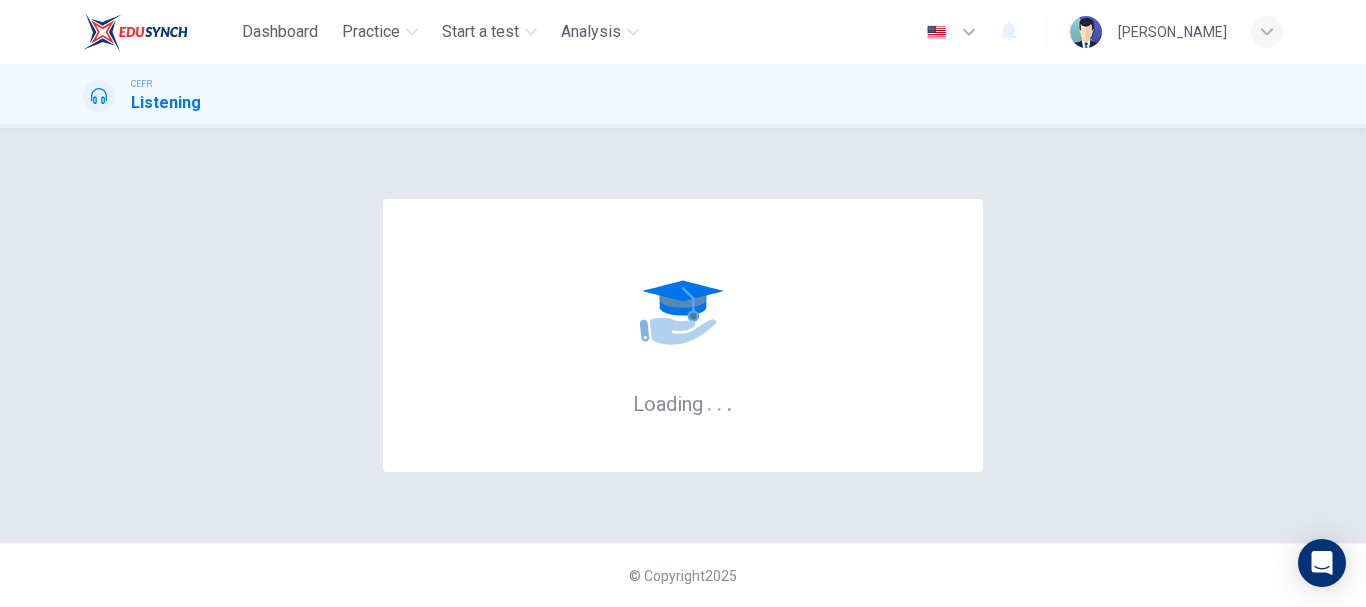 scroll, scrollTop: 0, scrollLeft: 0, axis: both 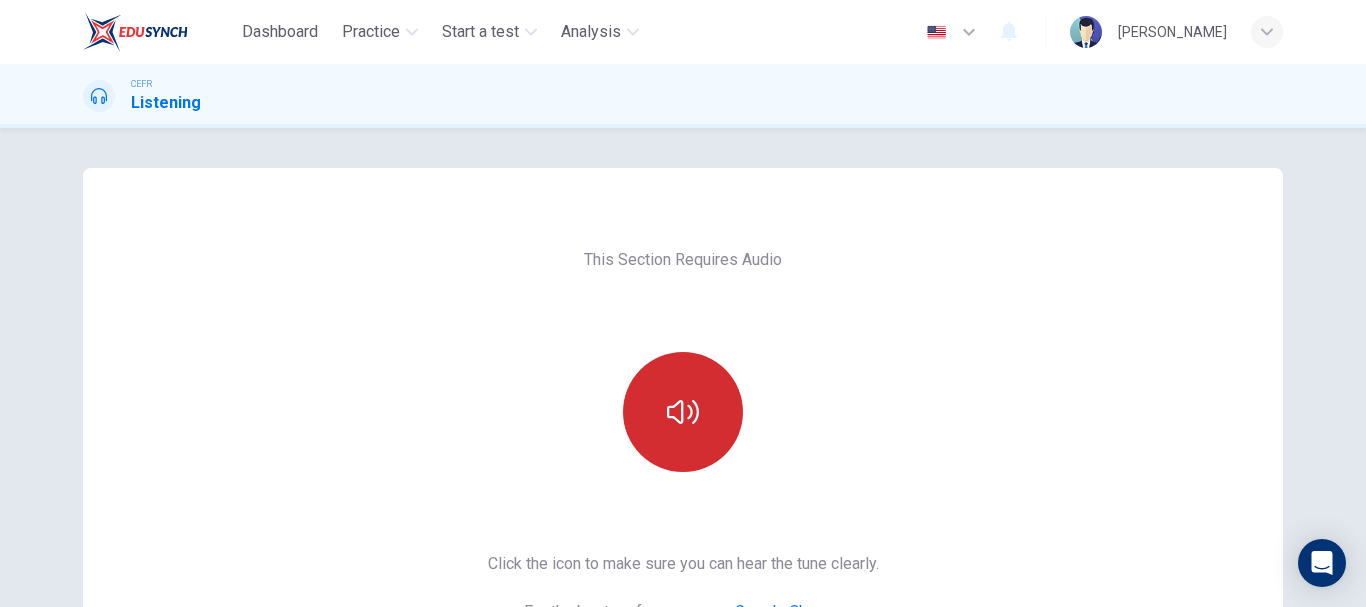 click at bounding box center [683, 412] 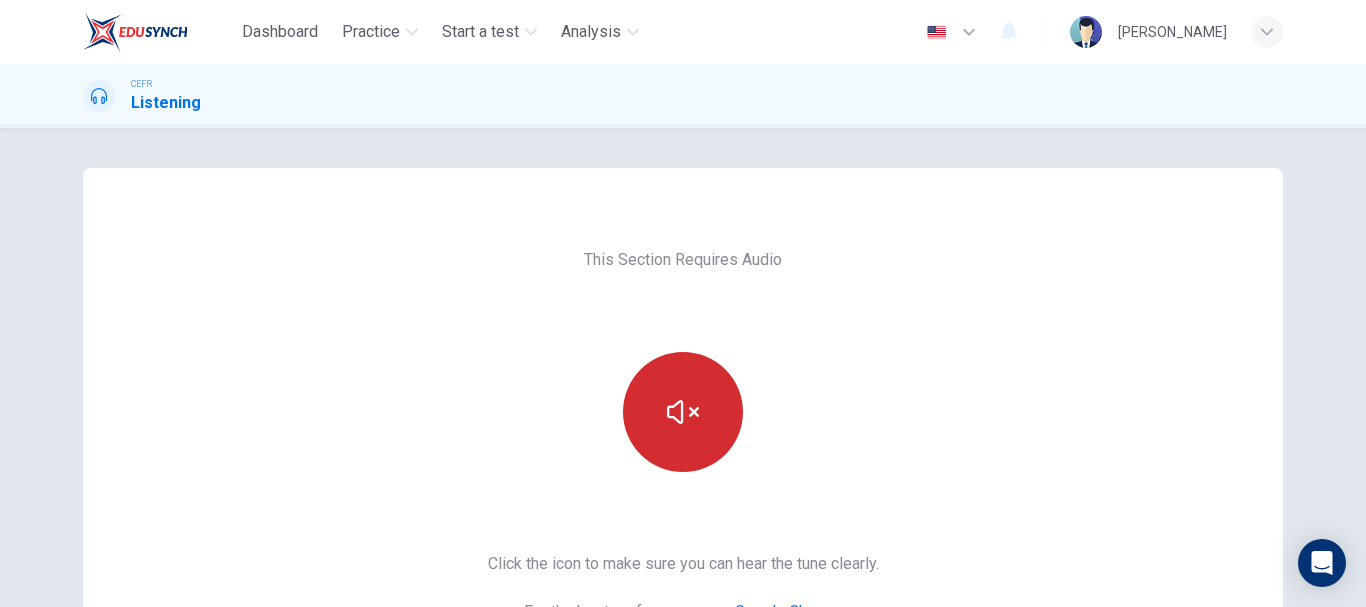 type 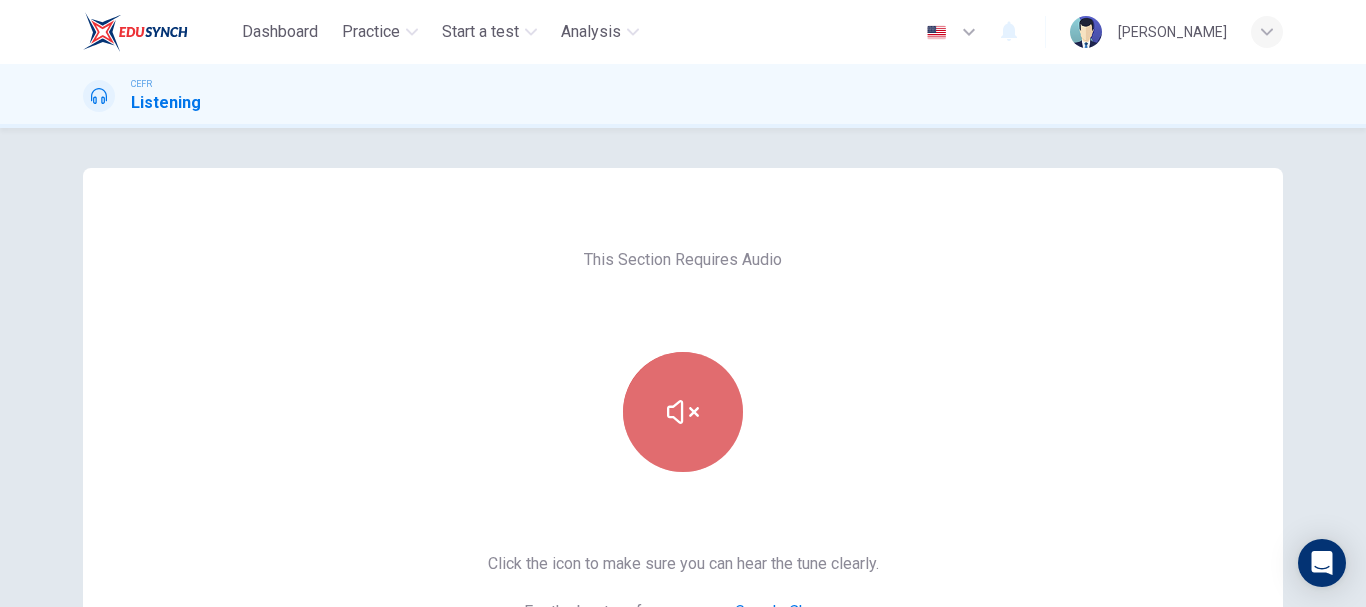 click at bounding box center [683, 412] 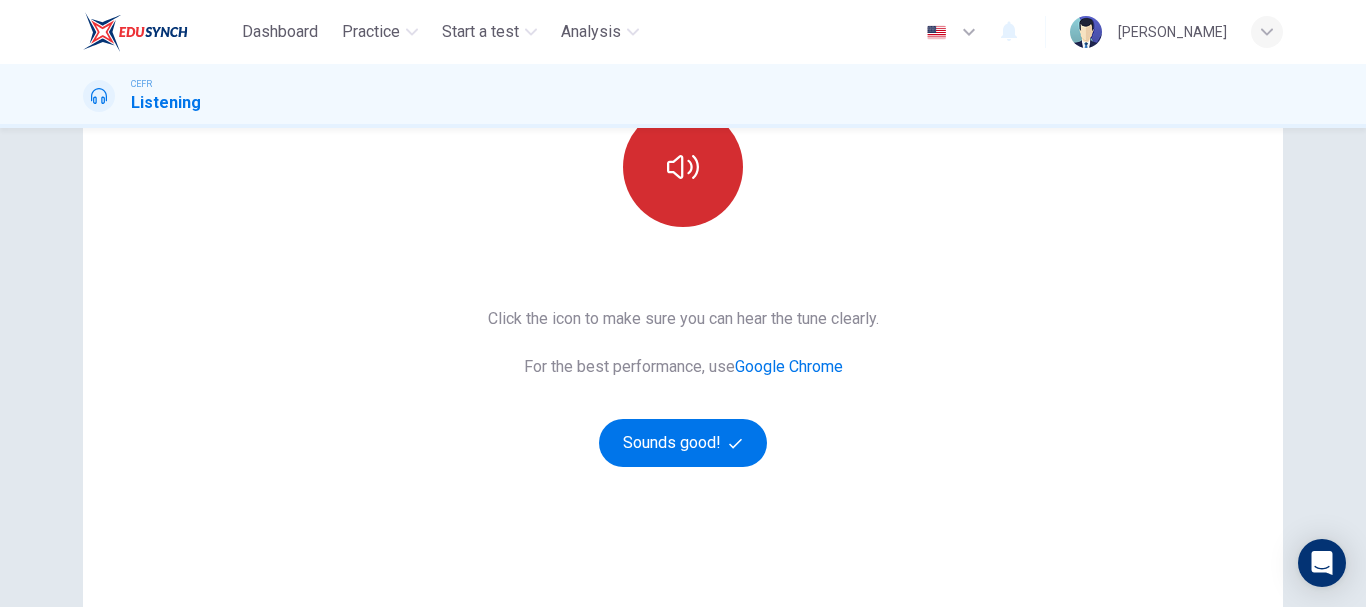 scroll, scrollTop: 249, scrollLeft: 0, axis: vertical 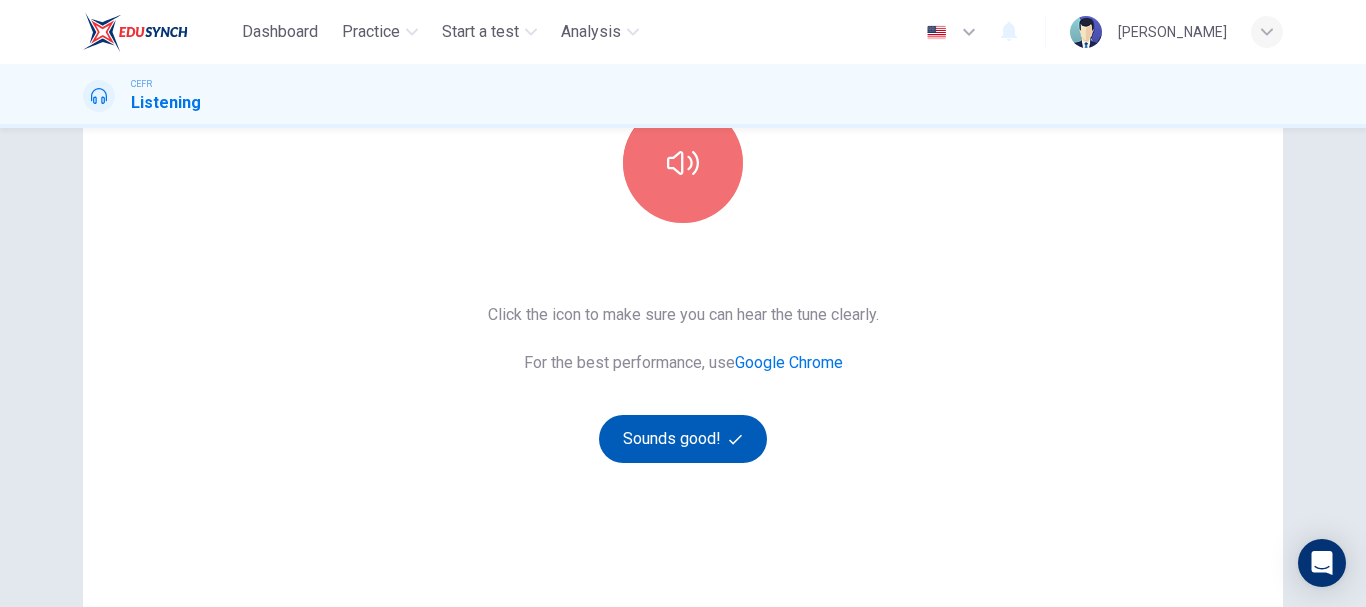 click on "Sounds good!" at bounding box center (683, 439) 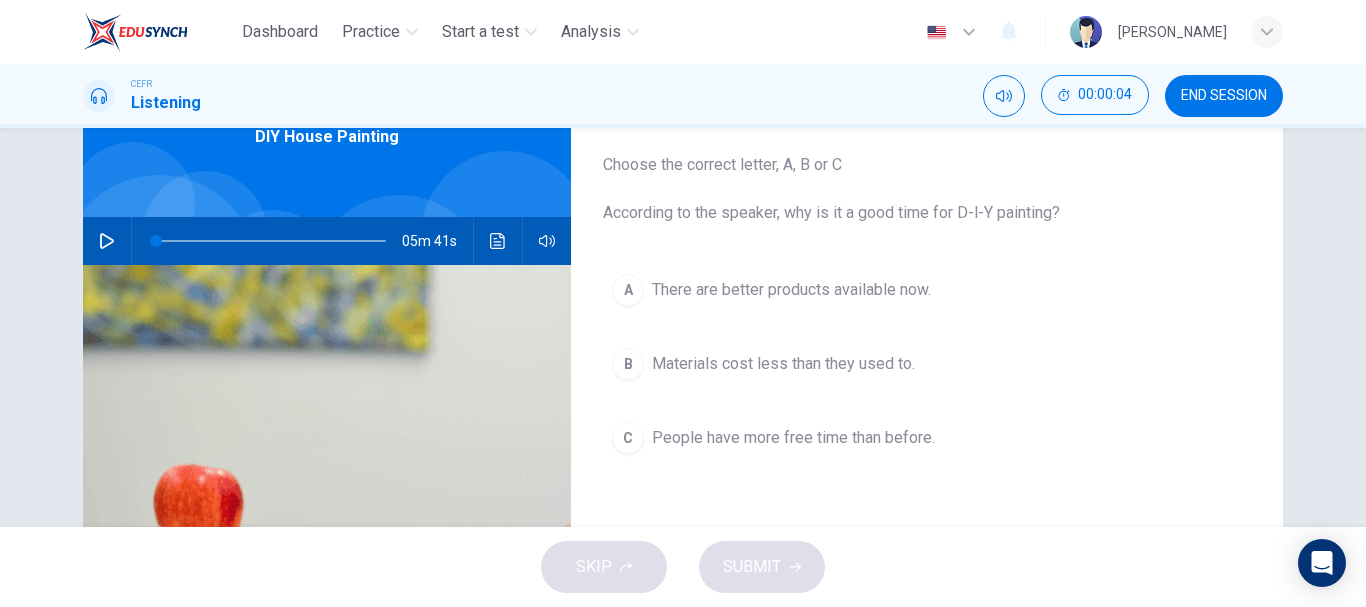 scroll, scrollTop: 110, scrollLeft: 0, axis: vertical 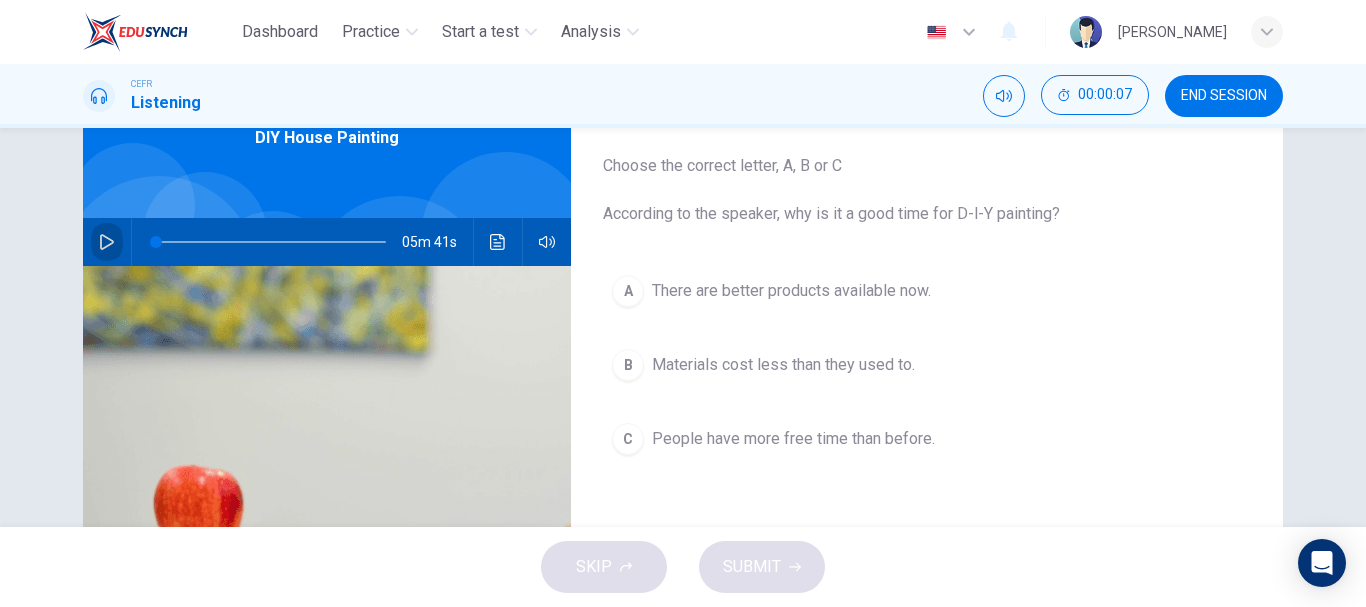 click 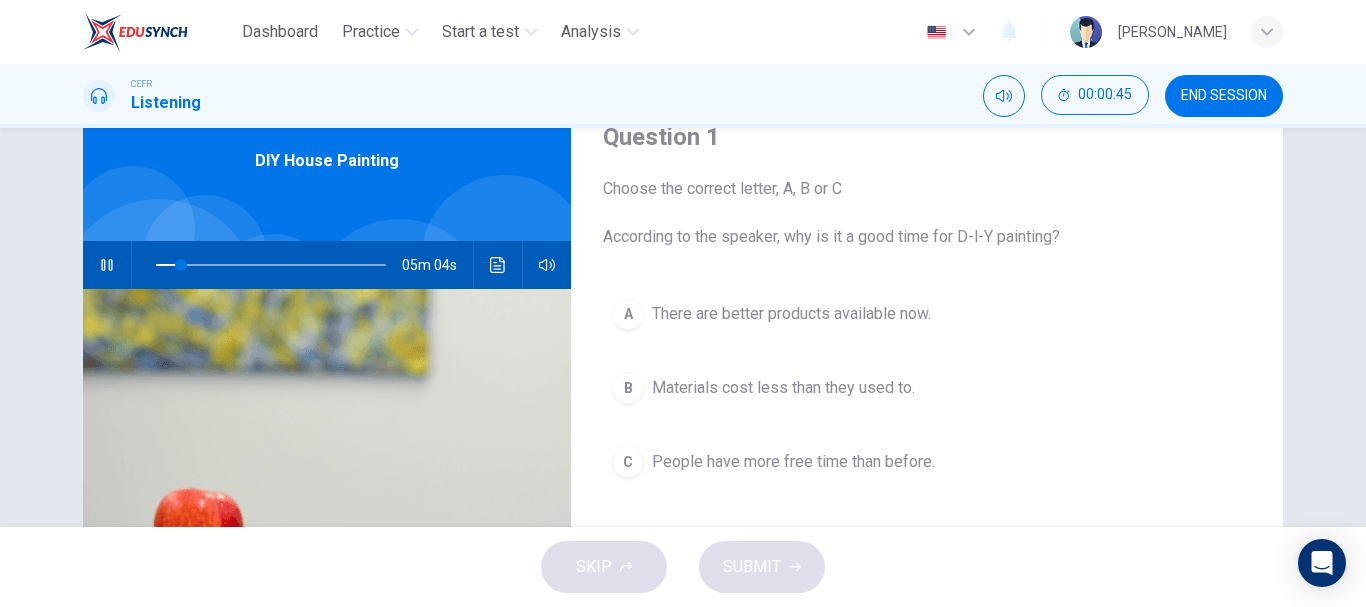 scroll, scrollTop: 82, scrollLeft: 0, axis: vertical 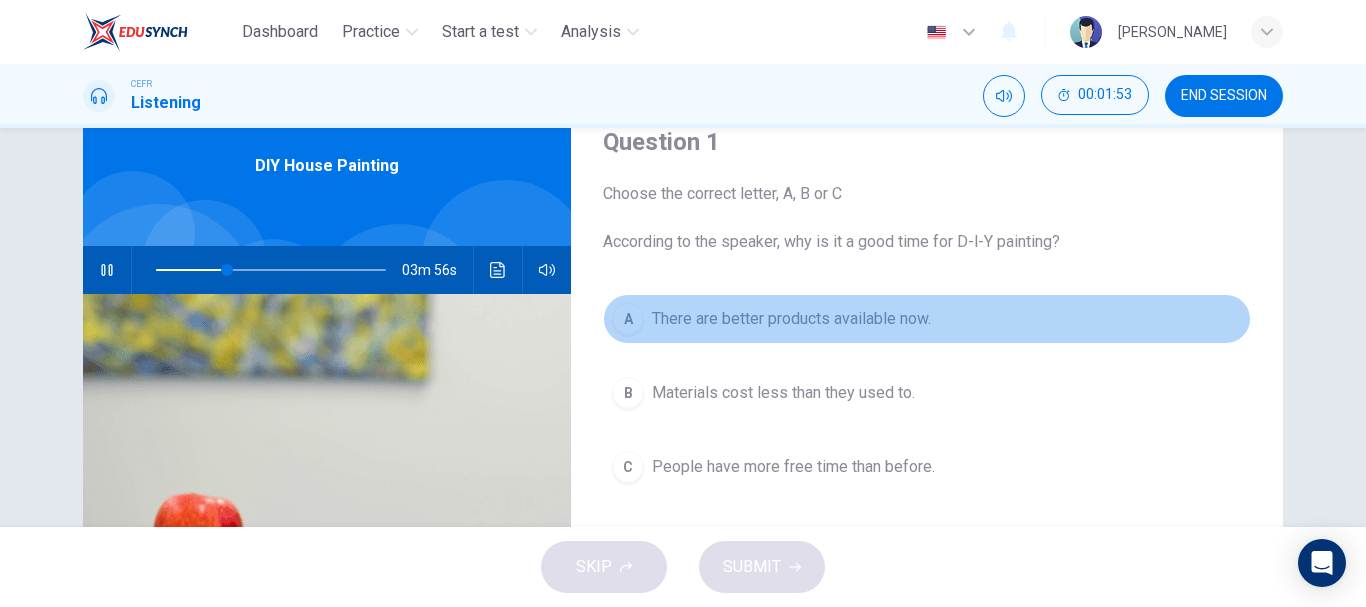 click on "A" at bounding box center (628, 319) 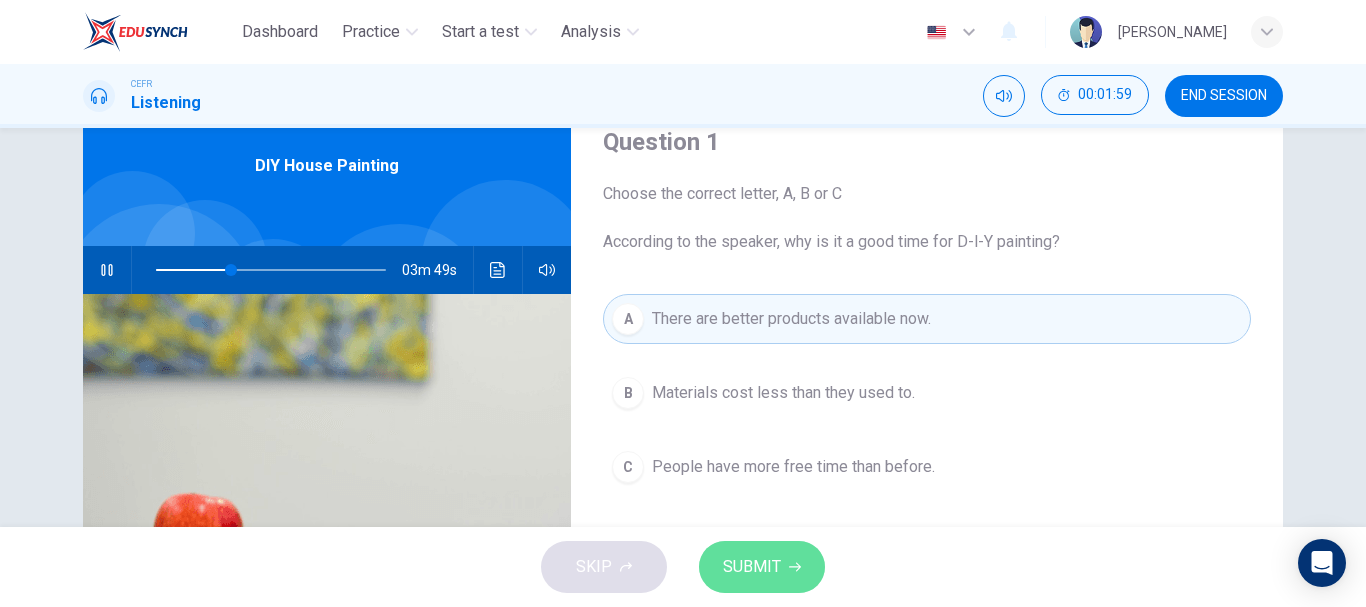 click on "SUBMIT" at bounding box center (762, 567) 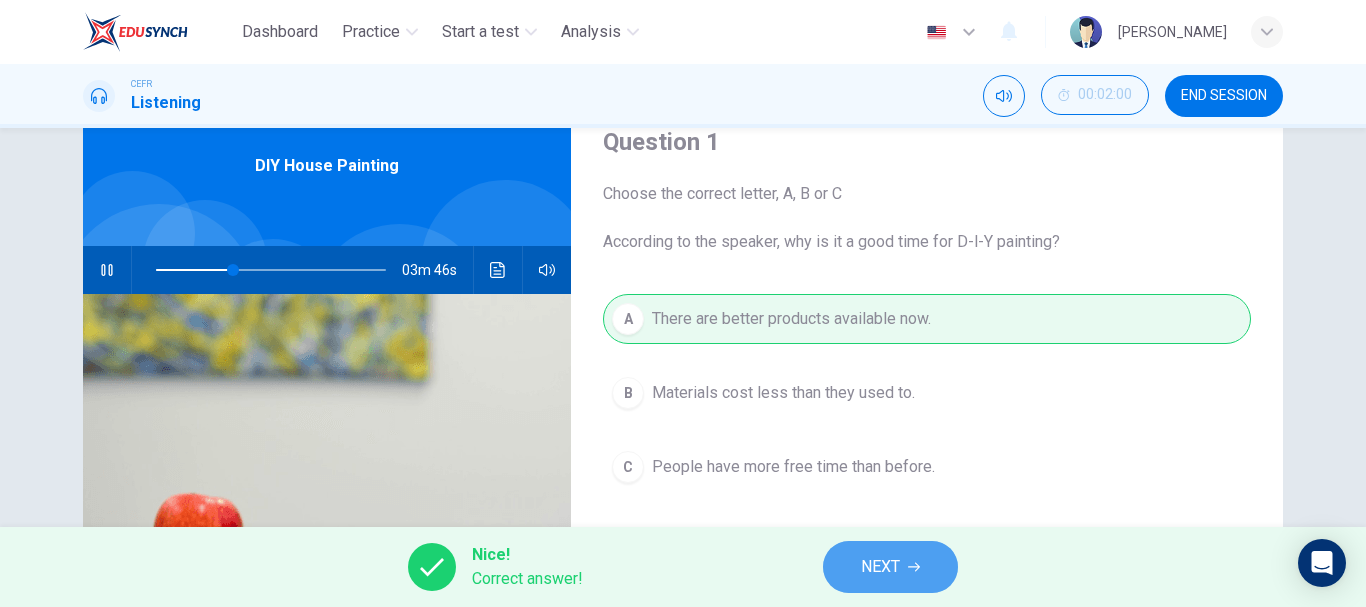 click on "NEXT" at bounding box center [890, 567] 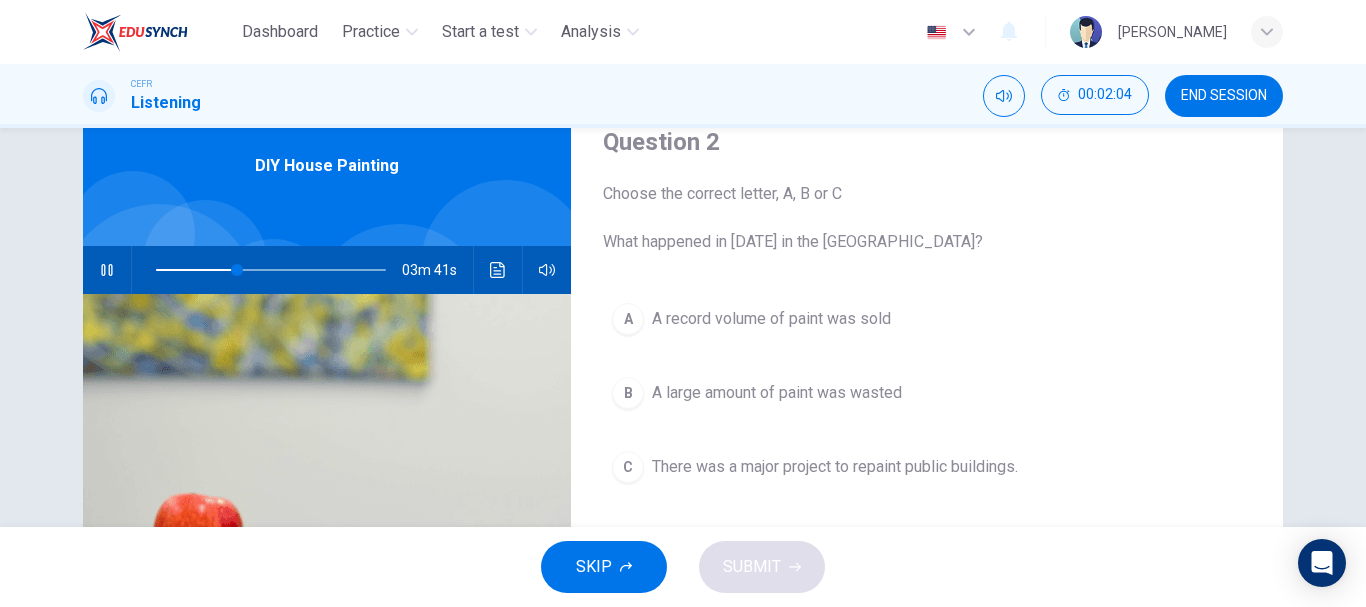 click at bounding box center (271, 270) 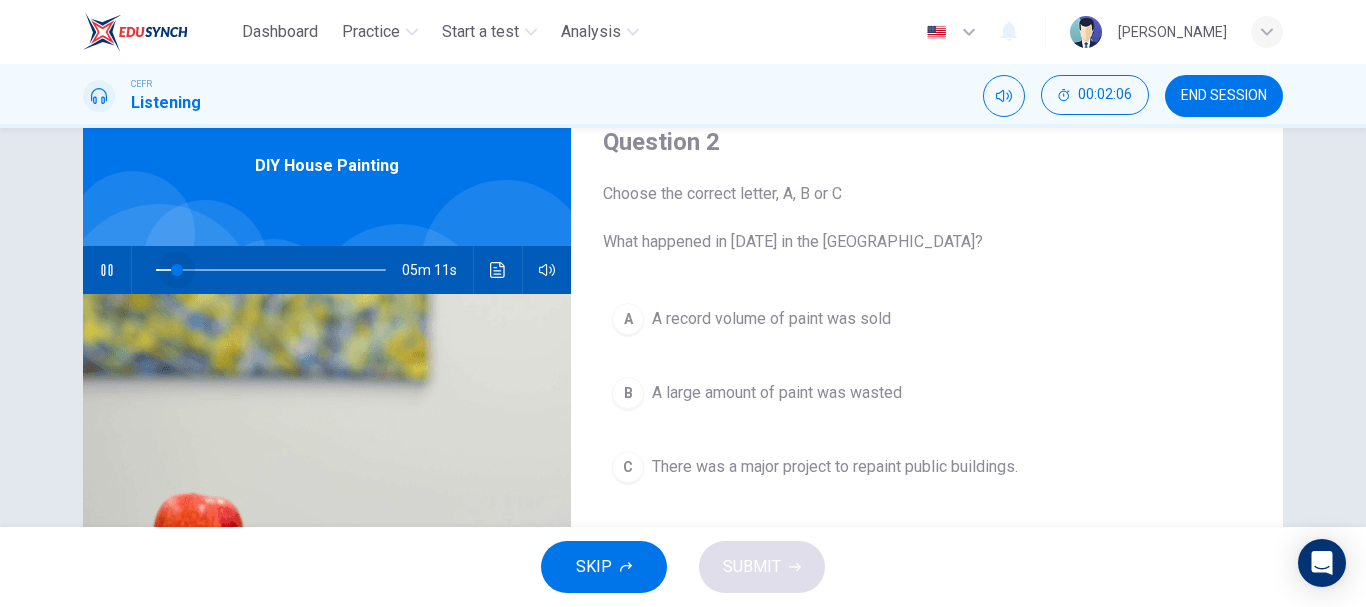 click at bounding box center (271, 270) 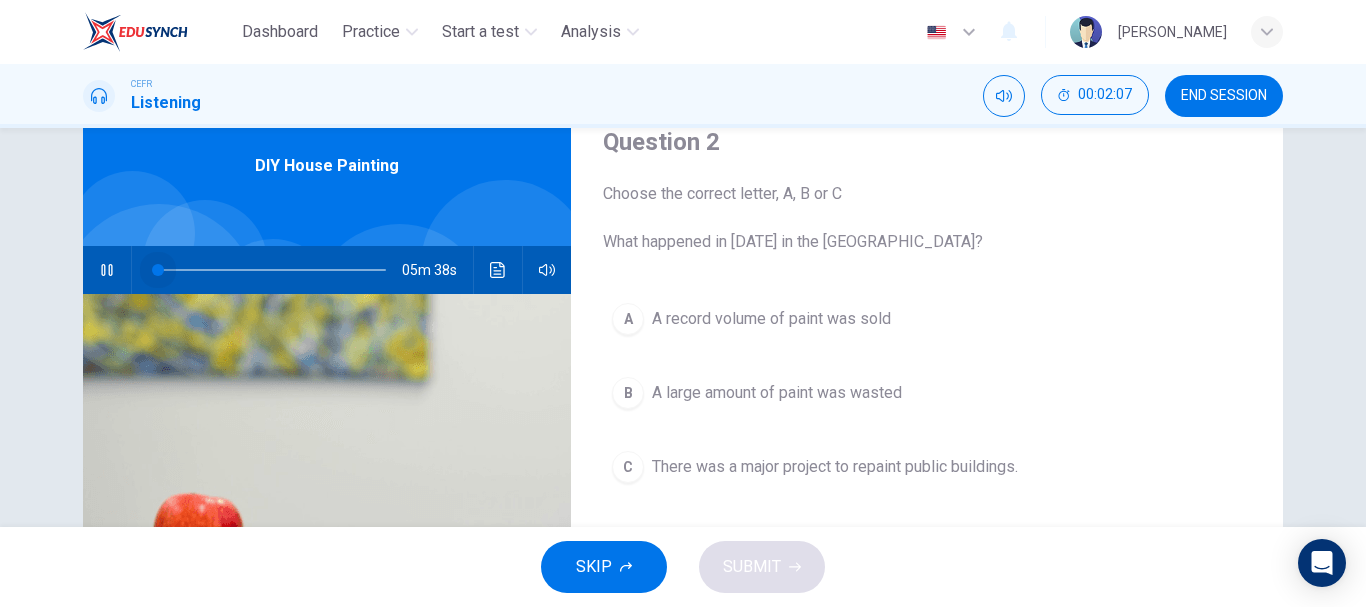 drag, startPoint x: 172, startPoint y: 266, endPoint x: 148, endPoint y: 269, distance: 24.186773 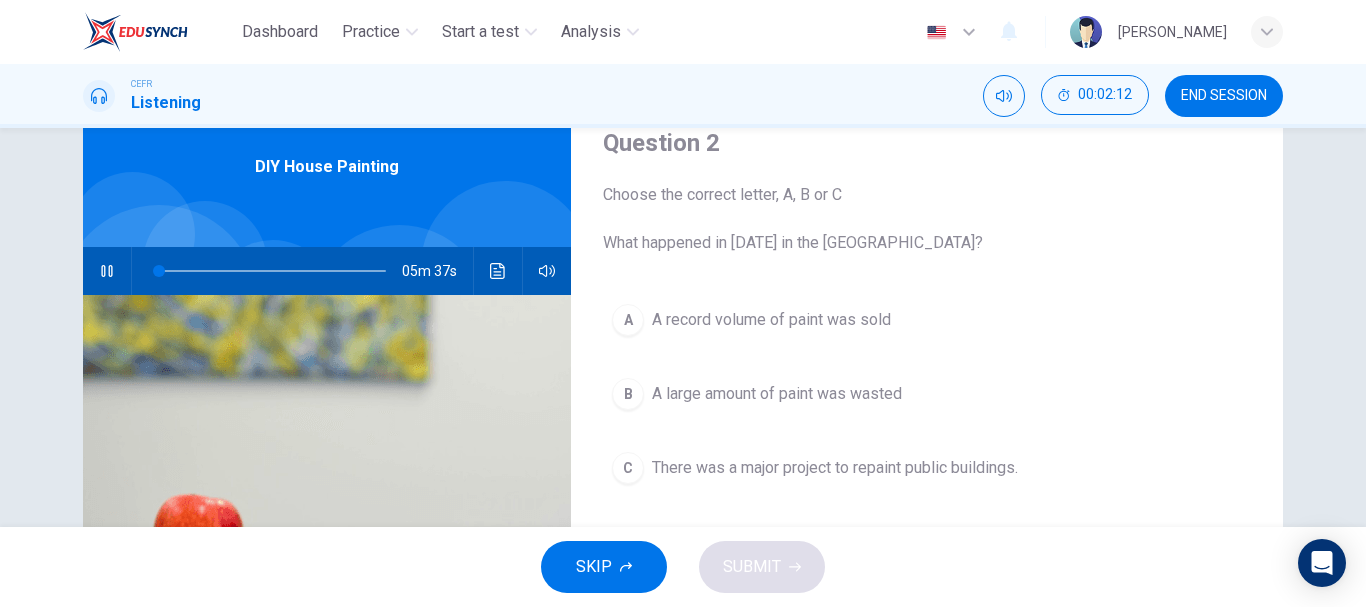scroll, scrollTop: 82, scrollLeft: 0, axis: vertical 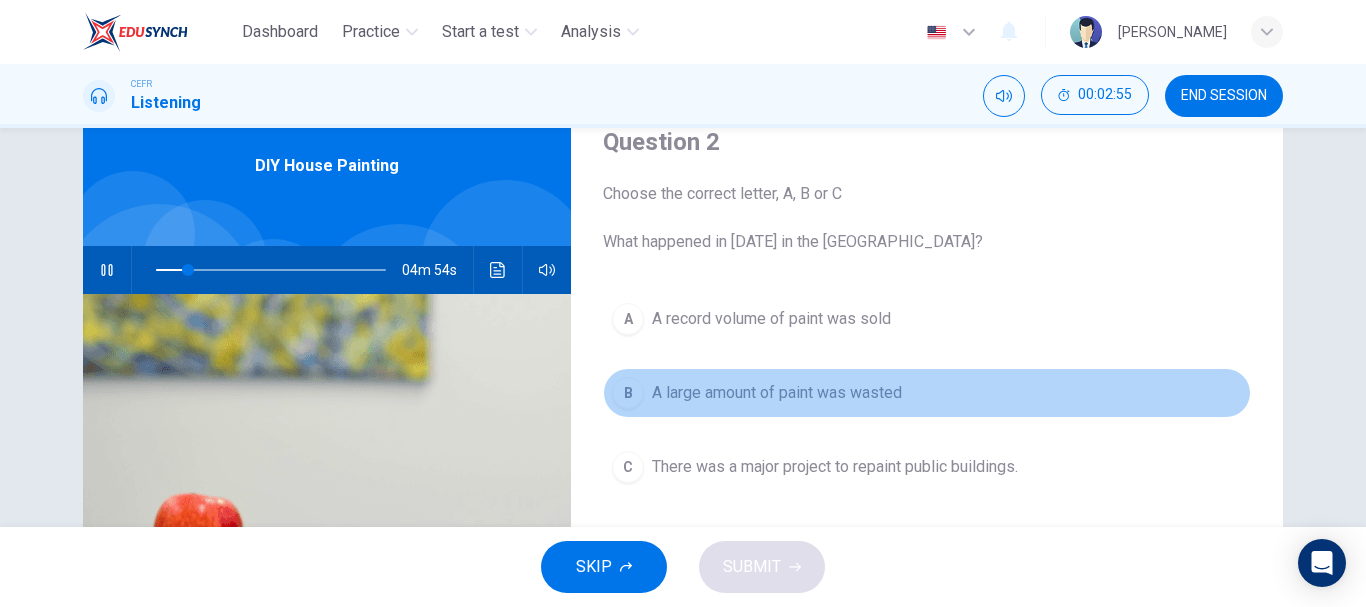 click on "B" at bounding box center (628, 393) 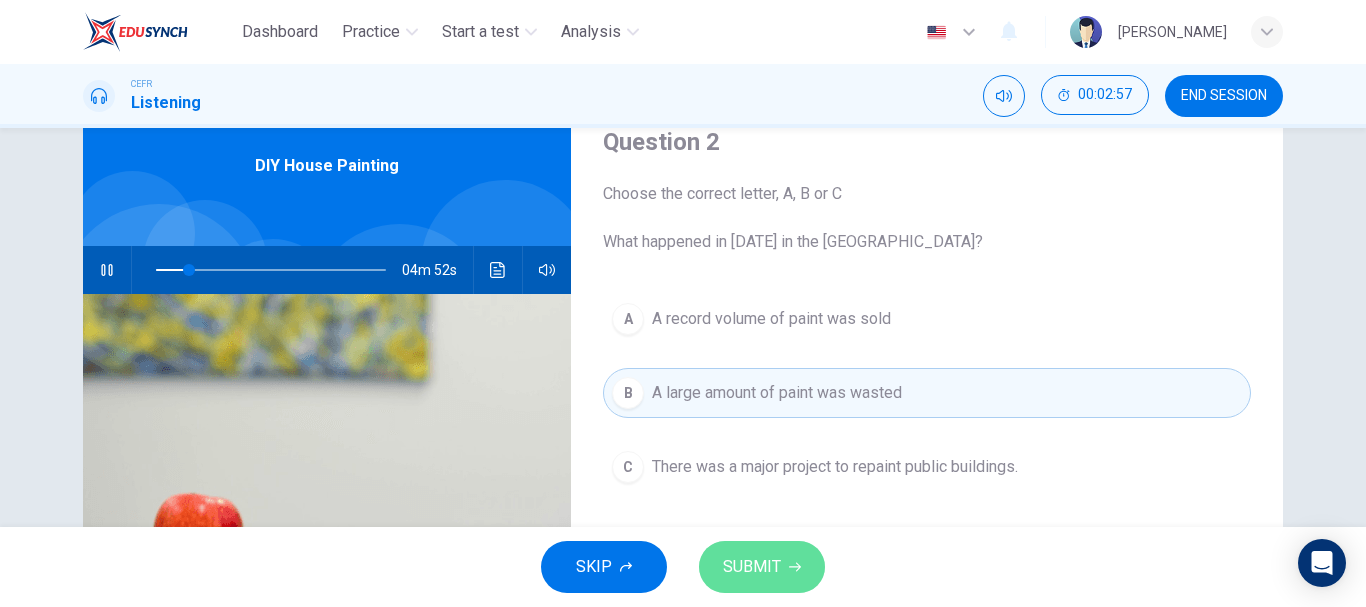 click on "SUBMIT" at bounding box center (752, 567) 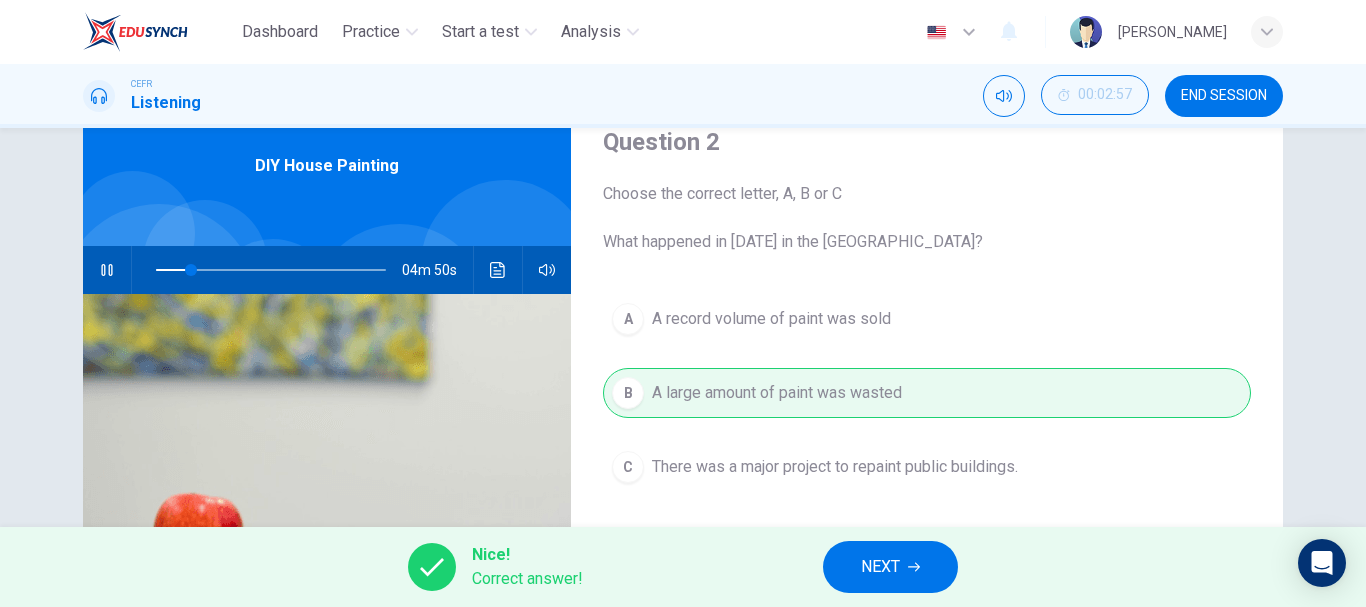 click on "NEXT" at bounding box center (890, 567) 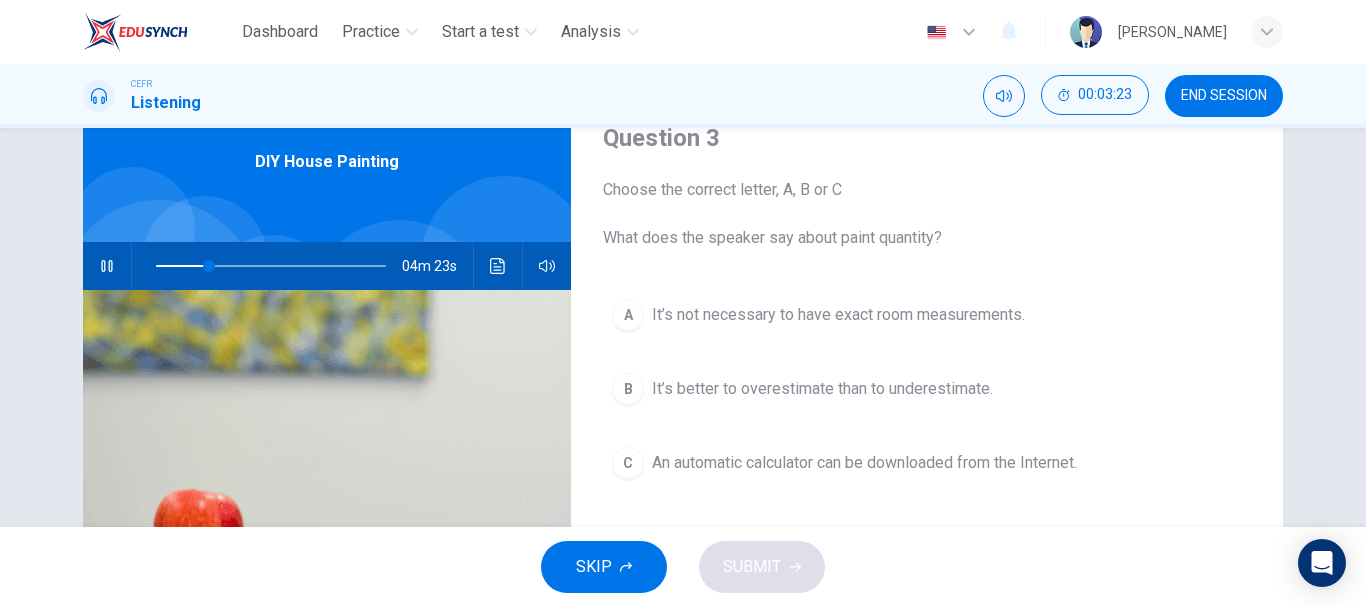 scroll, scrollTop: 87, scrollLeft: 0, axis: vertical 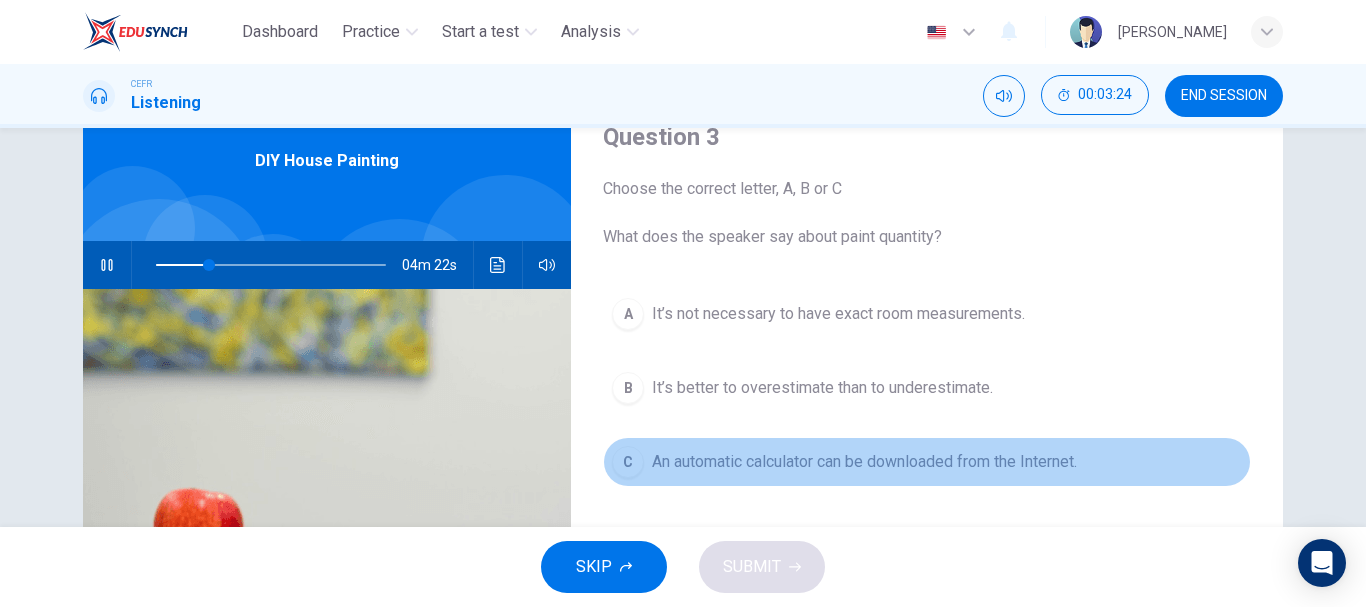 click on "C" at bounding box center [628, 462] 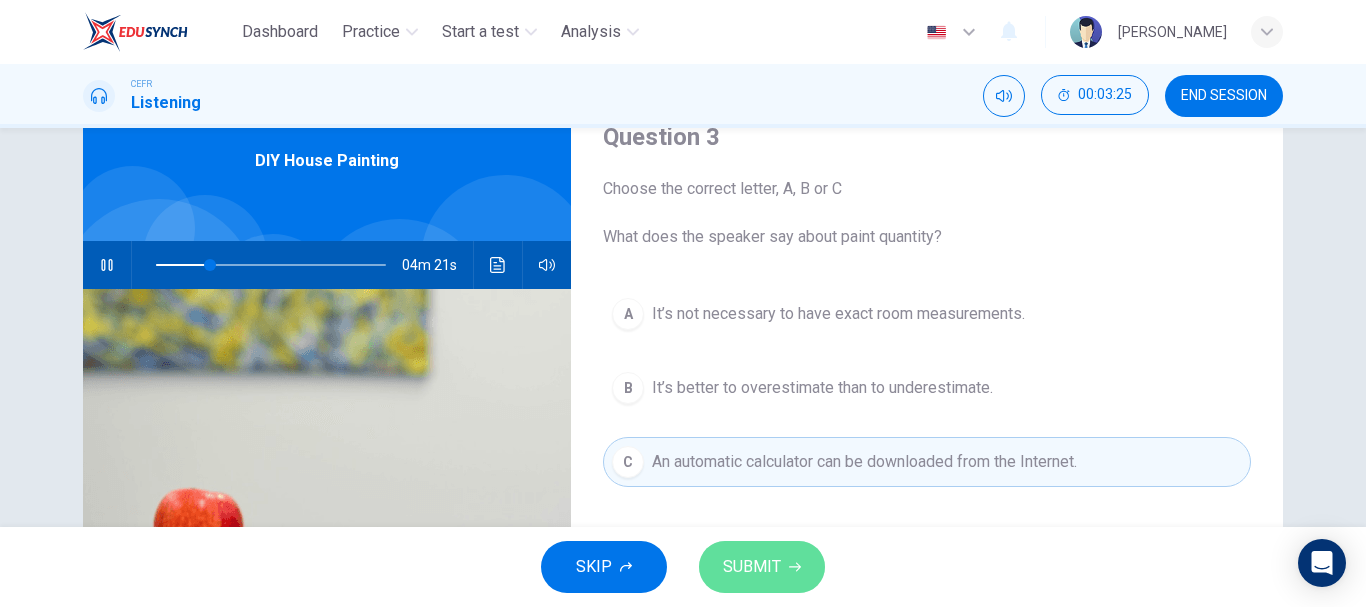 click on "SUBMIT" at bounding box center [752, 567] 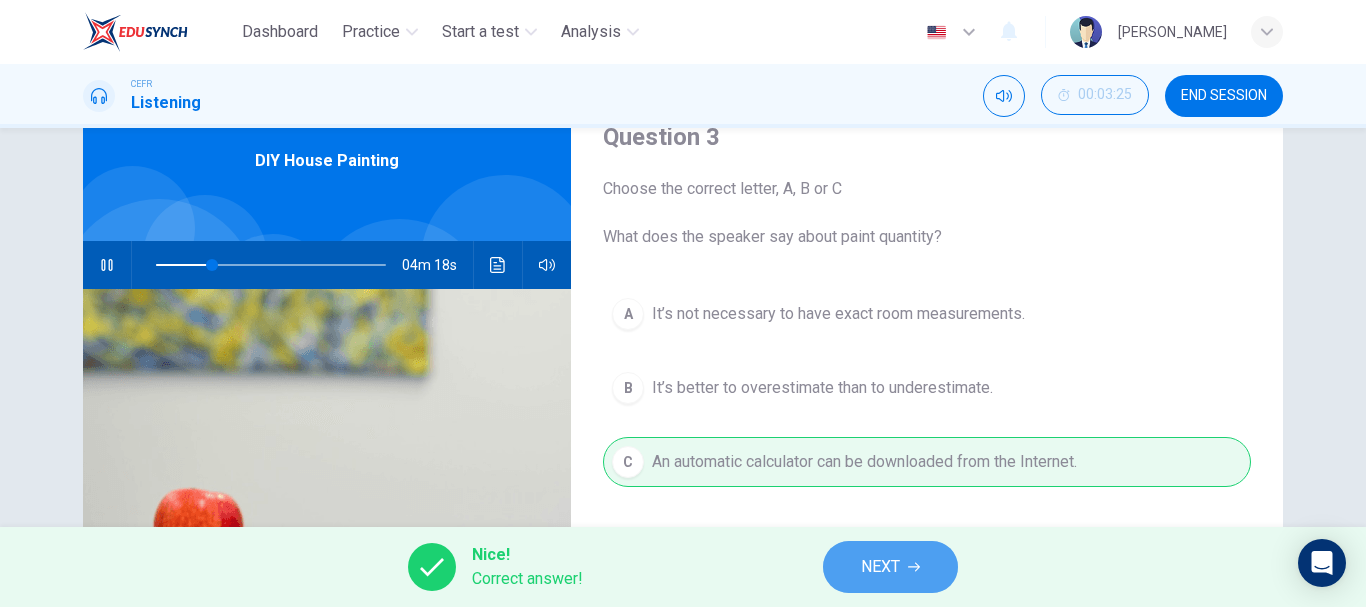 click on "NEXT" at bounding box center (880, 567) 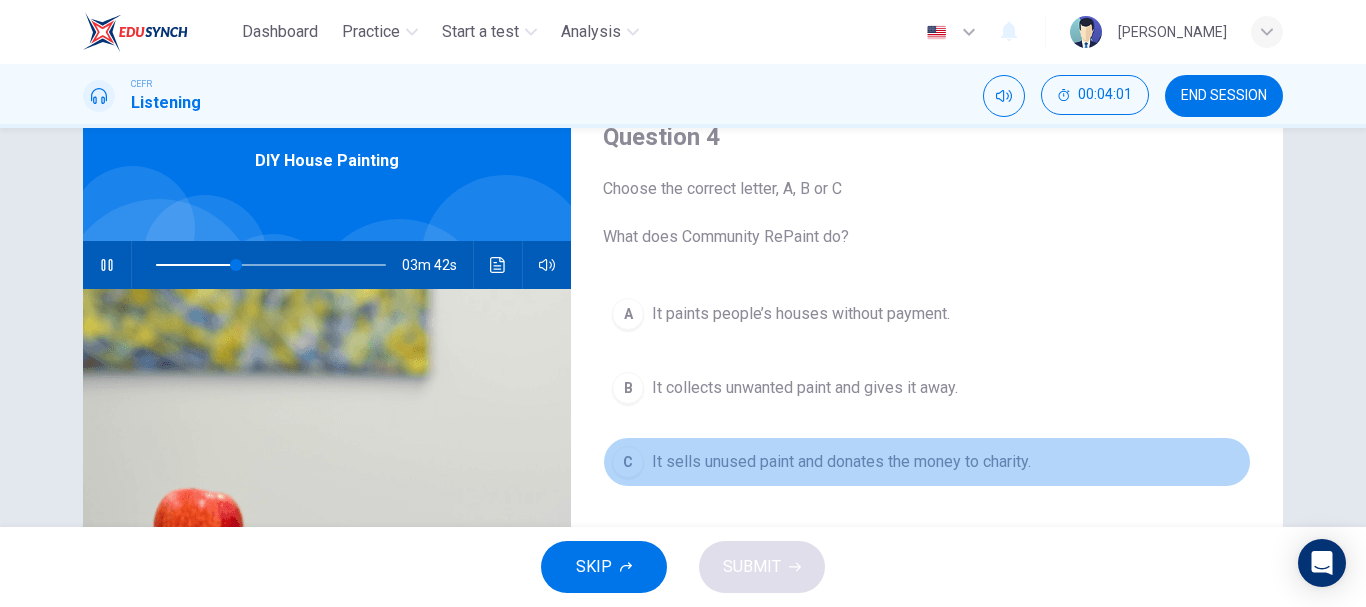 click on "C" at bounding box center (628, 462) 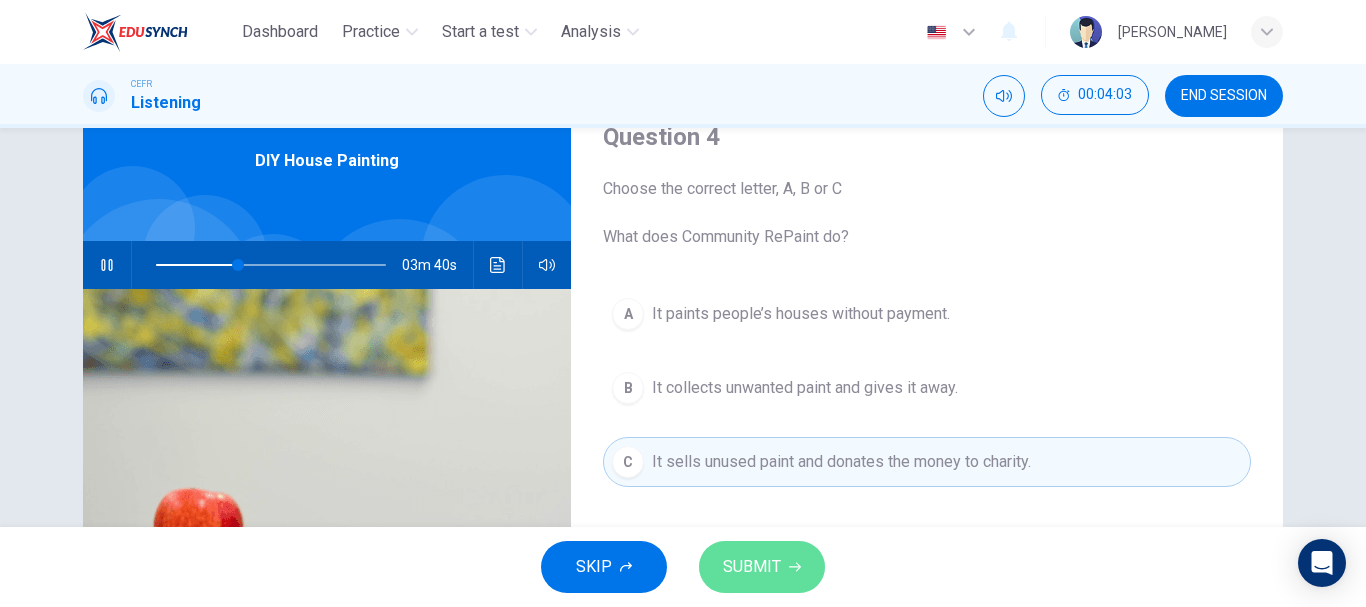 click on "SUBMIT" at bounding box center [752, 567] 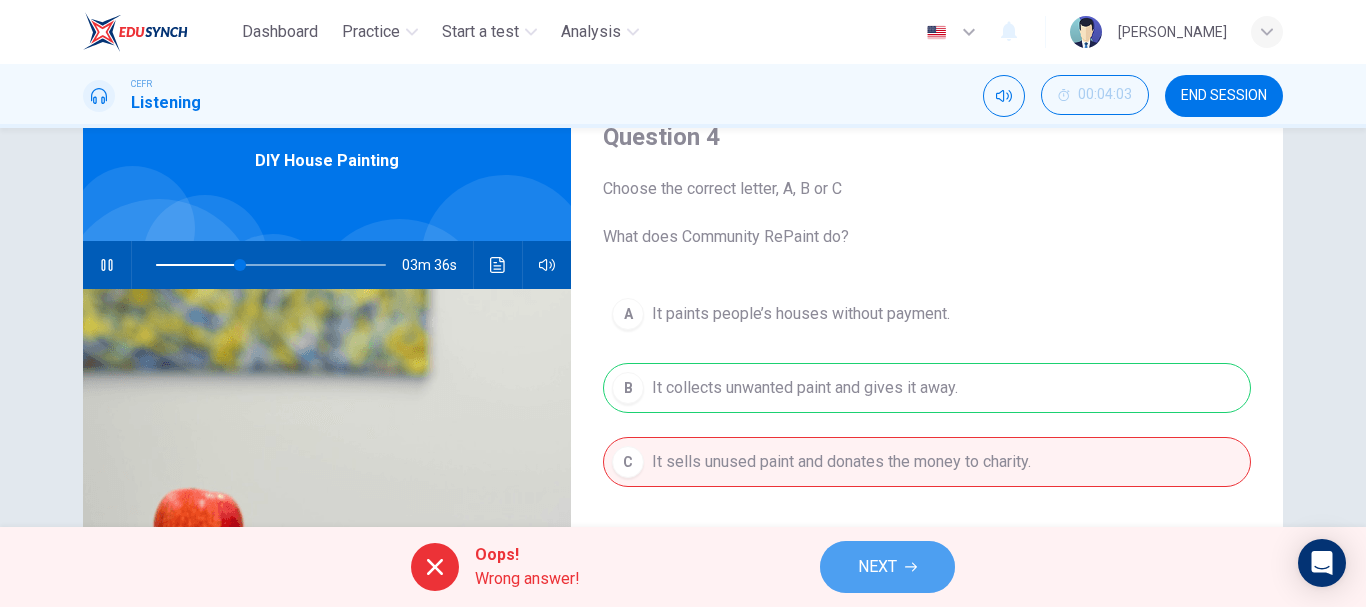 click on "NEXT" at bounding box center [887, 567] 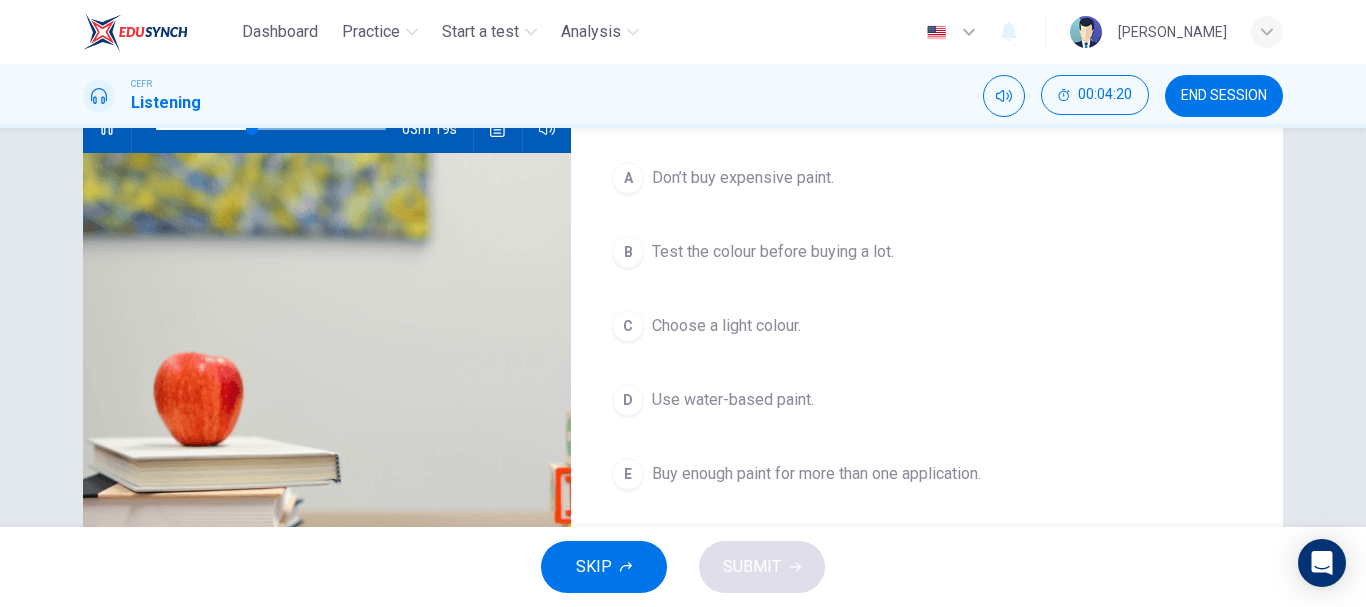 scroll, scrollTop: 224, scrollLeft: 0, axis: vertical 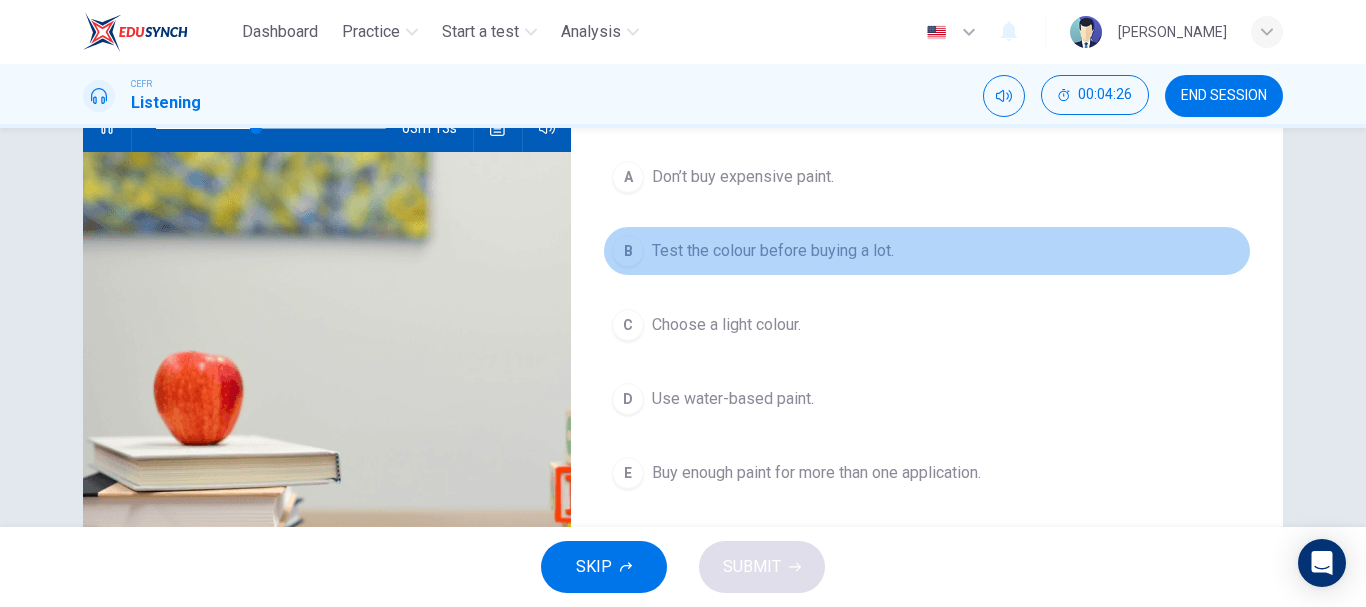 click on "B" at bounding box center (628, 251) 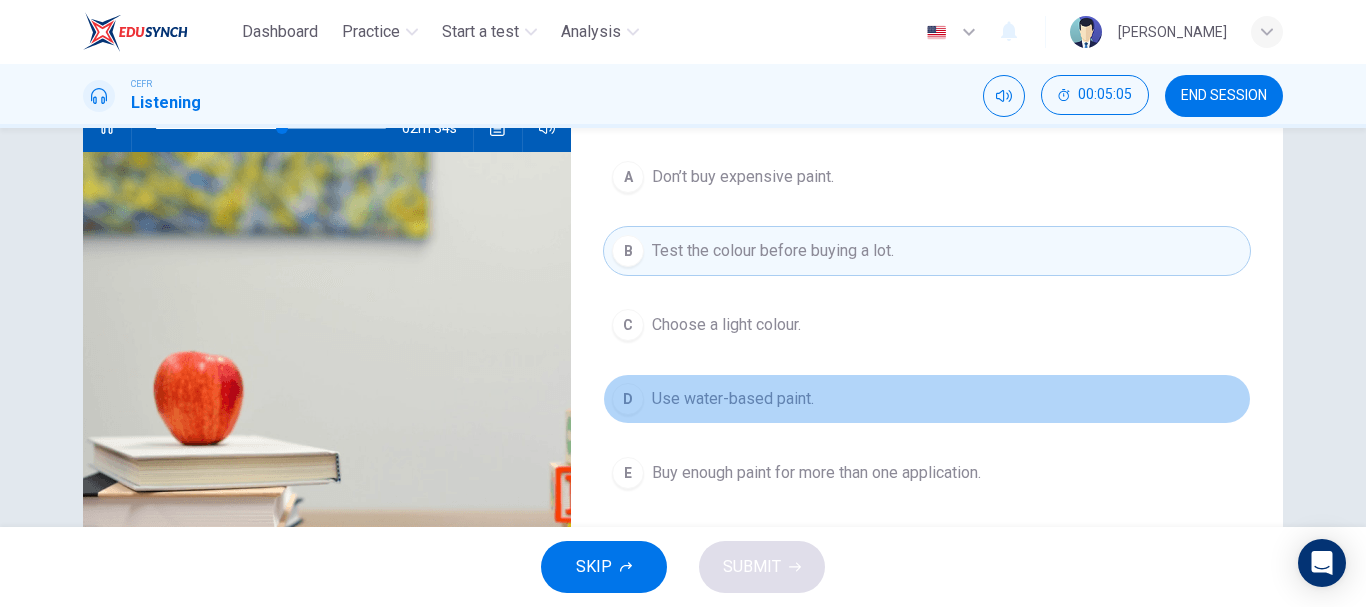 click on "D Use water-based paint." at bounding box center (927, 399) 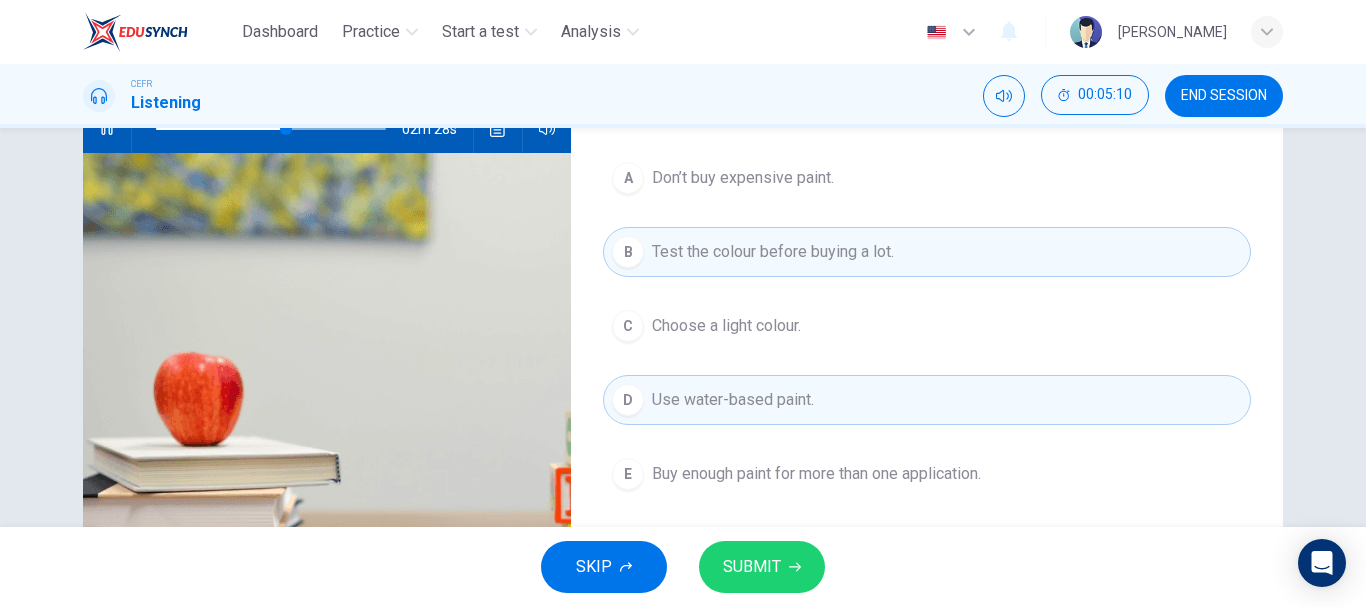 scroll, scrollTop: 222, scrollLeft: 0, axis: vertical 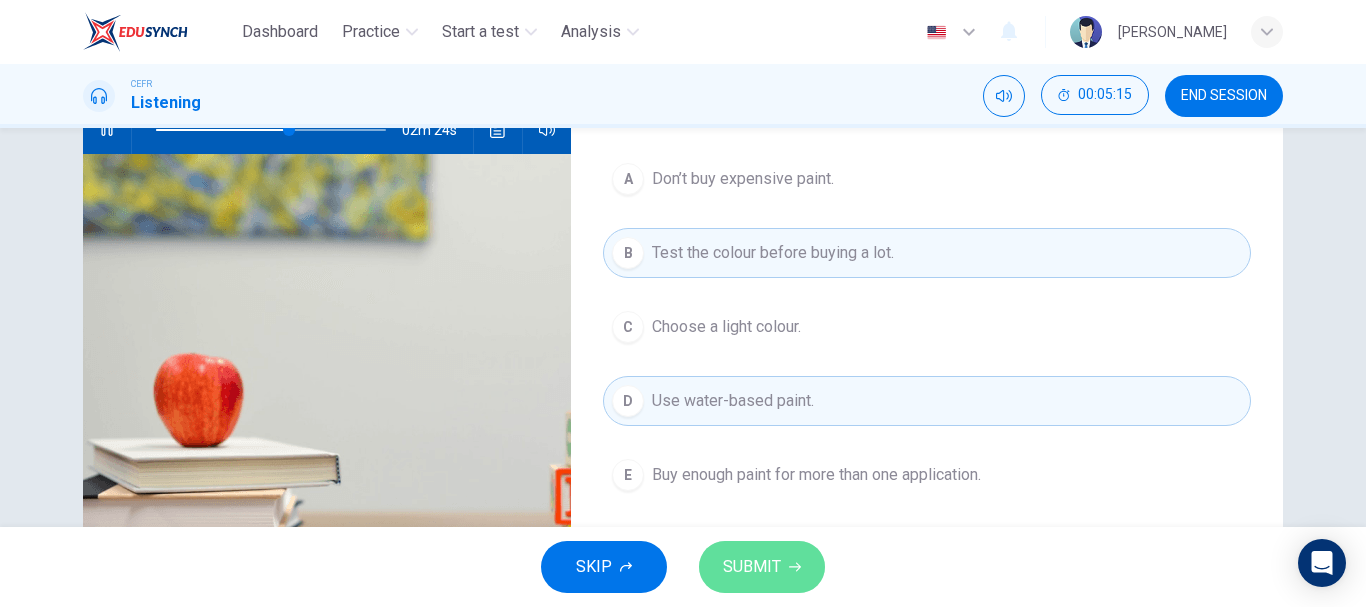 click 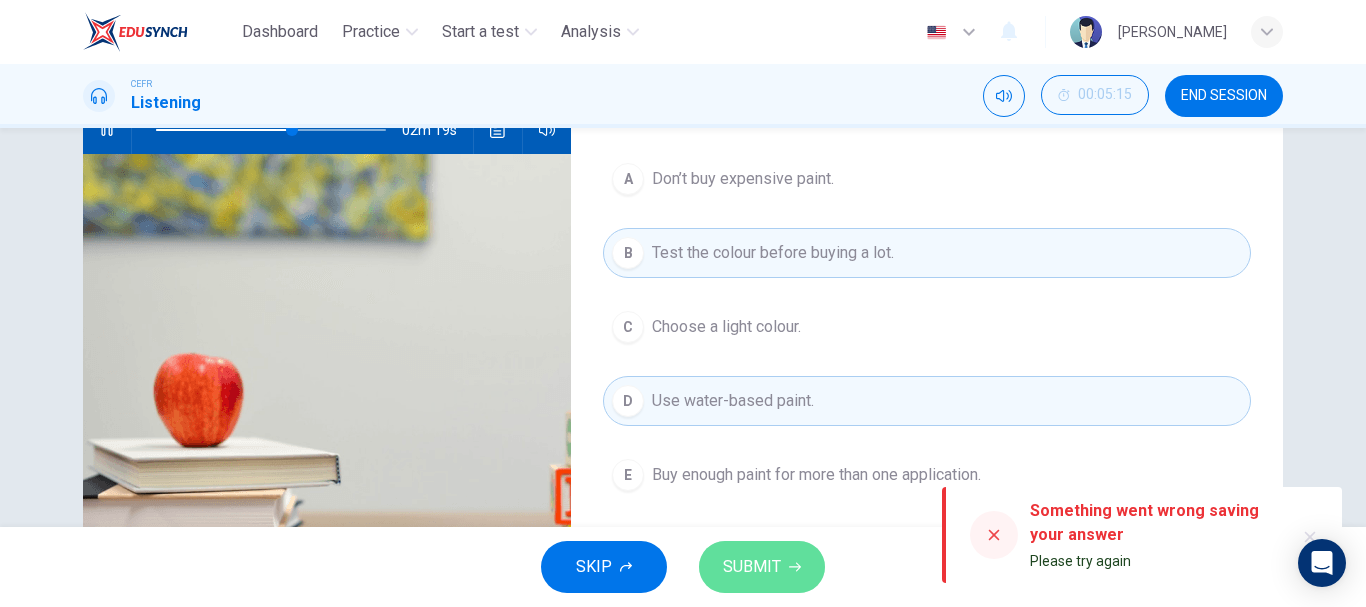 click on "SUBMIT" at bounding box center [762, 567] 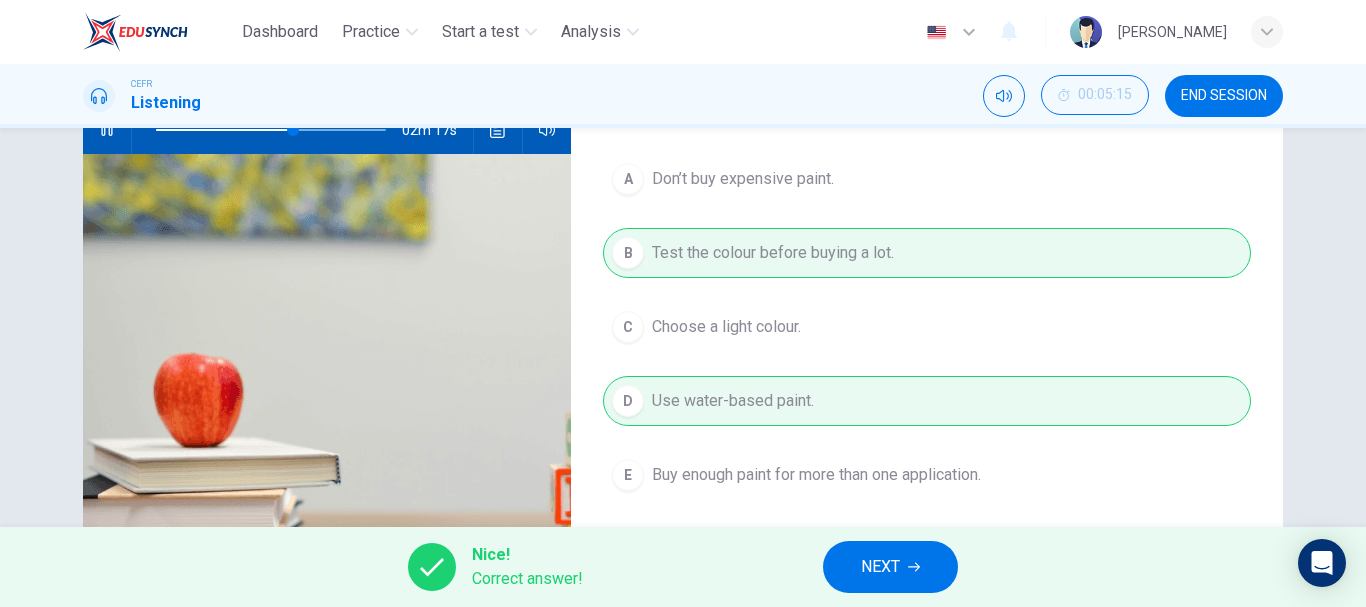 click on "NEXT" at bounding box center [890, 567] 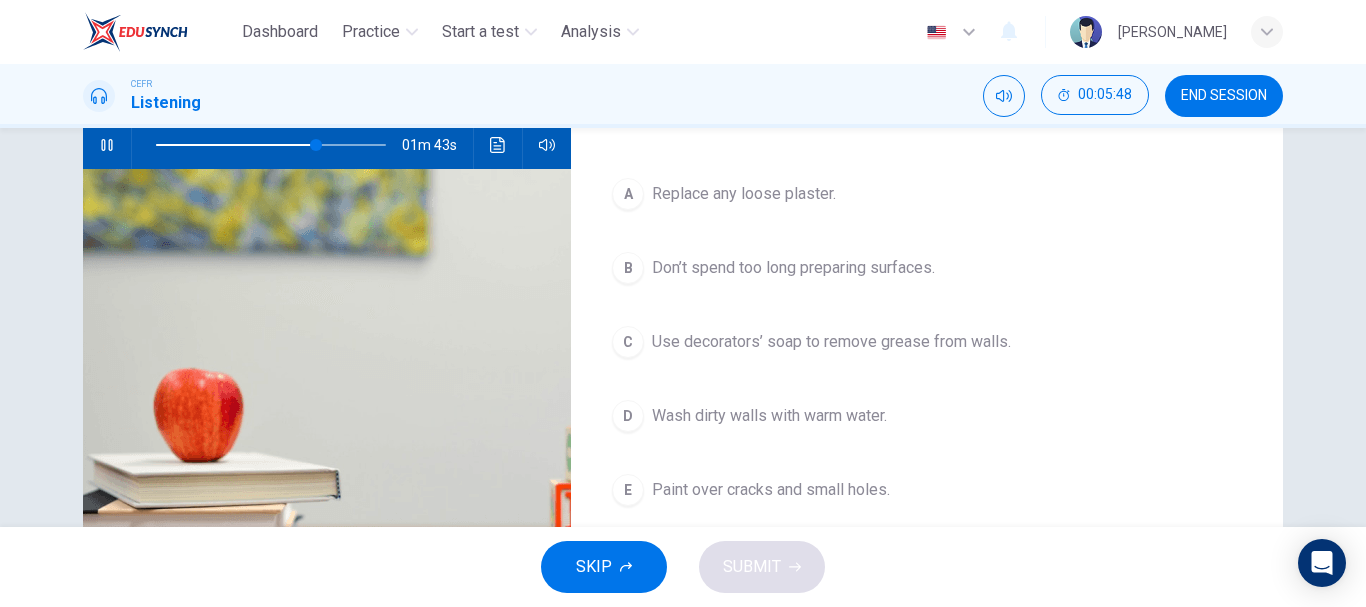 scroll, scrollTop: 210, scrollLeft: 0, axis: vertical 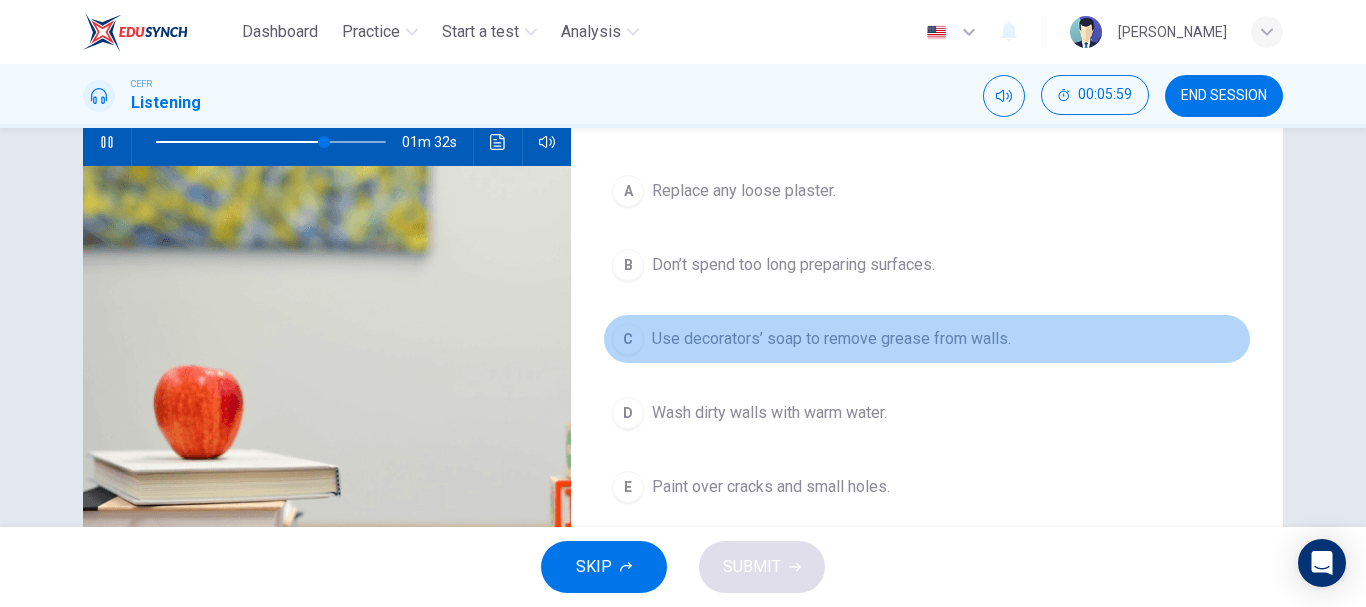 click on "C" at bounding box center (628, 339) 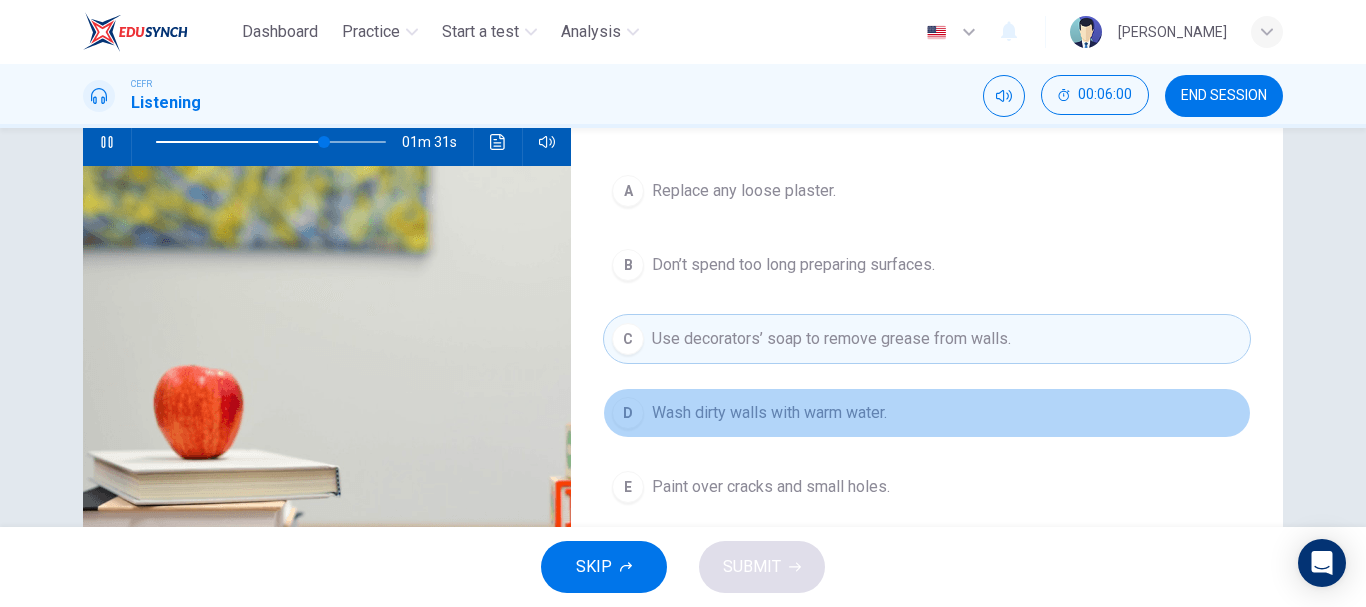 click on "D" at bounding box center (628, 413) 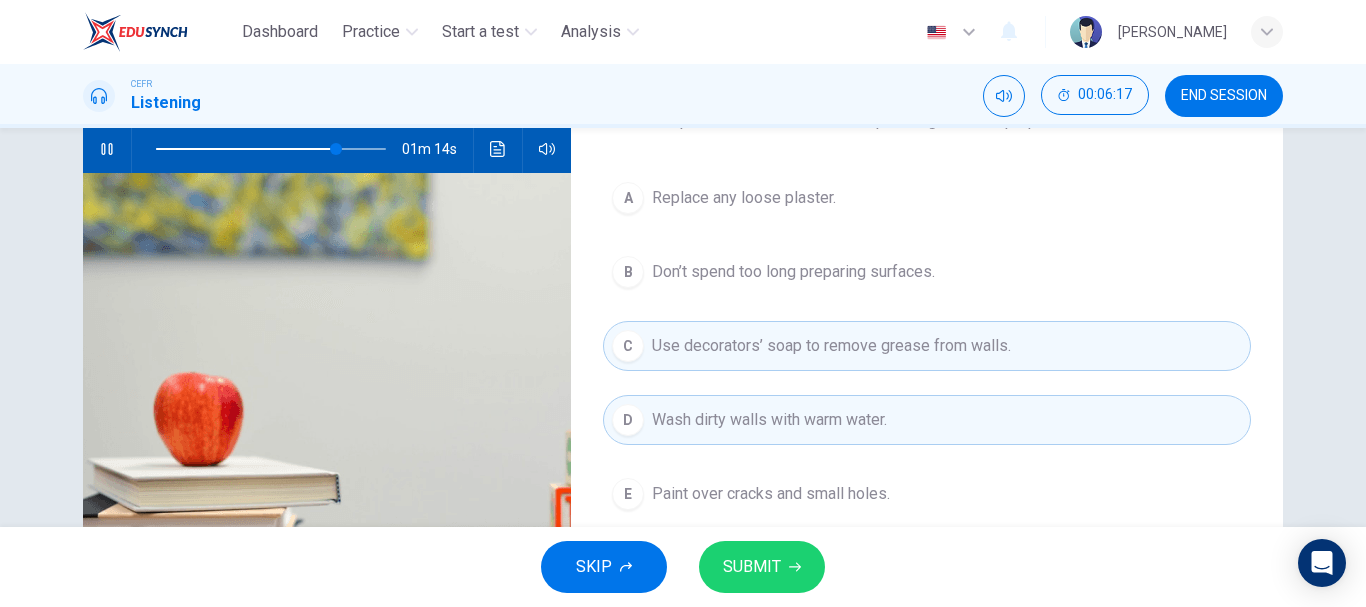 scroll, scrollTop: 201, scrollLeft: 0, axis: vertical 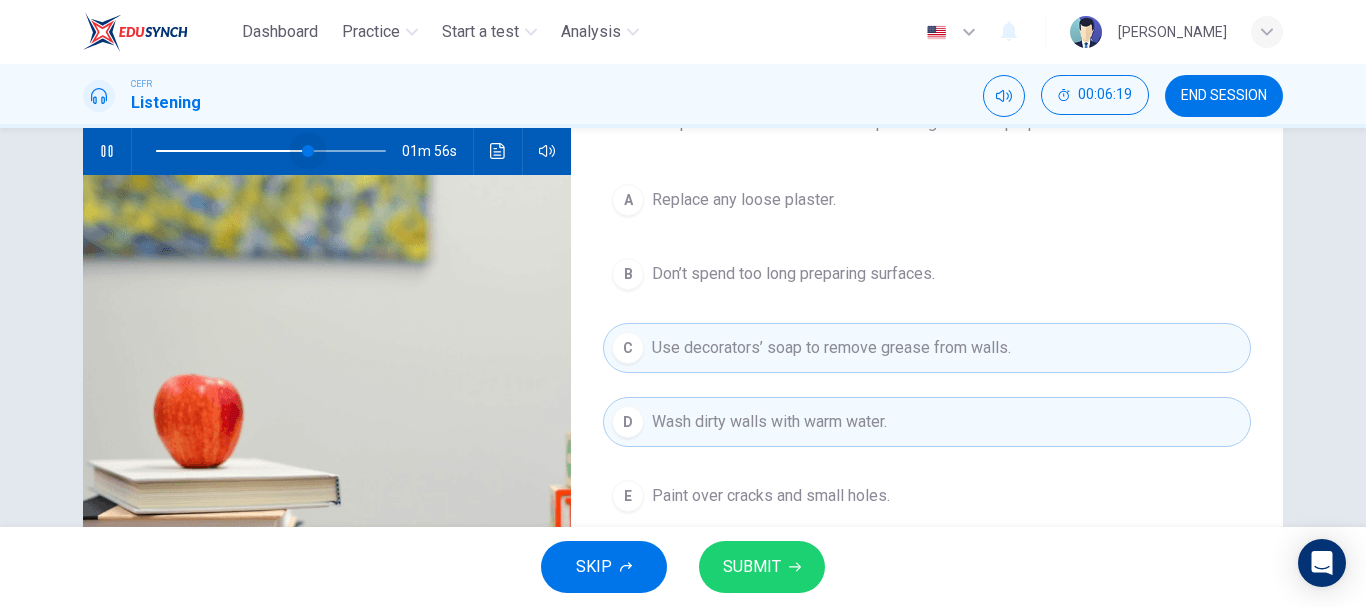 click at bounding box center [271, 151] 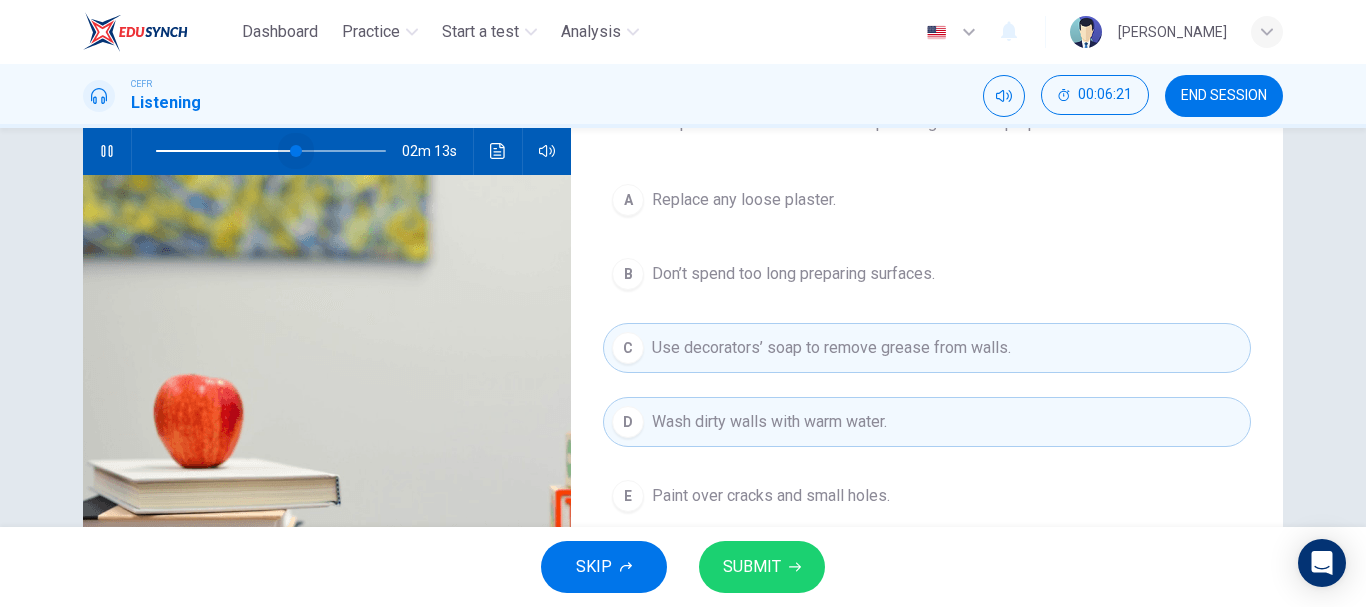 click at bounding box center [296, 151] 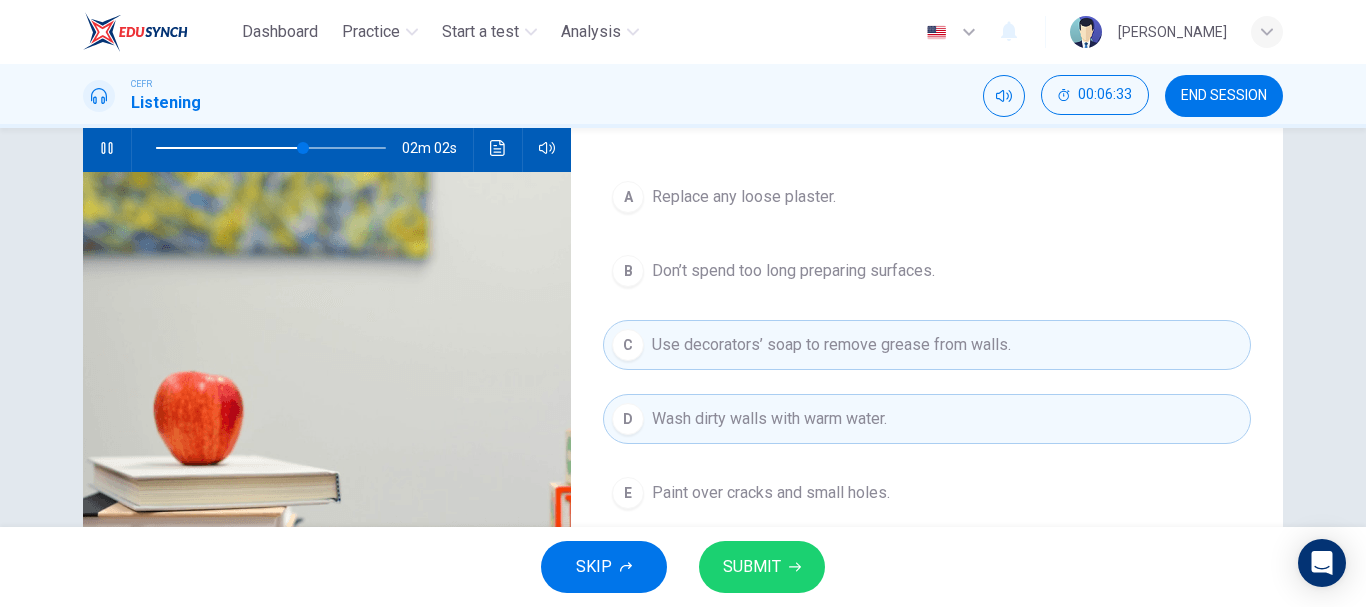scroll, scrollTop: 203, scrollLeft: 0, axis: vertical 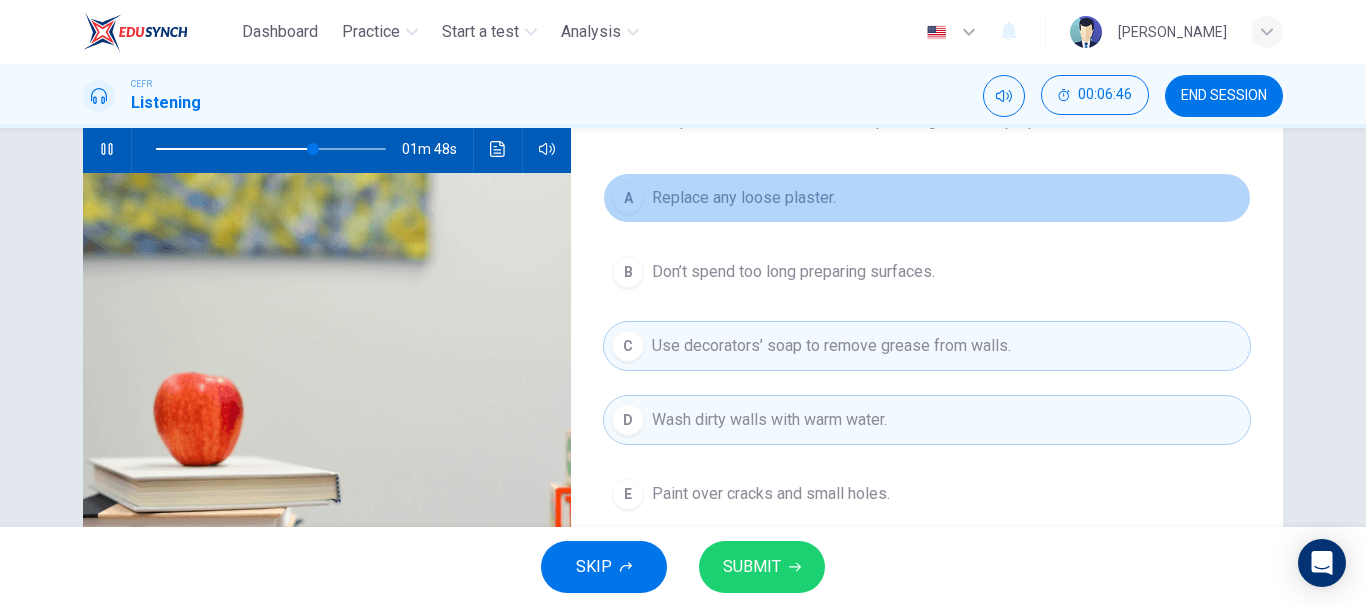click on "A" at bounding box center (628, 198) 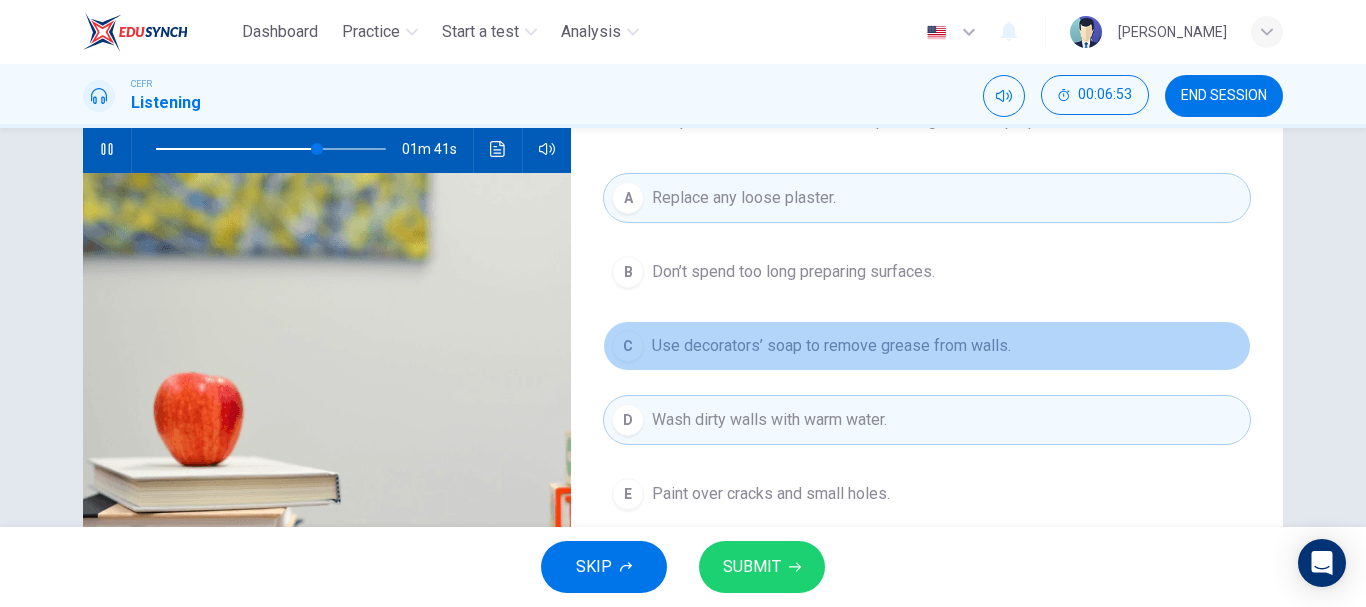 click on "Use decorators’ soap to remove grease from walls." at bounding box center (831, 346) 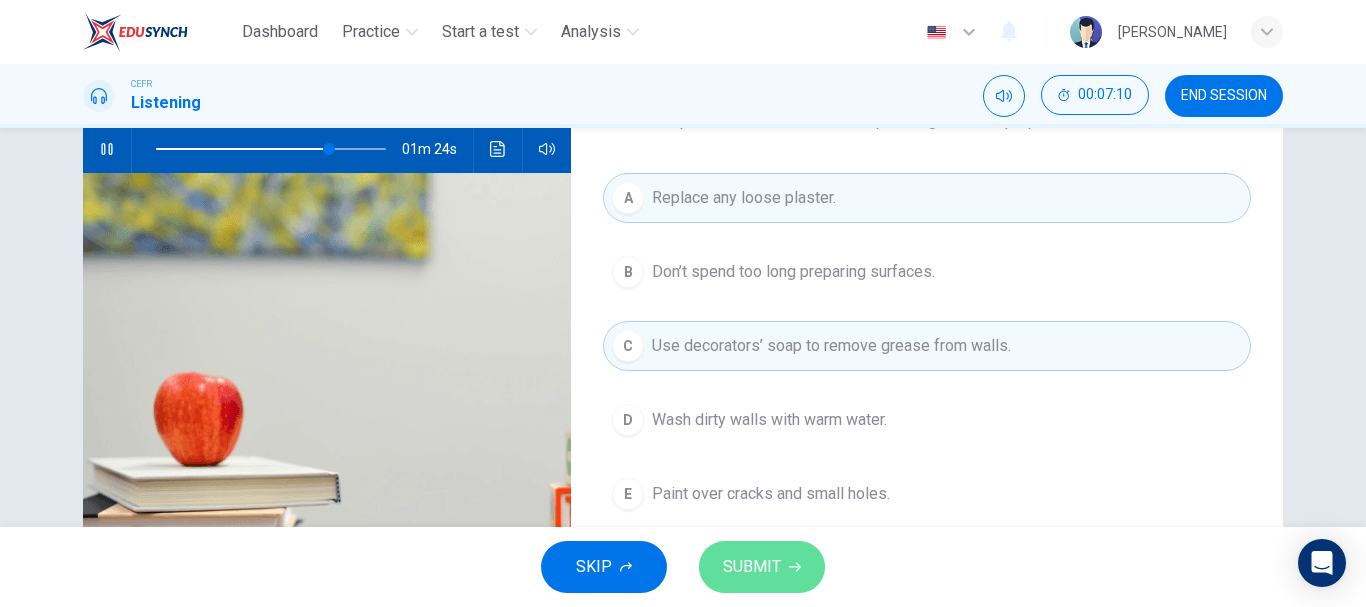 click on "SUBMIT" at bounding box center [762, 567] 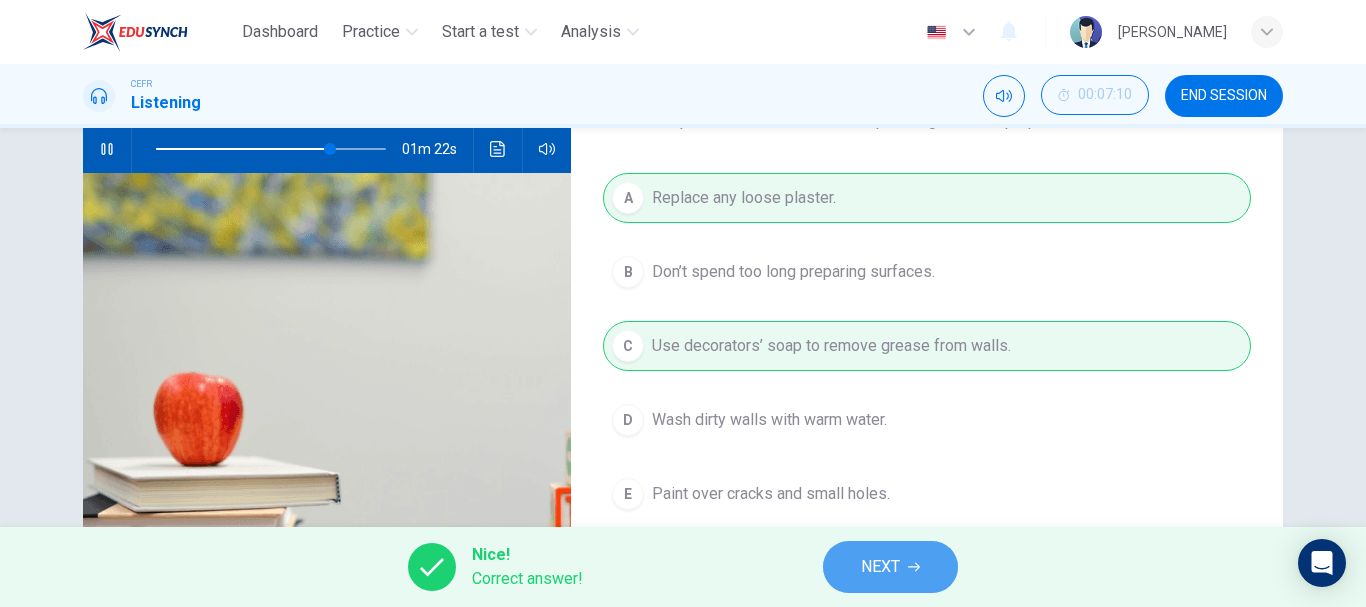 click on "NEXT" at bounding box center (890, 567) 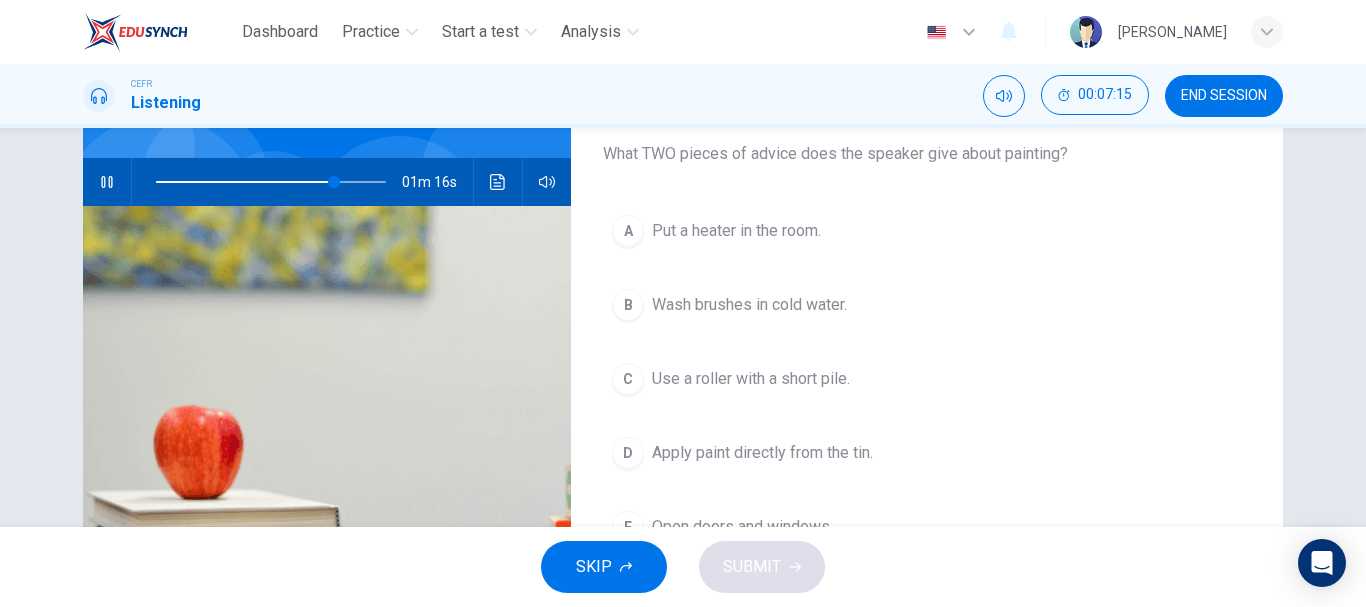scroll, scrollTop: 163, scrollLeft: 0, axis: vertical 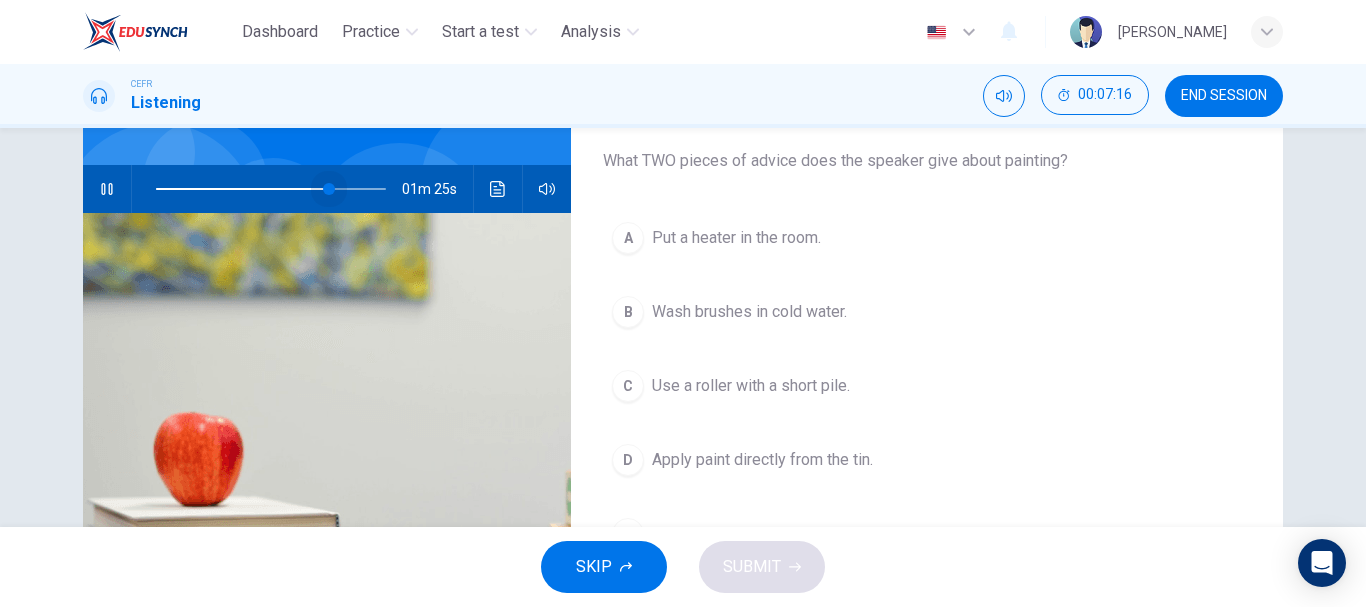 click at bounding box center (329, 189) 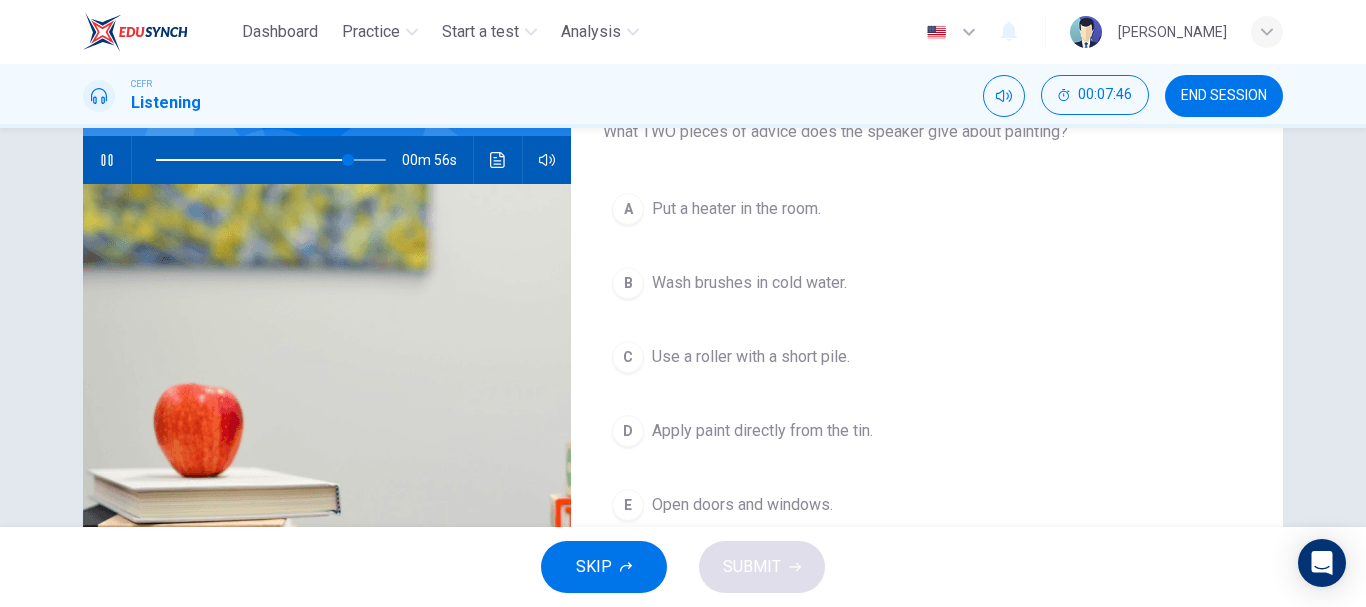 scroll, scrollTop: 191, scrollLeft: 0, axis: vertical 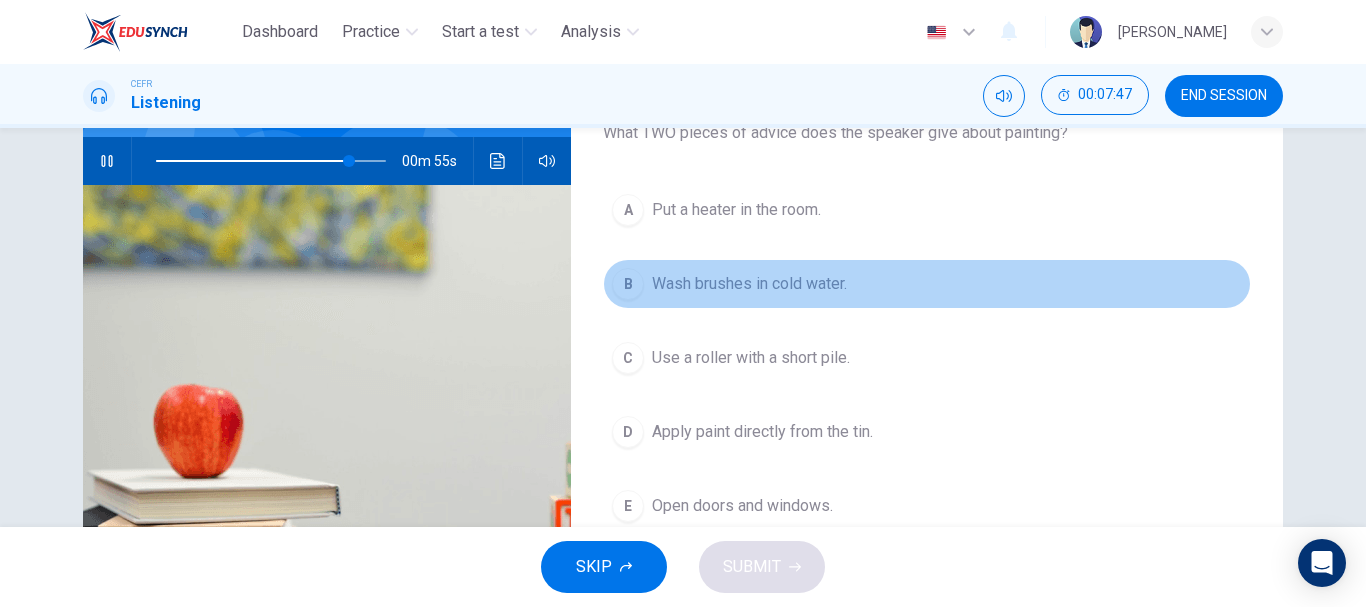click on "B" at bounding box center [628, 284] 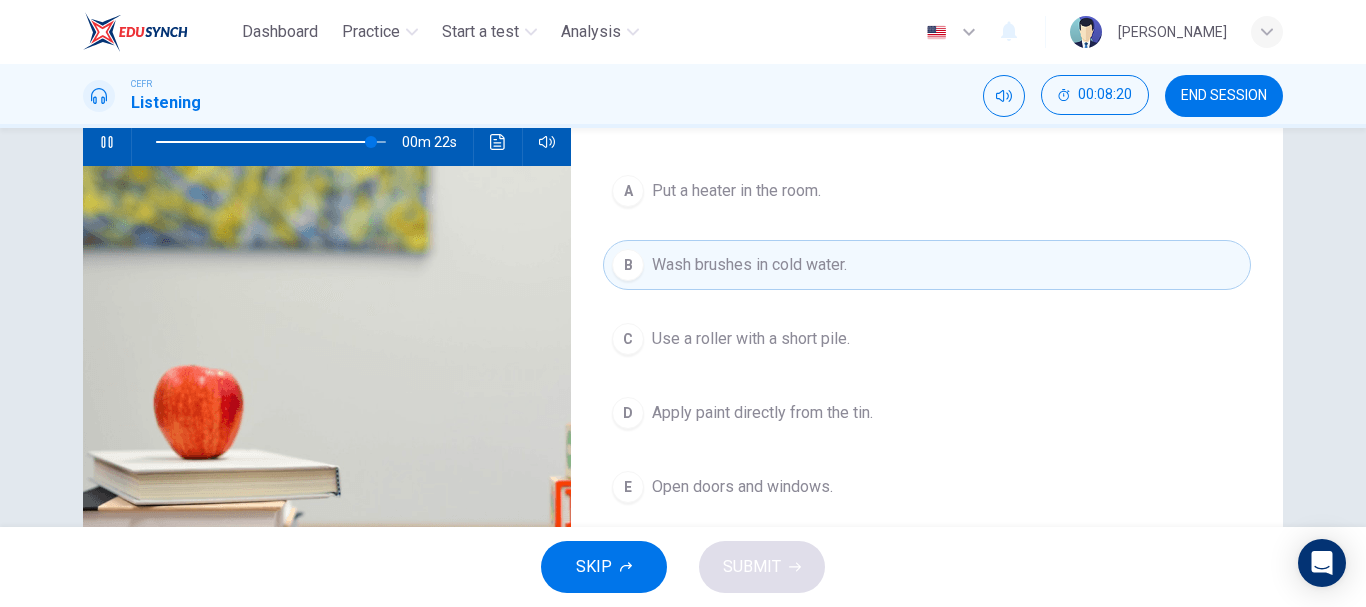 scroll, scrollTop: 211, scrollLeft: 0, axis: vertical 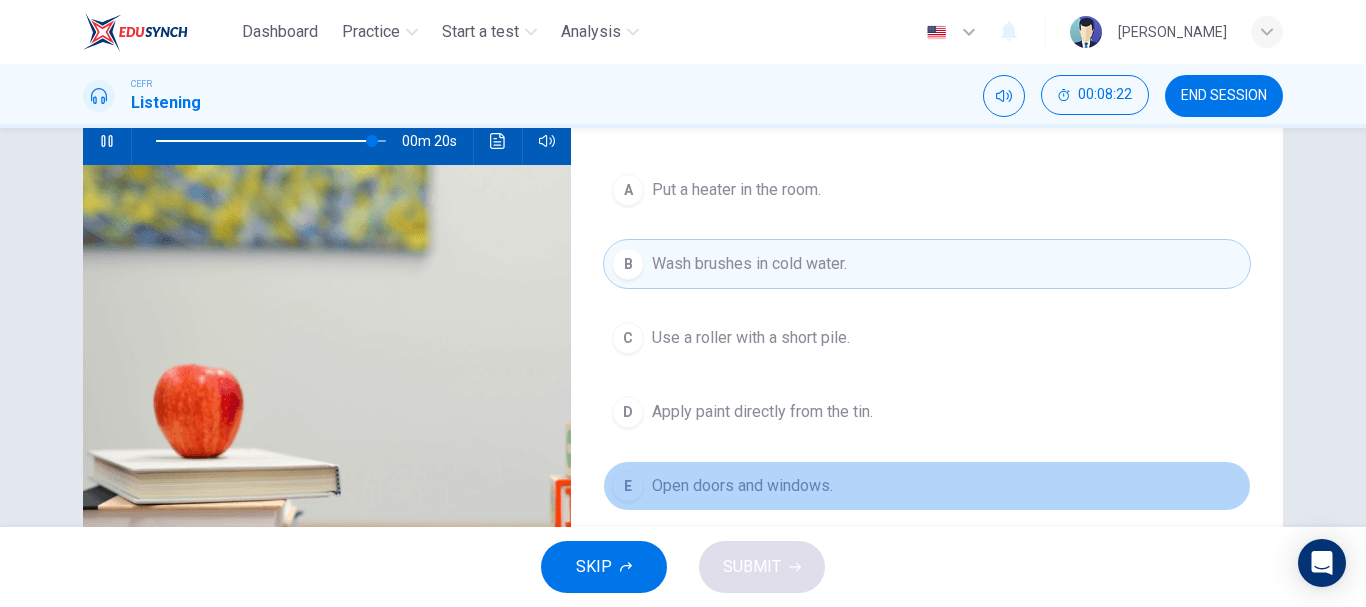 click on "E" at bounding box center [628, 486] 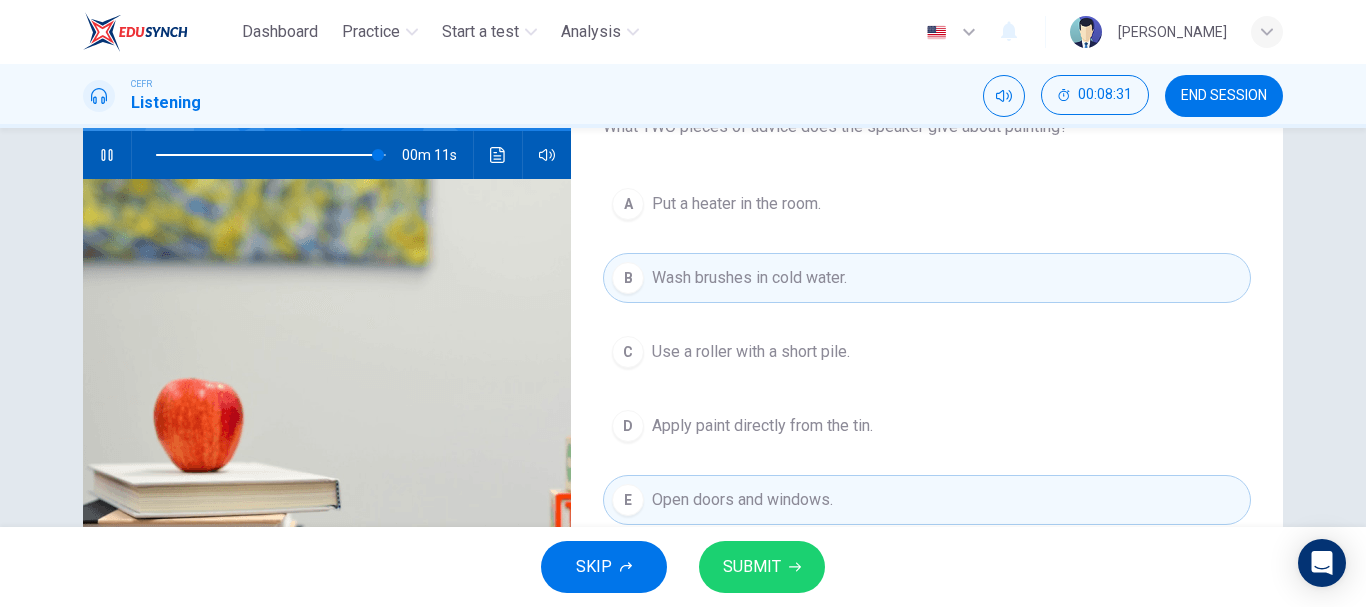 scroll, scrollTop: 201, scrollLeft: 0, axis: vertical 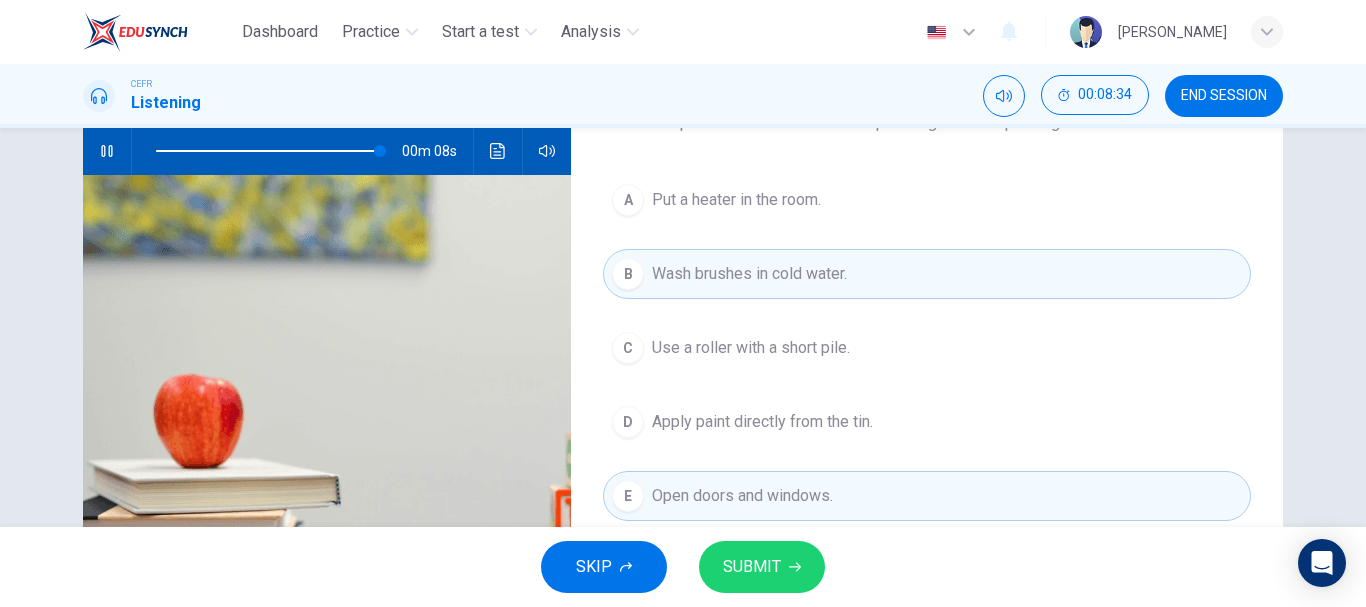 click on "SUBMIT" at bounding box center [762, 567] 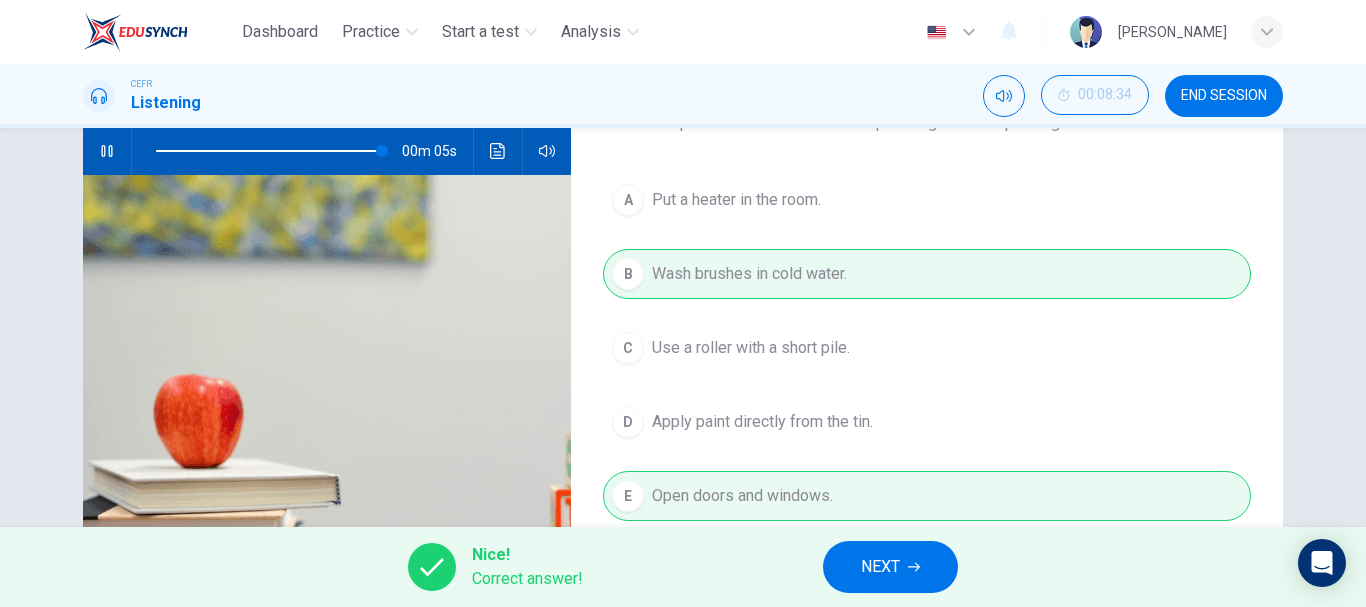 type on "99" 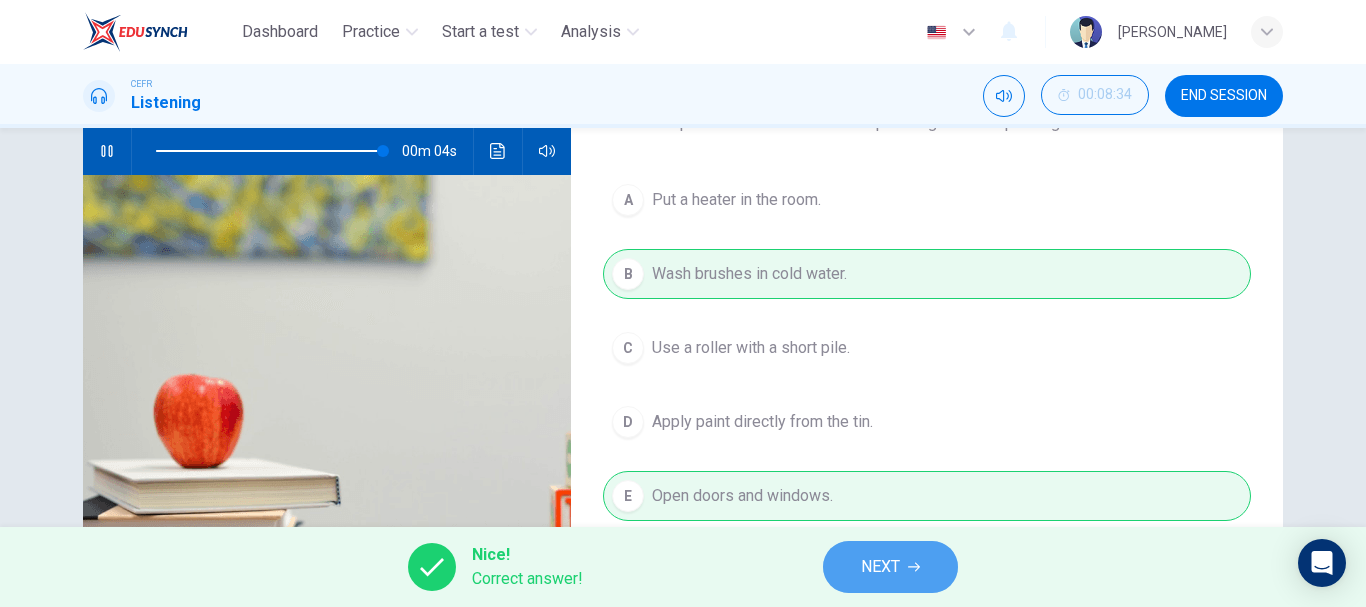 click on "NEXT" at bounding box center (890, 567) 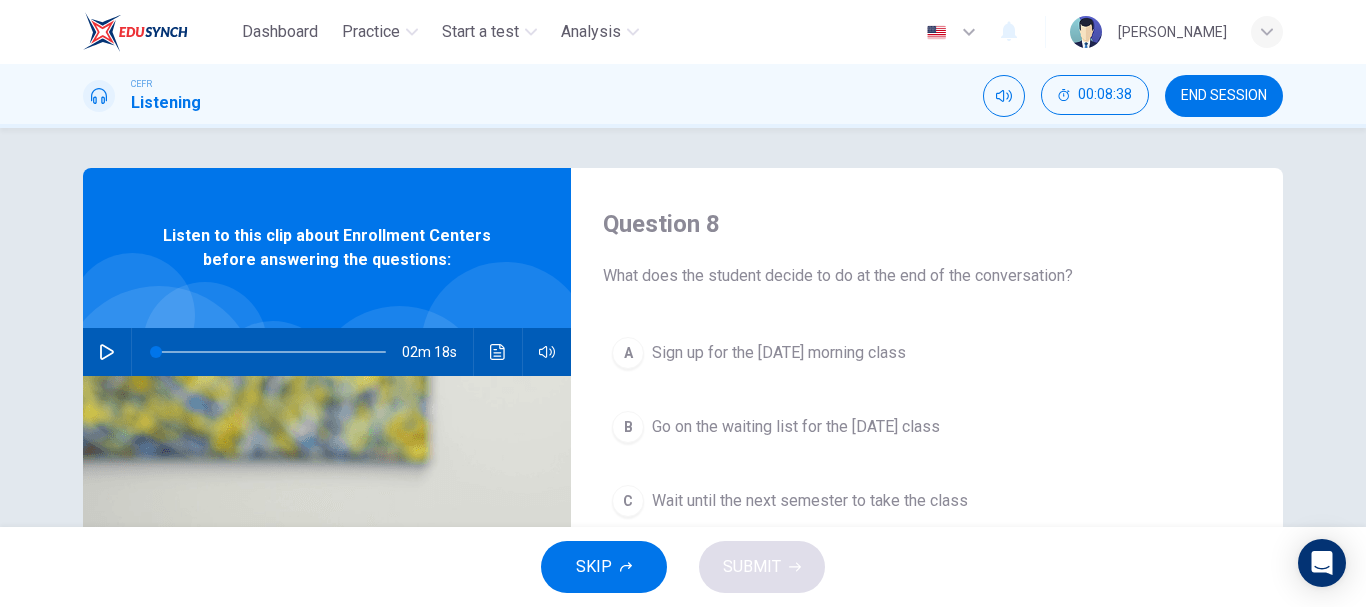 scroll, scrollTop: 1, scrollLeft: 0, axis: vertical 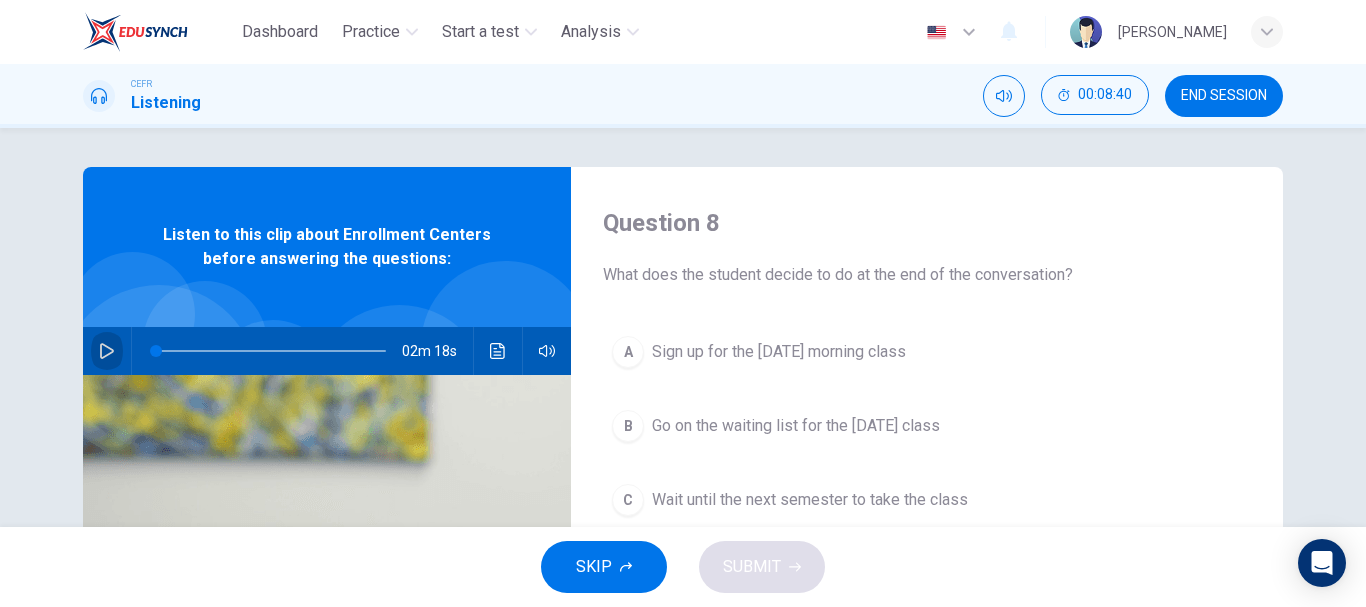 click at bounding box center [107, 351] 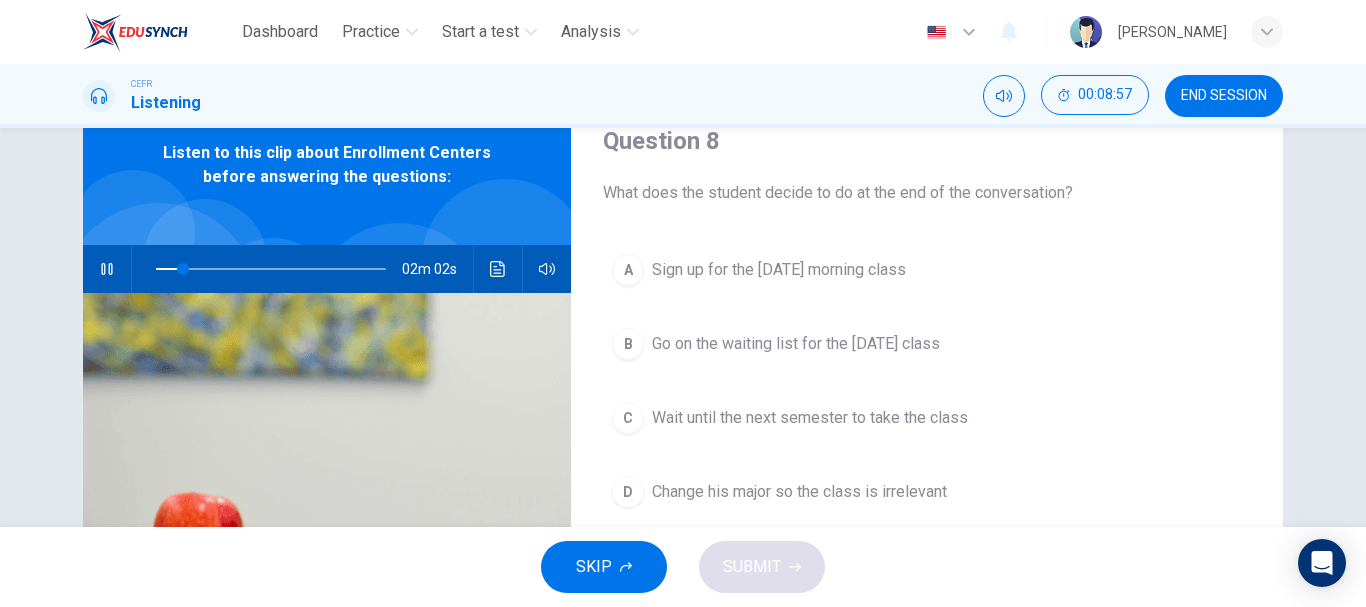 scroll, scrollTop: 82, scrollLeft: 0, axis: vertical 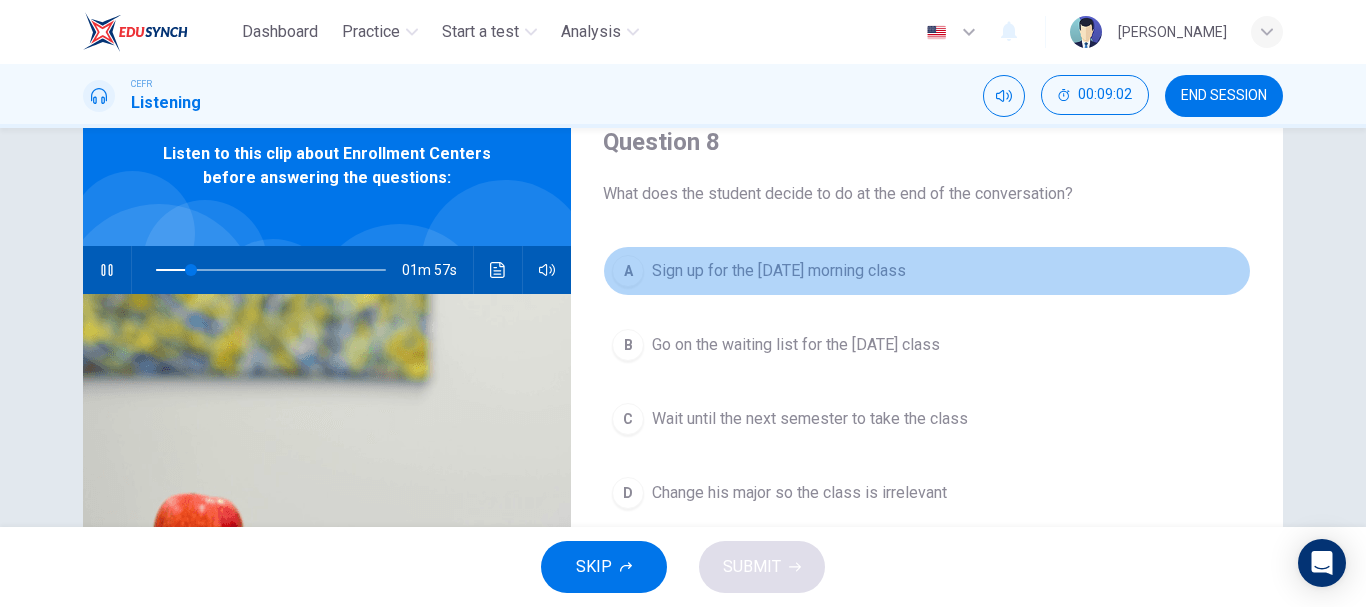 click on "A" at bounding box center [628, 271] 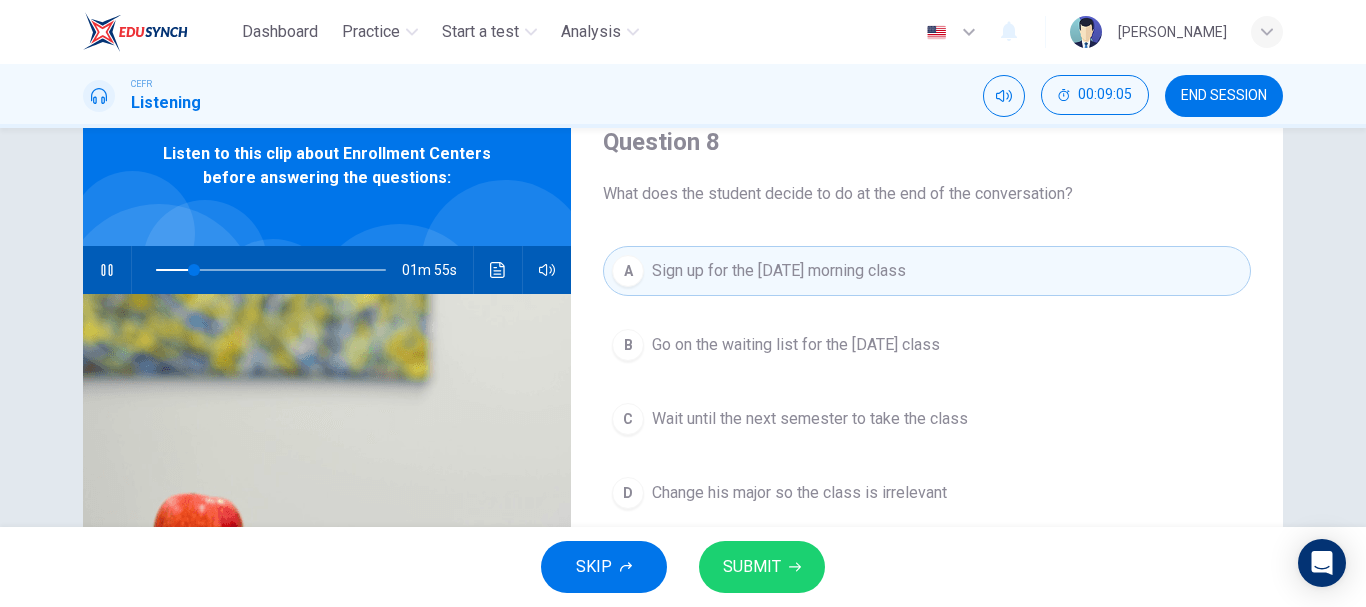 type on "17" 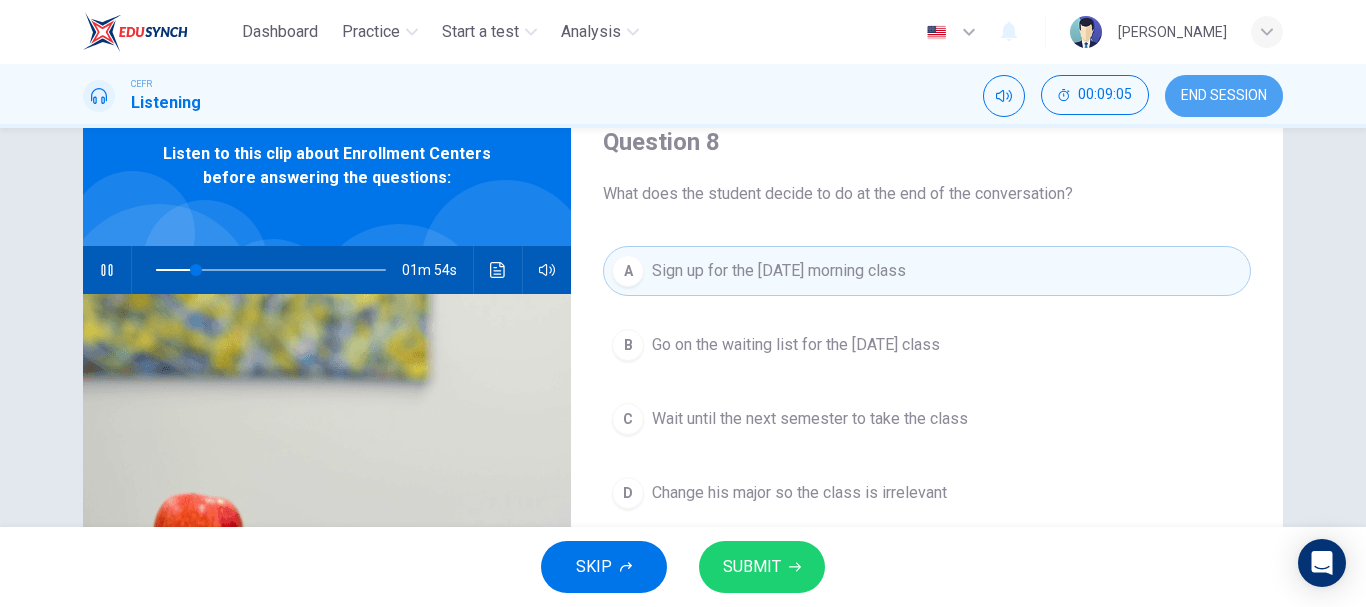 click on "END SESSION" at bounding box center [1224, 96] 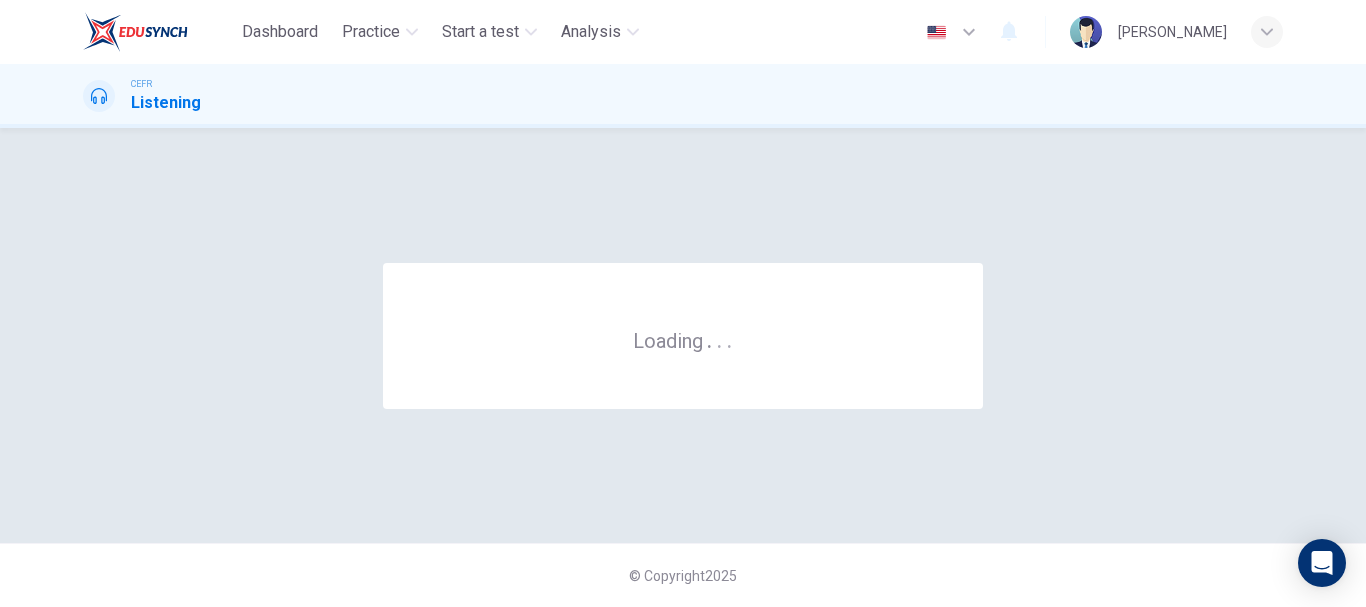 scroll, scrollTop: 0, scrollLeft: 0, axis: both 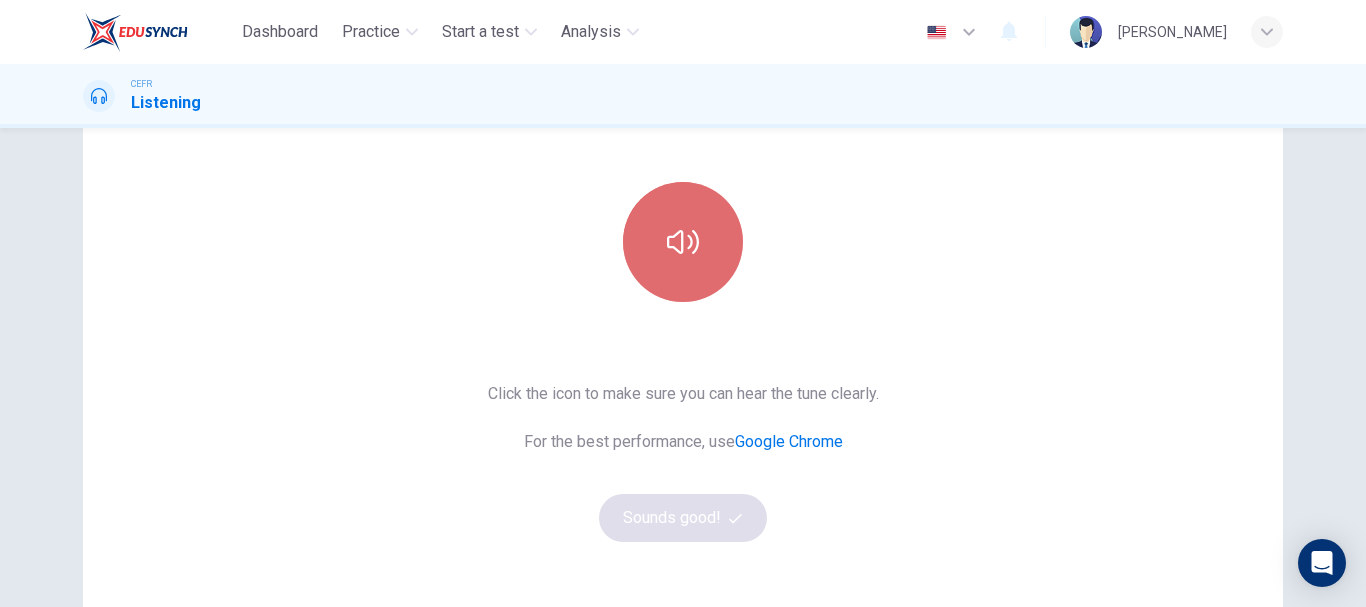 click at bounding box center (683, 242) 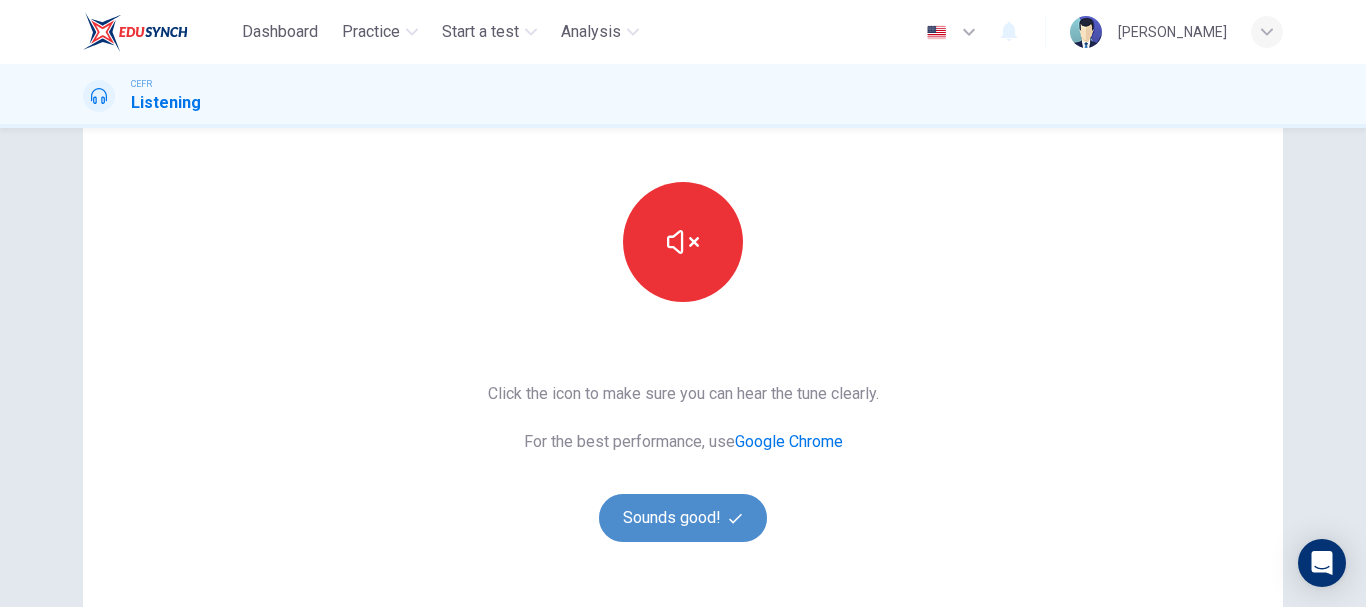click on "Sounds good!" at bounding box center [683, 518] 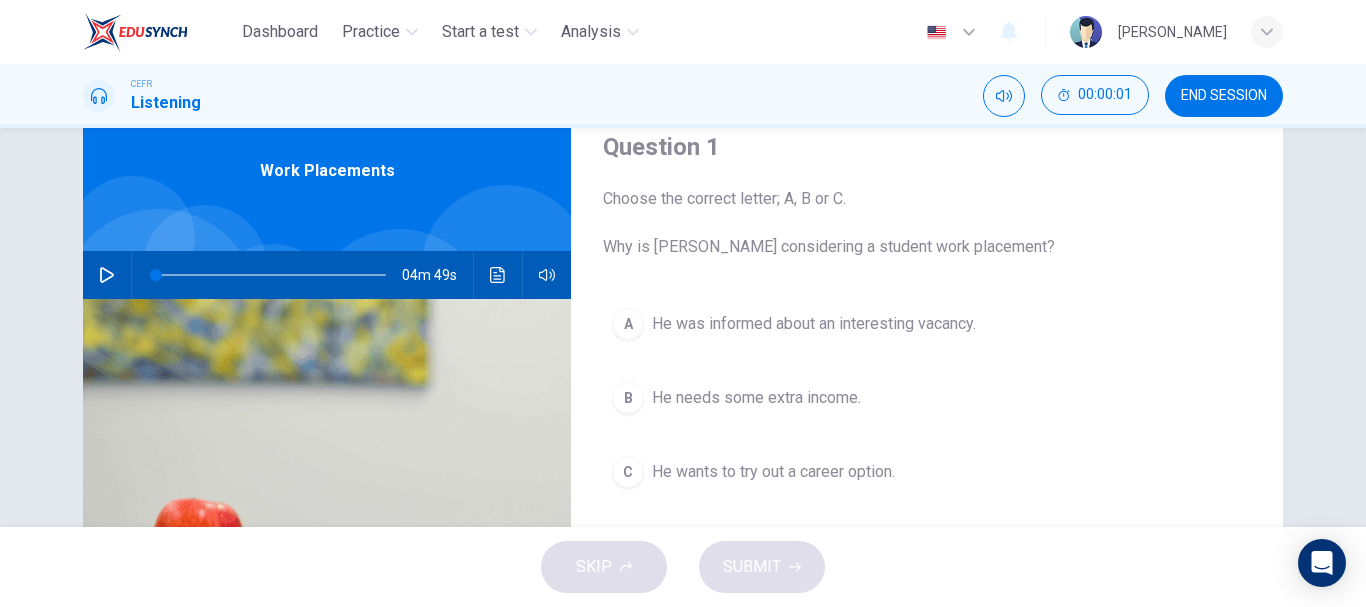 scroll, scrollTop: 75, scrollLeft: 0, axis: vertical 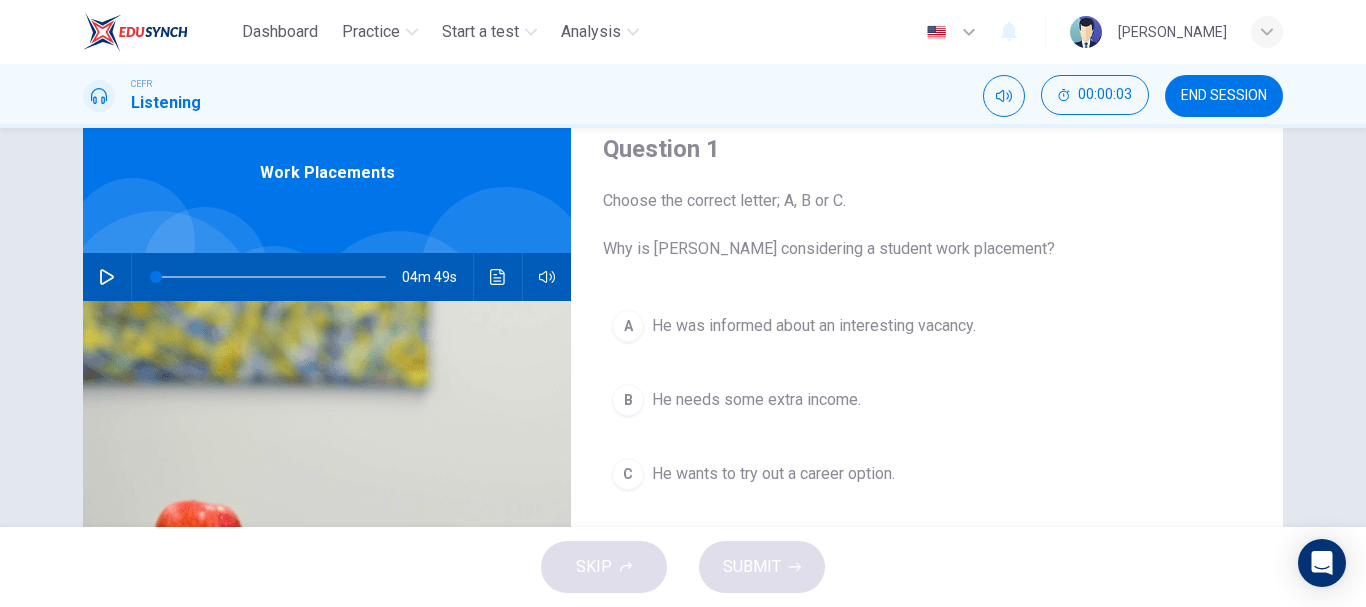 click 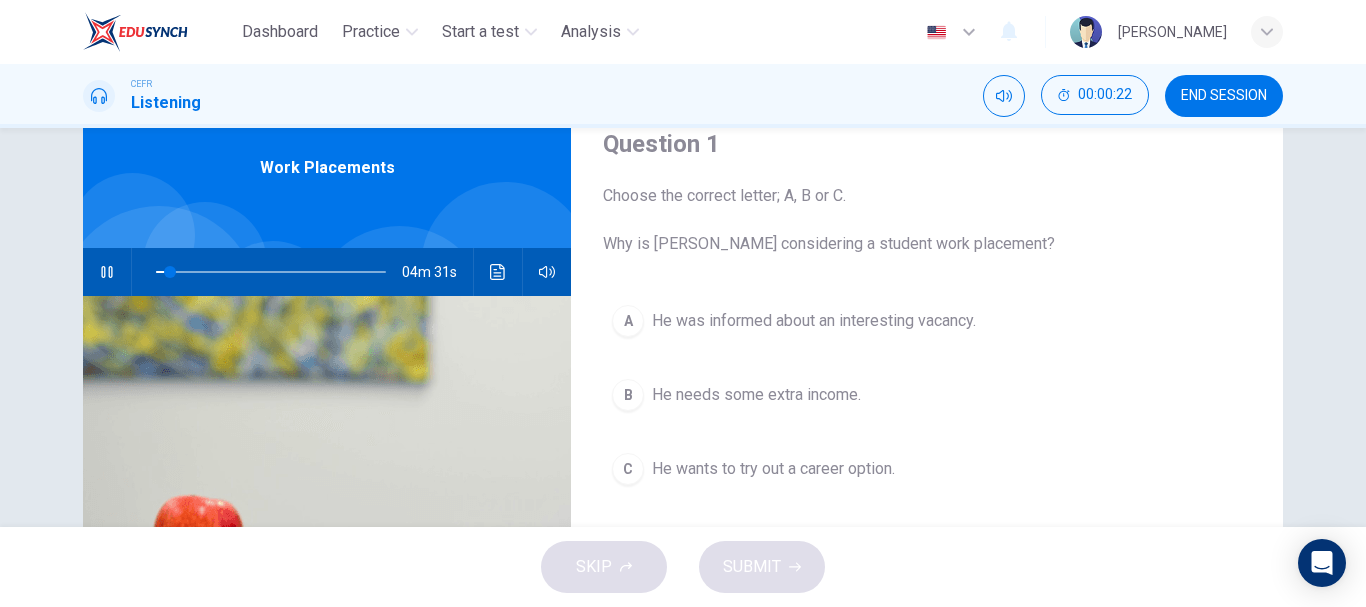 scroll, scrollTop: 72, scrollLeft: 0, axis: vertical 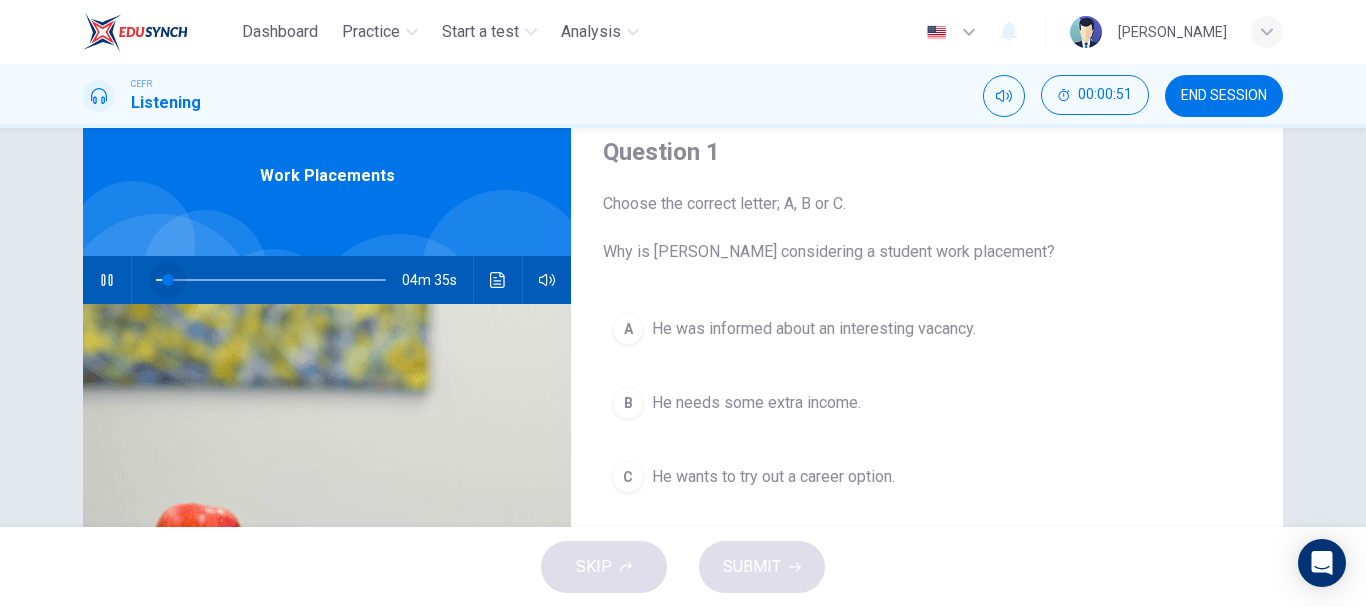 click at bounding box center [271, 280] 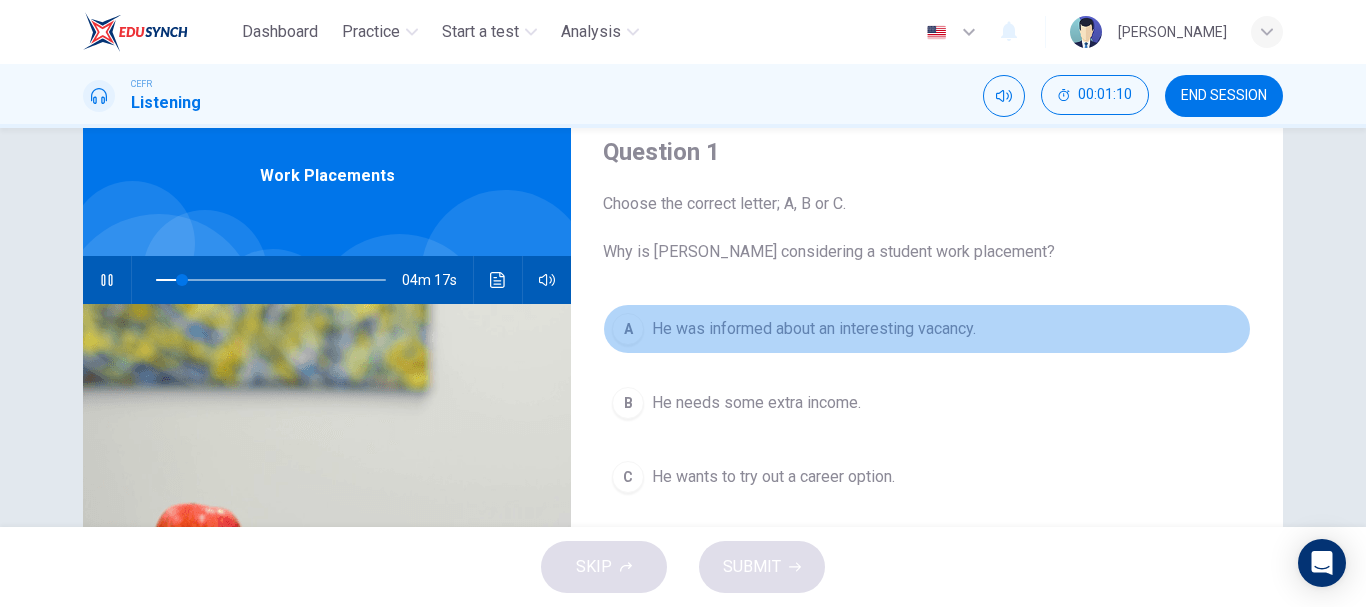 click on "A" at bounding box center (628, 329) 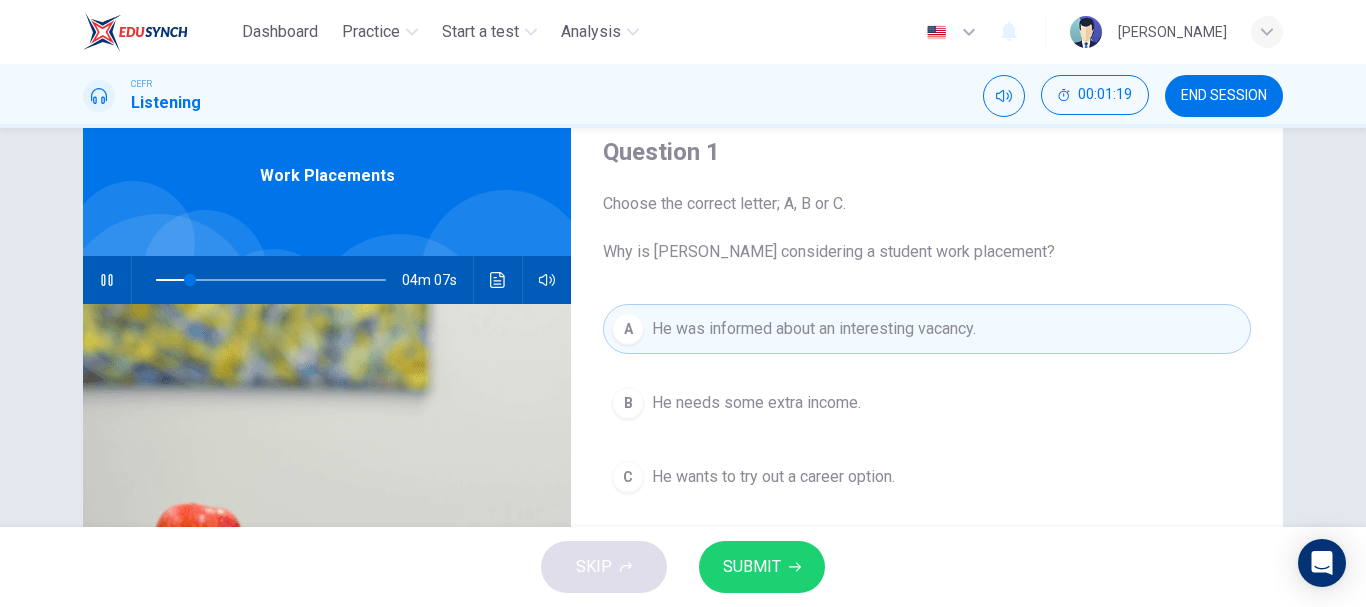 click on "SUBMIT" at bounding box center (762, 567) 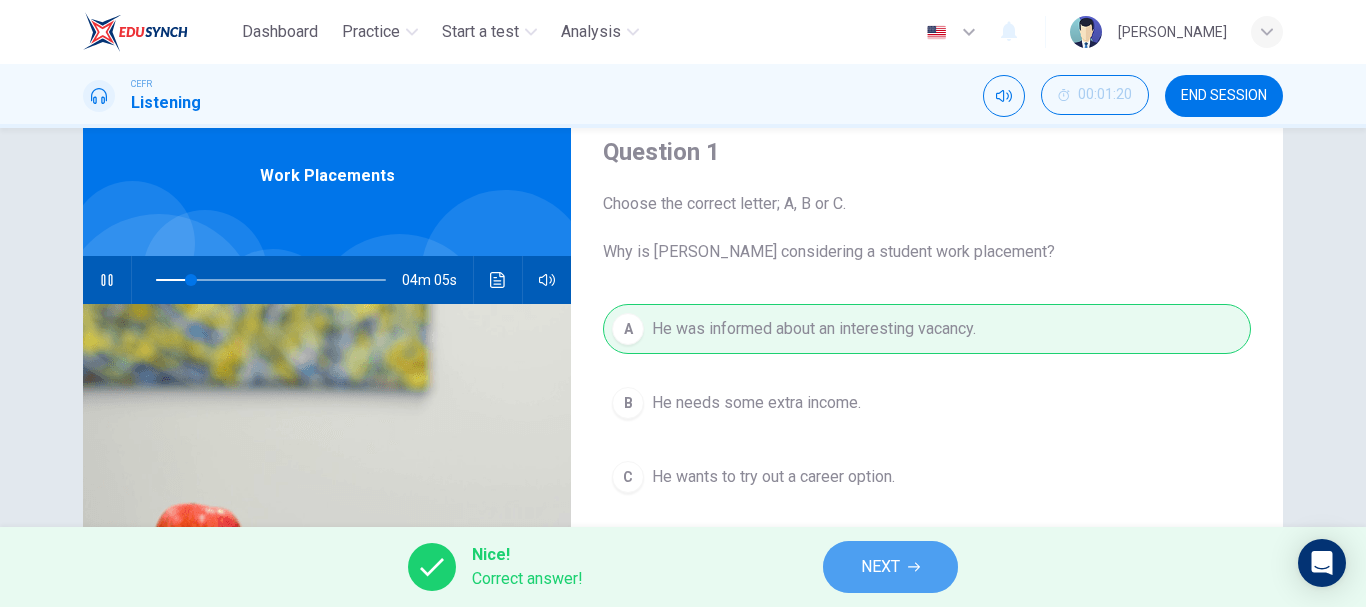 click on "NEXT" at bounding box center [890, 567] 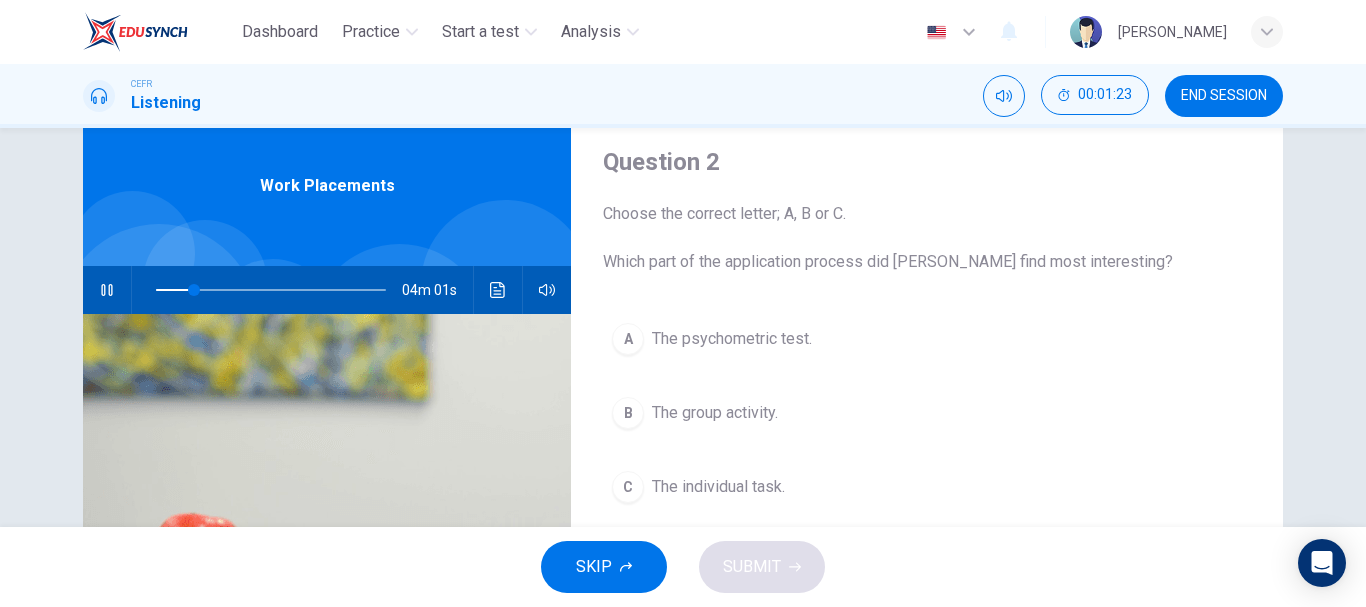 scroll, scrollTop: 61, scrollLeft: 0, axis: vertical 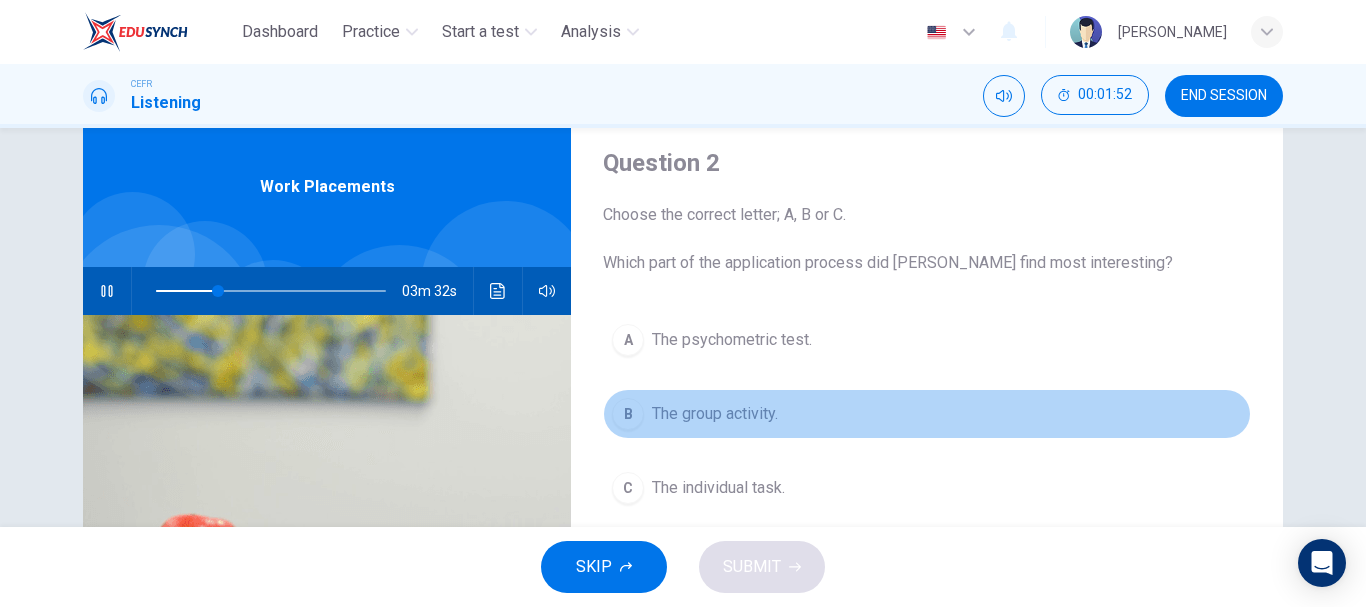 click on "B" at bounding box center (628, 414) 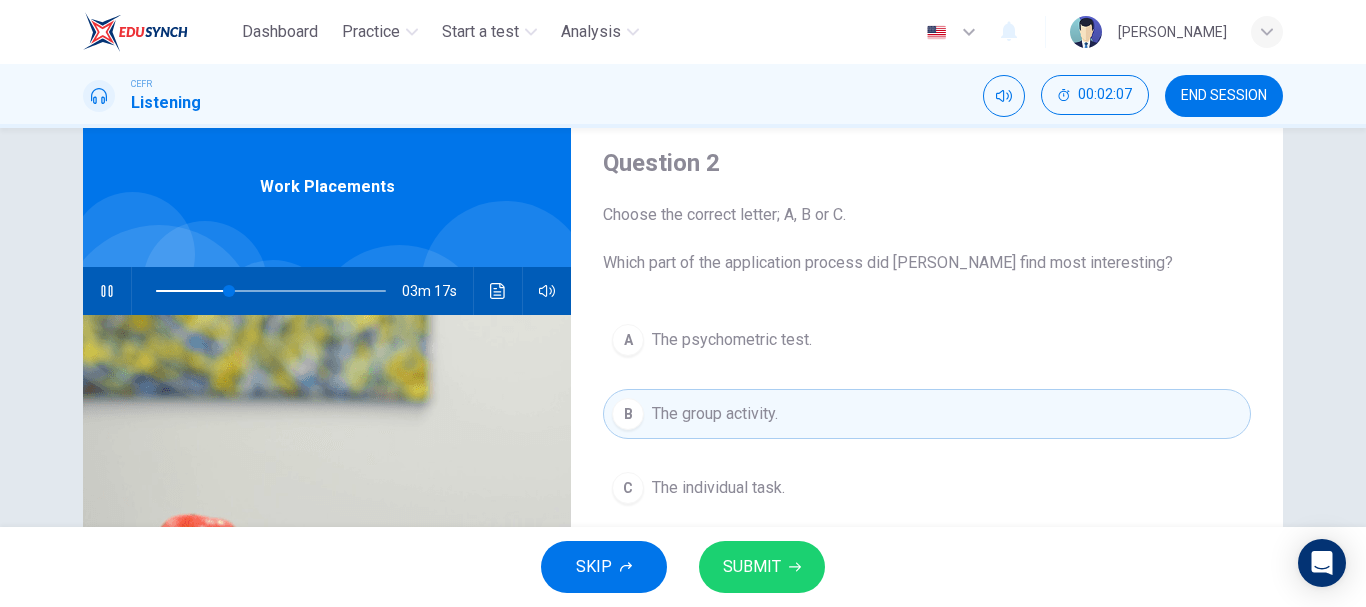 click on "SUBMIT" at bounding box center (752, 567) 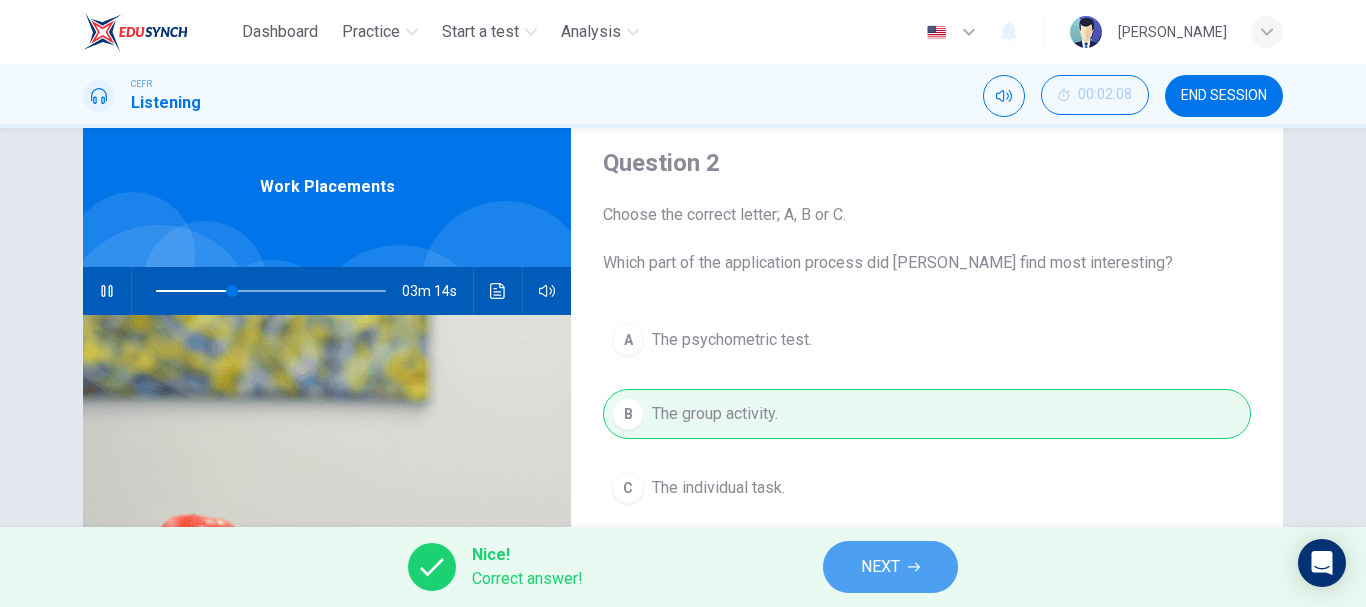click on "NEXT" at bounding box center [890, 567] 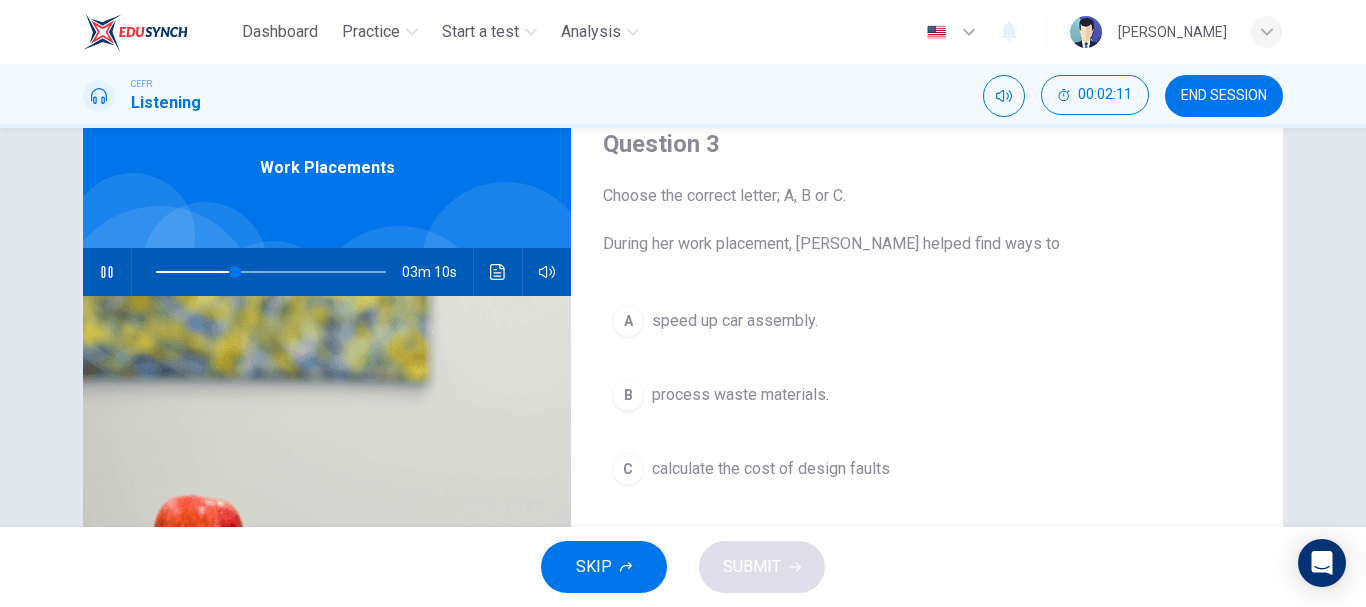 scroll, scrollTop: 78, scrollLeft: 0, axis: vertical 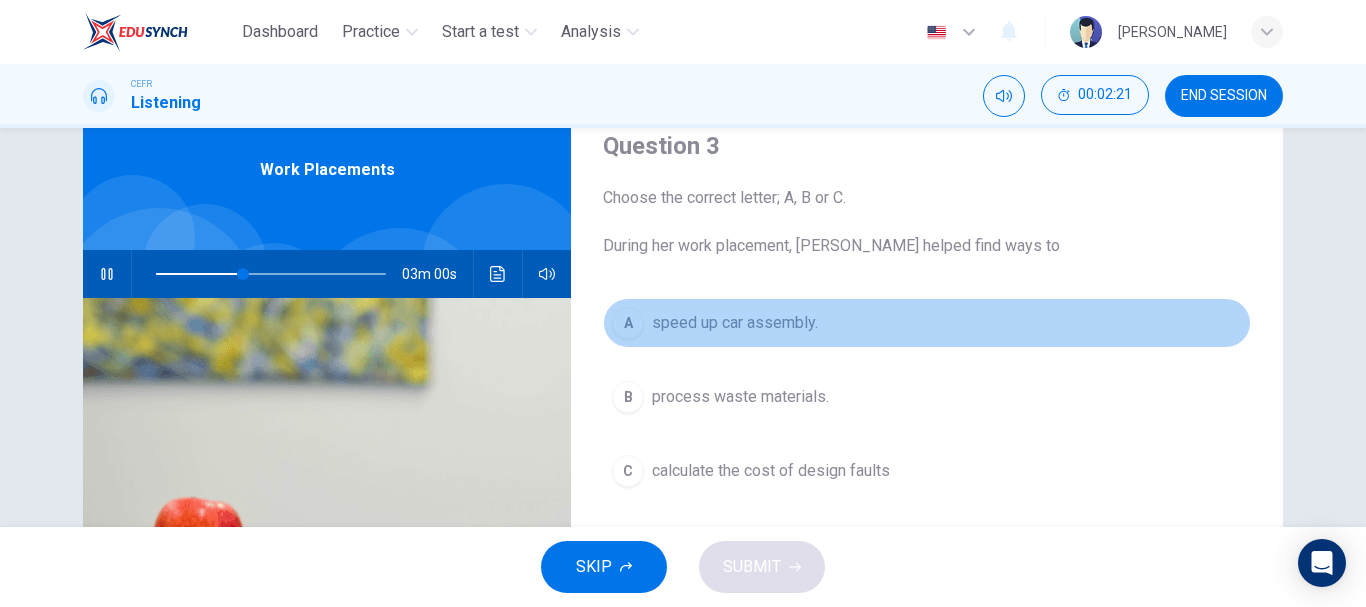 click on "A" at bounding box center (628, 323) 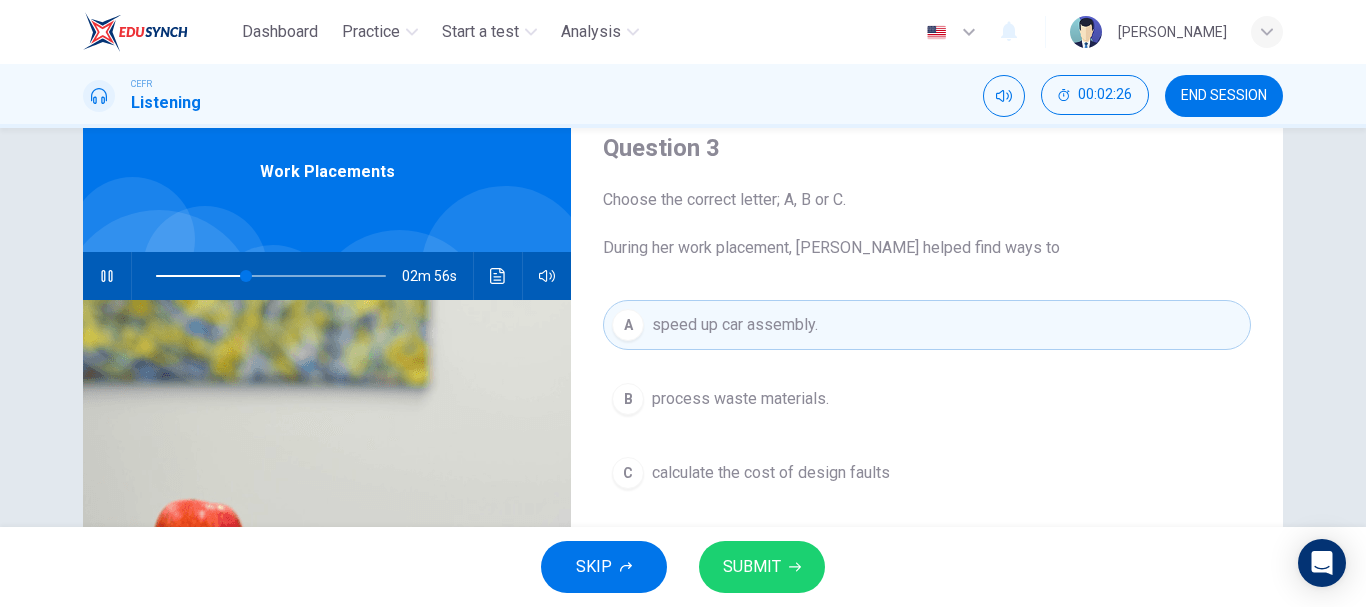 scroll, scrollTop: 73, scrollLeft: 0, axis: vertical 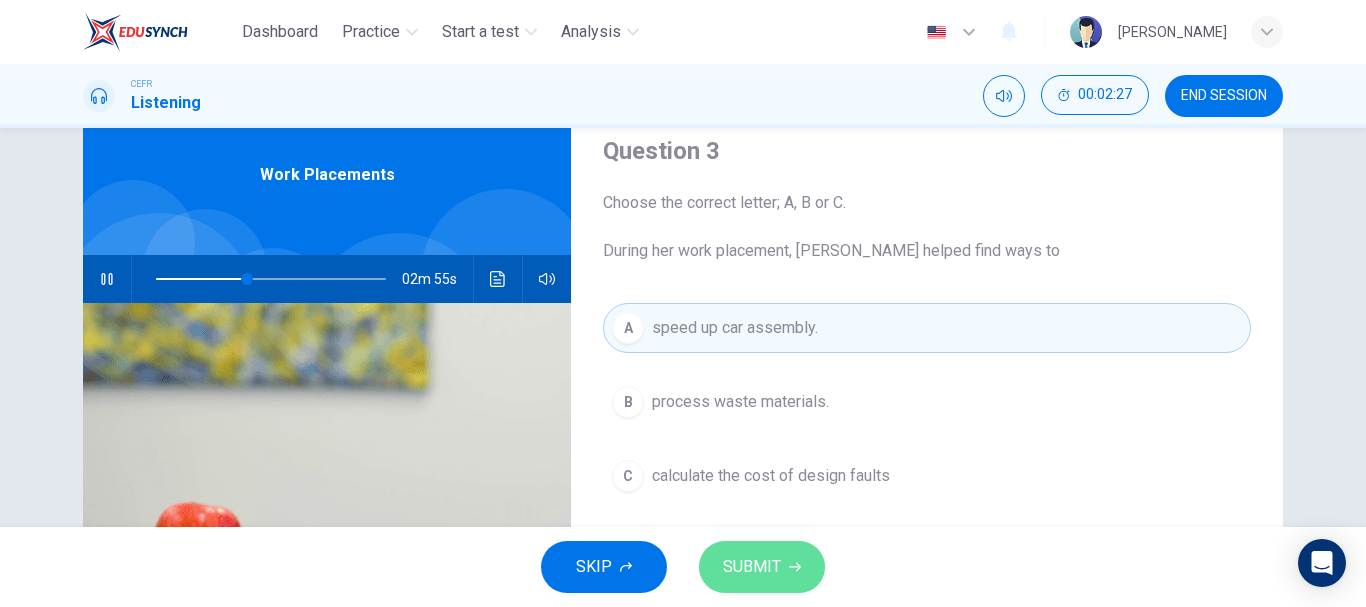 click on "SUBMIT" at bounding box center (762, 567) 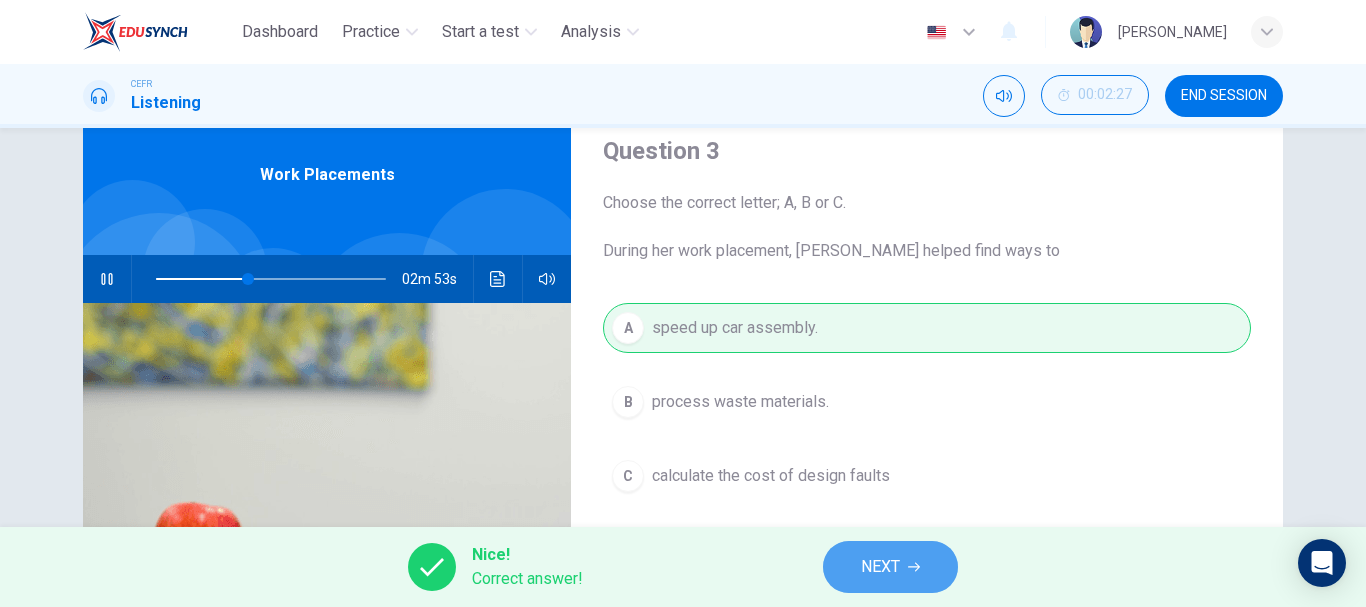 click on "NEXT" at bounding box center (880, 567) 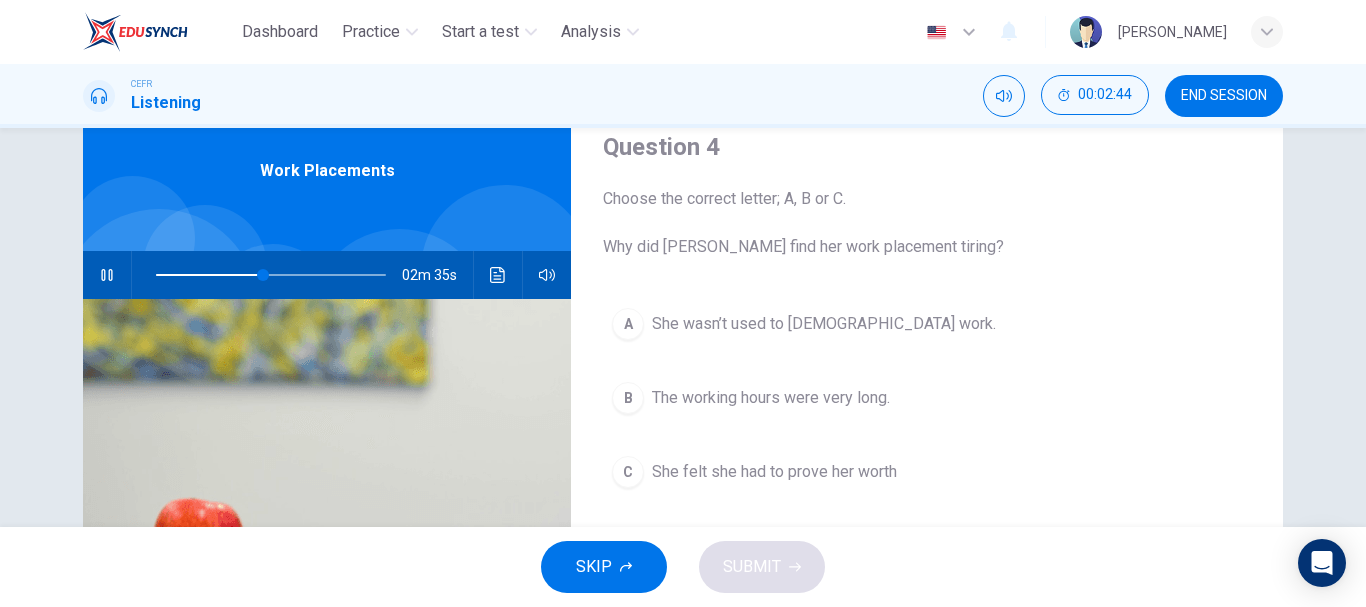 scroll, scrollTop: 76, scrollLeft: 0, axis: vertical 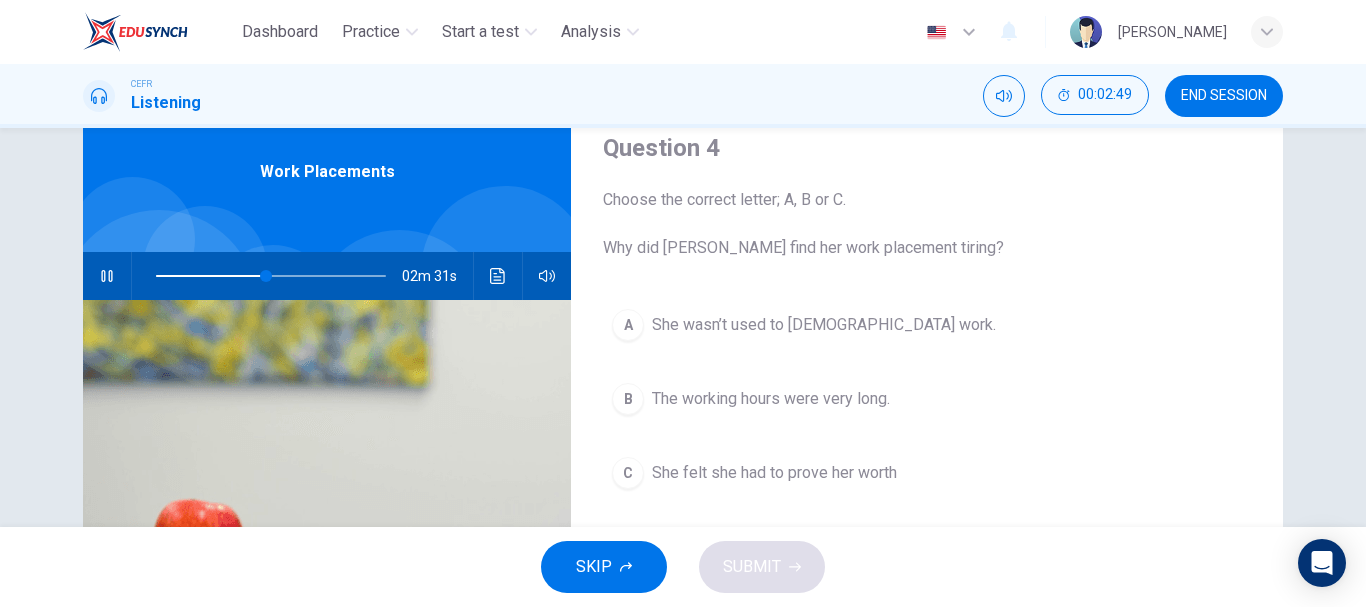 click on "She felt she had to prove her worth" at bounding box center (774, 473) 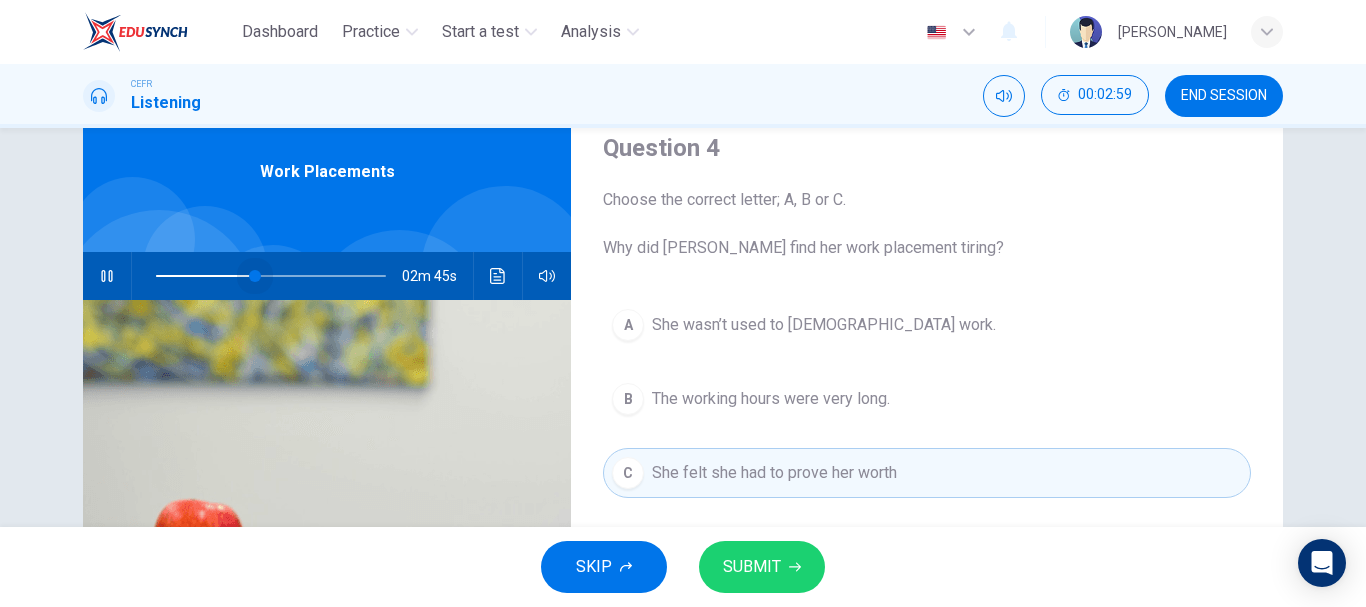 click at bounding box center [255, 276] 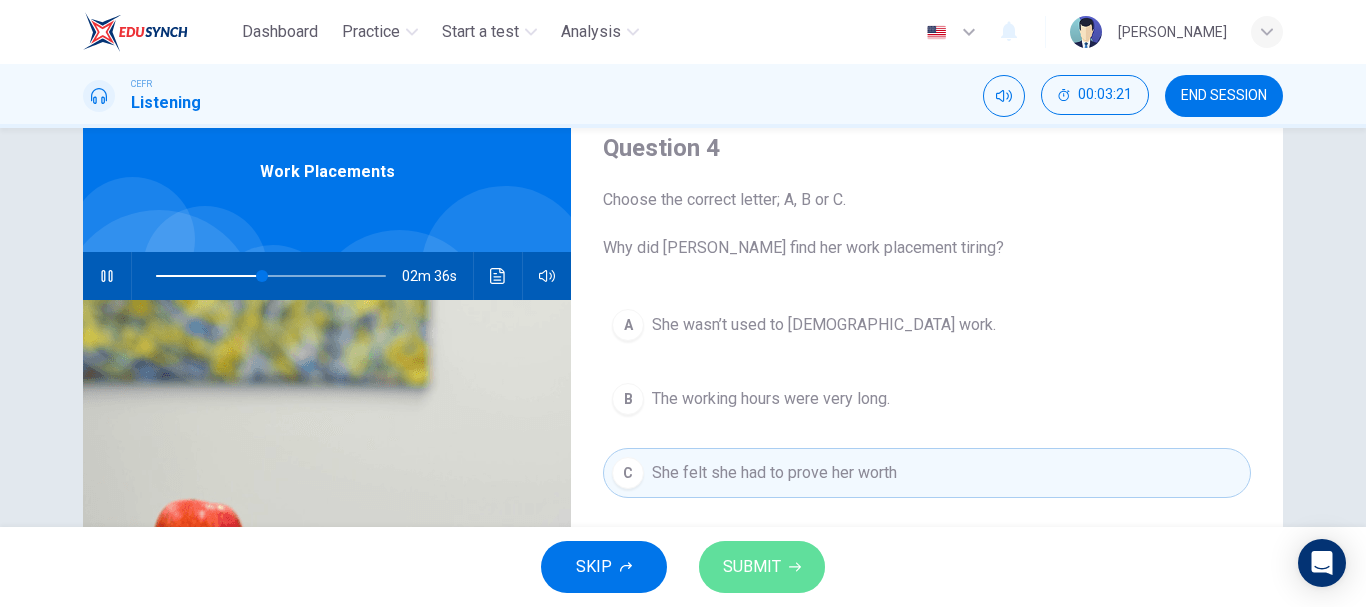 click on "SUBMIT" at bounding box center [752, 567] 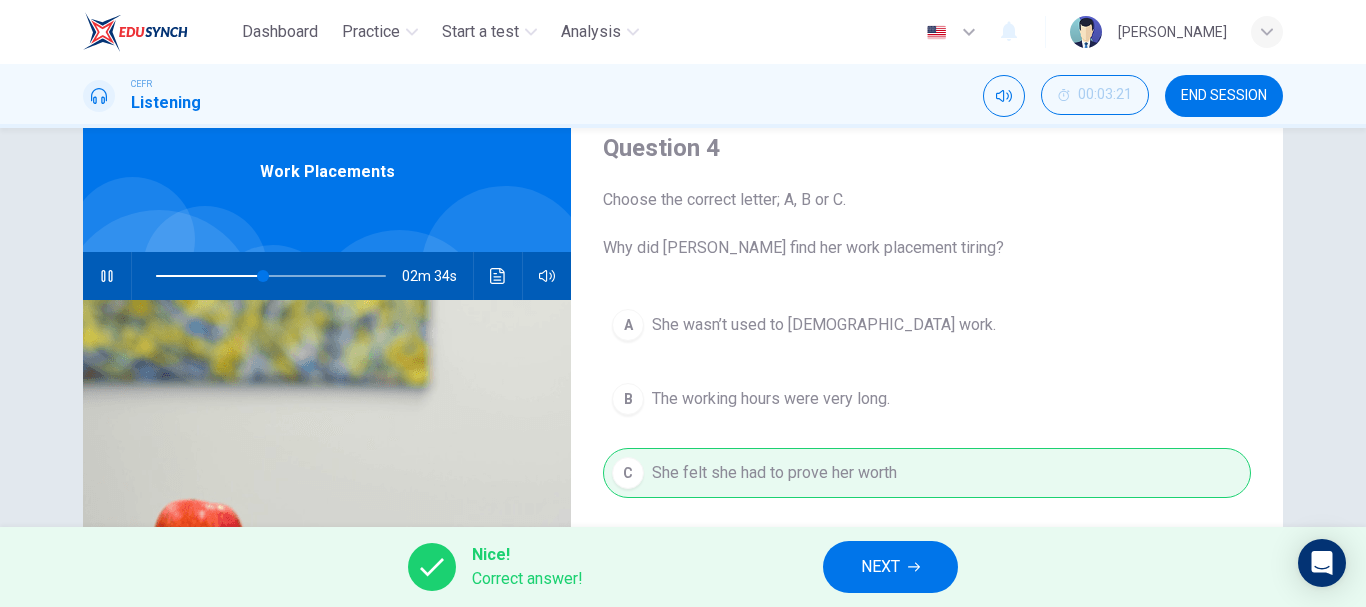 click on "NEXT" at bounding box center (890, 567) 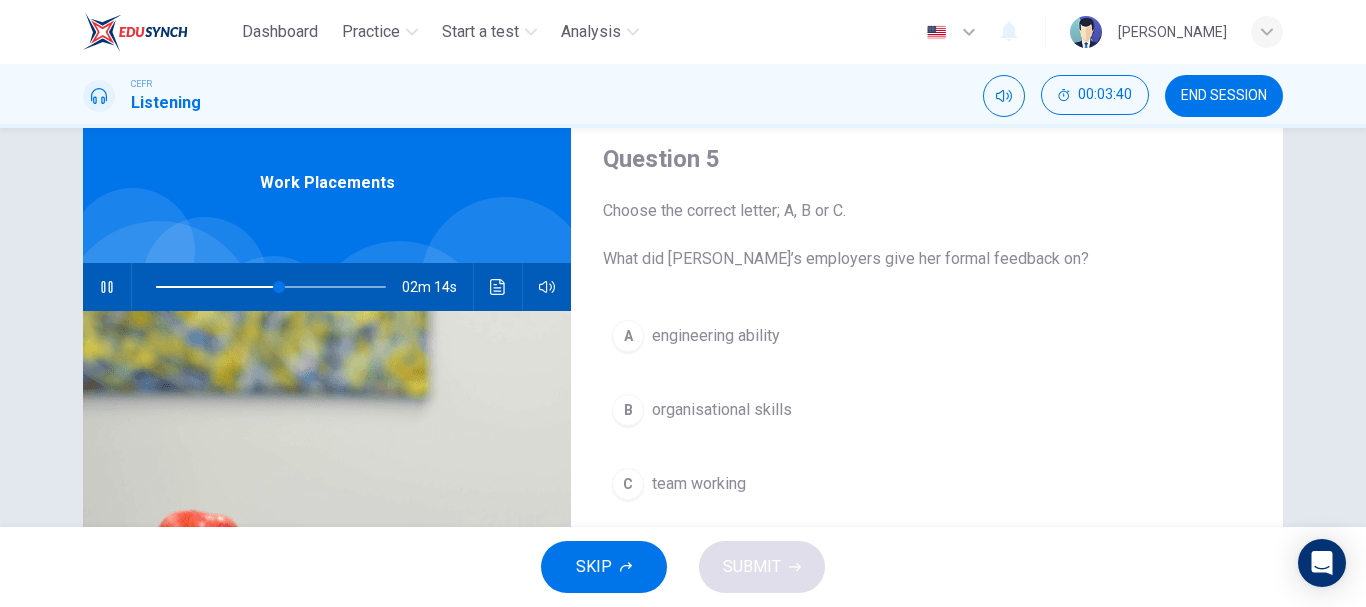 scroll, scrollTop: 64, scrollLeft: 0, axis: vertical 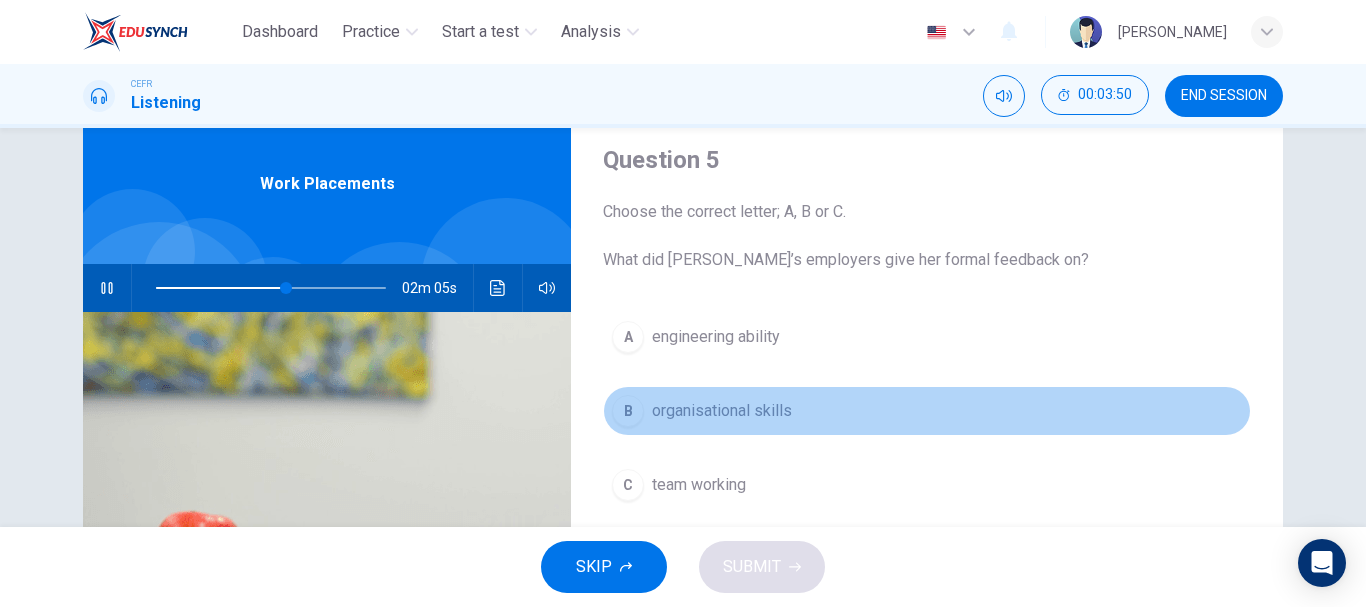 click on "B" at bounding box center (628, 411) 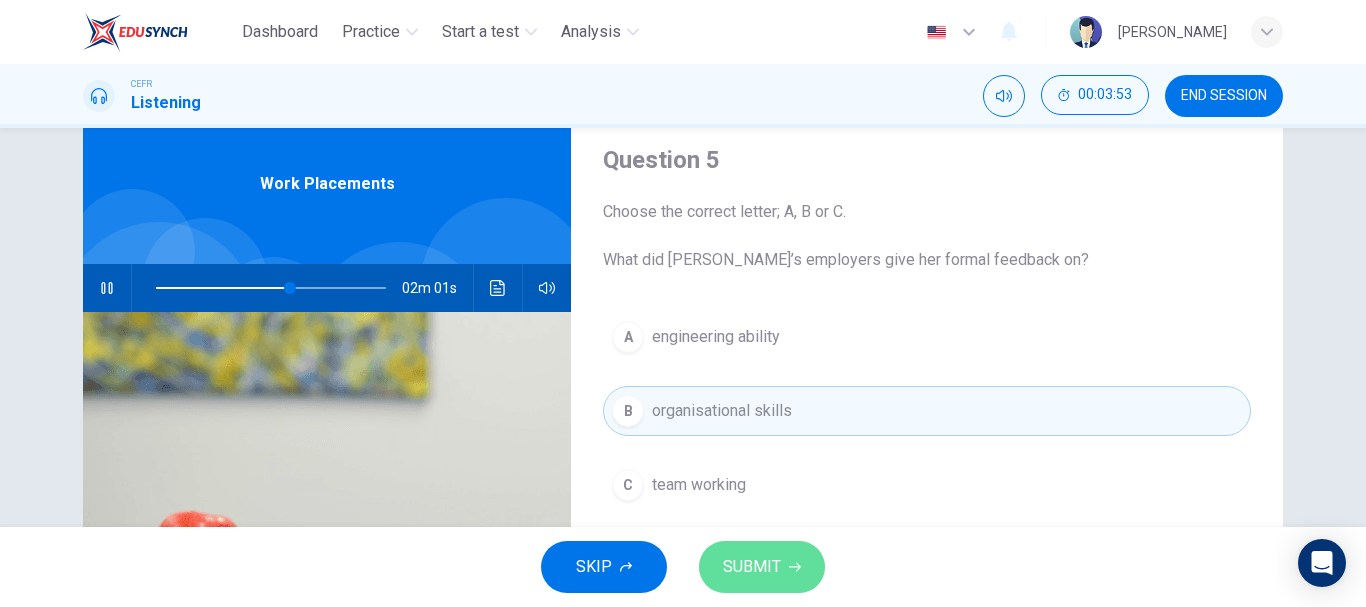 click on "SUBMIT" at bounding box center (752, 567) 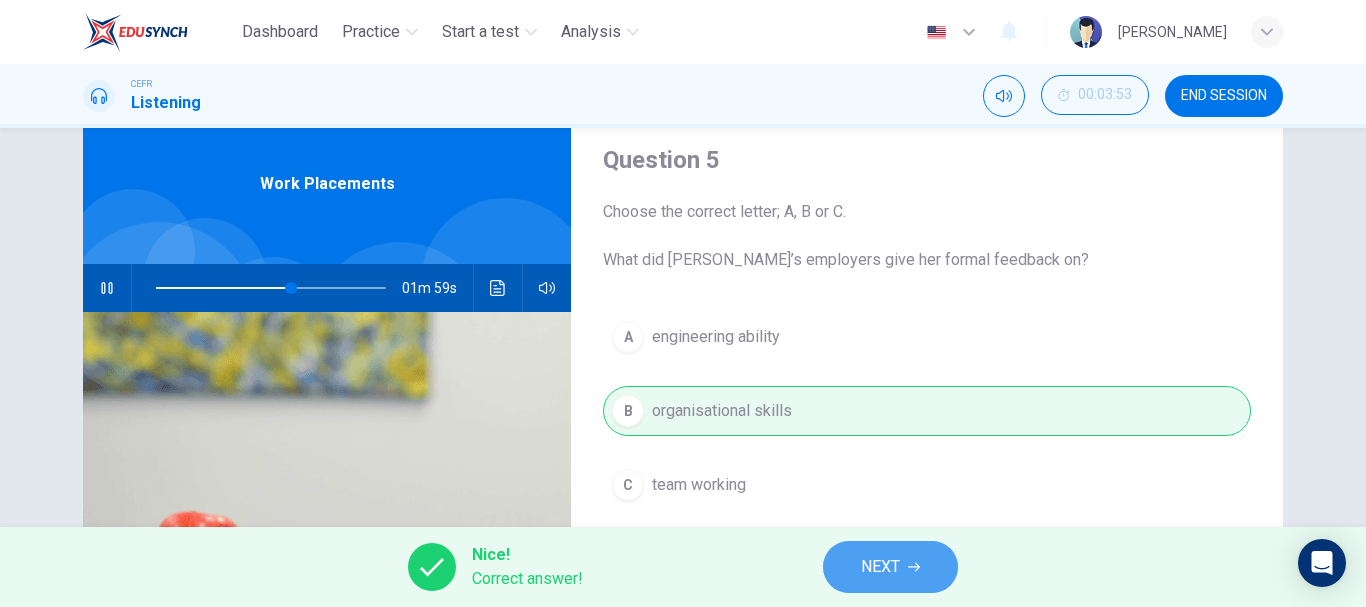 click on "NEXT" at bounding box center [890, 567] 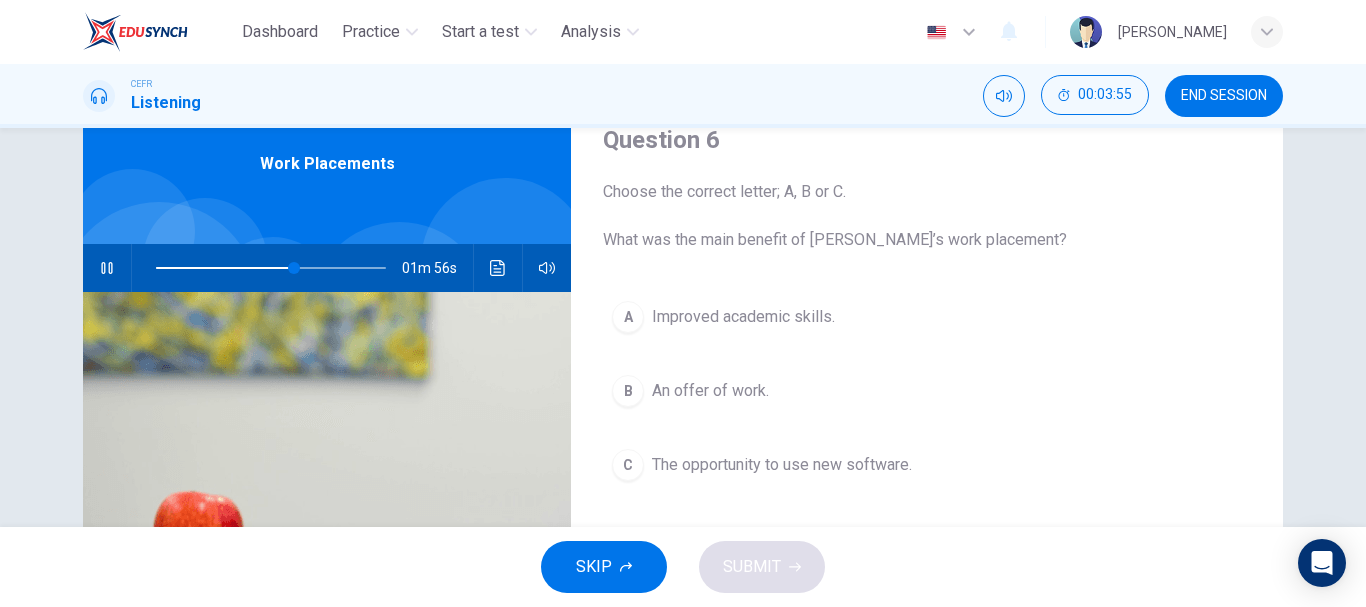 scroll, scrollTop: 85, scrollLeft: 0, axis: vertical 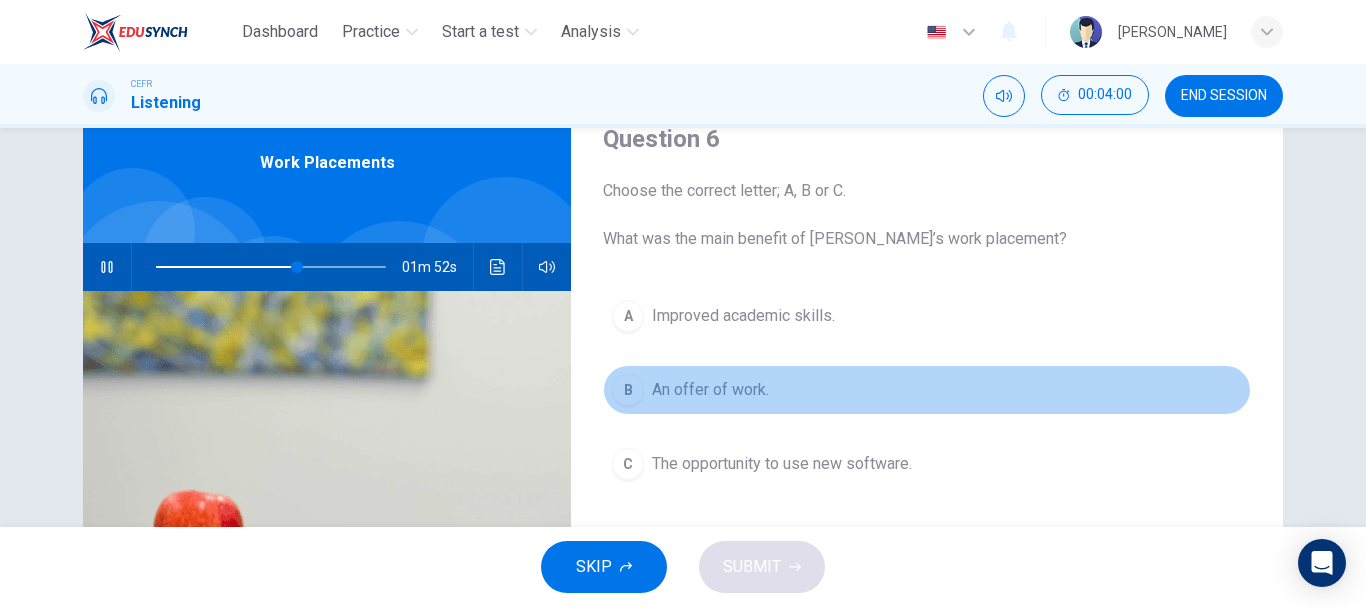click on "An offer of work." at bounding box center [710, 390] 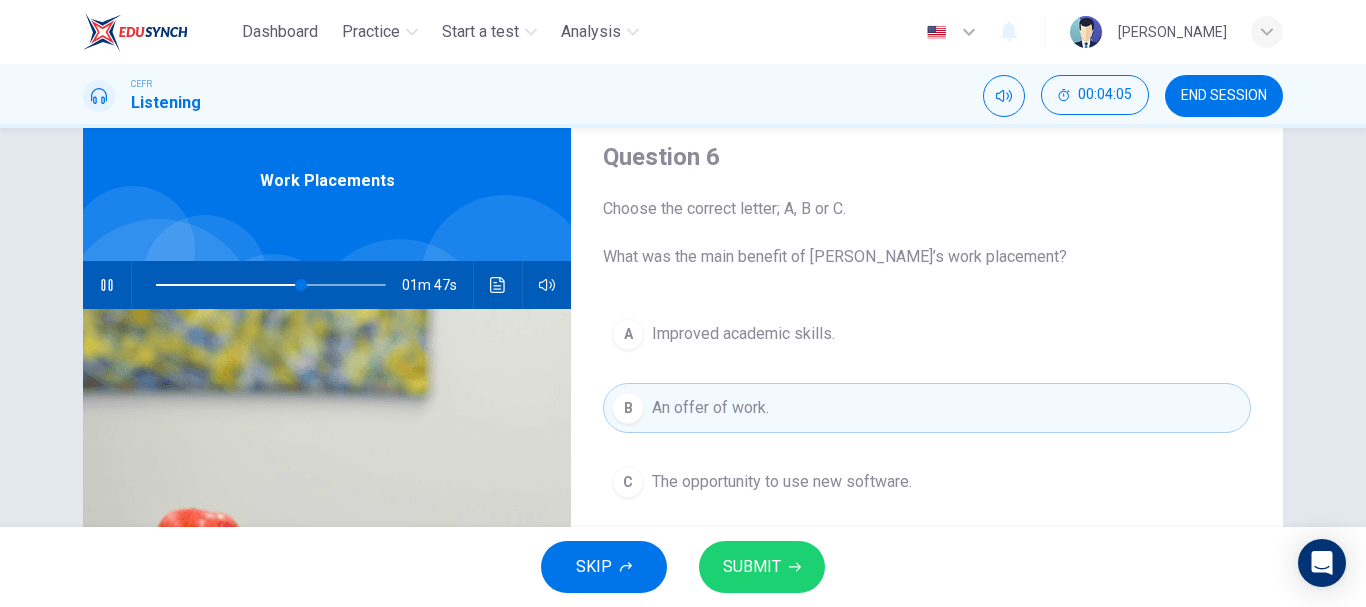 scroll, scrollTop: 66, scrollLeft: 0, axis: vertical 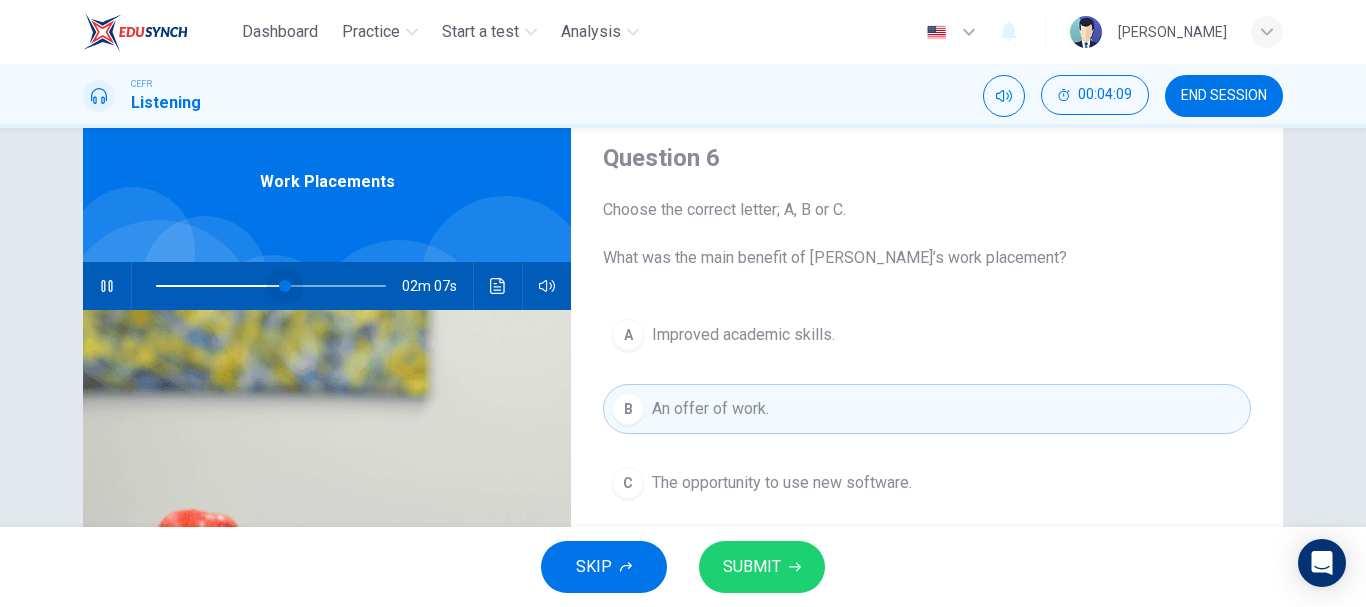 click at bounding box center (285, 286) 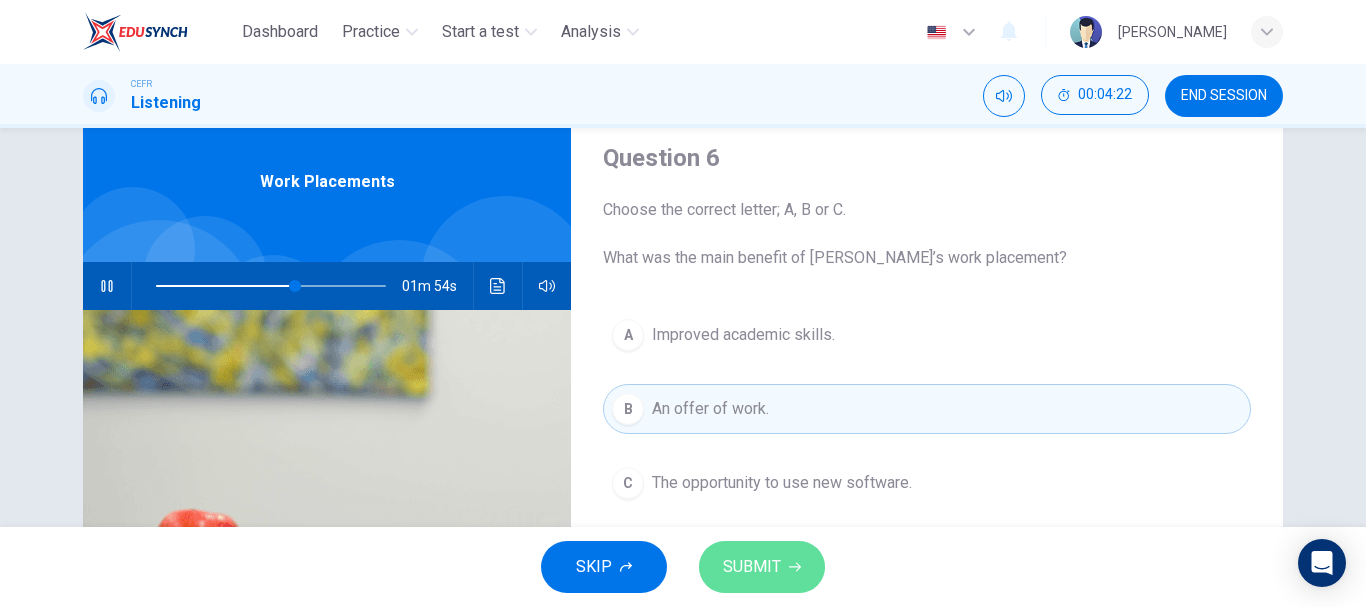 click on "SUBMIT" at bounding box center (752, 567) 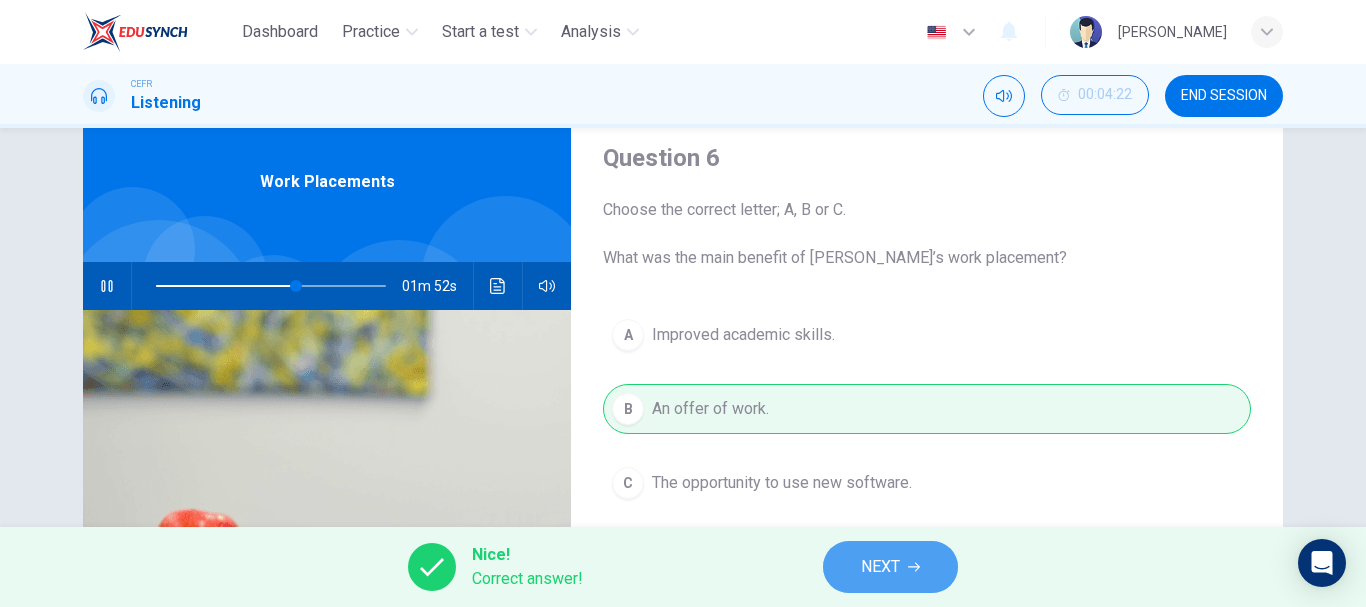 click on "NEXT" at bounding box center [890, 567] 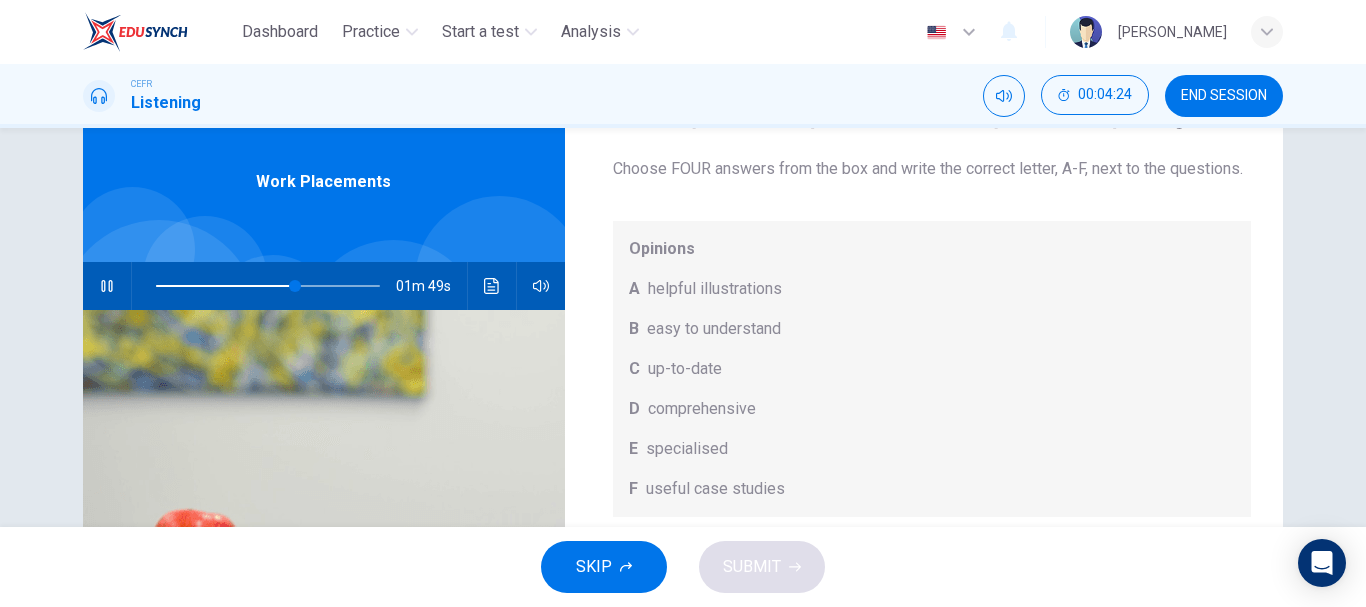 scroll, scrollTop: 113, scrollLeft: 0, axis: vertical 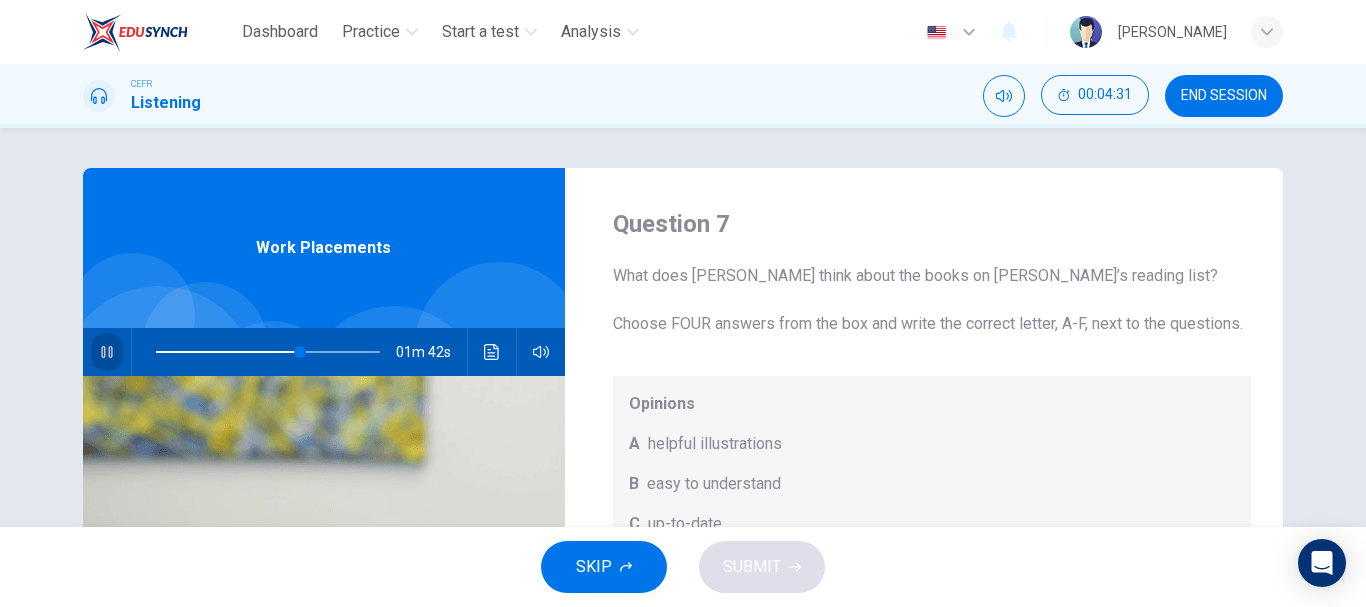 click 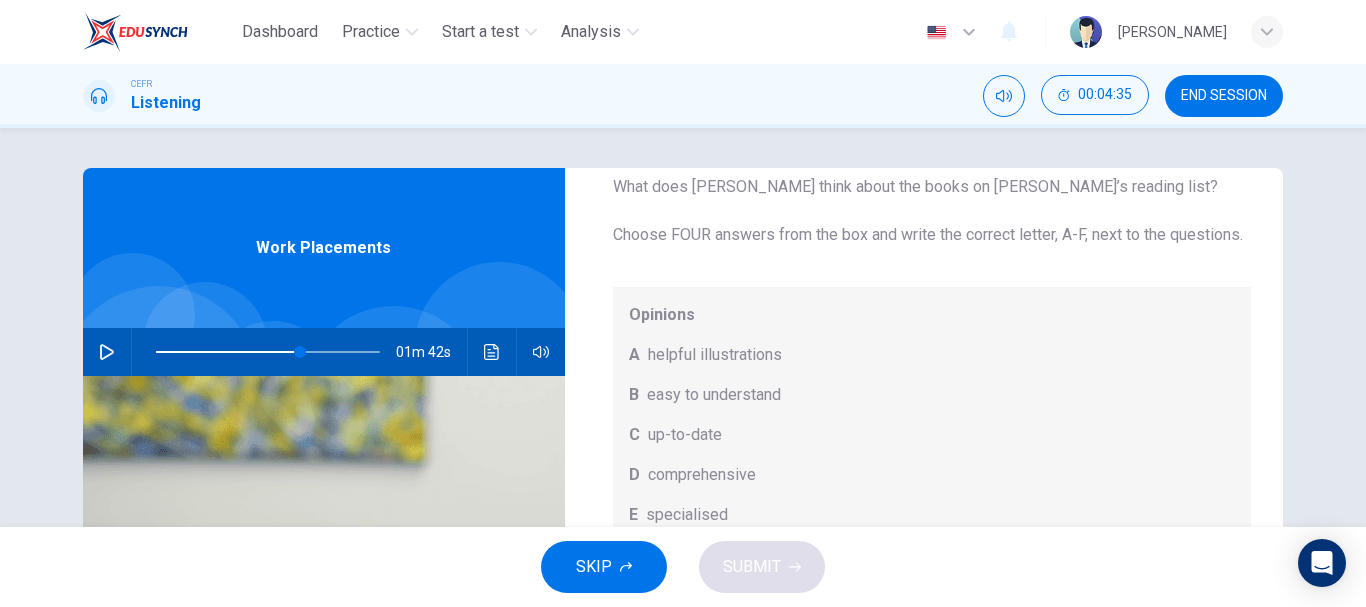 scroll, scrollTop: 113, scrollLeft: 0, axis: vertical 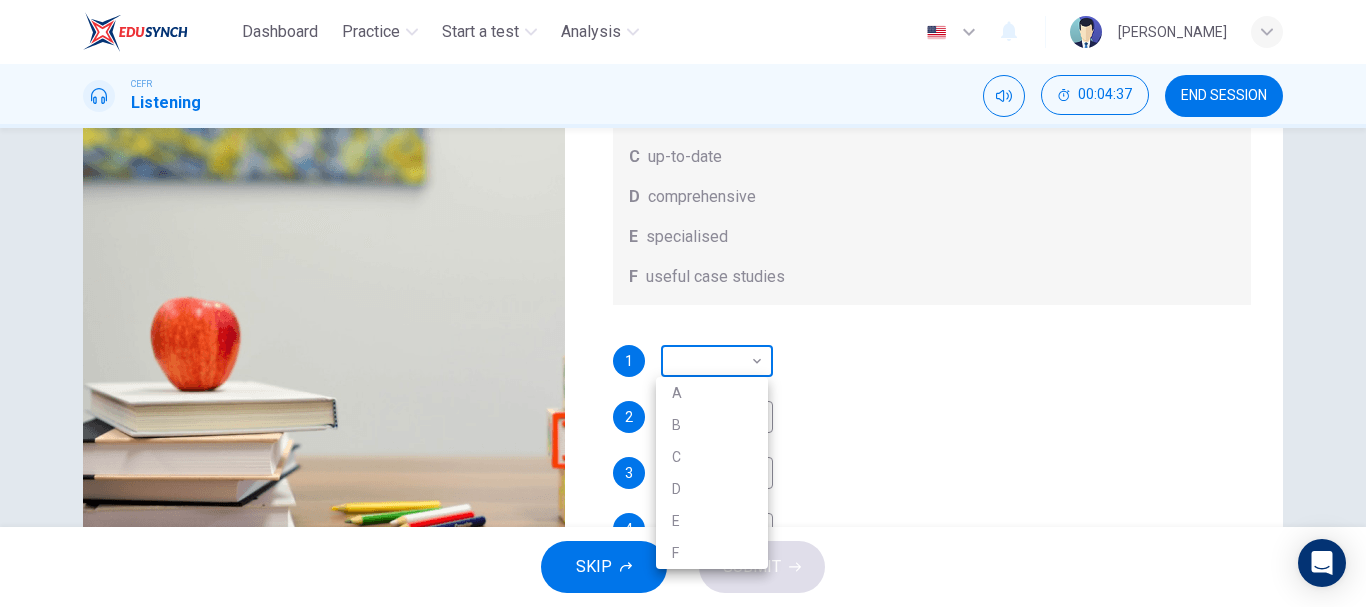 click on "Dashboard Practice Start a test Analysis English en ​ WENDY MICHELLE WILLIAM CEFR Listening 00:04:37 END SESSION Question 7 What does Linda think about the books on Matthew’s reading list? Choose FOUR answers from the box and write the correct letter, A-F, next to the questions.
Opinions A helpful illustrations B easy to understand C up-to-date D comprehensive E specialised F useful case studies 1 ​ ​ 2 ​ ​ 3 ​ ​ 4 ​ ​ Work Placements 01m 42s SKIP SUBMIT EduSynch - Online Language Proficiency Testing
Dashboard Practice Start a test Analysis Notifications © Copyright  2025 A B C D E F" at bounding box center [683, 303] 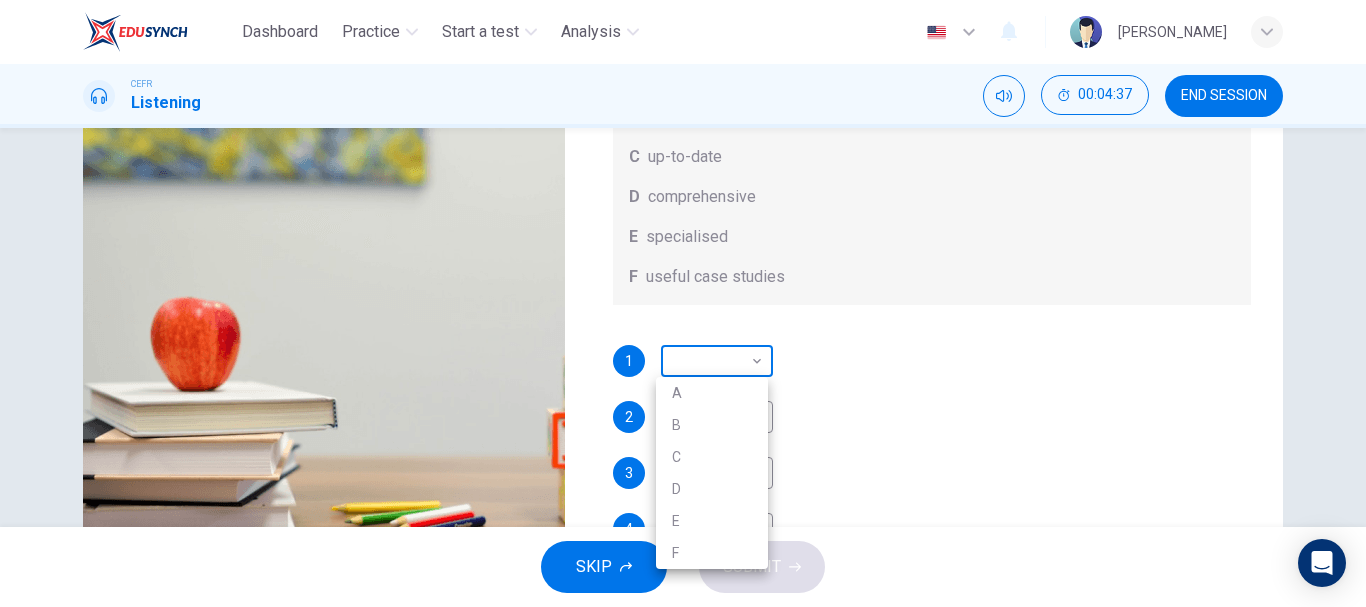 click at bounding box center (683, 303) 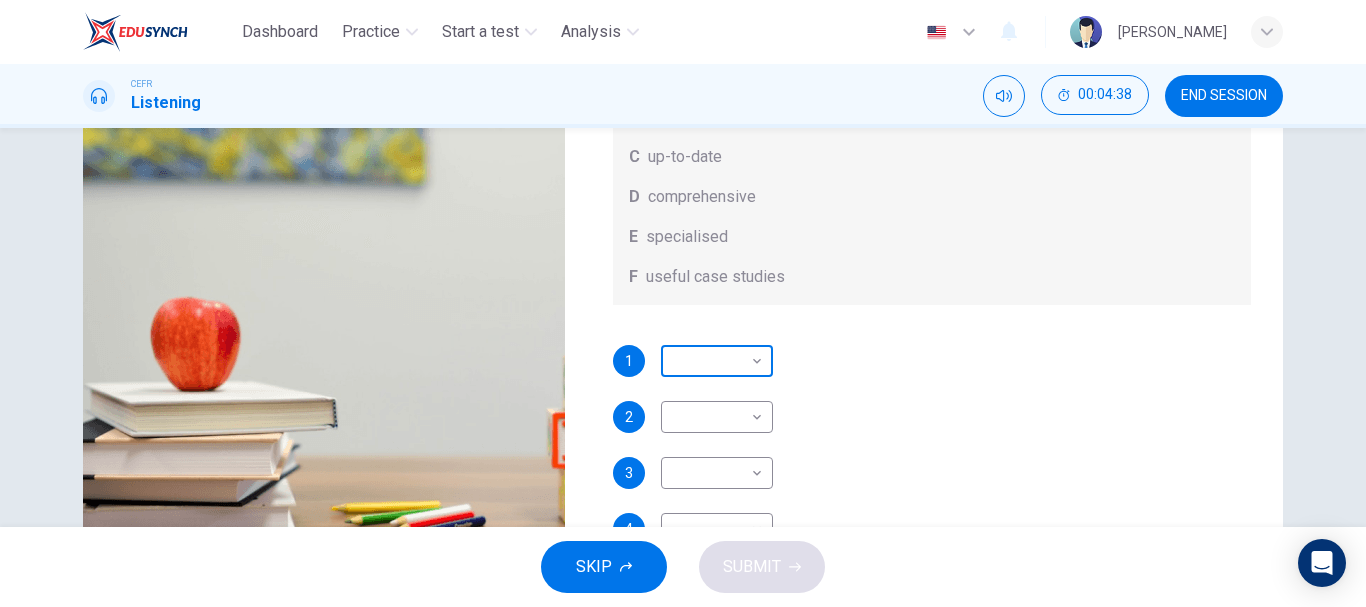 scroll, scrollTop: 0, scrollLeft: 0, axis: both 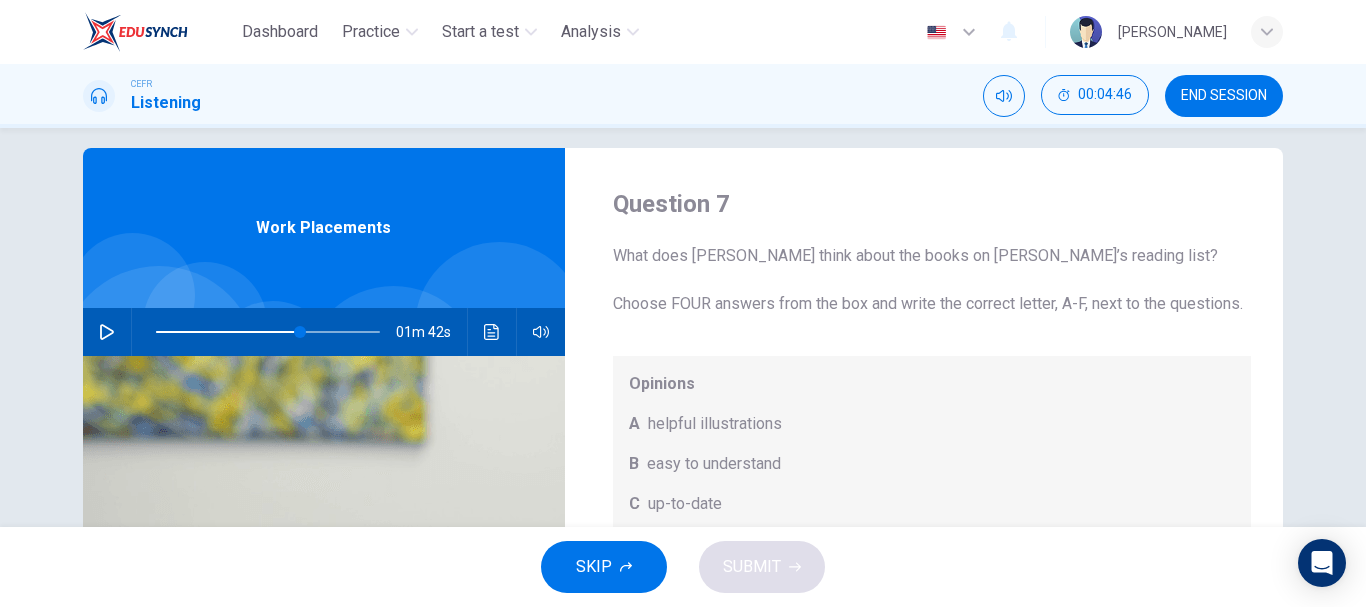 click 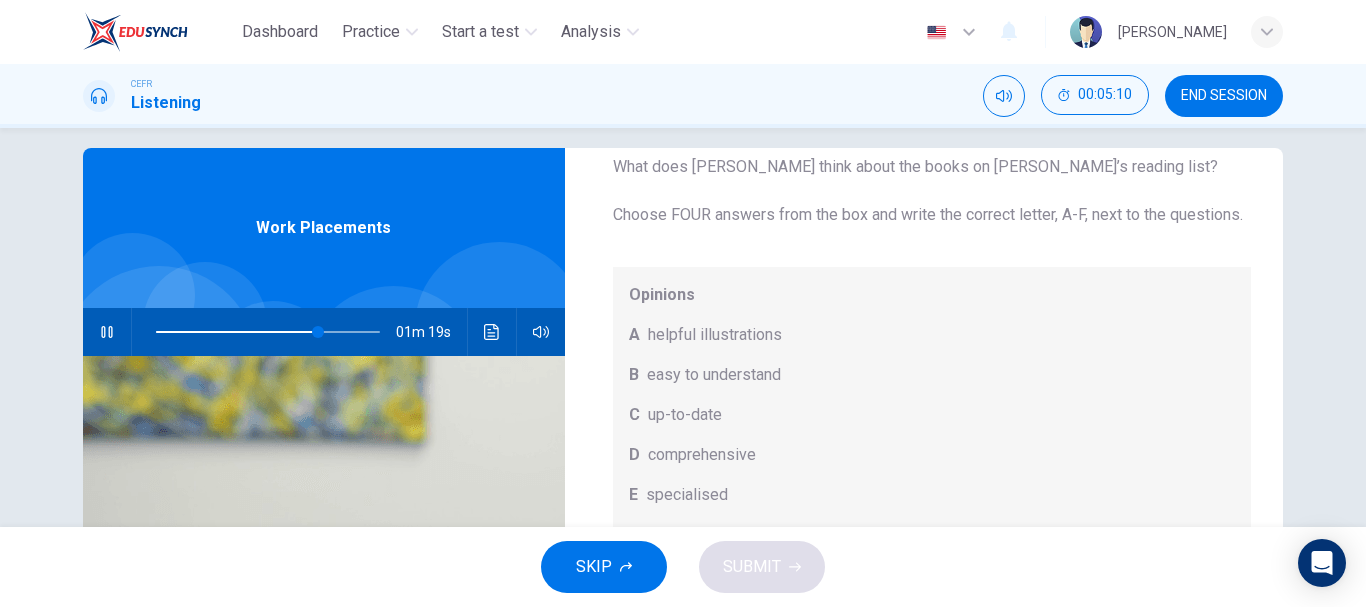 scroll, scrollTop: 113, scrollLeft: 0, axis: vertical 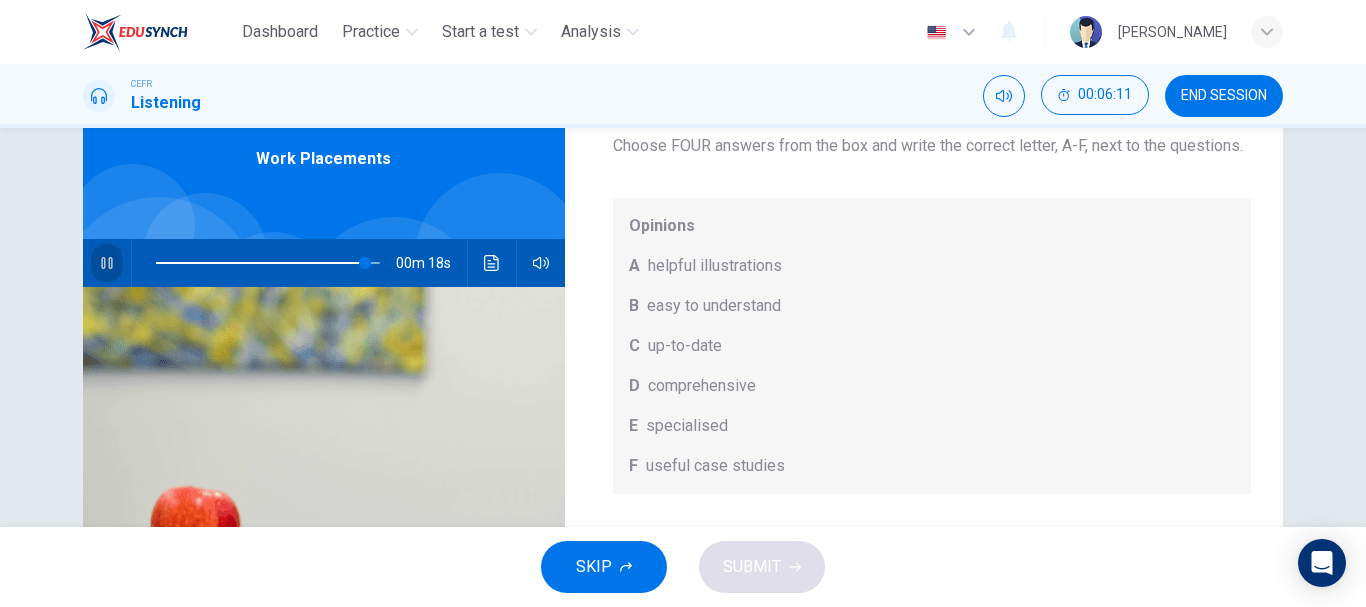 click at bounding box center (107, 263) 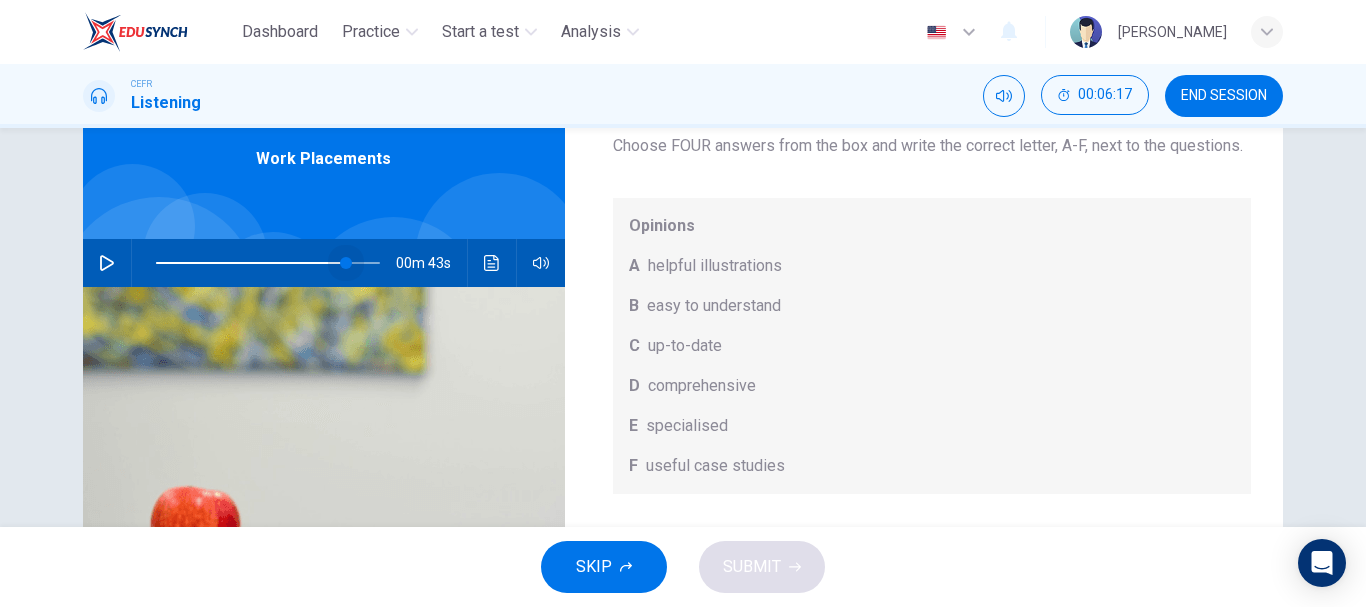 click at bounding box center [346, 263] 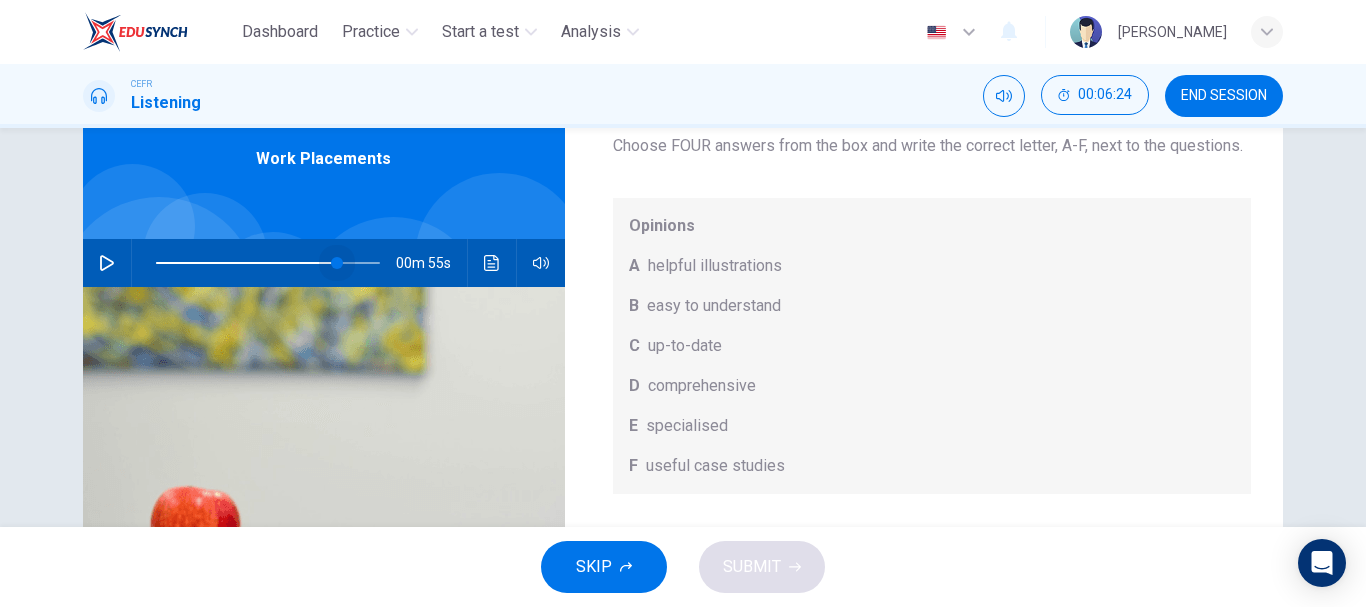 click at bounding box center [337, 263] 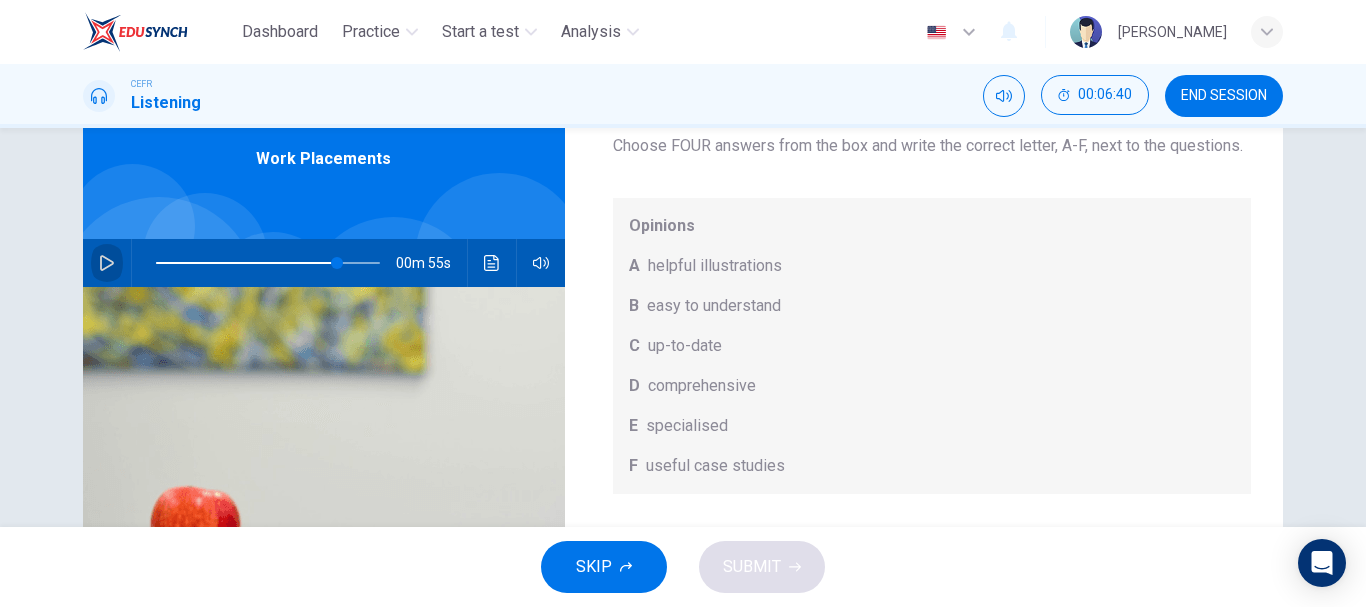 click at bounding box center [107, 263] 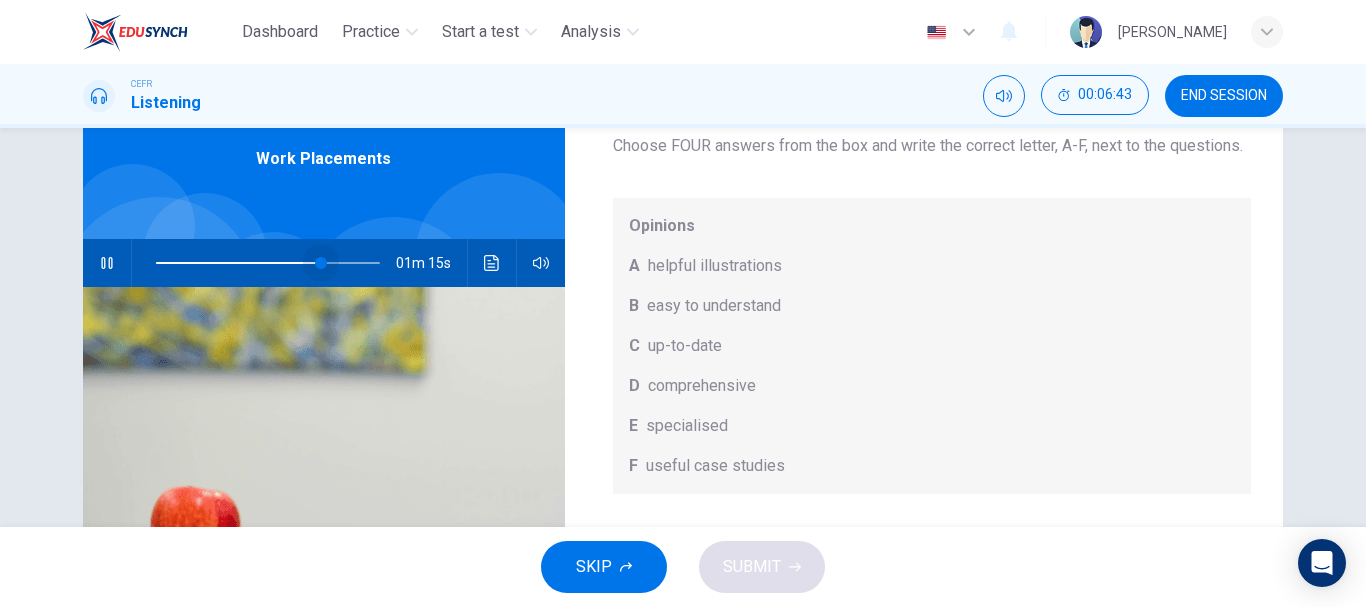 click at bounding box center [321, 263] 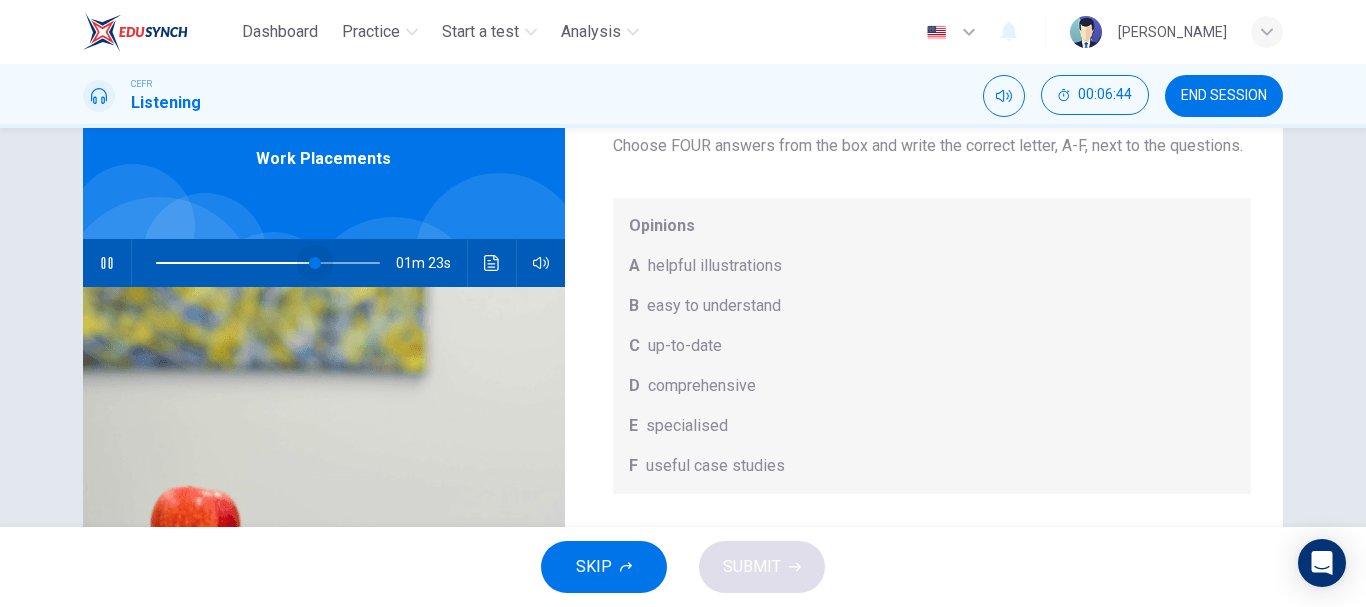 click at bounding box center [315, 263] 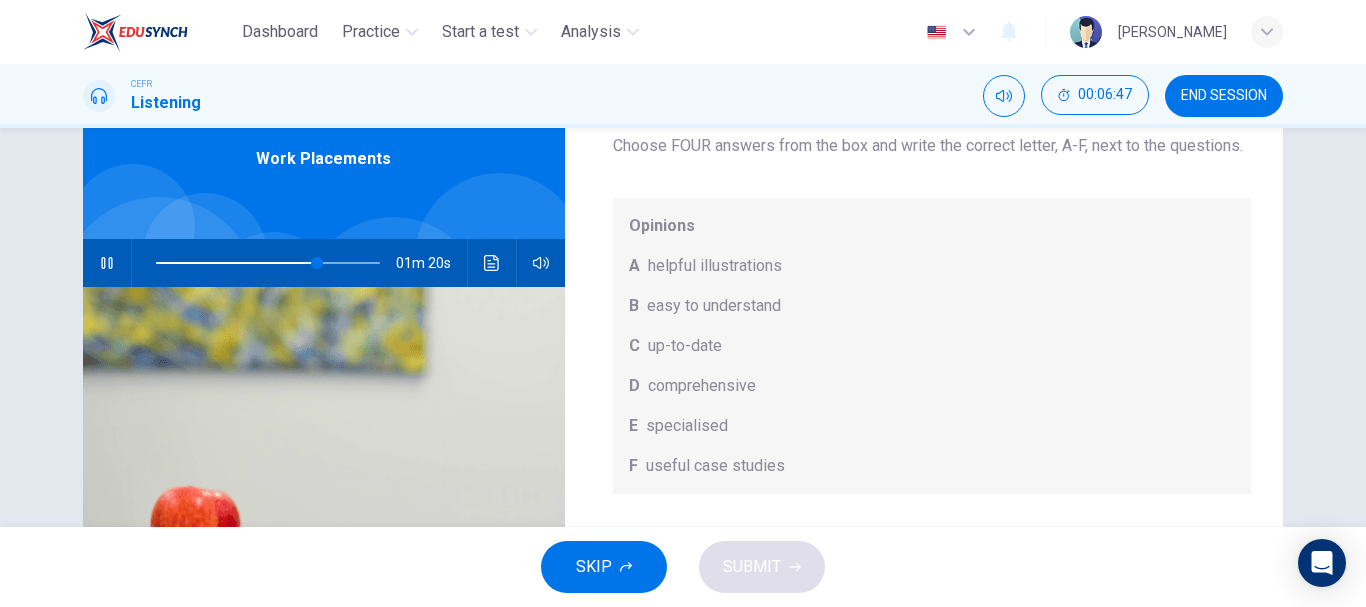 click at bounding box center [107, 263] 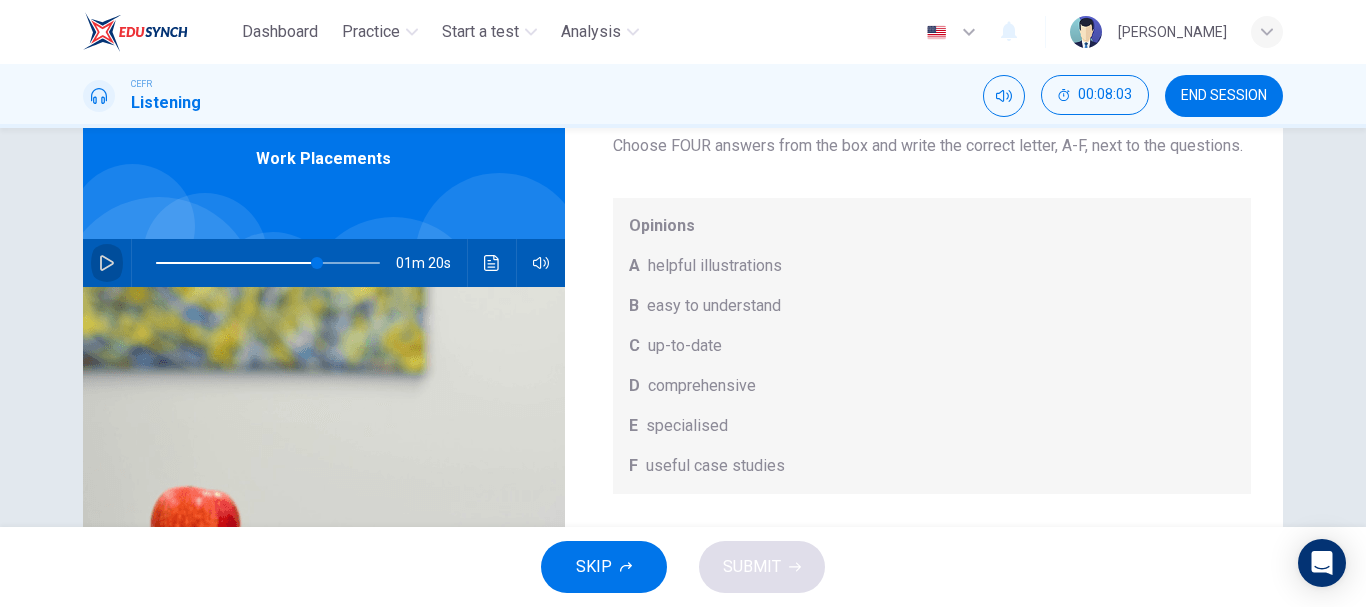 click at bounding box center (107, 263) 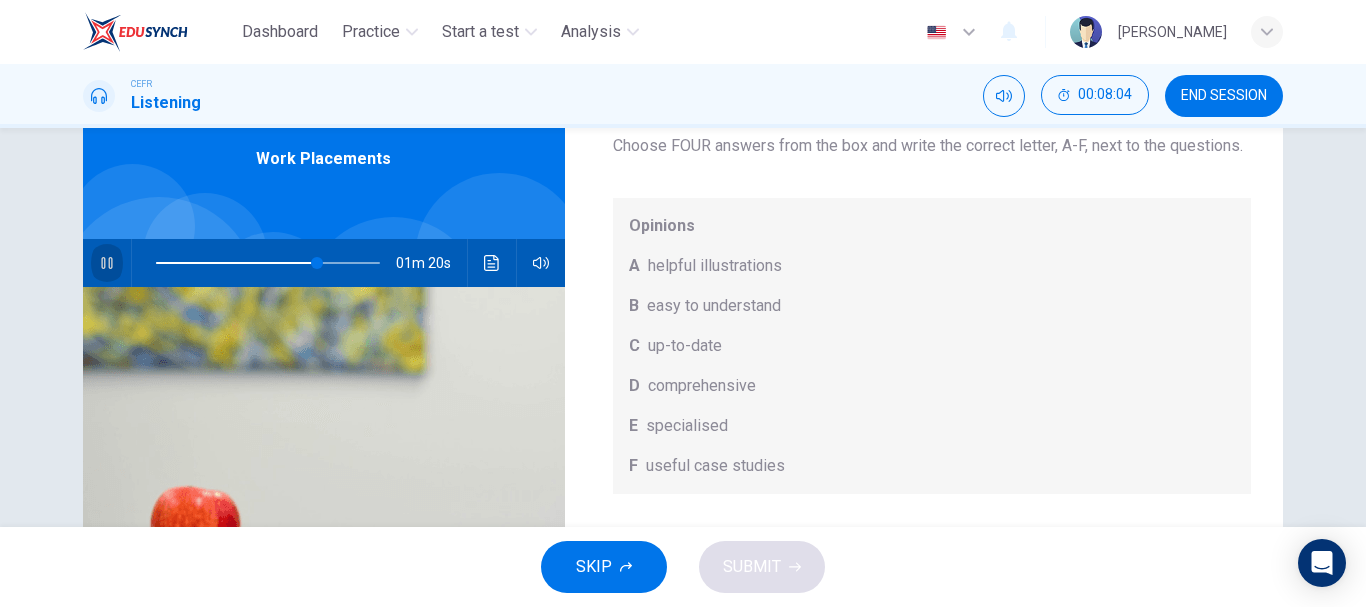 click at bounding box center (107, 263) 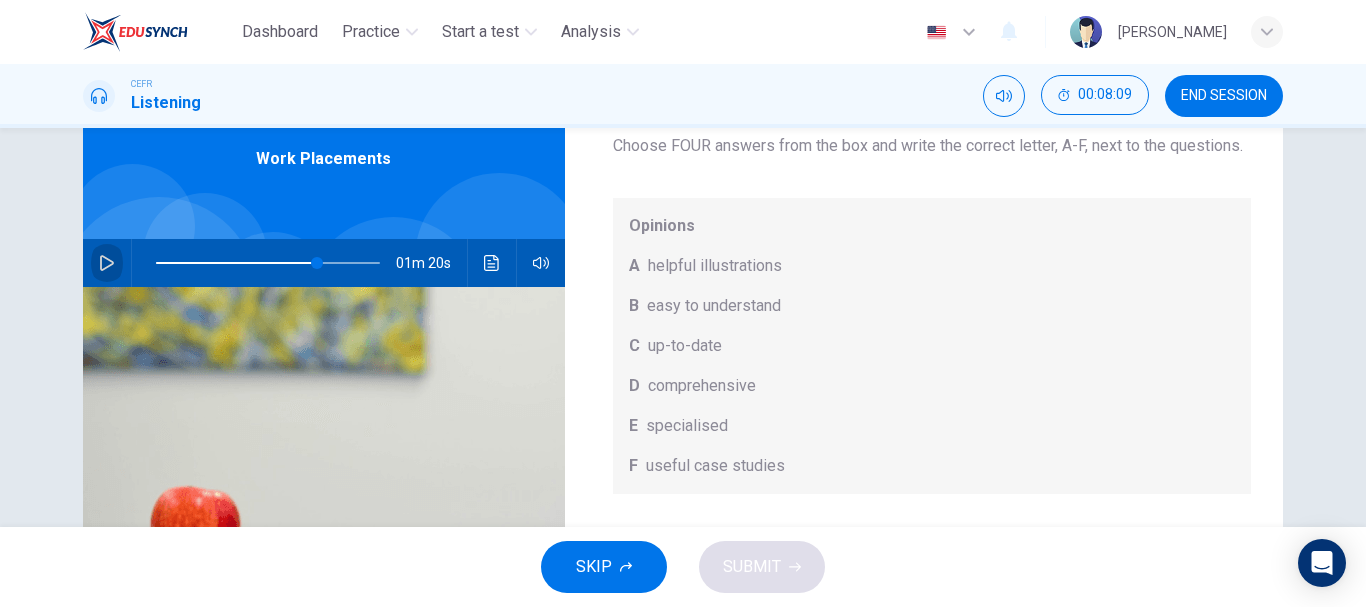 click at bounding box center (107, 263) 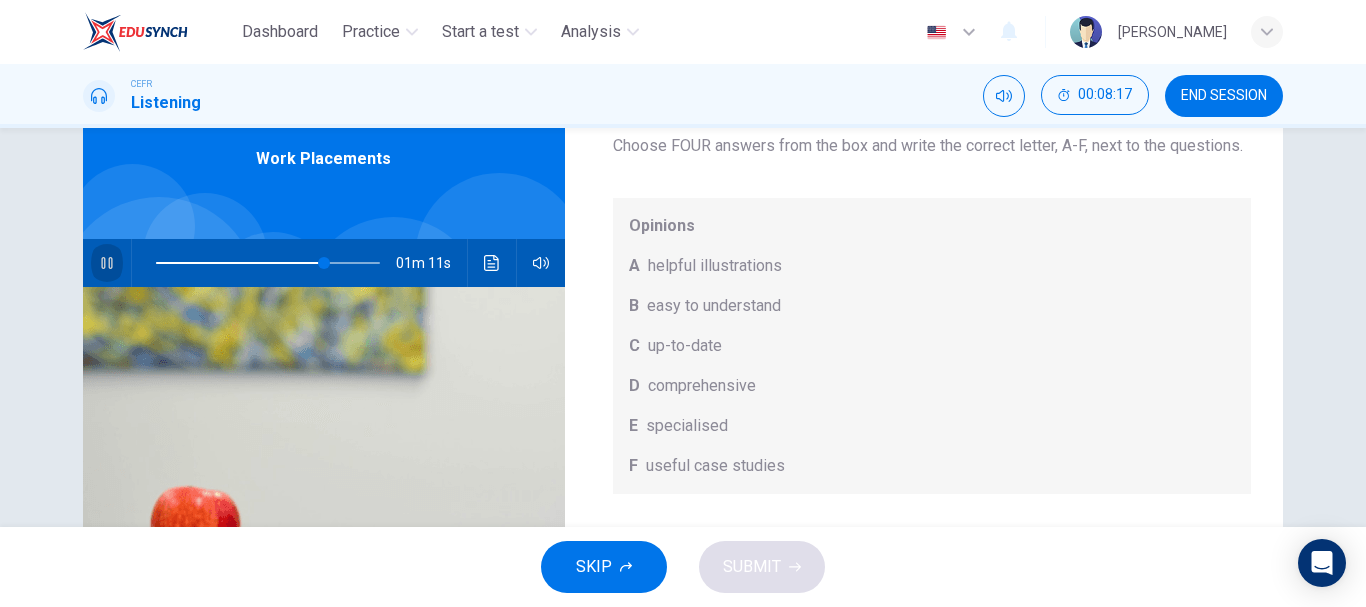 click at bounding box center (107, 263) 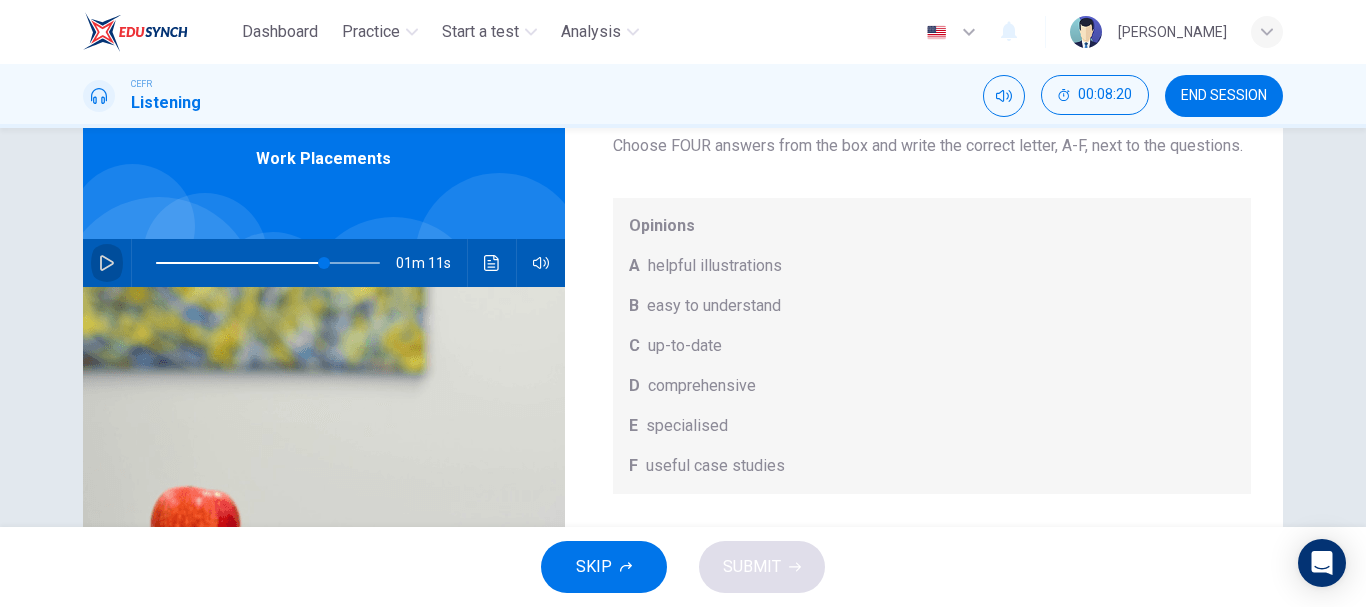 click at bounding box center (107, 263) 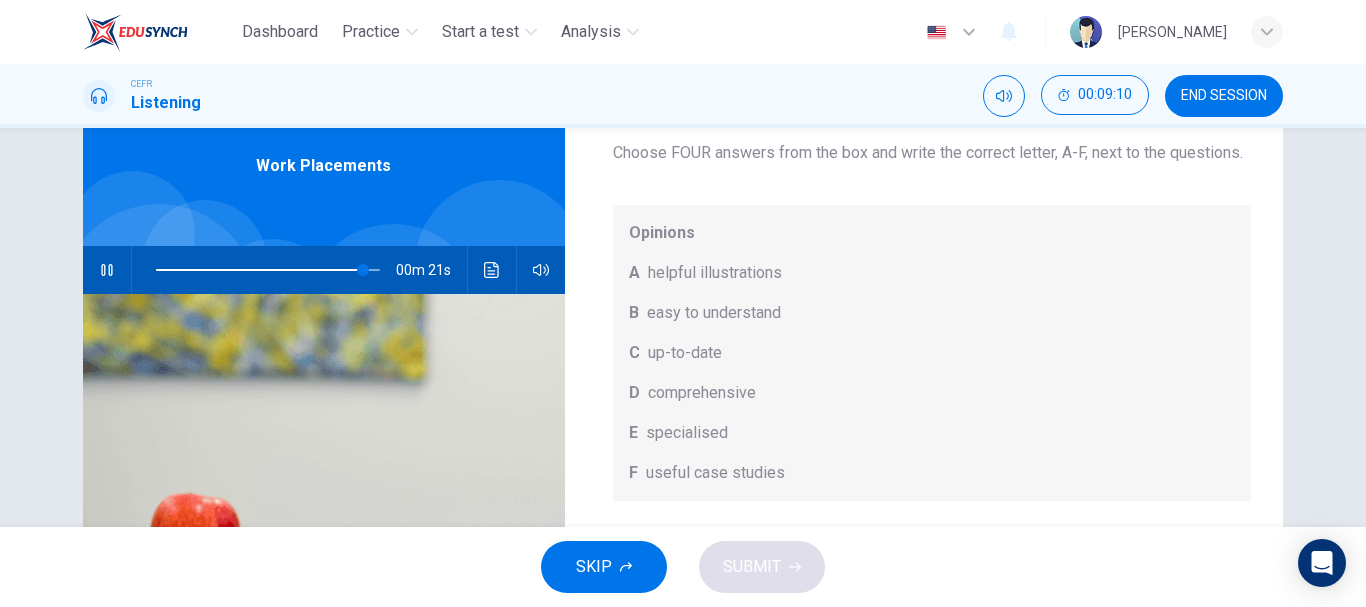 scroll, scrollTop: 81, scrollLeft: 0, axis: vertical 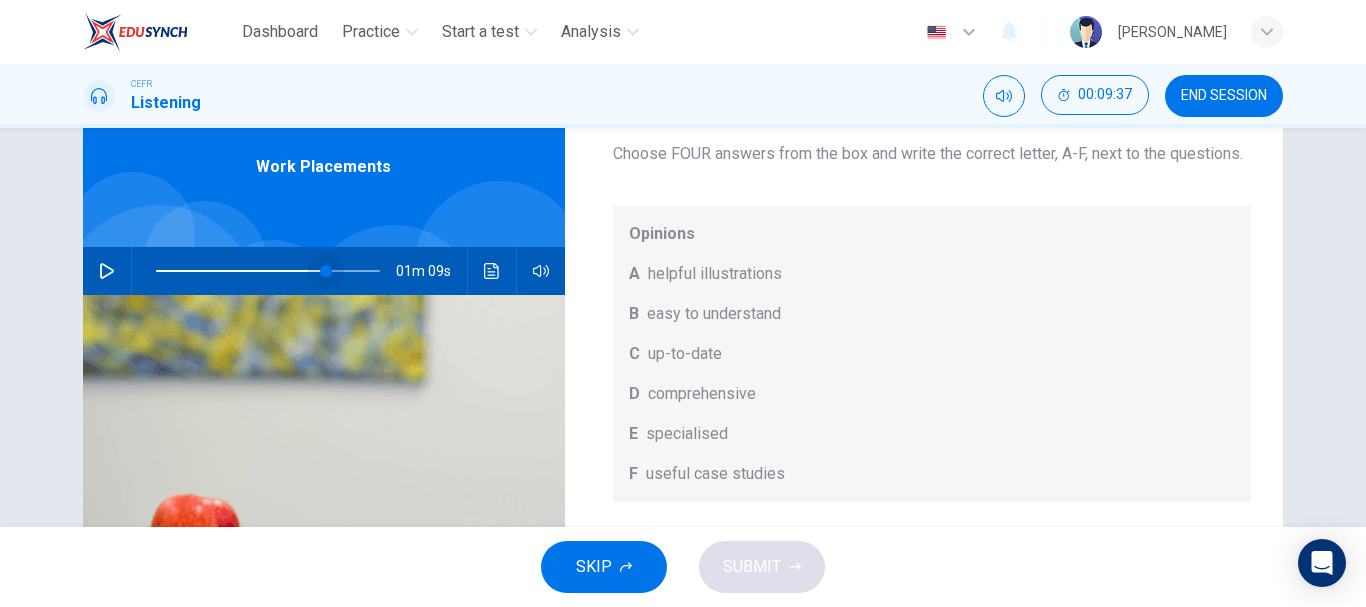 click at bounding box center [268, 271] 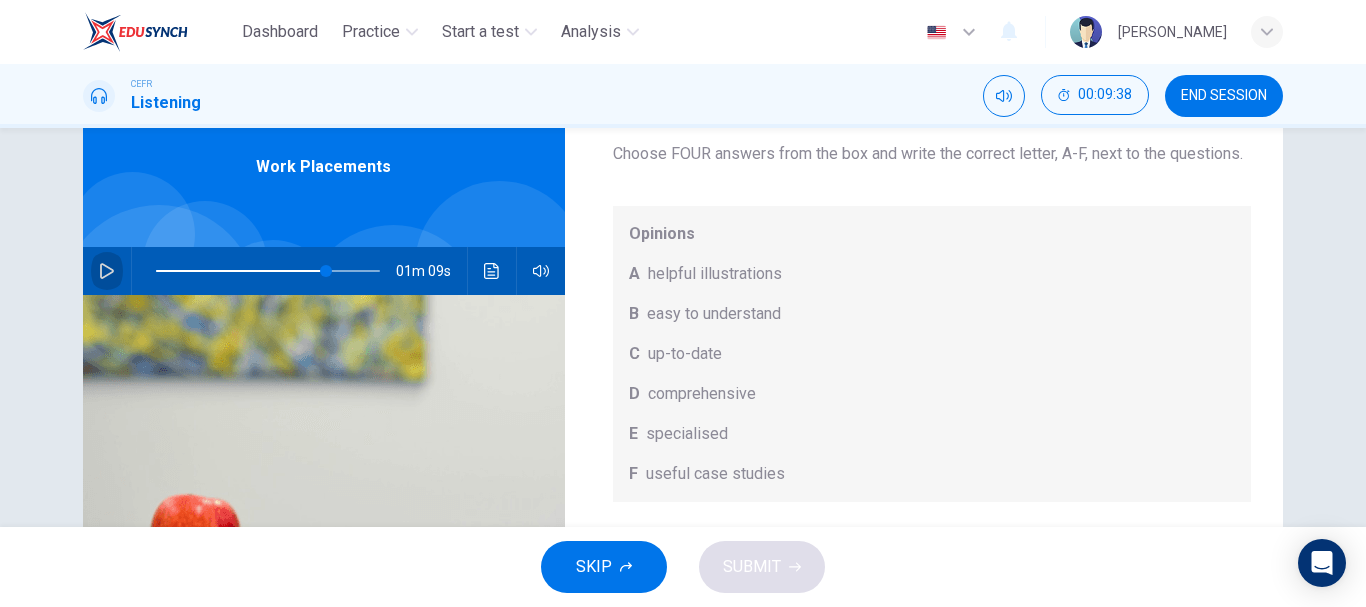 click 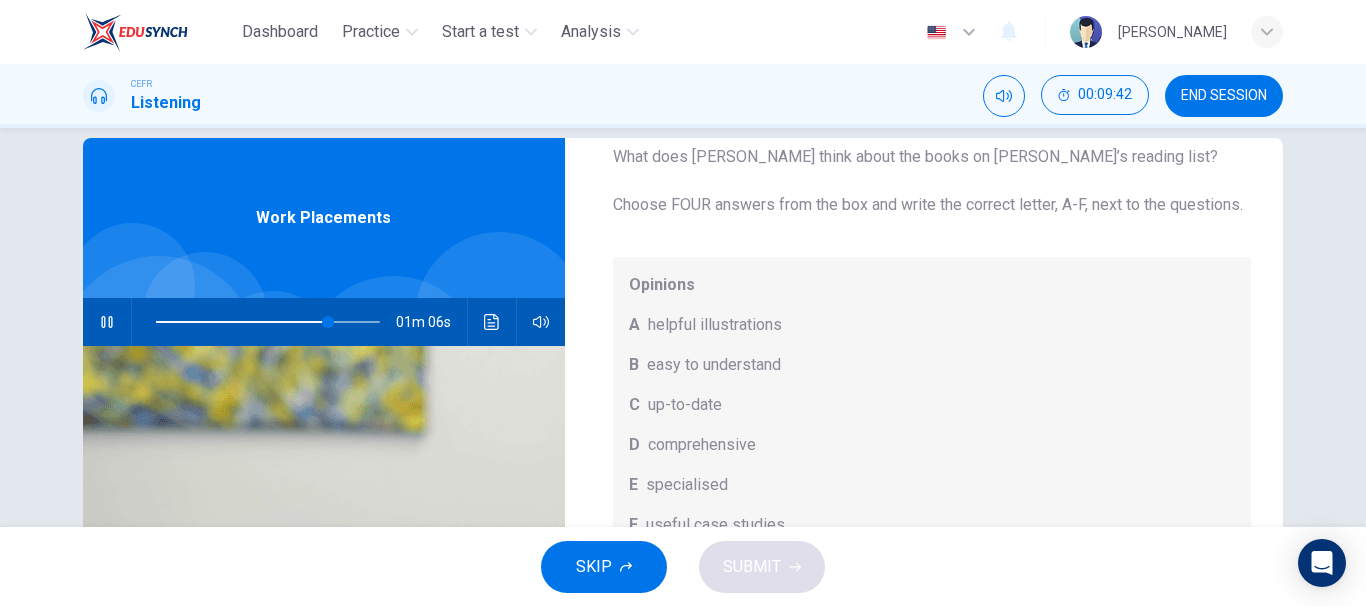 scroll, scrollTop: 29, scrollLeft: 0, axis: vertical 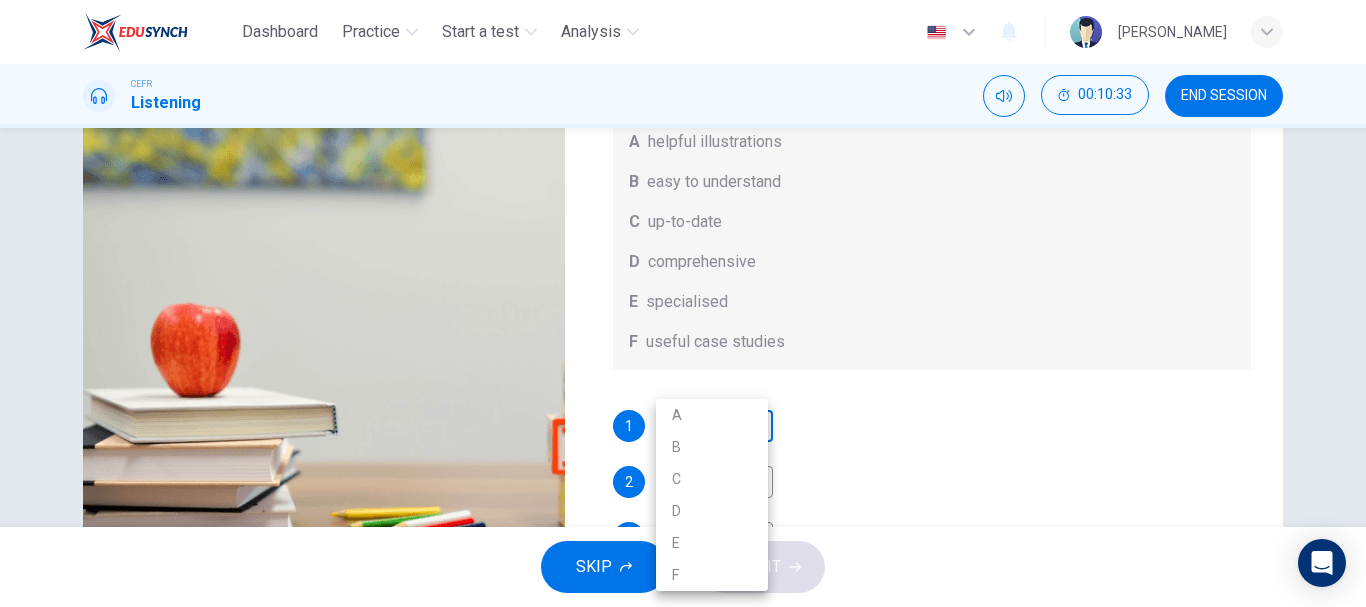 click on "Dashboard Practice Start a test Analysis English en ​ WENDY MICHELLE WILLIAM CEFR Listening 00:10:33 END SESSION Question 7 What does Linda think about the books on Matthew’s reading list? Choose FOUR answers from the box and write the correct letter, A-F, next to the questions.
Opinions A helpful illustrations B easy to understand C up-to-date D comprehensive E specialised F useful case studies 1 ​ ​ 2 ​ ​ 3 ​ ​ 4 ​ ​ Work Placements 00m 14s SKIP SUBMIT EduSynch - Online Language Proficiency Testing
Dashboard Practice Start a test Analysis Notifications © Copyright  2025 A B C D E F" at bounding box center (683, 303) 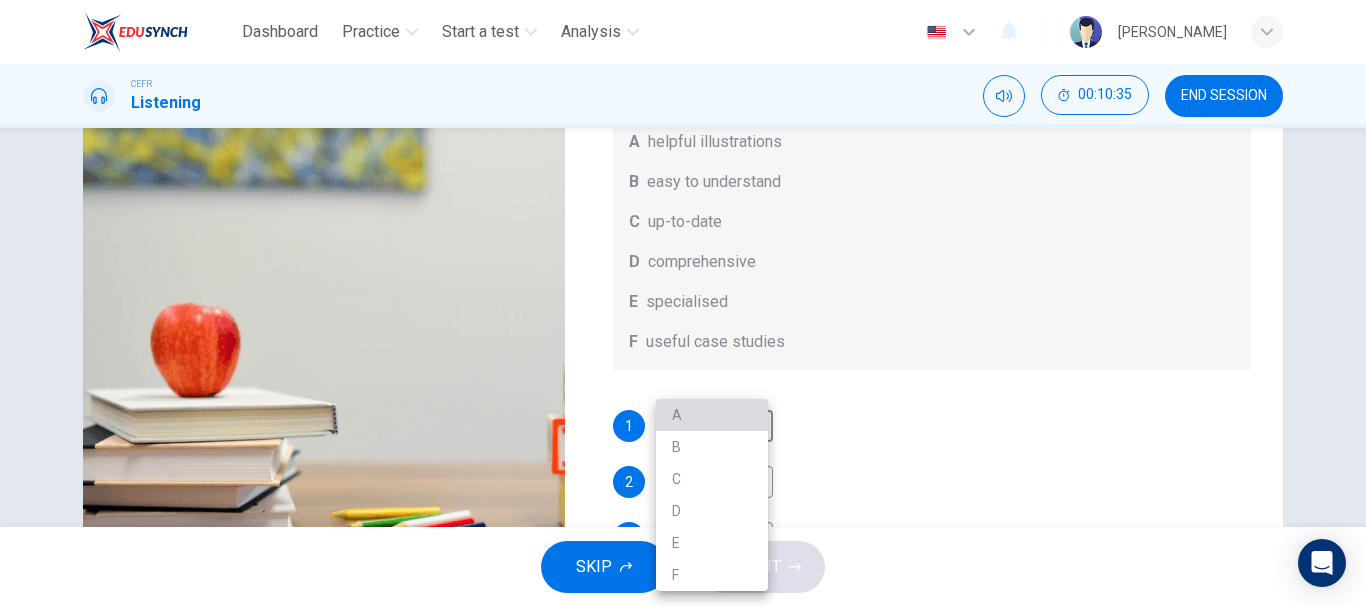 click on "A" at bounding box center (712, 415) 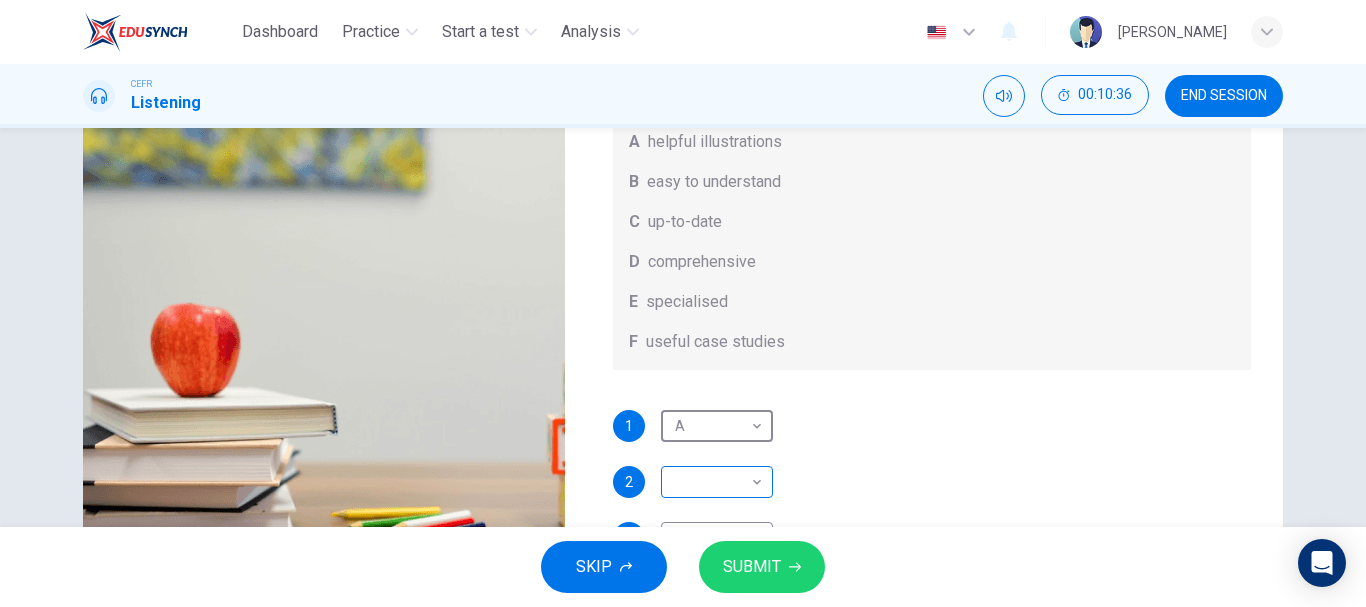 scroll, scrollTop: 280, scrollLeft: 0, axis: vertical 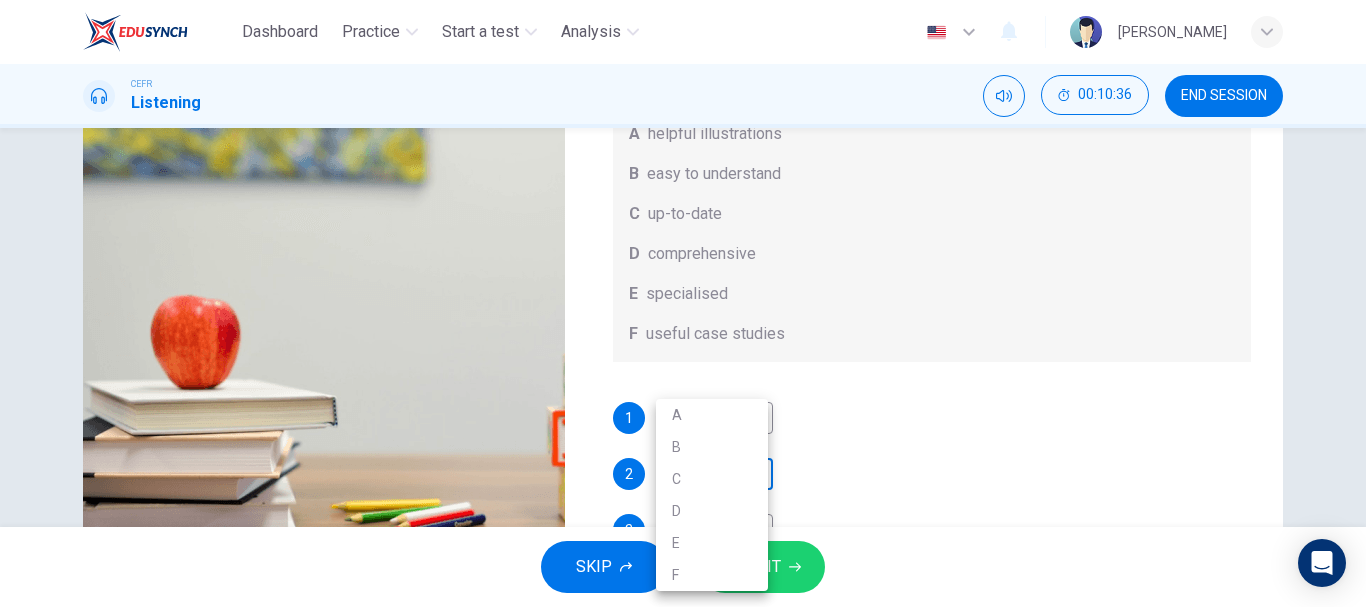 click on "Dashboard Practice Start a test Analysis English en ​ WENDY MICHELLE WILLIAM CEFR Listening 00:10:36 END SESSION Question 7 What does Linda think about the books on Matthew’s reading list? Choose FOUR answers from the box and write the correct letter, A-F, next to the questions.
Opinions A helpful illustrations B easy to understand C up-to-date D comprehensive E specialised F useful case studies 1 A A ​ 2 ​ ​ 3 ​ ​ 4 ​ ​ Work Placements 00m 11s SKIP SUBMIT EduSynch - Online Language Proficiency Testing
Dashboard Practice Start a test Analysis Notifications © Copyright  2025 A B C D E F" at bounding box center (683, 303) 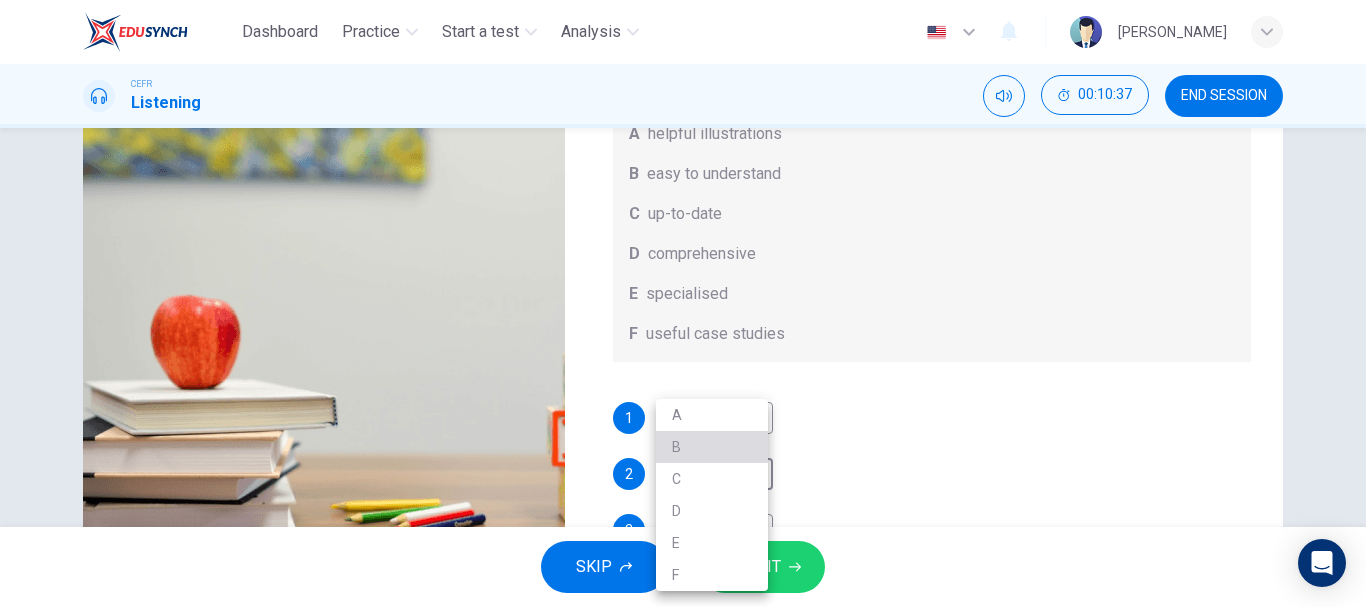 click on "B" at bounding box center [712, 447] 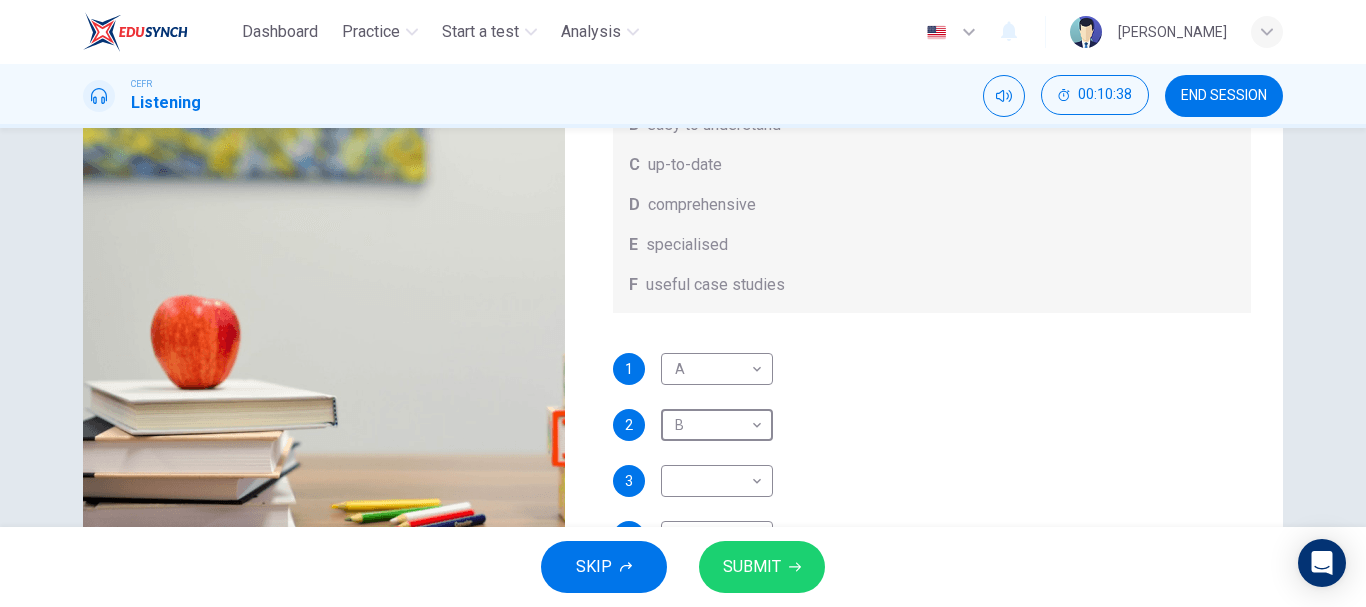 scroll, scrollTop: 113, scrollLeft: 0, axis: vertical 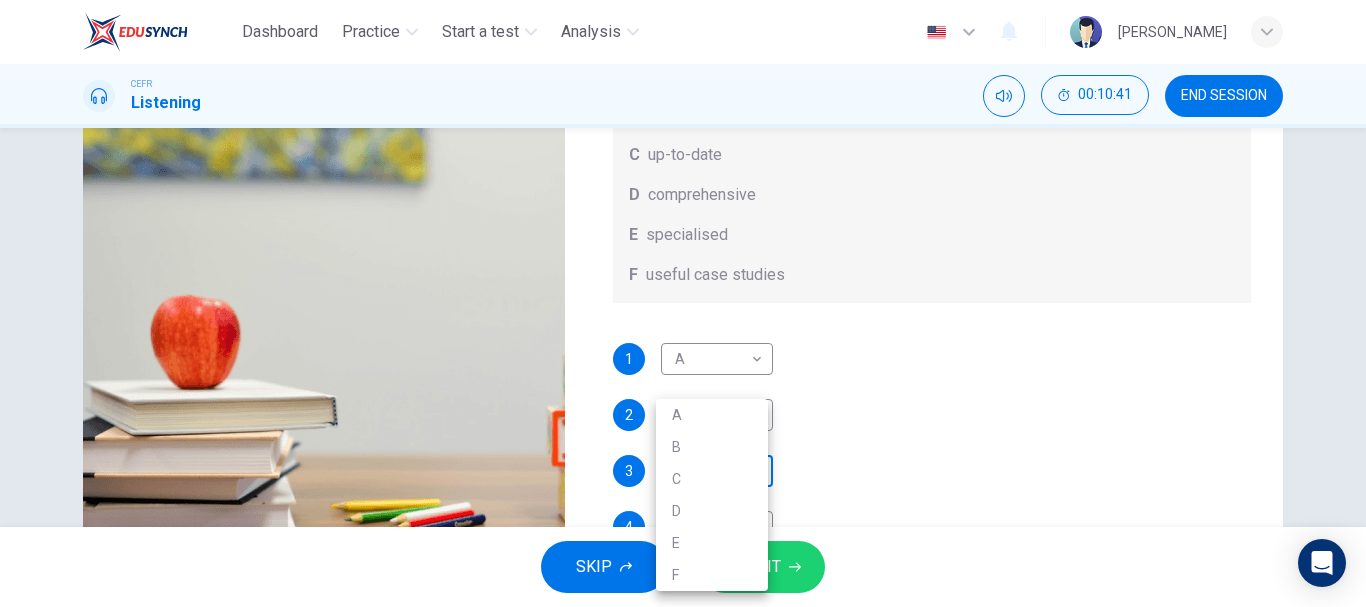 click on "Dashboard Practice Start a test Analysis English en ​ WENDY MICHELLE WILLIAM CEFR Listening 00:10:41 END SESSION Question 7 What does Linda think about the books on Matthew’s reading list? Choose FOUR answers from the box and write the correct letter, A-F, next to the questions.
Opinions A helpful illustrations B easy to understand C up-to-date D comprehensive E specialised F useful case studies 1 A A ​ 2 B B ​ 3 ​ ​ 4 ​ ​ Work Placements 00m 07s SKIP SUBMIT EduSynch - Online Language Proficiency Testing
Dashboard Practice Start a test Analysis Notifications © Copyright  2025 A B C D E F" at bounding box center [683, 303] 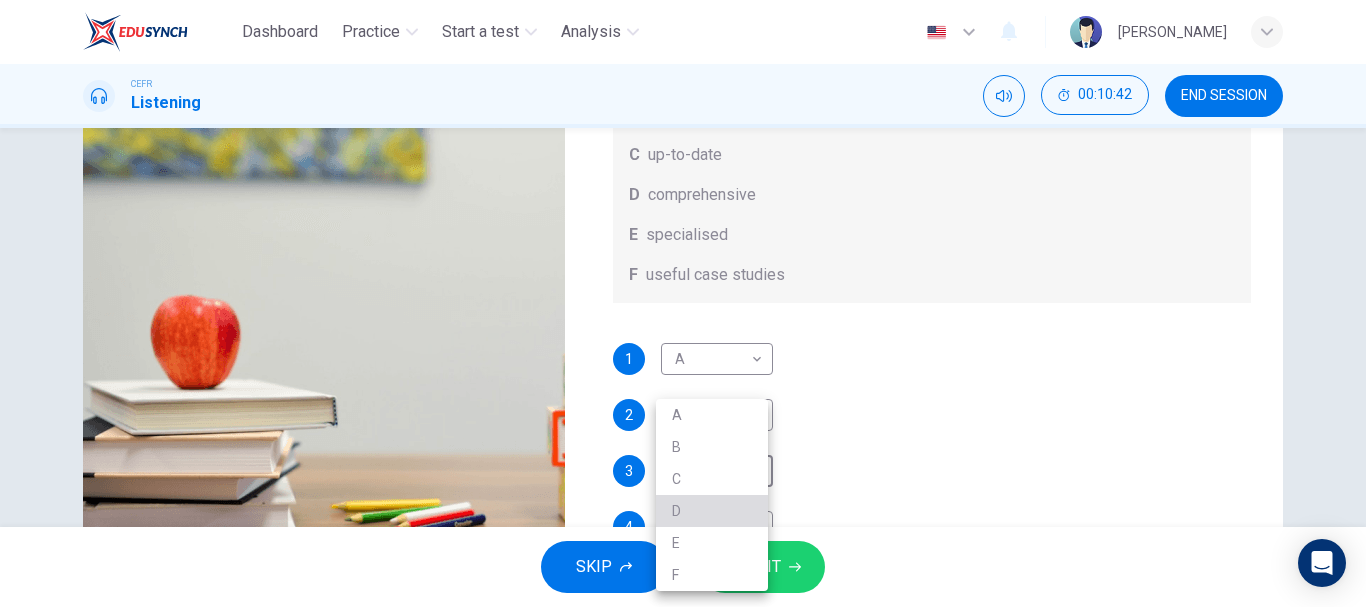 click on "D" at bounding box center (712, 511) 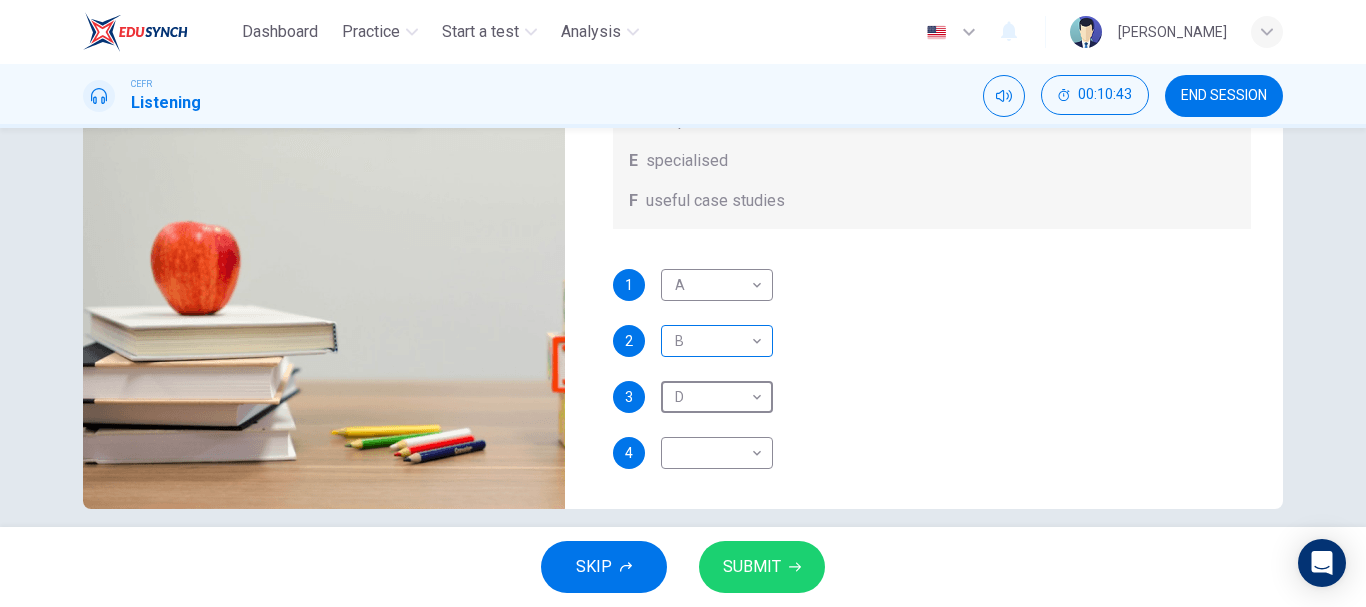 scroll, scrollTop: 355, scrollLeft: 0, axis: vertical 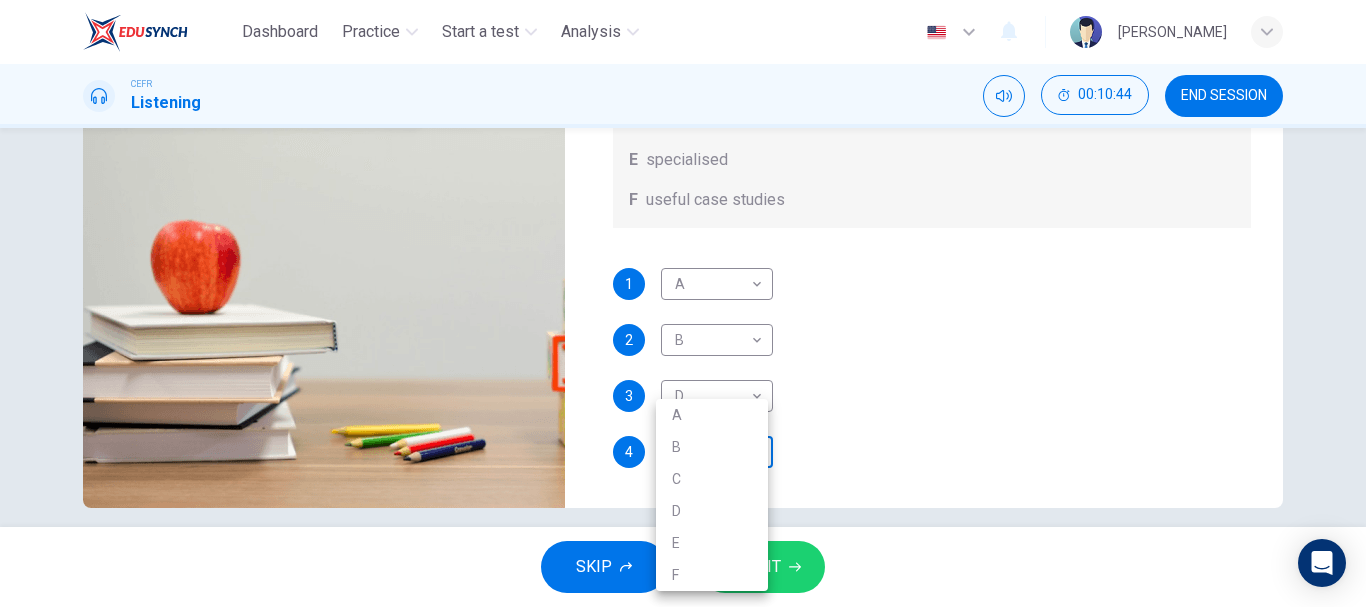 click on "Dashboard Practice Start a test Analysis English en ​ WENDY MICHELLE WILLIAM CEFR Listening 00:10:44 END SESSION Question 7 What does Linda think about the books on Matthew’s reading list? Choose FOUR answers from the box and write the correct letter, A-F, next to the questions.
Opinions A helpful illustrations B easy to understand C up-to-date D comprehensive E specialised F useful case studies 1 A A ​ 2 B B ​ 3 D D ​ 4 ​ ​ Work Placements 00m 03s SKIP SUBMIT EduSynch - Online Language Proficiency Testing
Dashboard Practice Start a test Analysis Notifications © Copyright  2025 A B C D E F" at bounding box center [683, 303] 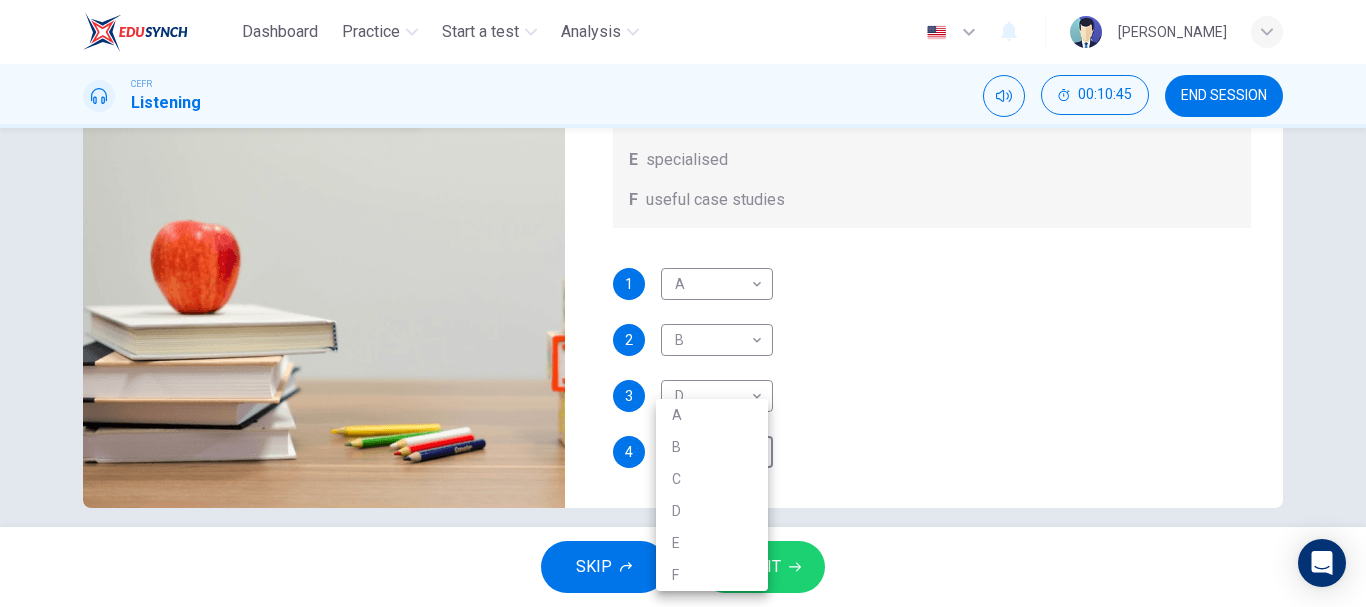 click on "F" at bounding box center [712, 575] 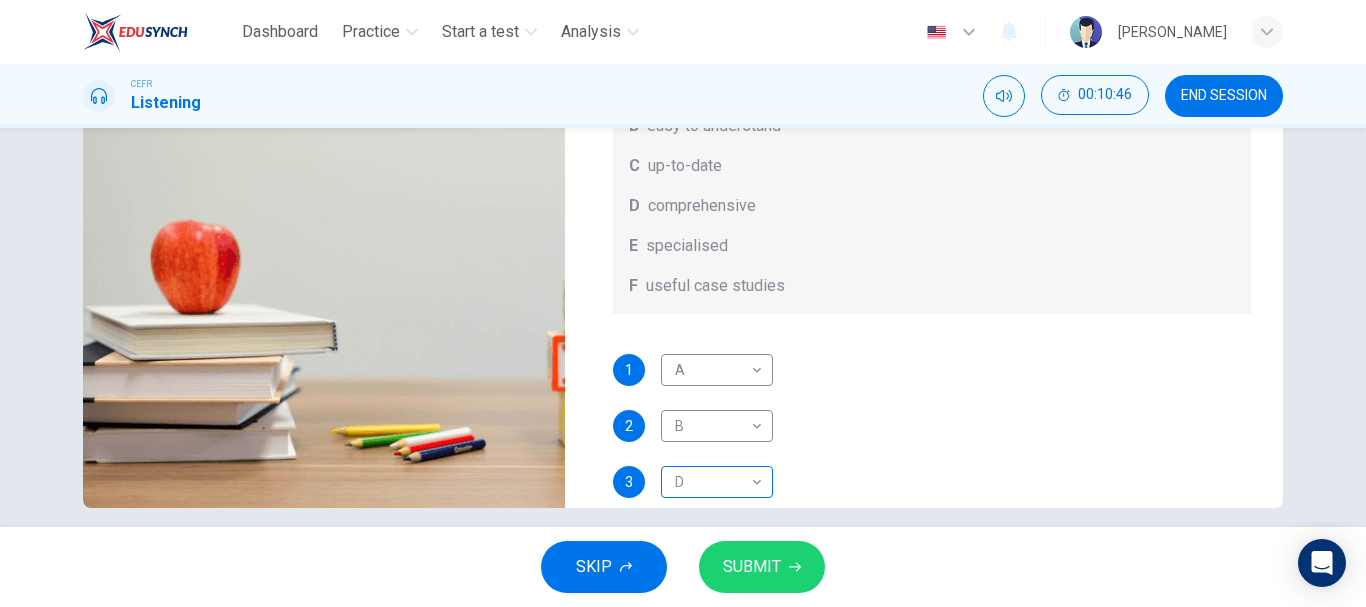 scroll, scrollTop: 0, scrollLeft: 0, axis: both 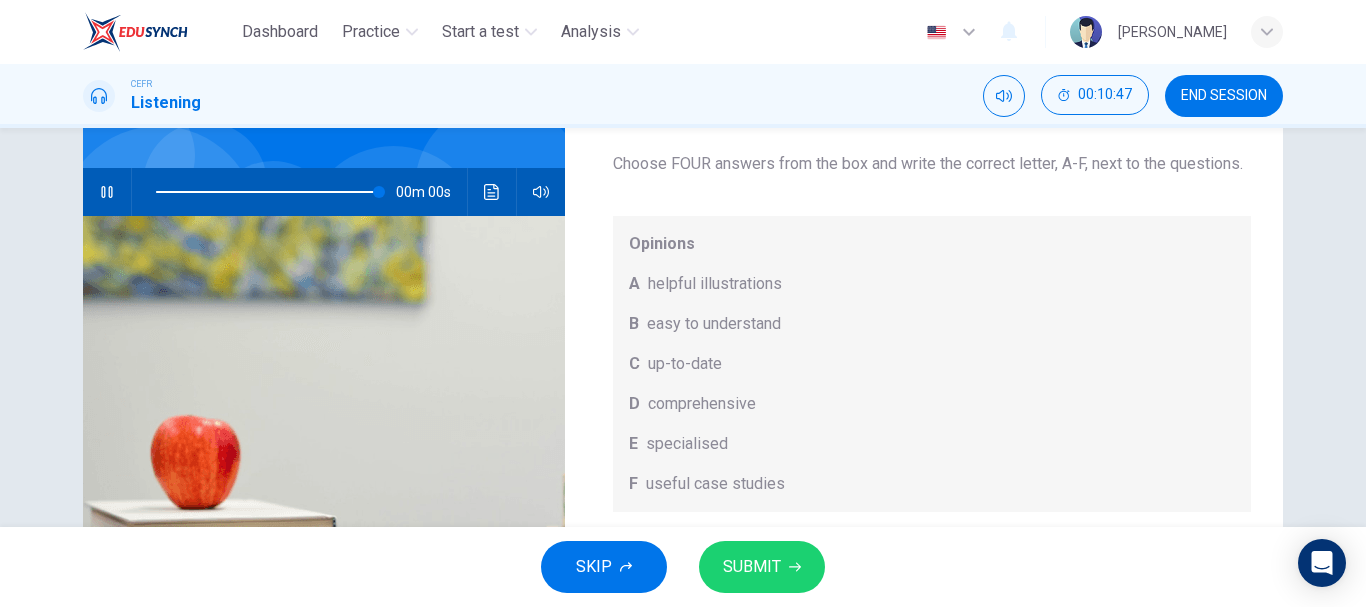 type on "0" 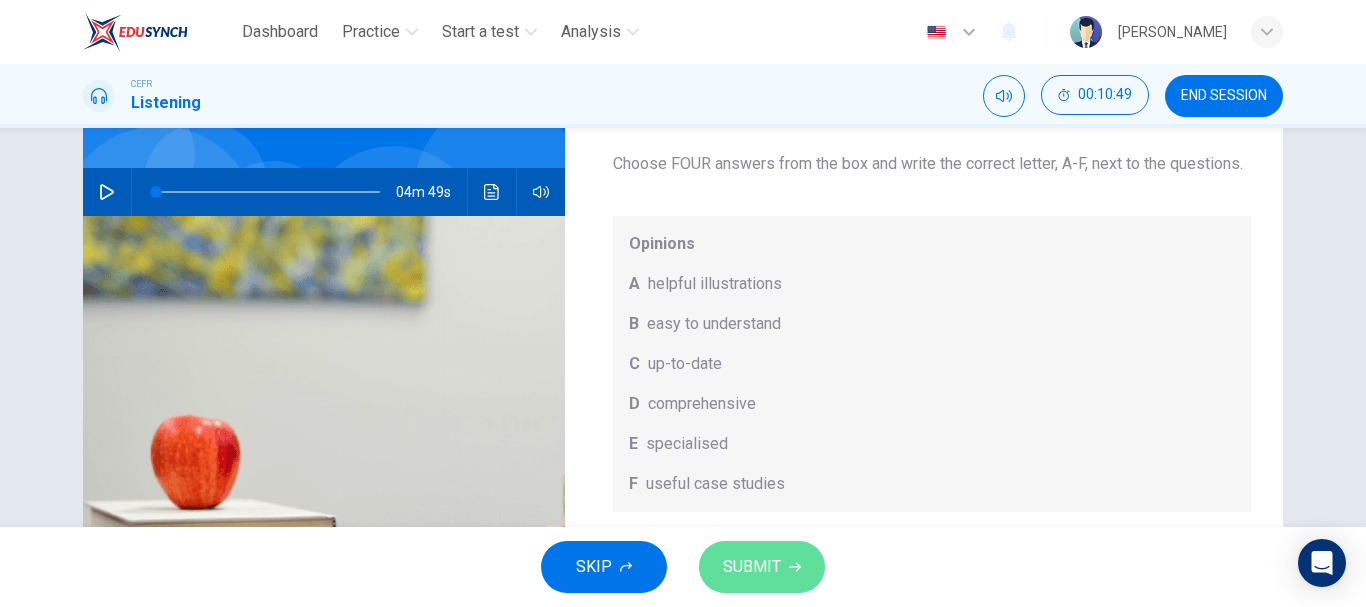 click on "SUBMIT" at bounding box center [752, 567] 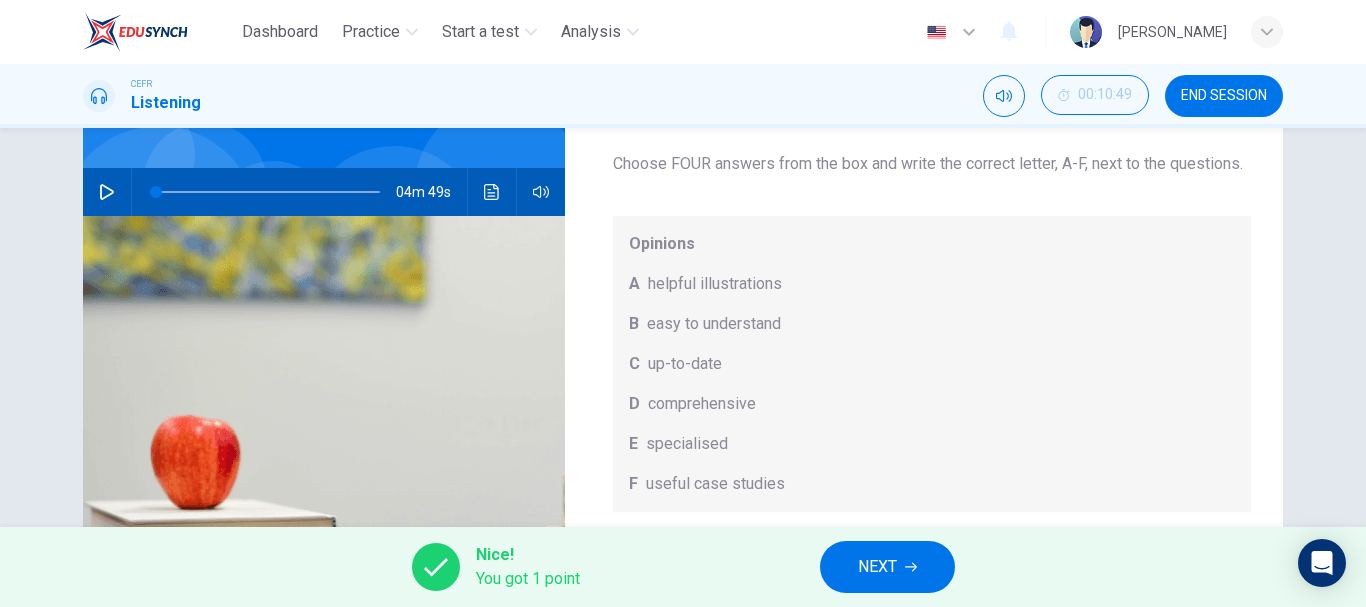scroll, scrollTop: 113, scrollLeft: 0, axis: vertical 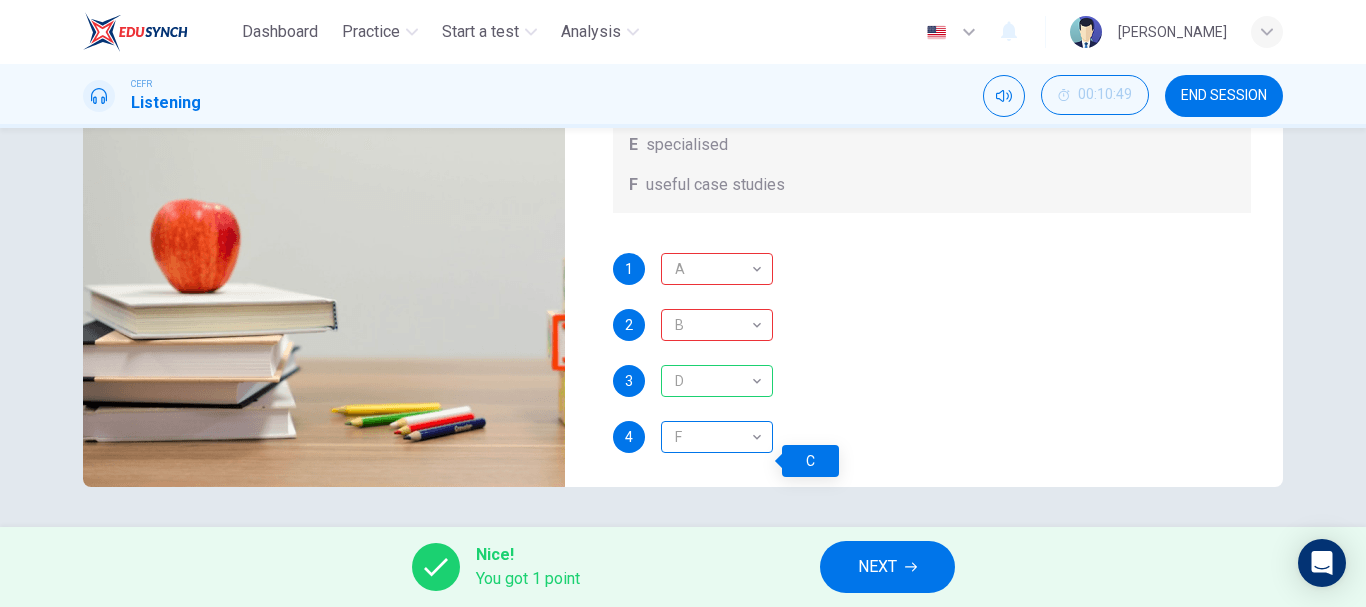 click on "F" at bounding box center [713, 437] 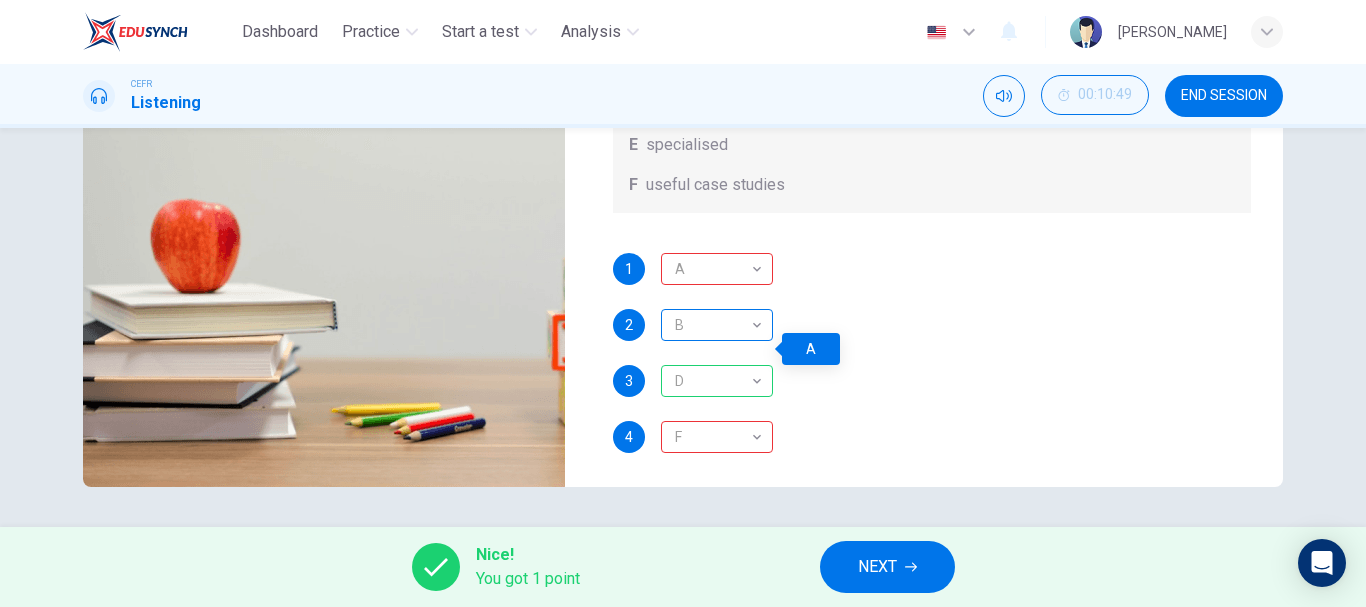 click on "B" at bounding box center (713, 325) 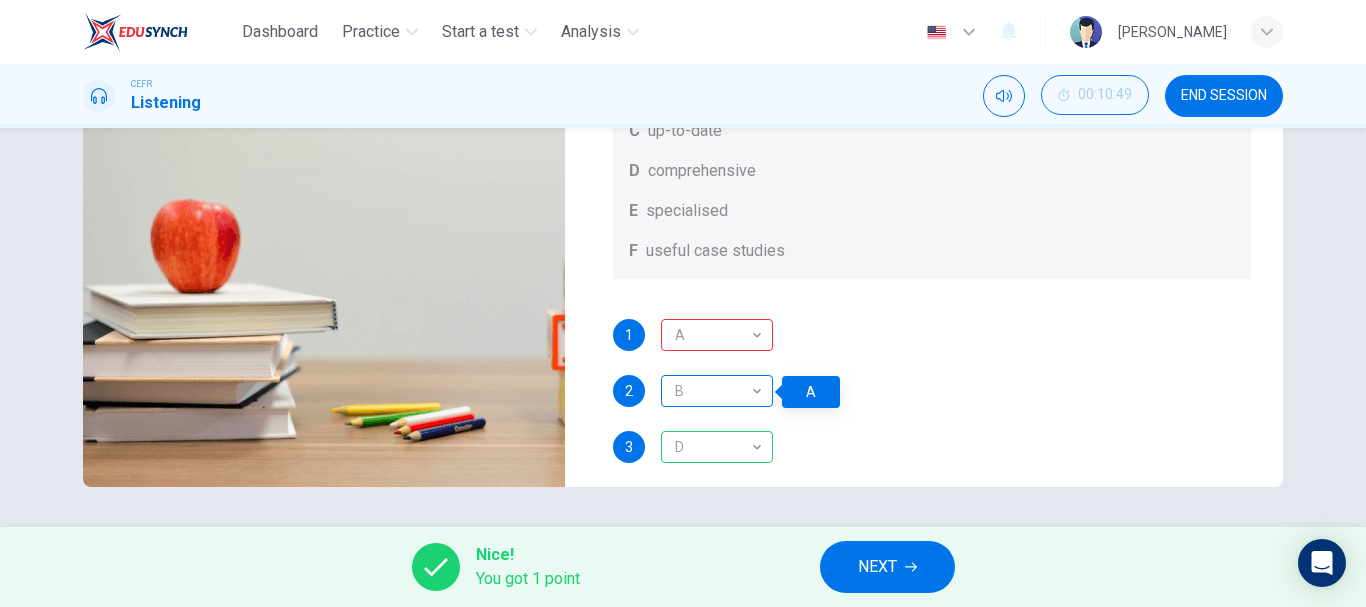 scroll, scrollTop: 0, scrollLeft: 0, axis: both 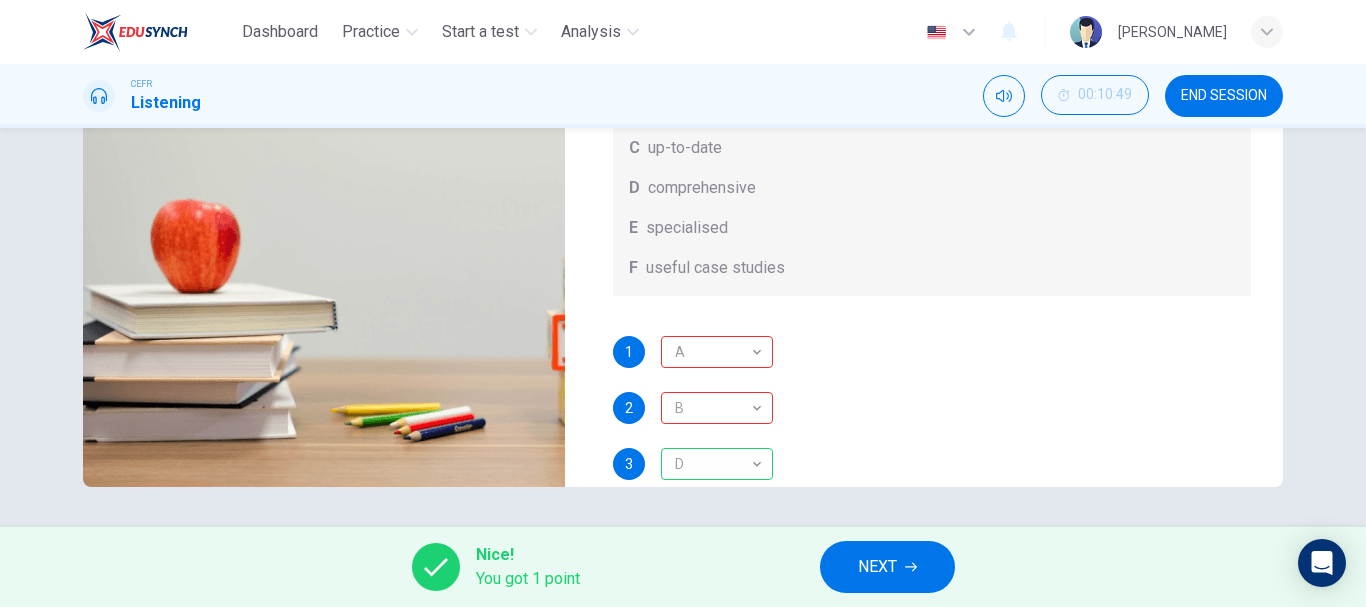 click on "NEXT" at bounding box center (887, 567) 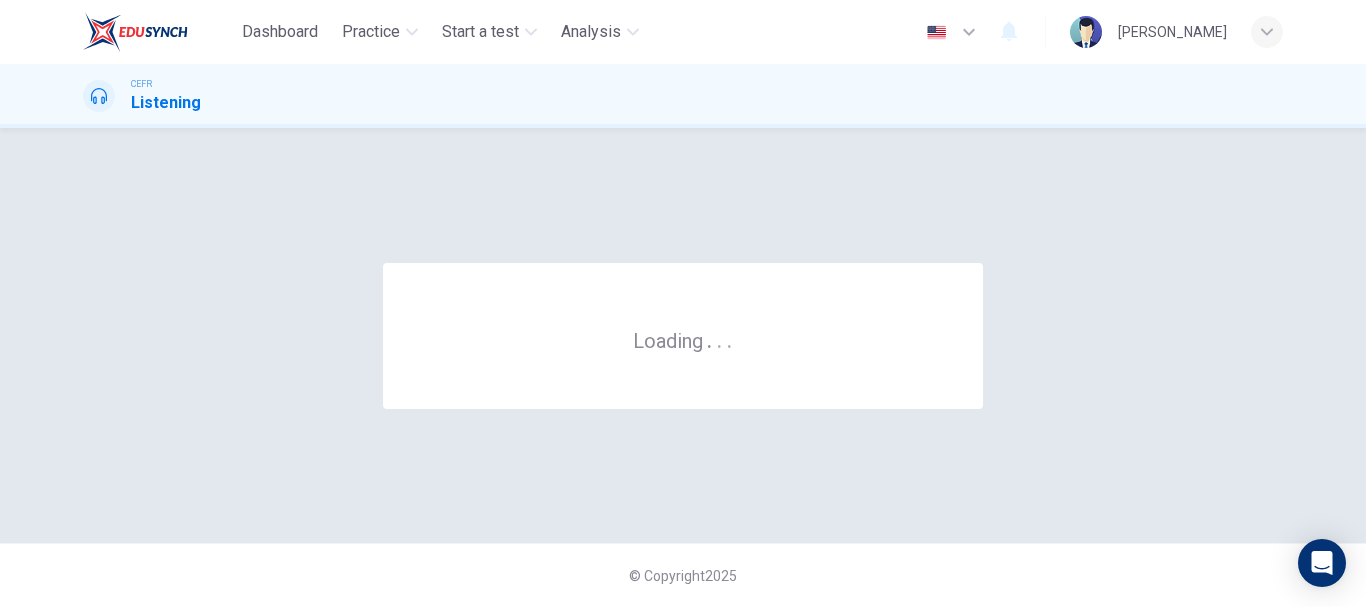 scroll, scrollTop: 0, scrollLeft: 0, axis: both 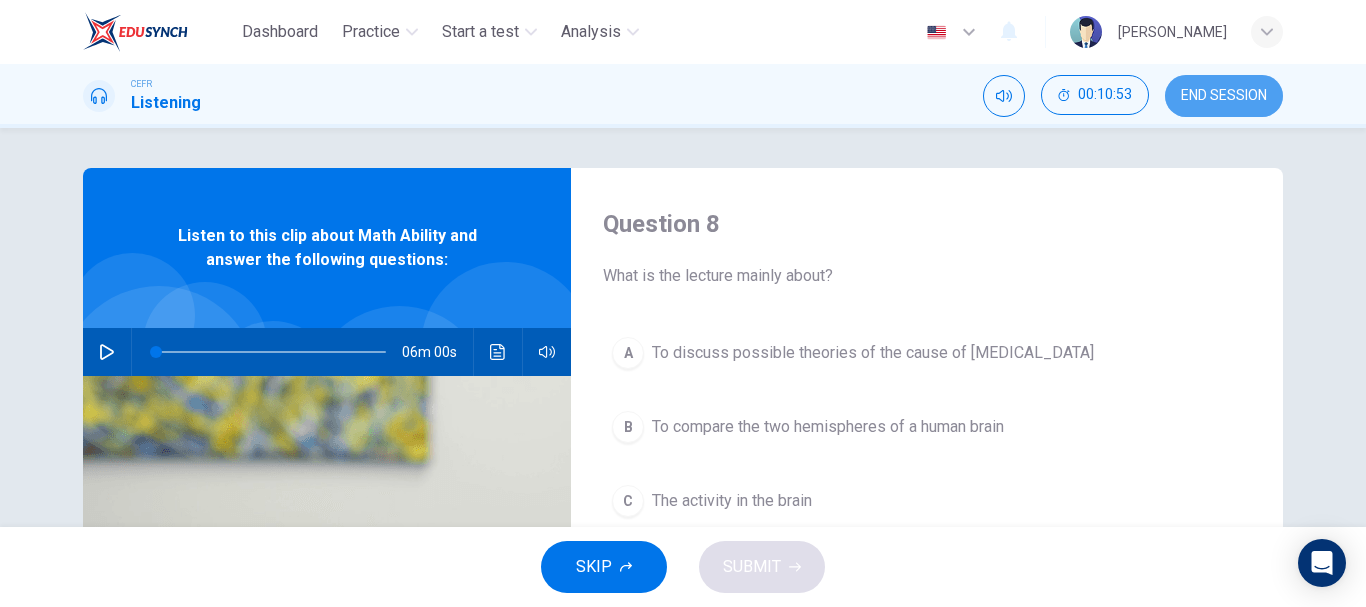 click on "END SESSION" at bounding box center [1224, 96] 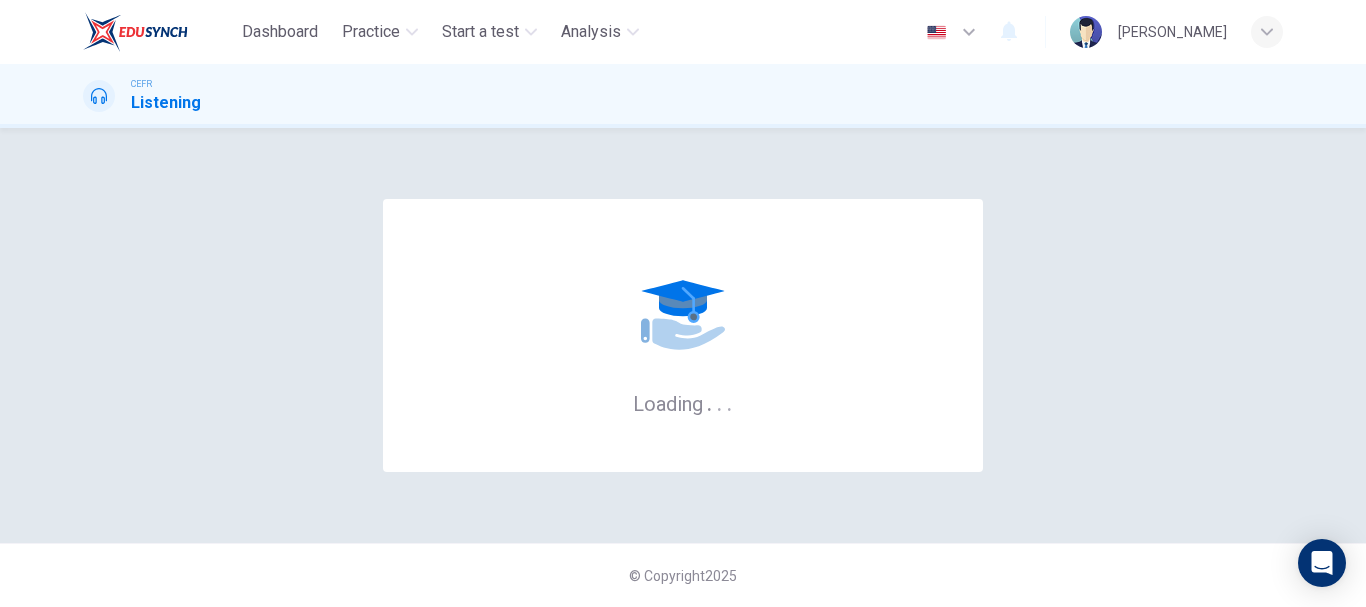 scroll, scrollTop: 0, scrollLeft: 0, axis: both 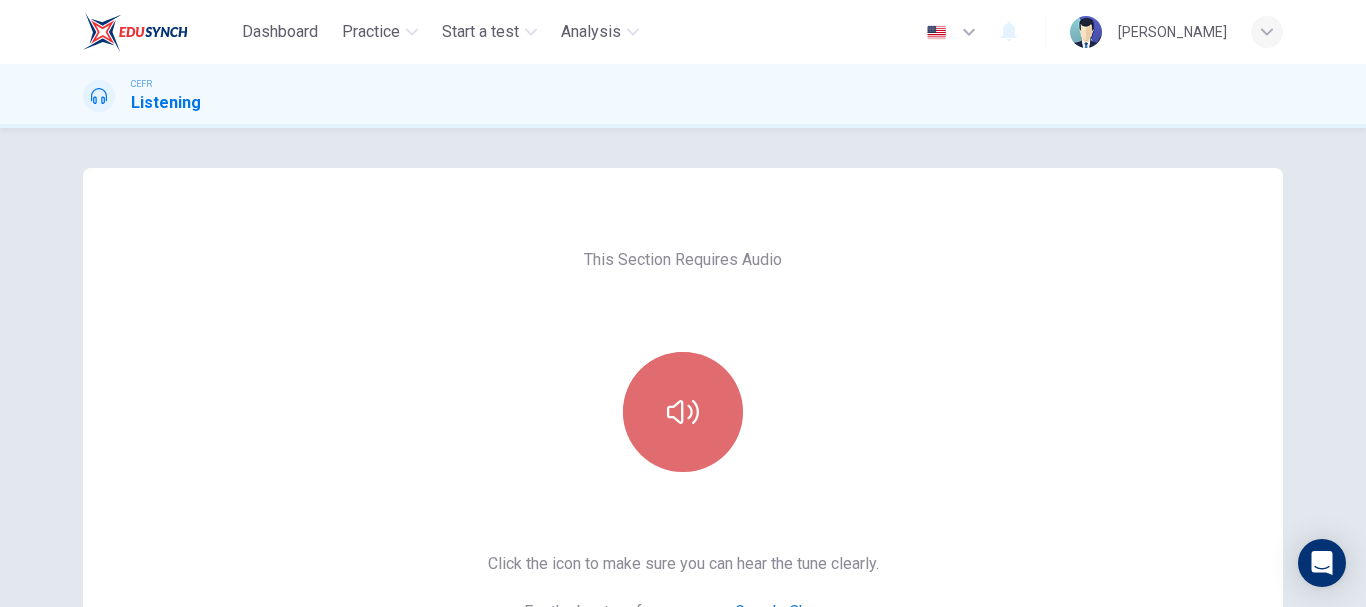 click at bounding box center [683, 412] 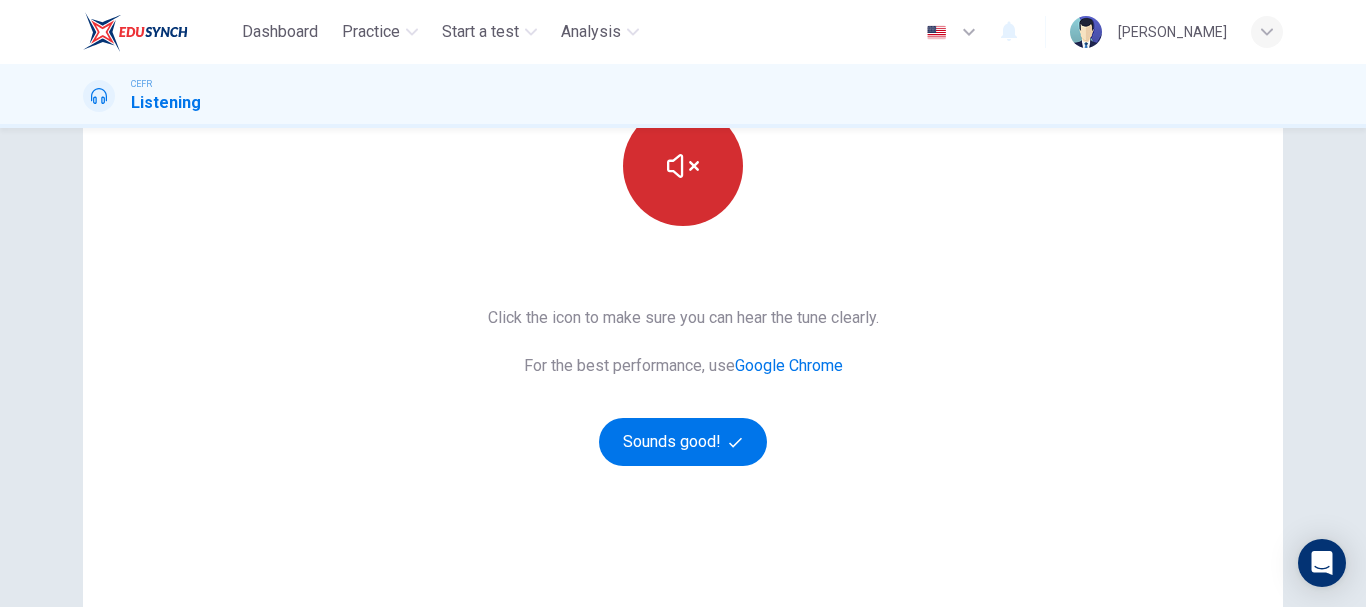 scroll, scrollTop: 248, scrollLeft: 0, axis: vertical 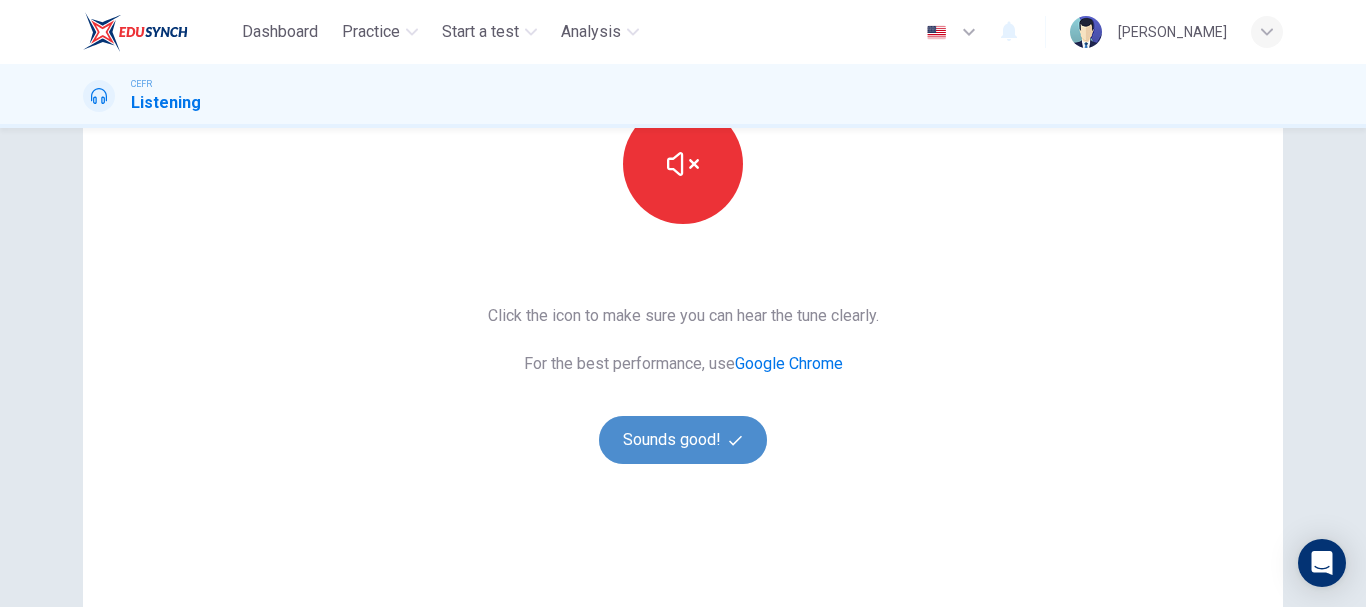 click on "Sounds good!" at bounding box center [683, 440] 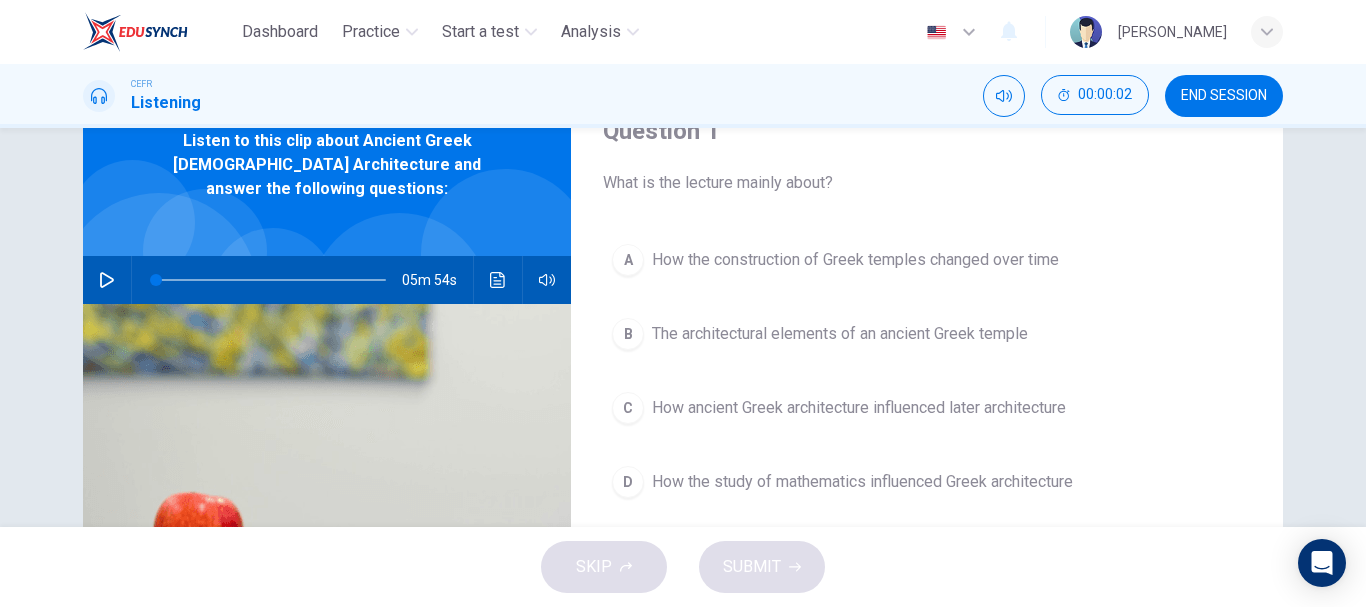 scroll, scrollTop: 65, scrollLeft: 0, axis: vertical 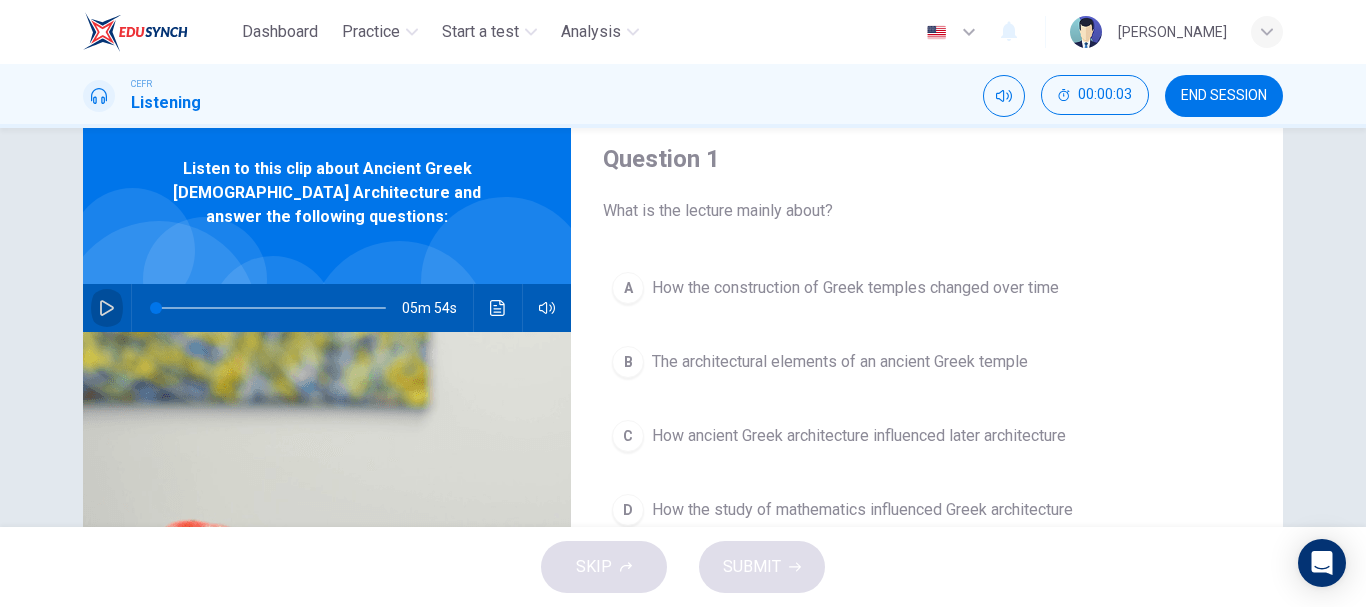click 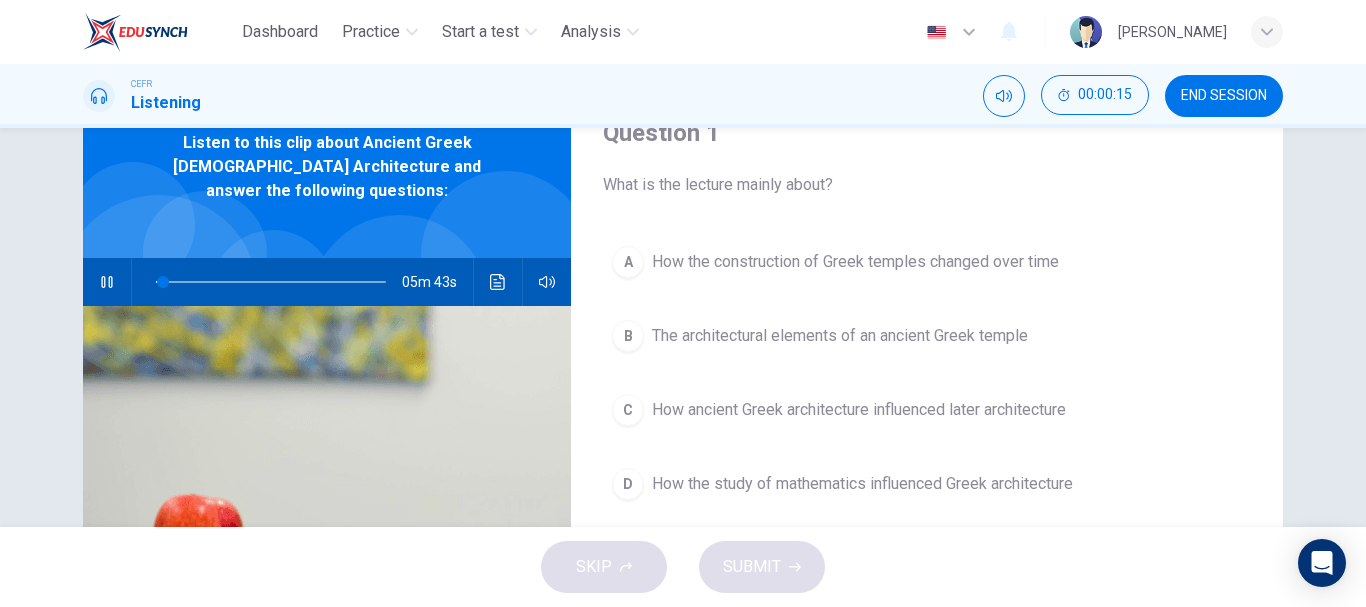 scroll, scrollTop: 92, scrollLeft: 0, axis: vertical 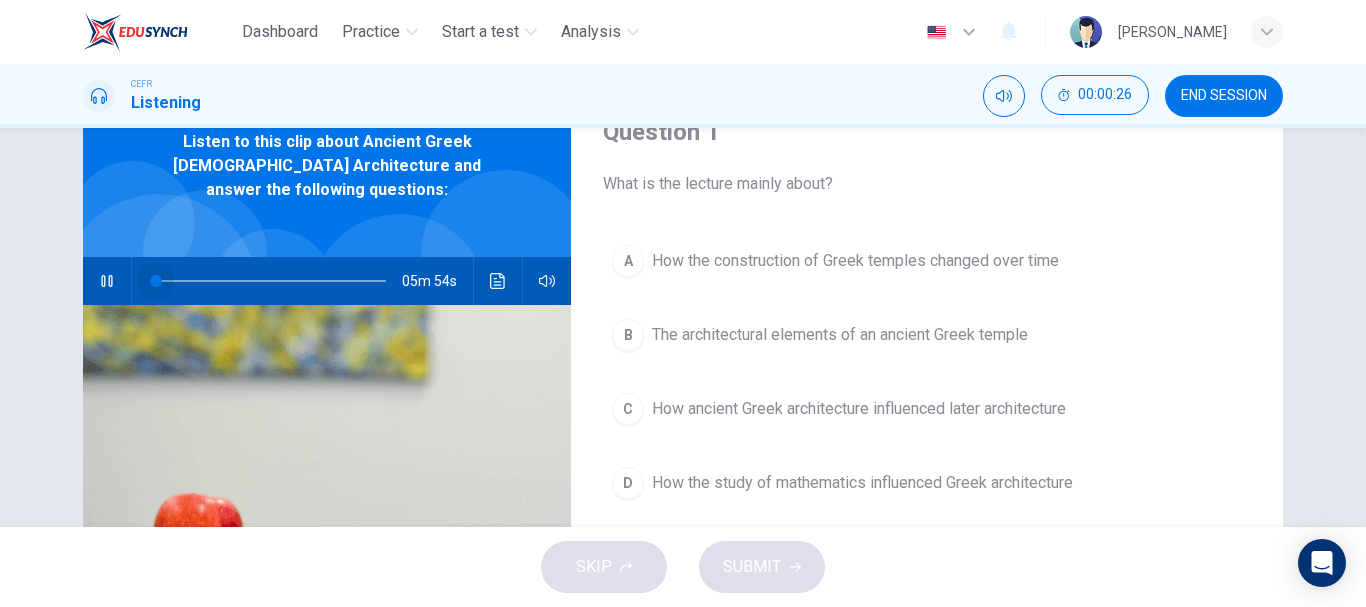 drag, startPoint x: 165, startPoint y: 256, endPoint x: 134, endPoint y: 259, distance: 31.144823 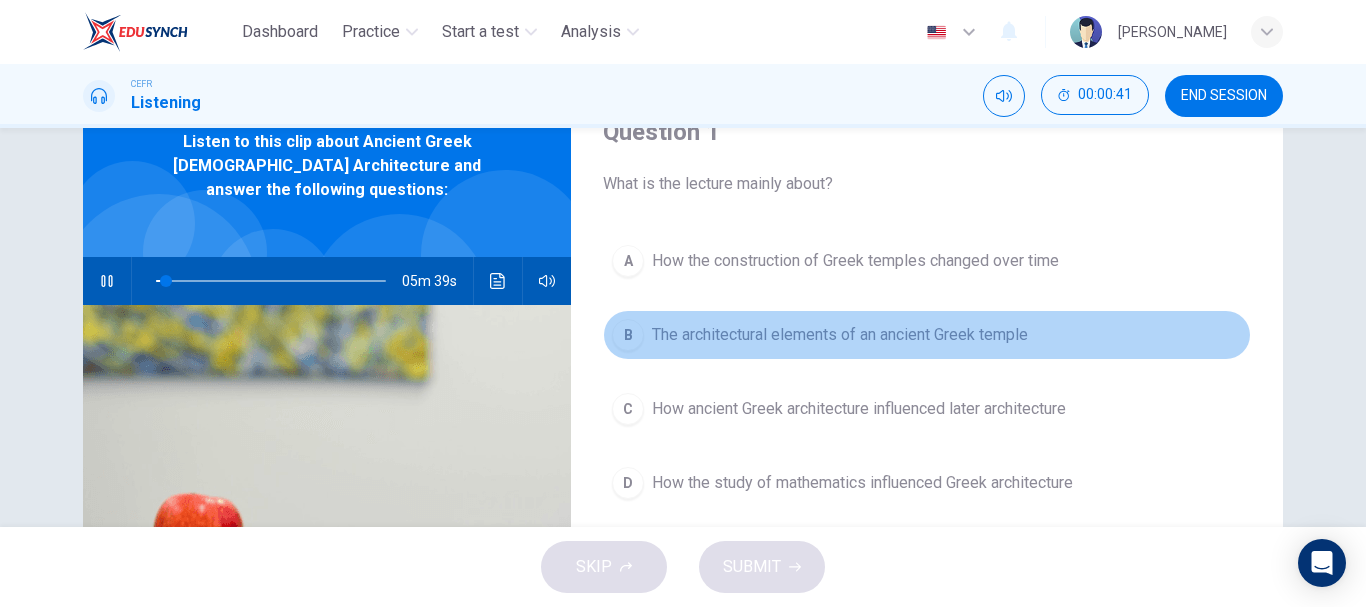 click on "B" at bounding box center [628, 335] 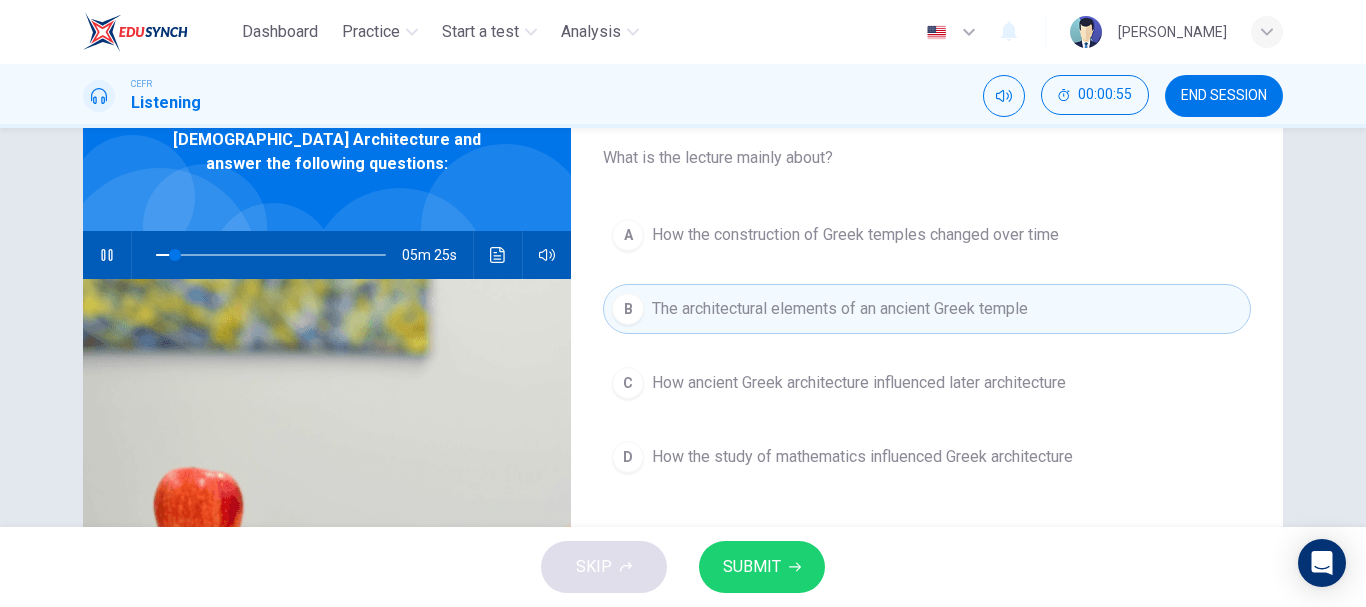 scroll, scrollTop: 117, scrollLeft: 0, axis: vertical 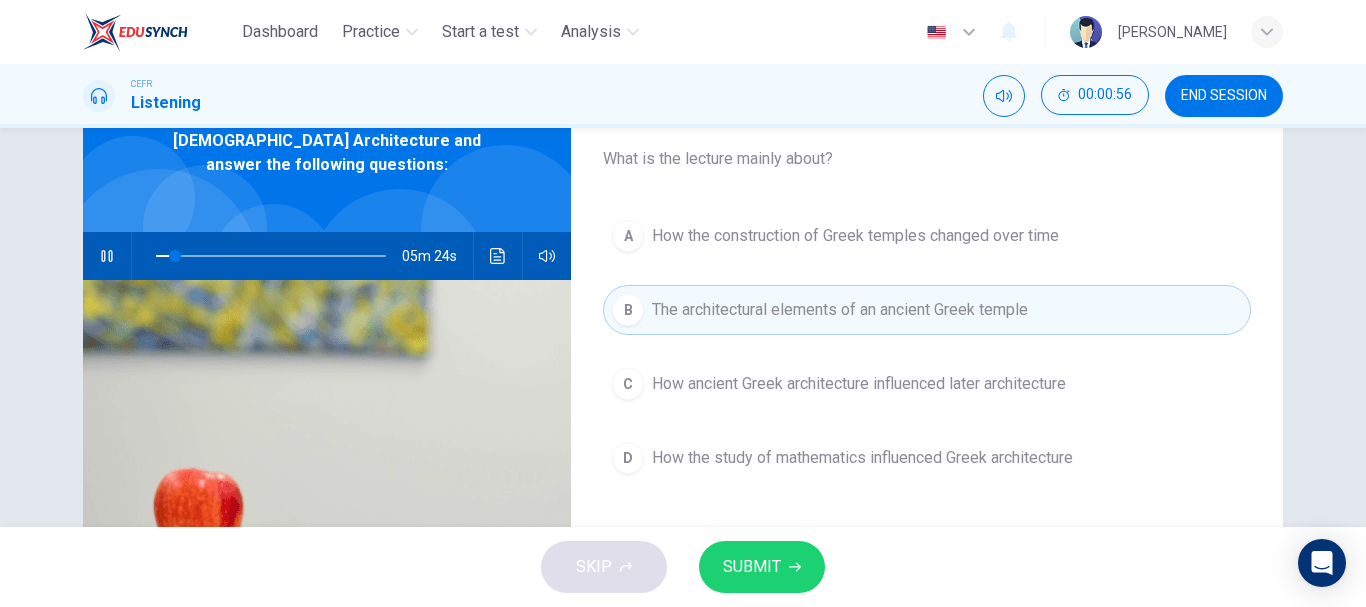 click on "SUBMIT" at bounding box center (752, 567) 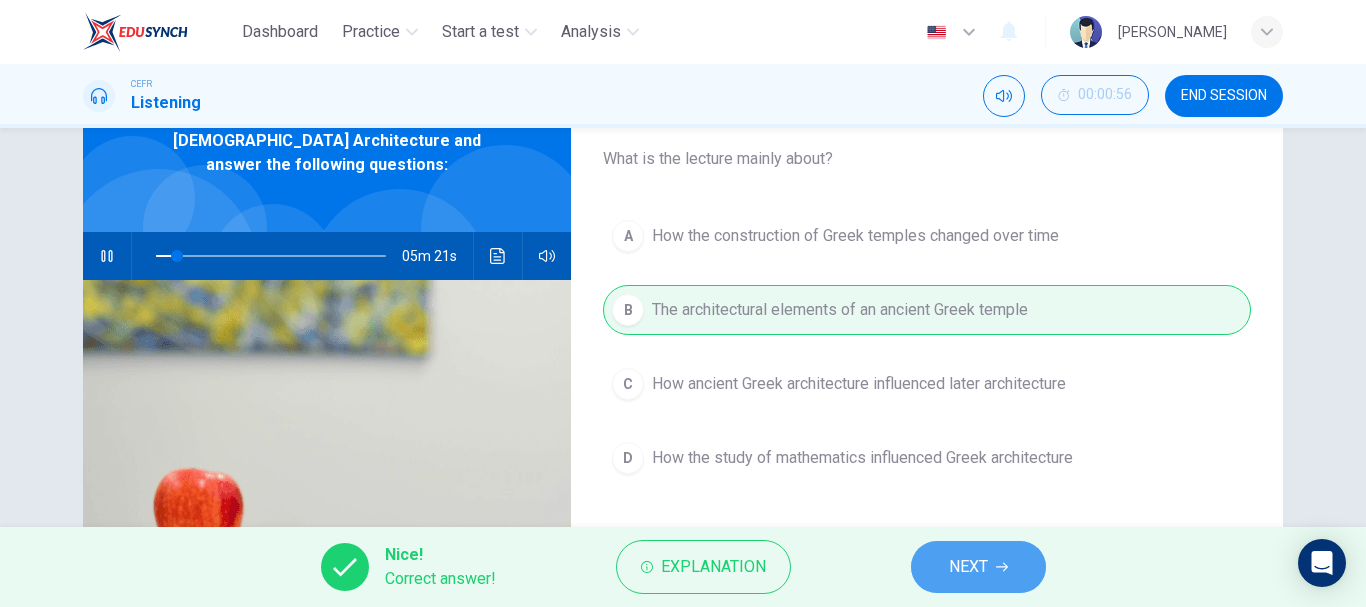 click on "NEXT" at bounding box center (978, 567) 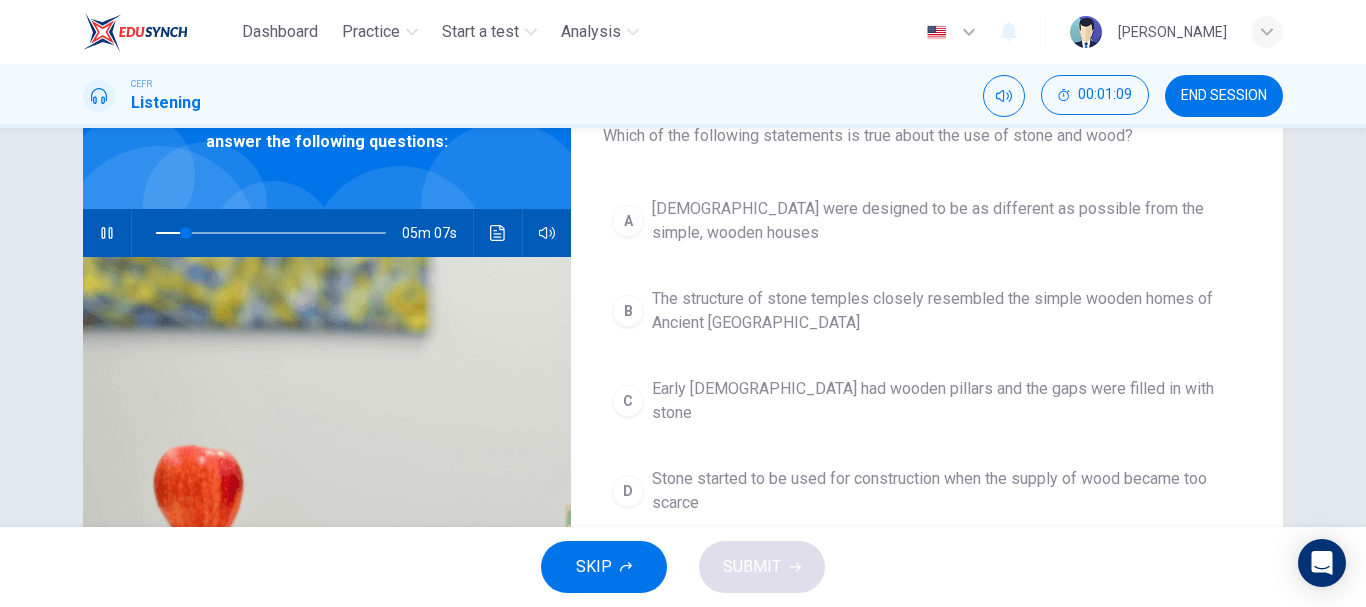 scroll, scrollTop: 119, scrollLeft: 0, axis: vertical 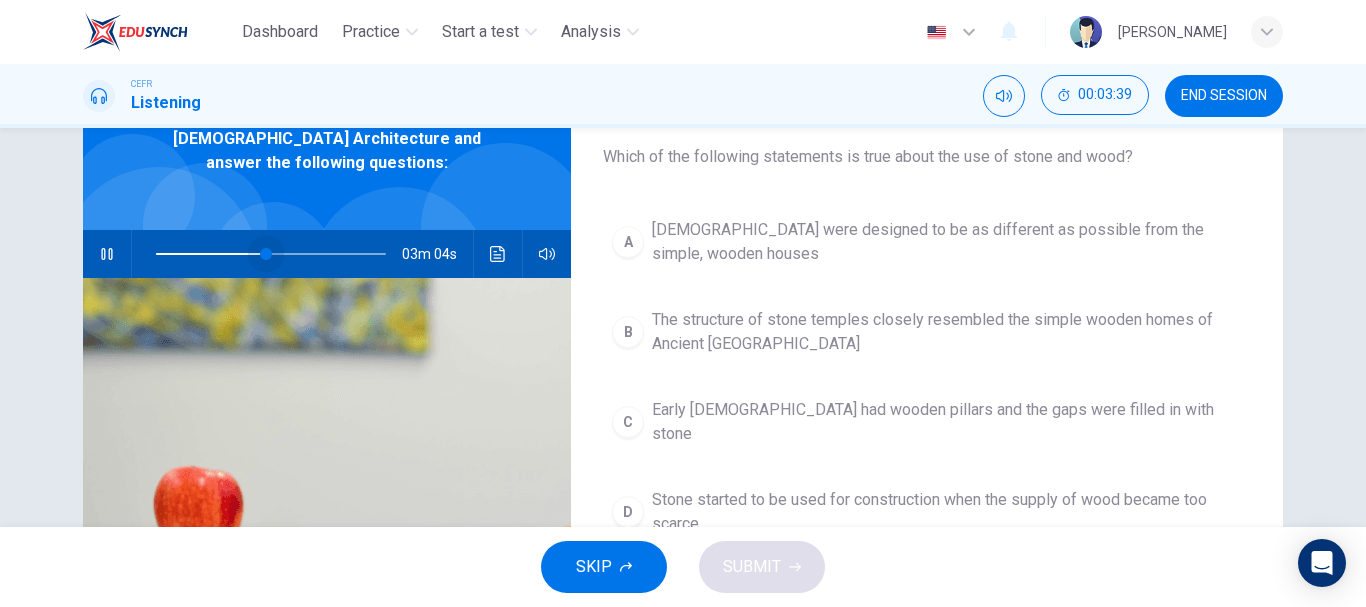 click at bounding box center (266, 254) 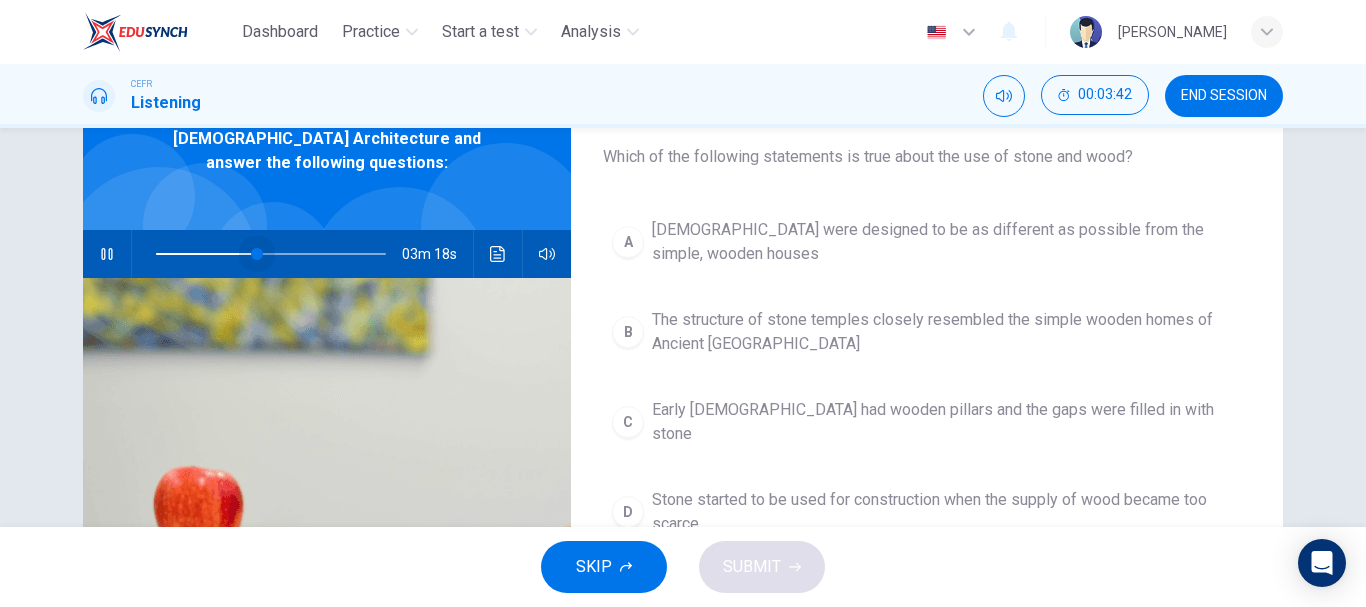 click at bounding box center [257, 254] 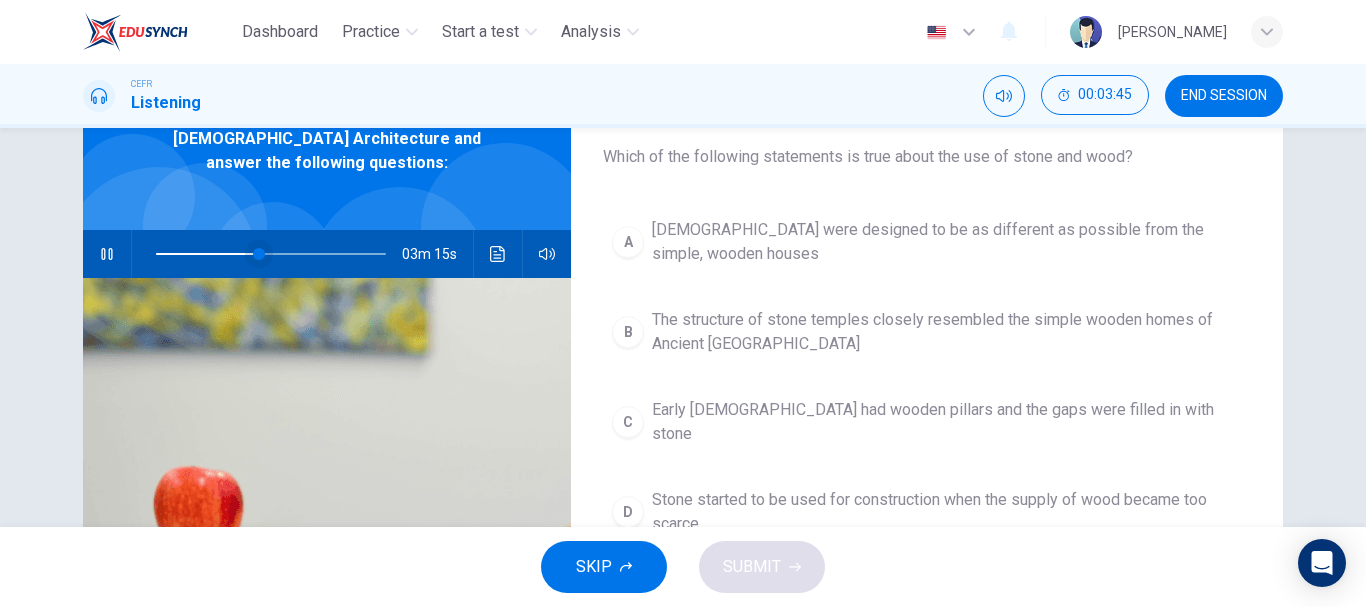 click at bounding box center (259, 254) 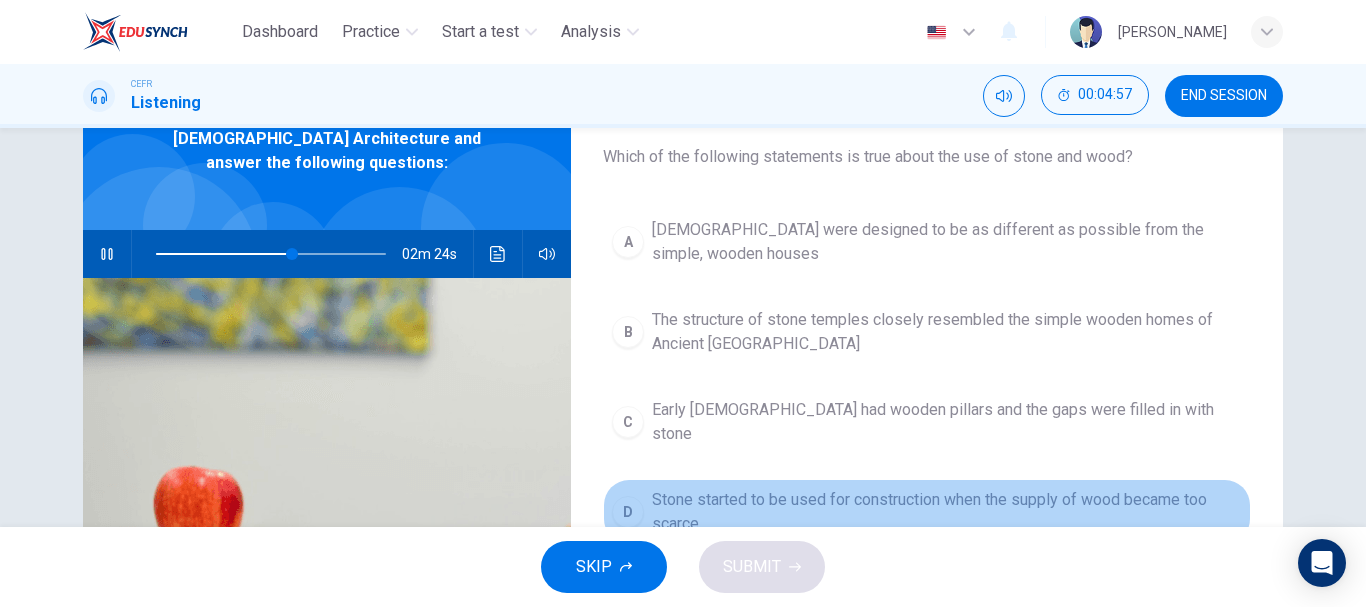 click on "D" at bounding box center (628, 512) 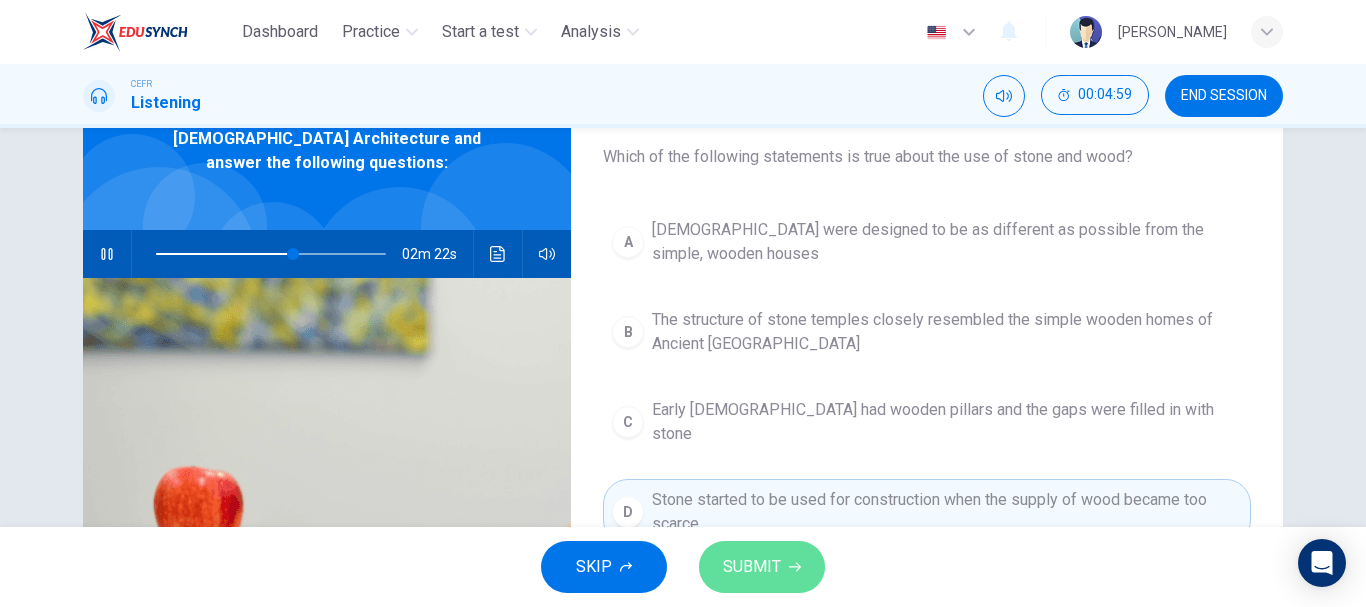 click on "SUBMIT" at bounding box center (762, 567) 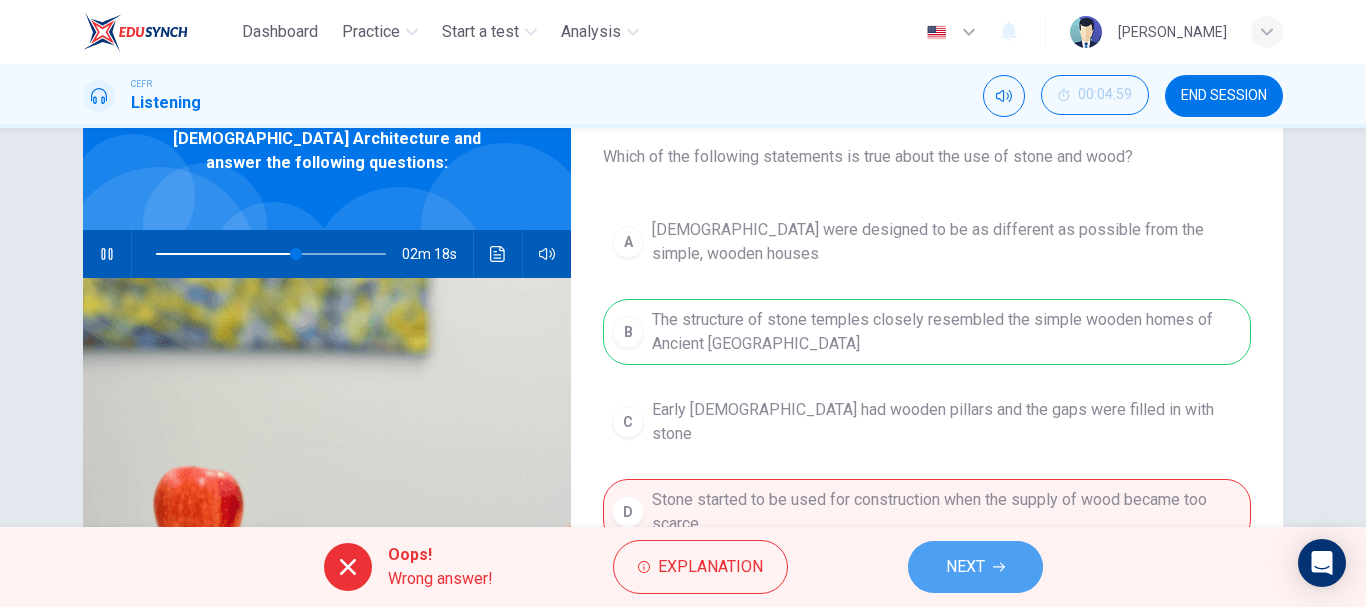 click on "NEXT" at bounding box center [975, 567] 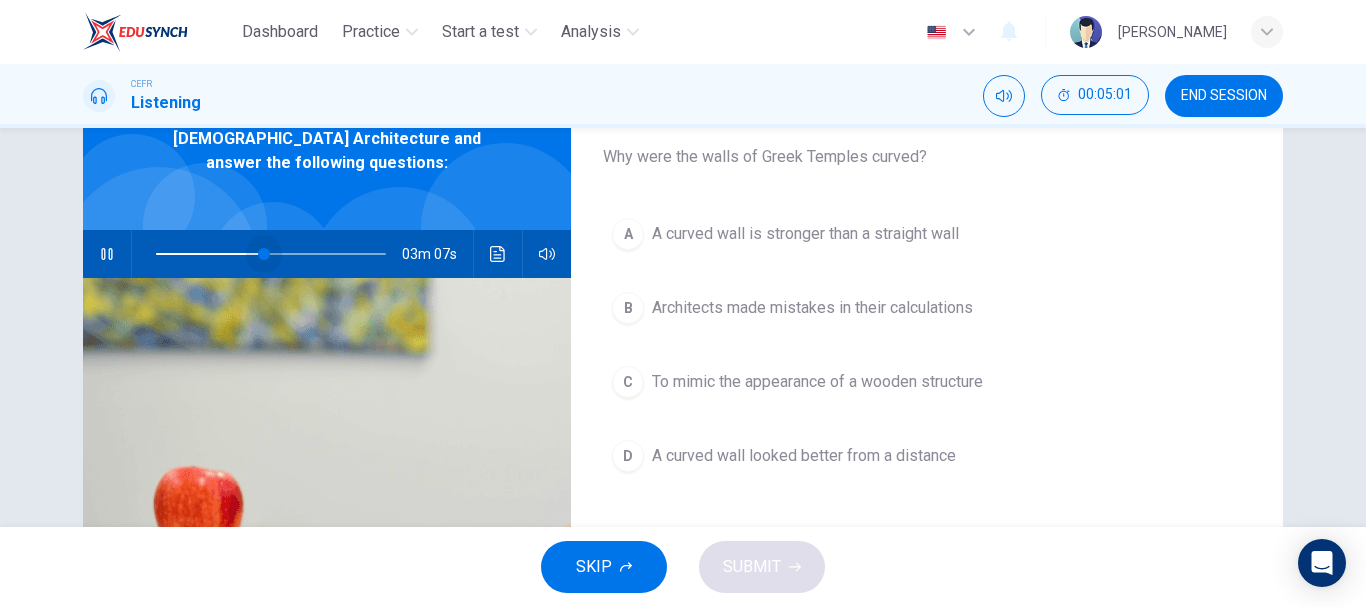 click at bounding box center [271, 254] 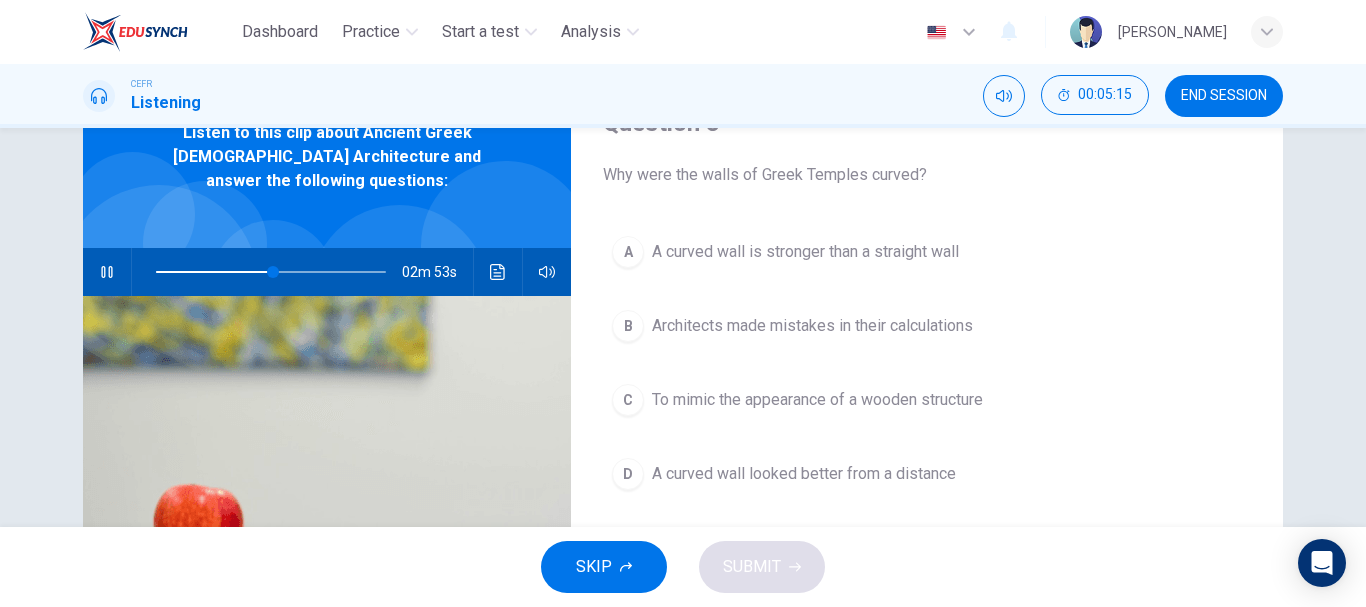 scroll, scrollTop: 100, scrollLeft: 0, axis: vertical 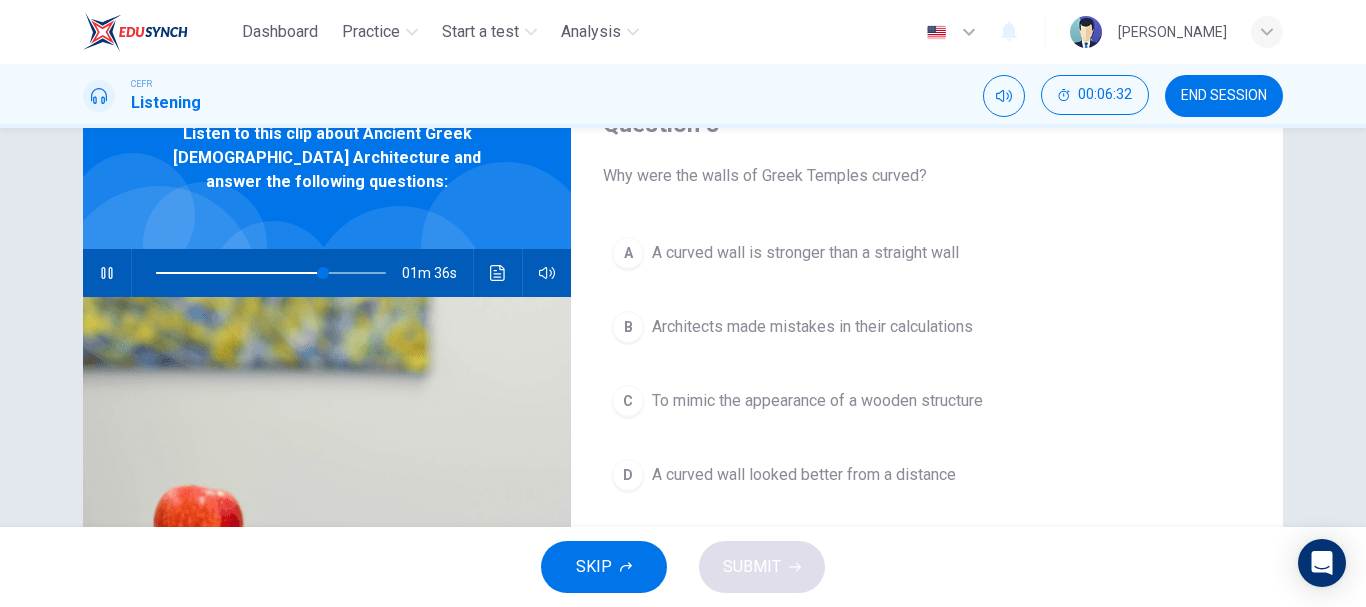 click on "D" at bounding box center (628, 475) 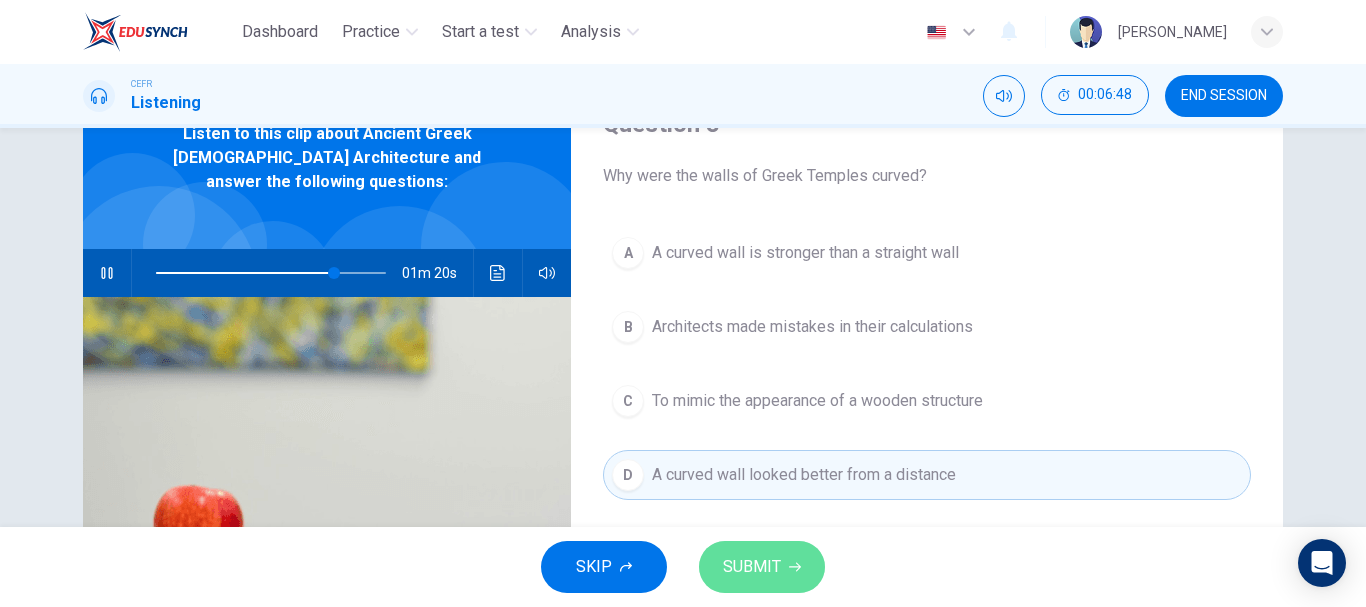 click on "SUBMIT" at bounding box center (752, 567) 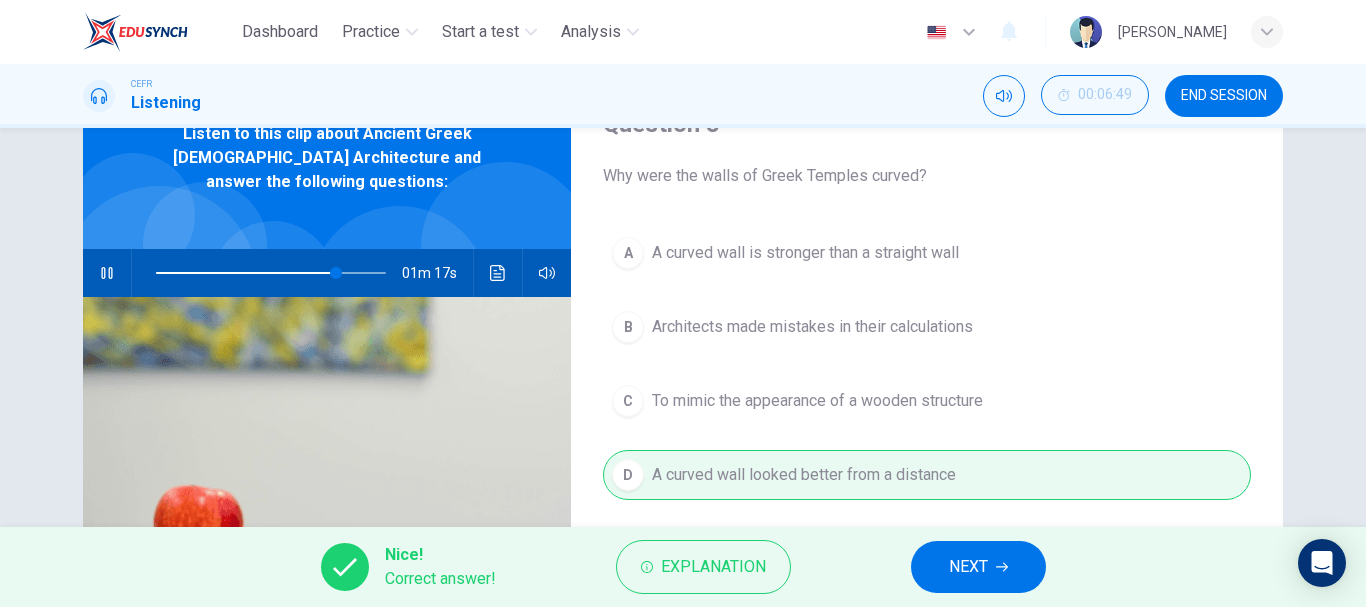 type on "78" 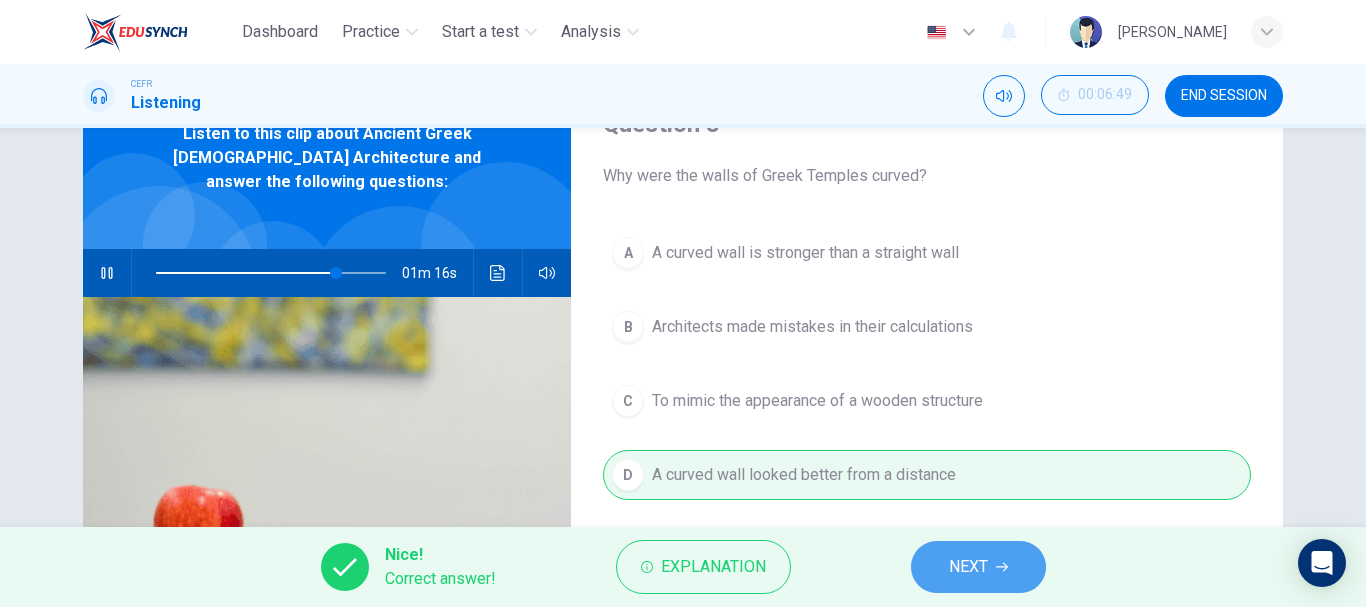 click on "NEXT" at bounding box center (978, 567) 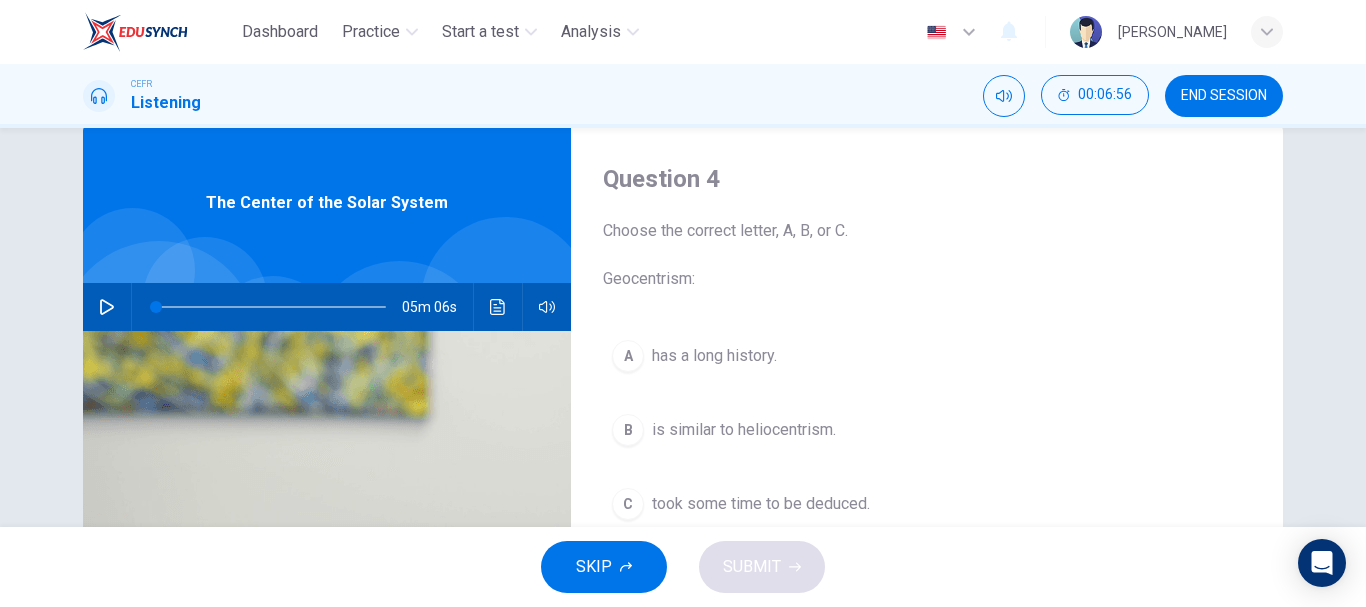scroll, scrollTop: 46, scrollLeft: 0, axis: vertical 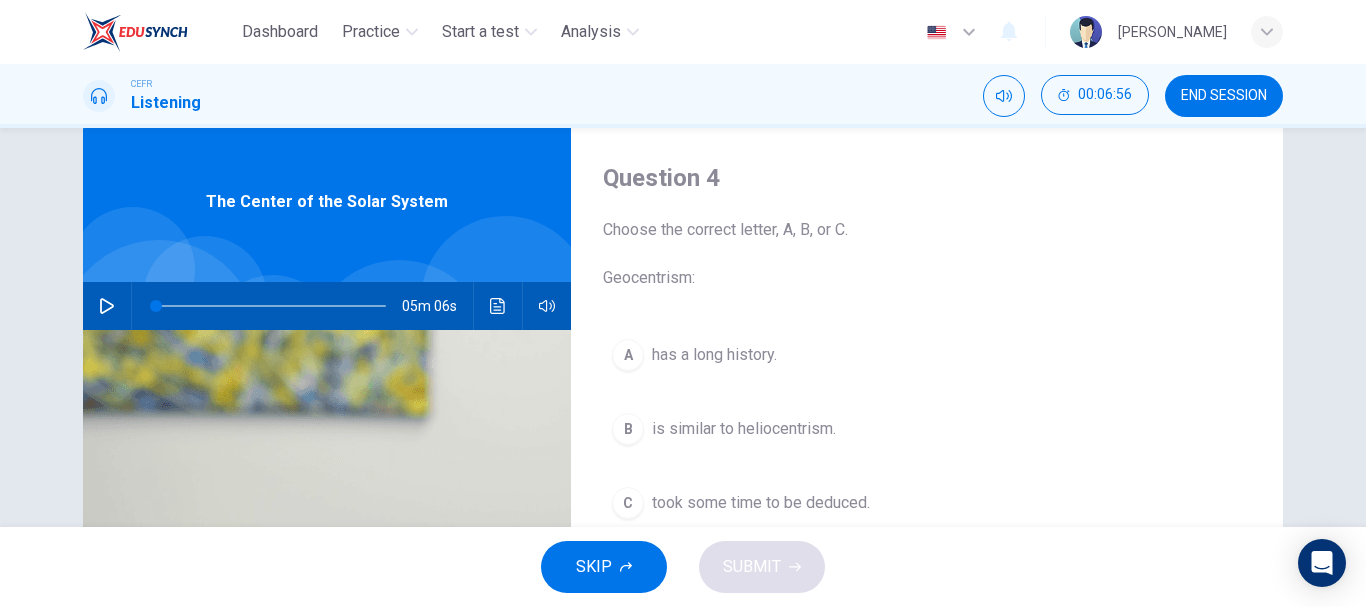 click on "END SESSION" at bounding box center (1224, 96) 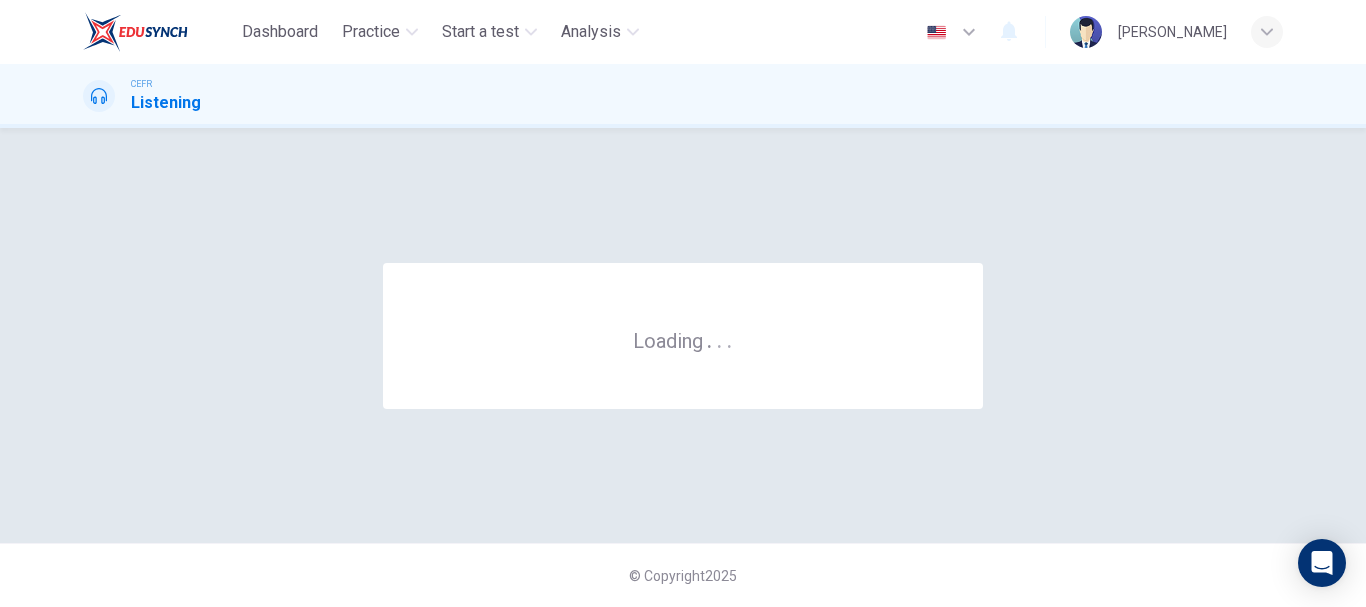 scroll, scrollTop: 0, scrollLeft: 0, axis: both 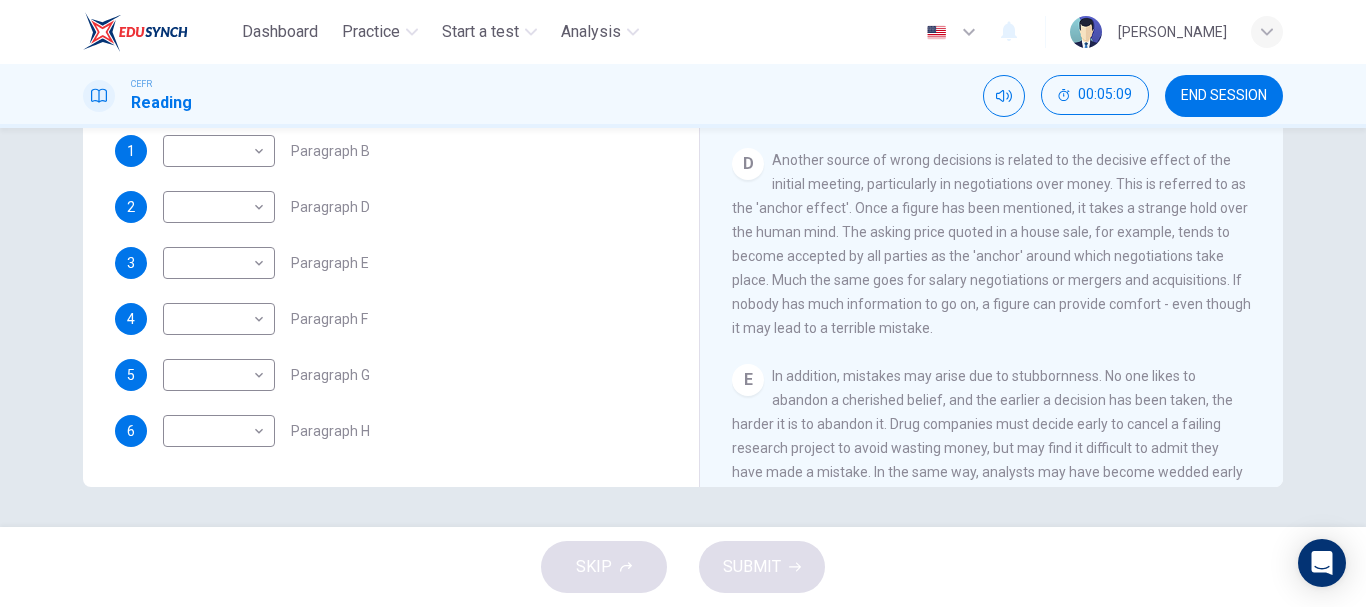 drag, startPoint x: 905, startPoint y: 364, endPoint x: 864, endPoint y: 349, distance: 43.65776 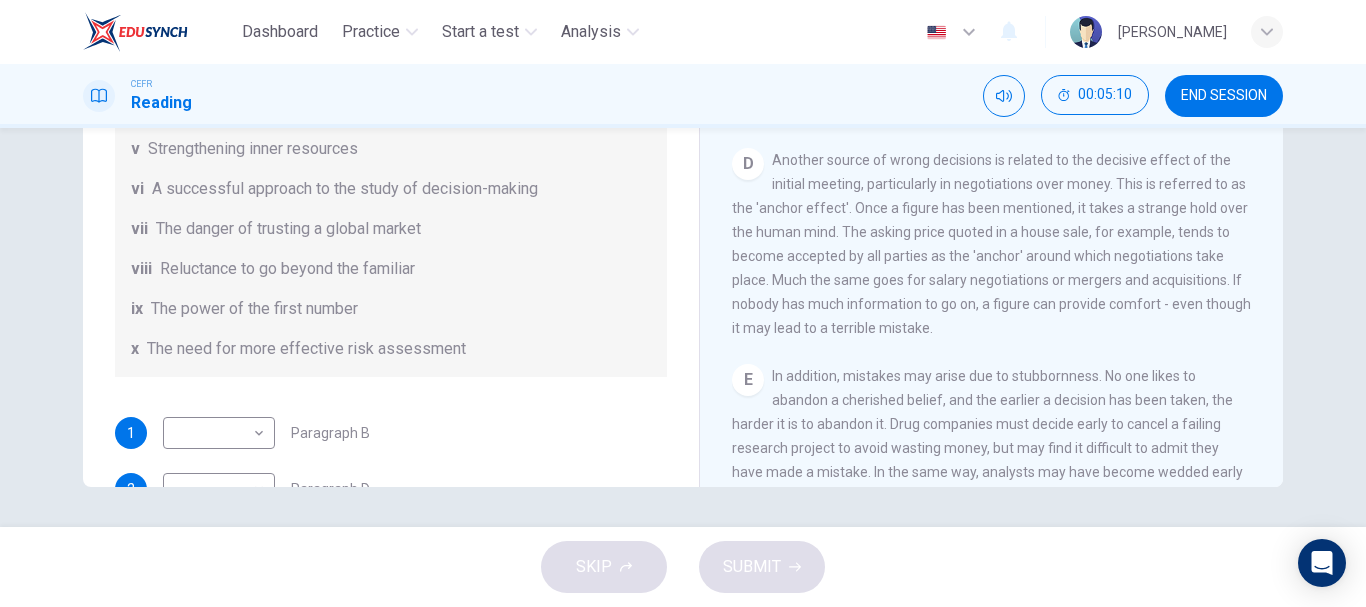scroll, scrollTop: 0, scrollLeft: 0, axis: both 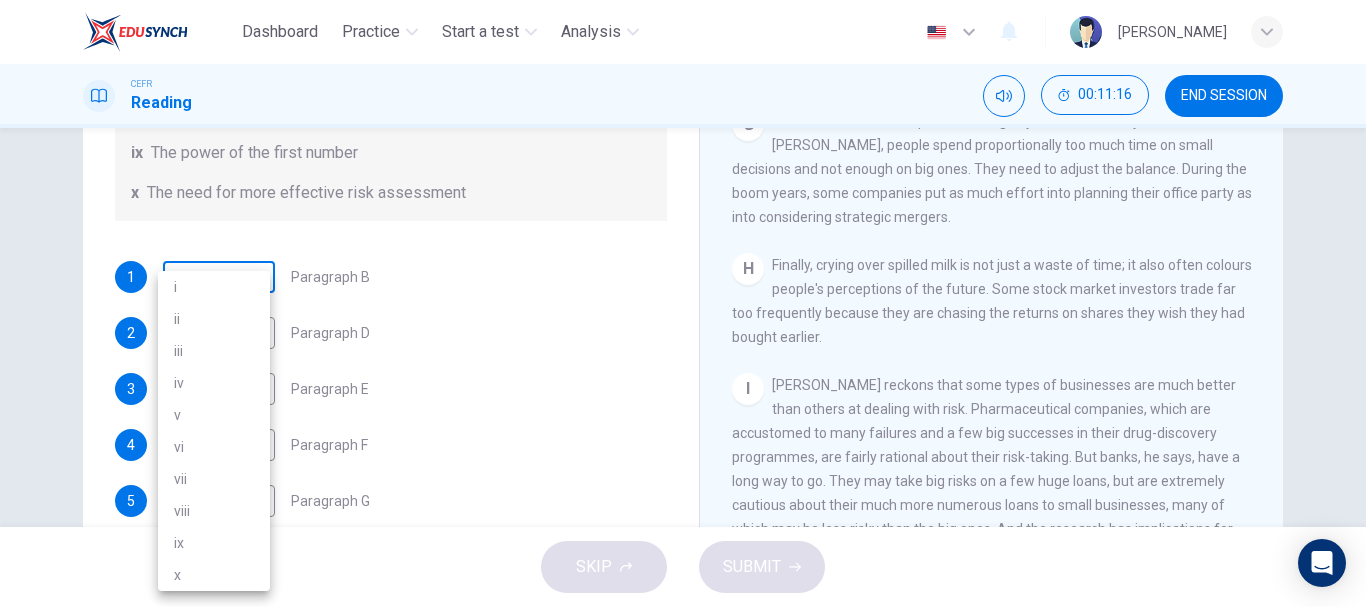 click on "Dashboard Practice Start a test Analysis English en ​ WENDY MICHELLE WILLIAM CEFR Reading 00:11:16 END SESSION Questions 1 - 6 Reading Passage 1 has nine paragraphs  A-I
Choose the correct heading for Paragraphs  B  and  D-H  from the list of headings below.
Write the correct number  (i-xi)  in the boxes below. List of Headings i Not identifying the correct priorities ii A solution for the long term iii The difficulty of changing your mind iv Why looking back is unhelpful v Strengthening inner resources vi A successful approach to the study of decision-making vii The danger of trusting a global market viii Reluctance to go beyond the familiar ix The power of the first number x The need for more effective risk assessment 1 ​ ​ Paragraph B 2 ​ ​ Paragraph D 3 ​ ​ Paragraph E 4 ​ ​ Paragraph F 5 ​ ​ Paragraph G 6 ​ ​ Paragraph H Why Risks Can Go Wrong CLICK TO ZOOM Click to Zoom A B C D E F G H I SKIP SUBMIT EduSynch - Online Language Proficiency Testing
Dashboard Practice i" at bounding box center [683, 303] 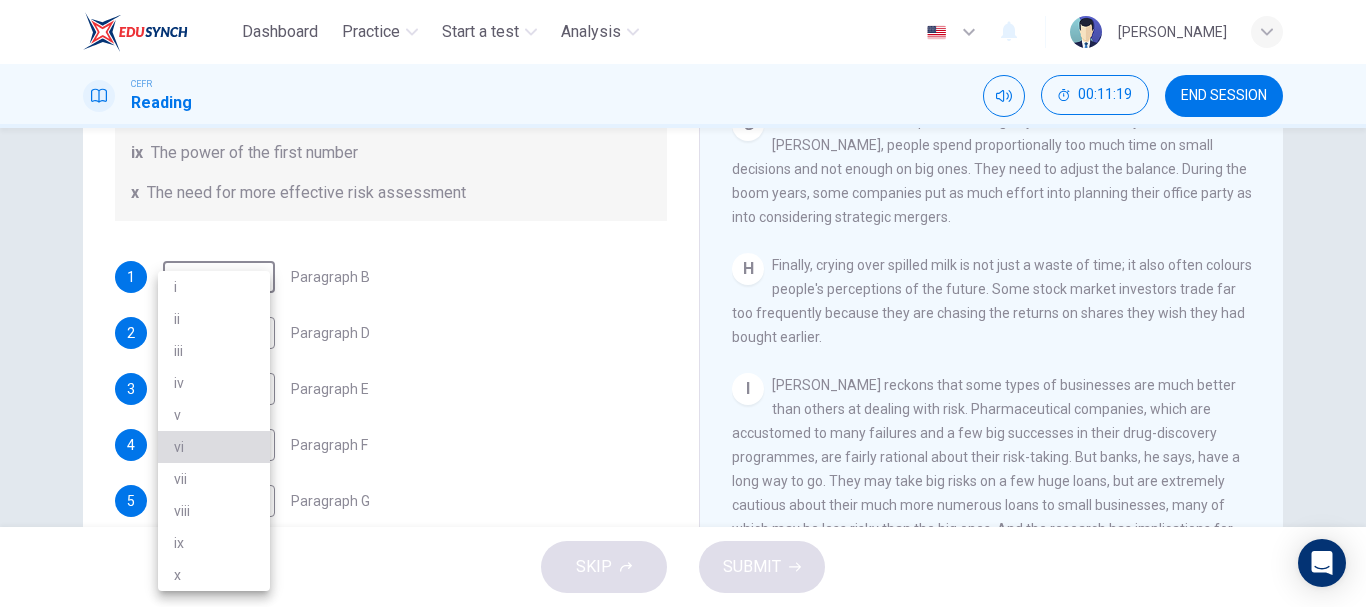 click on "vi" at bounding box center [214, 447] 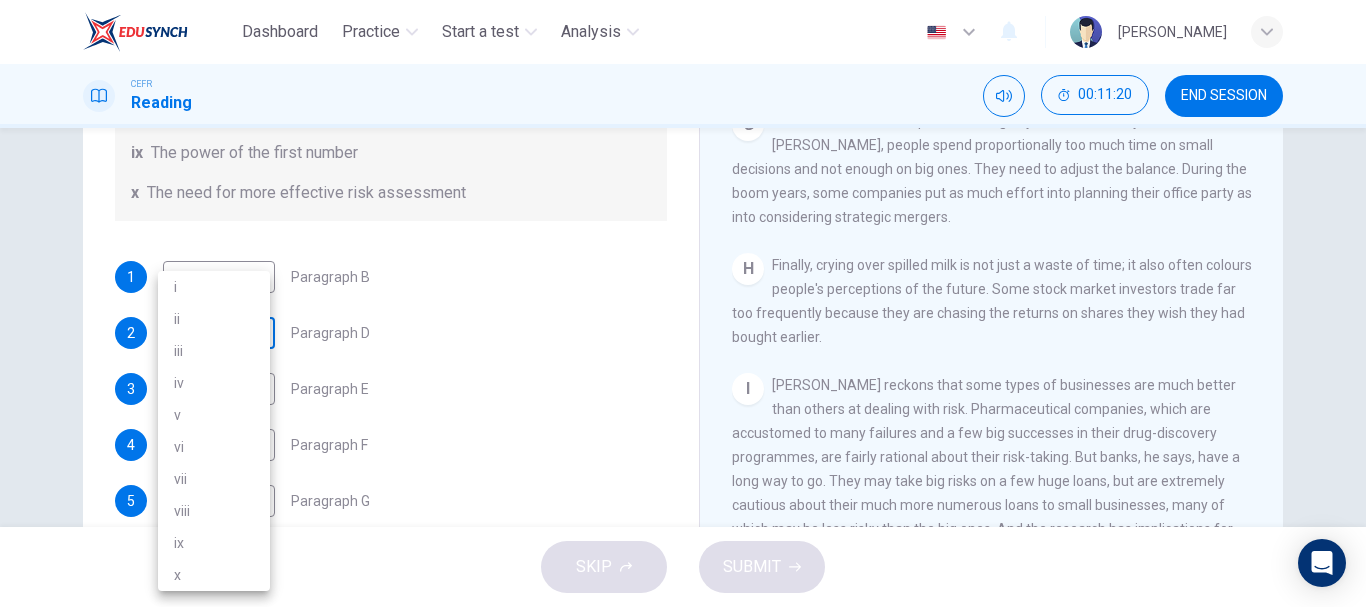 click on "Dashboard Practice Start a test Analysis English en ​ WENDY MICHELLE WILLIAM CEFR Reading 00:11:20 END SESSION Questions 1 - 6 Reading Passage 1 has nine paragraphs  A-I
Choose the correct heading for Paragraphs  B  and  D-H  from the list of headings below.
Write the correct number  (i-xi)  in the boxes below. List of Headings i Not identifying the correct priorities ii A solution for the long term iii The difficulty of changing your mind iv Why looking back is unhelpful v Strengthening inner resources vi A successful approach to the study of decision-making vii The danger of trusting a global market viii Reluctance to go beyond the familiar ix The power of the first number x The need for more effective risk assessment 1 vi vi ​ Paragraph B 2 ​ ​ Paragraph D 3 ​ ​ Paragraph E 4 ​ ​ Paragraph F 5 ​ ​ Paragraph G 6 ​ ​ Paragraph H Why Risks Can Go Wrong CLICK TO ZOOM Click to Zoom A B C D E F G H I SKIP SUBMIT EduSynch - Online Language Proficiency Testing
Dashboard Practice" at bounding box center (683, 303) 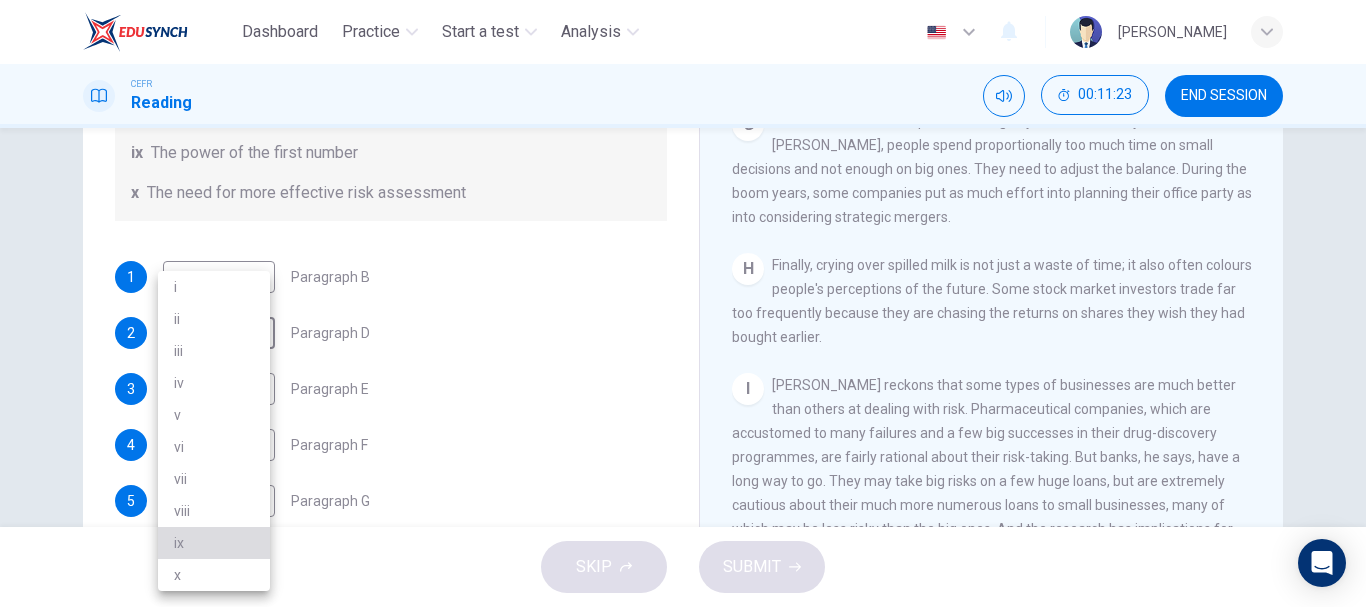 click on "ix" at bounding box center [214, 543] 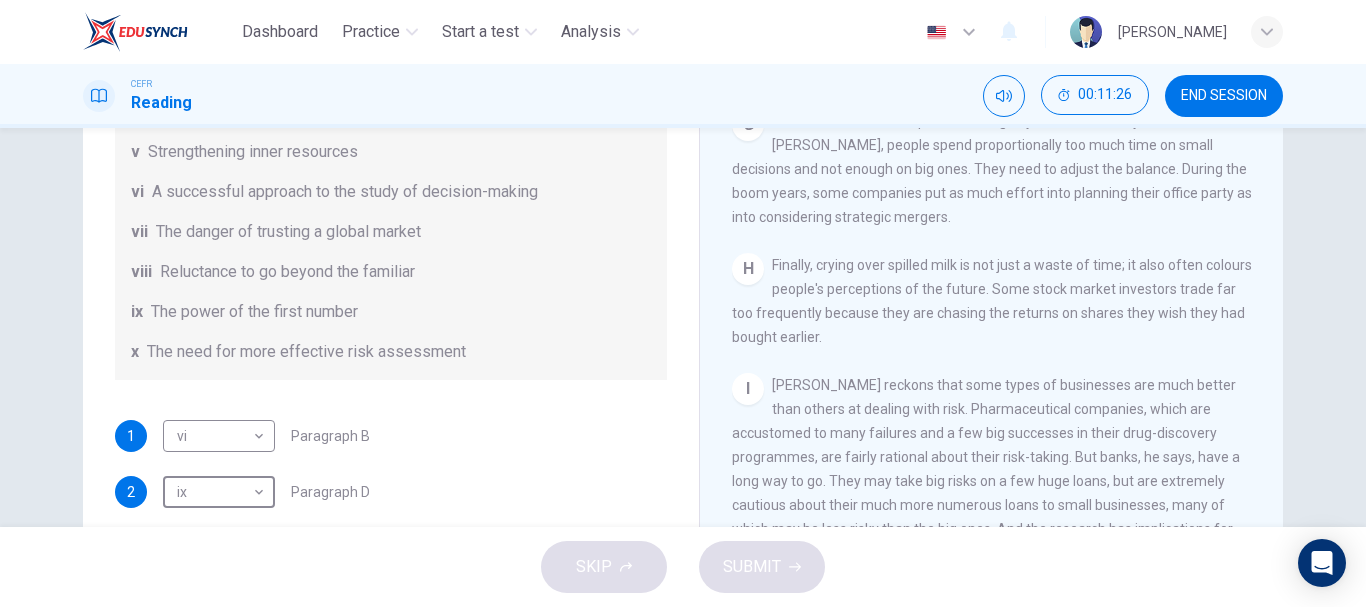 scroll, scrollTop: 221, scrollLeft: 0, axis: vertical 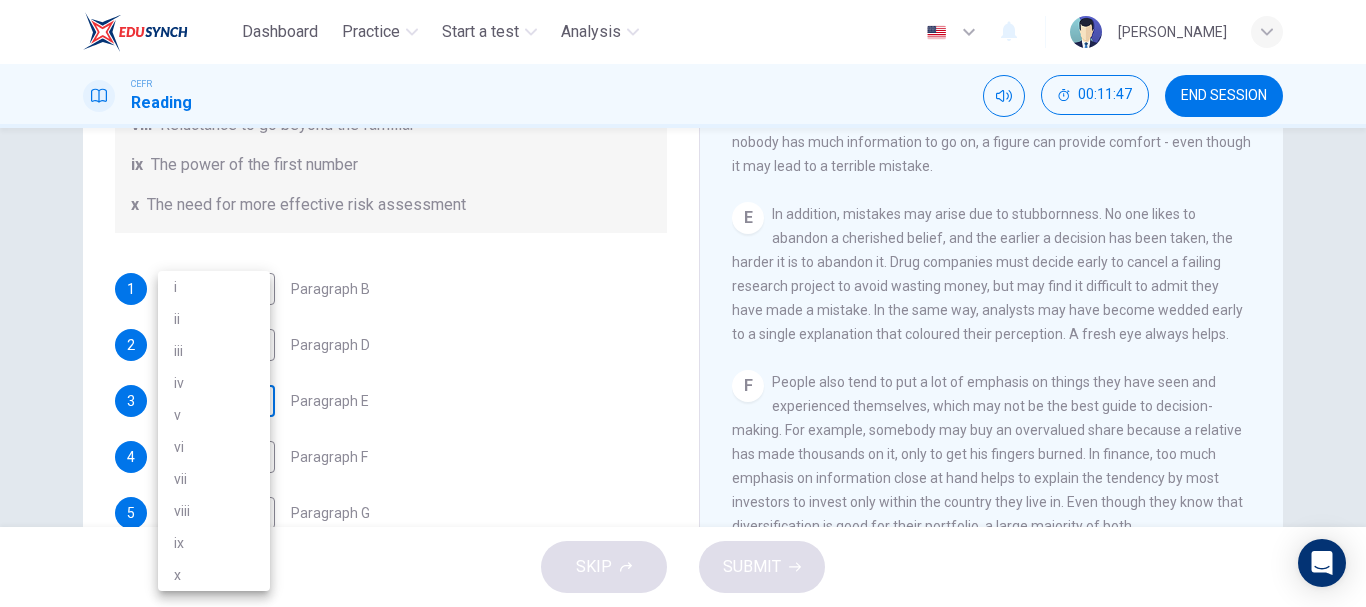 click on "Dashboard Practice Start a test Analysis English en ​ WENDY MICHELLE WILLIAM CEFR Reading 00:11:47 END SESSION Questions 1 - 6 Reading Passage 1 has nine paragraphs  A-I
Choose the correct heading for Paragraphs  B  and  D-H  from the list of headings below.
Write the correct number  (i-xi)  in the boxes below. List of Headings i Not identifying the correct priorities ii A solution for the long term iii The difficulty of changing your mind iv Why looking back is unhelpful v Strengthening inner resources vi A successful approach to the study of decision-making vii The danger of trusting a global market viii Reluctance to go beyond the familiar ix The power of the first number x The need for more effective risk assessment 1 vi vi ​ Paragraph B 2 ix ix ​ Paragraph D 3 ​ ​ Paragraph E 4 ​ ​ Paragraph F 5 ​ ​ Paragraph G 6 ​ ​ Paragraph H Why Risks Can Go Wrong CLICK TO ZOOM Click to Zoom A B C D E F G H I SKIP SUBMIT EduSynch - Online Language Proficiency Testing
Dashboard 2025 i" at bounding box center (683, 303) 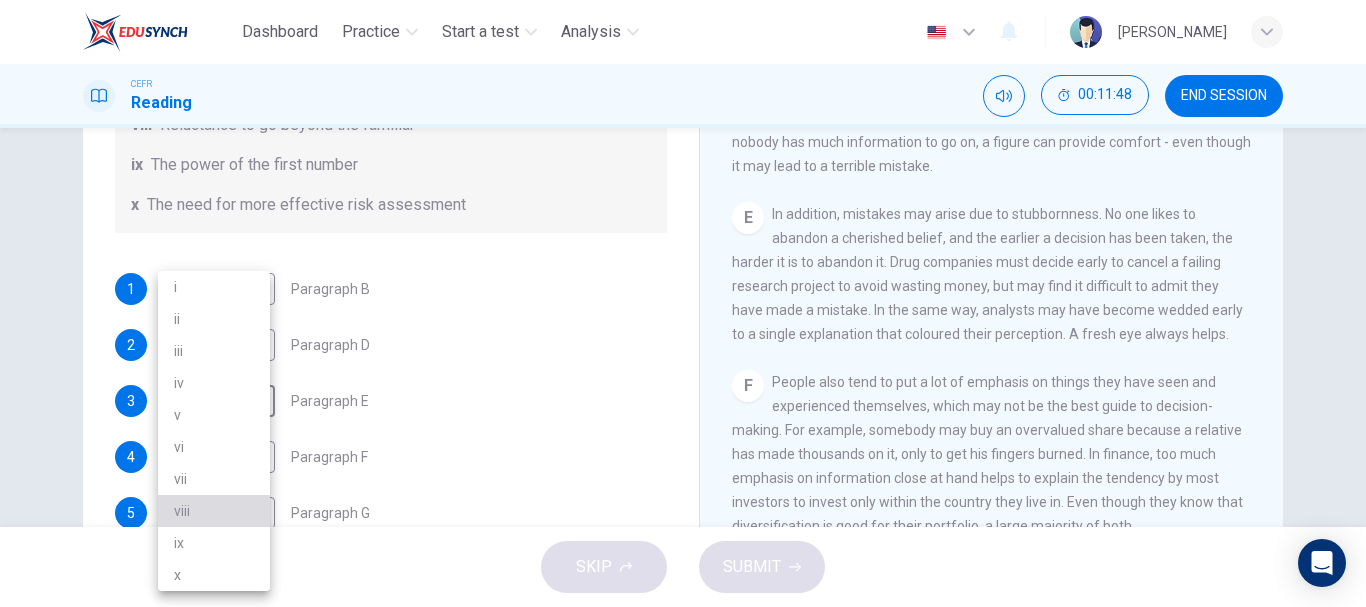 click on "viii" at bounding box center [214, 511] 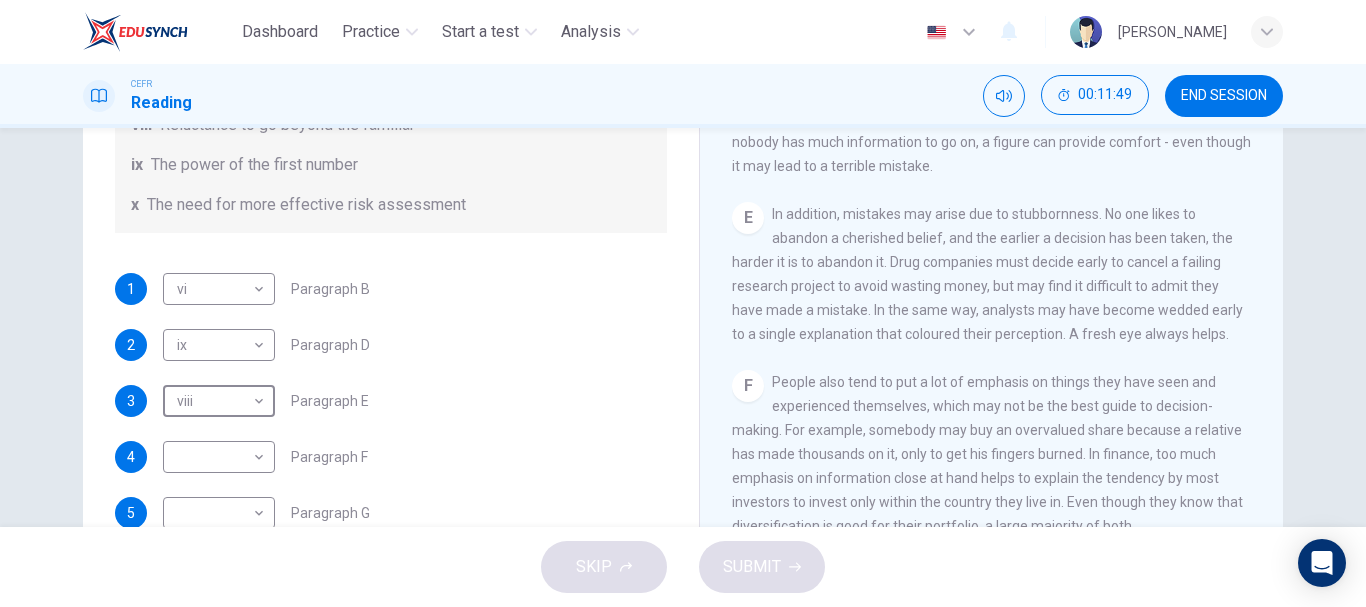 scroll, scrollTop: 385, scrollLeft: 0, axis: vertical 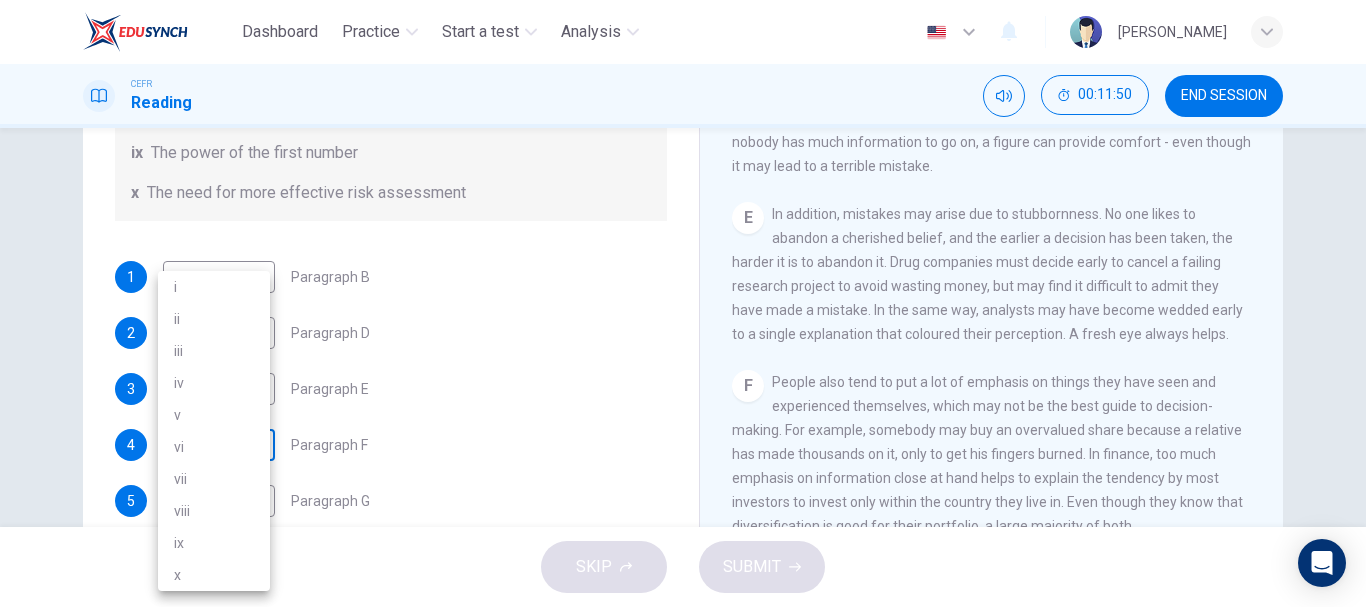 click on "Dashboard Practice Start a test Analysis English en ​ WENDY MICHELLE WILLIAM CEFR Reading 00:11:50 END SESSION Questions 1 - 6 Reading Passage 1 has nine paragraphs  A-I
Choose the correct heading for Paragraphs  B  and  D-H  from the list of headings below.
Write the correct number  (i-xi)  in the boxes below. List of Headings i Not identifying the correct priorities ii A solution for the long term iii The difficulty of changing your mind iv Why looking back is unhelpful v Strengthening inner resources vi A successful approach to the study of decision-making vii The danger of trusting a global market viii Reluctance to go beyond the familiar ix The power of the first number x The need for more effective risk assessment 1 vi vi ​ Paragraph B 2 ix ix ​ Paragraph D 3 viii viii ​ Paragraph E 4 ​ ​ Paragraph F 5 ​ ​ Paragraph G 6 ​ ​ Paragraph H Why Risks Can Go Wrong CLICK TO ZOOM Click to Zoom A B C D E F G H I SKIP SUBMIT EduSynch - Online Language Proficiency Testing
Dashboard i" at bounding box center (683, 303) 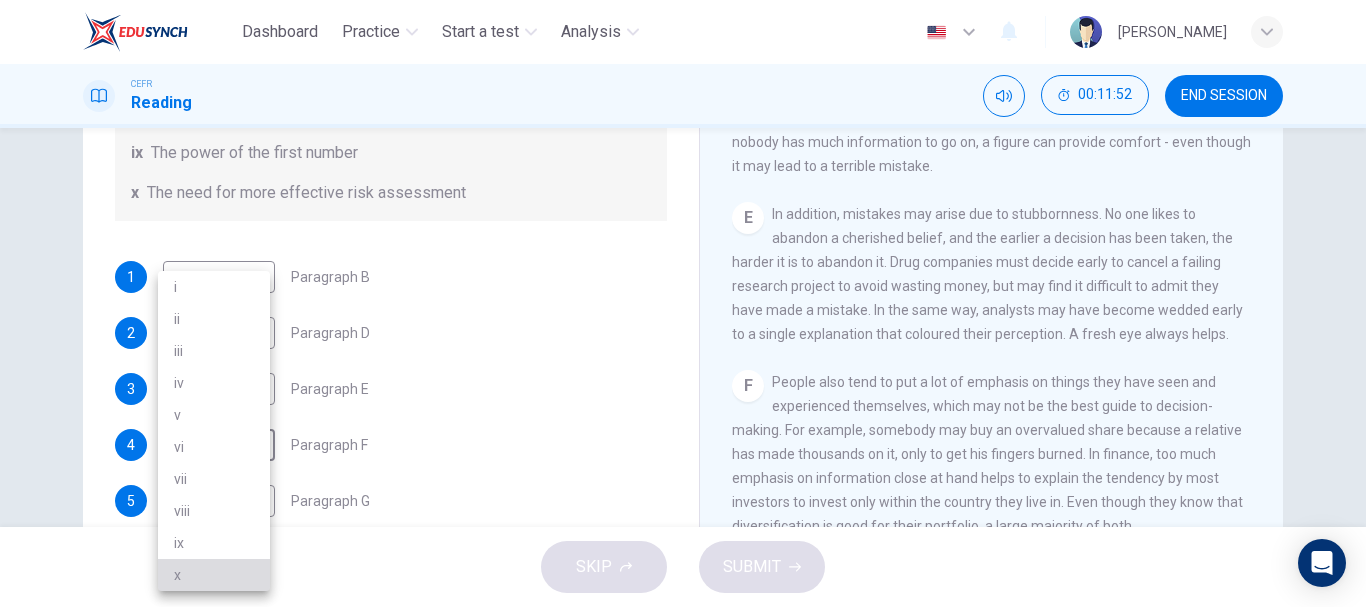 click on "x" at bounding box center (214, 575) 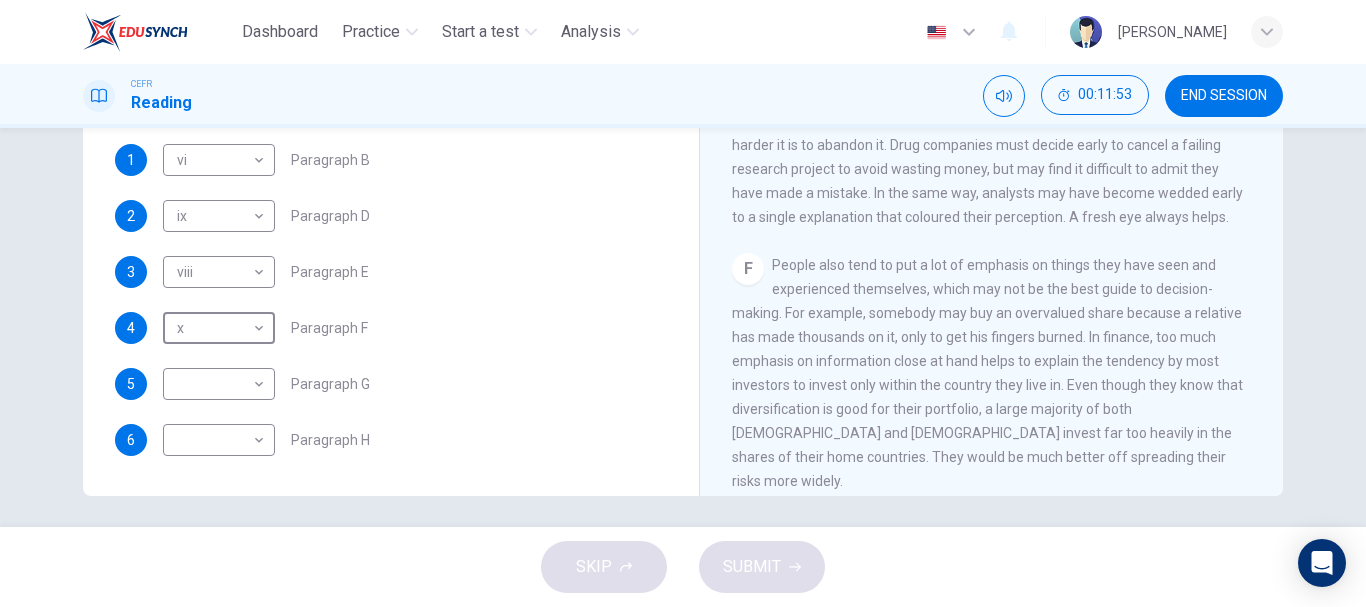 scroll, scrollTop: 368, scrollLeft: 0, axis: vertical 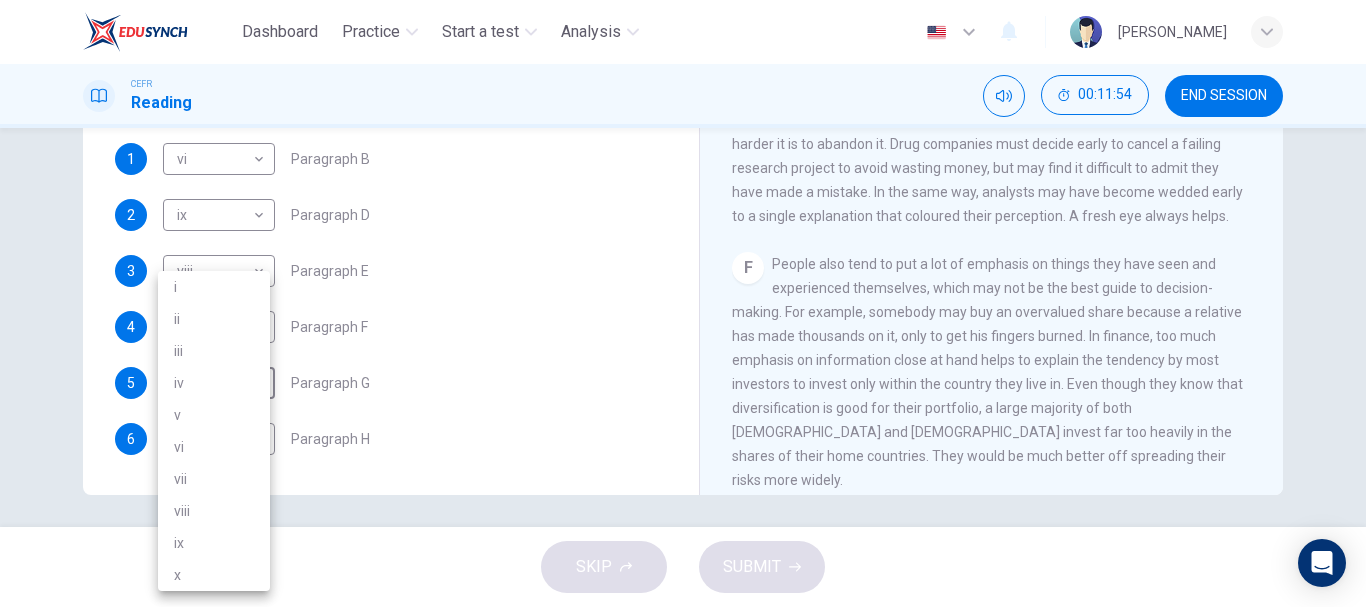 click on "Dashboard Practice Start a test Analysis English en ​ WENDY MICHELLE WILLIAM CEFR Reading 00:11:54 END SESSION Questions 1 - 6 Reading Passage 1 has nine paragraphs  A-I
Choose the correct heading for Paragraphs  B  and  D-H  from the list of headings below.
Write the correct number  (i-xi)  in the boxes below. List of Headings i Not identifying the correct priorities ii A solution for the long term iii The difficulty of changing your mind iv Why looking back is unhelpful v Strengthening inner resources vi A successful approach to the study of decision-making vii The danger of trusting a global market viii Reluctance to go beyond the familiar ix The power of the first number x The need for more effective risk assessment 1 vi vi ​ Paragraph B 2 ix ix ​ Paragraph D 3 viii viii ​ Paragraph E 4 x x ​ Paragraph F 5 ​ ​ Paragraph G 6 ​ ​ Paragraph H Why Risks Can Go Wrong CLICK TO ZOOM Click to Zoom A B C D E F G H I SKIP SUBMIT EduSynch - Online Language Proficiency Testing
Dashboard i" at bounding box center [683, 303] 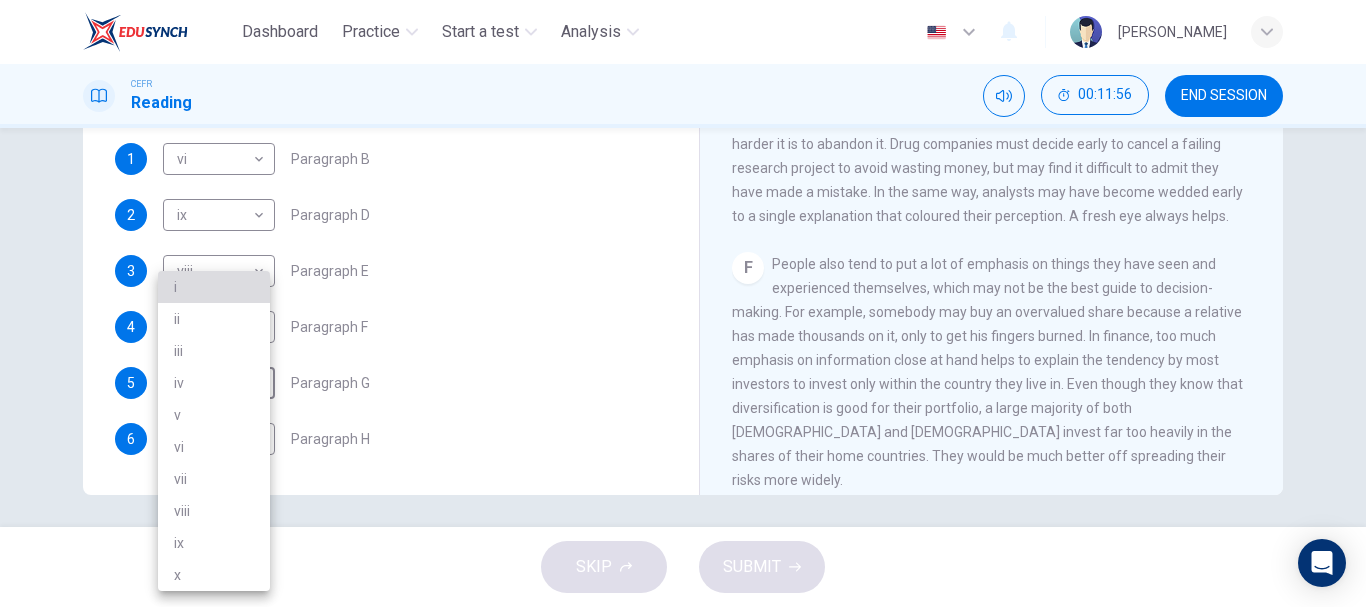 click on "i" at bounding box center (214, 287) 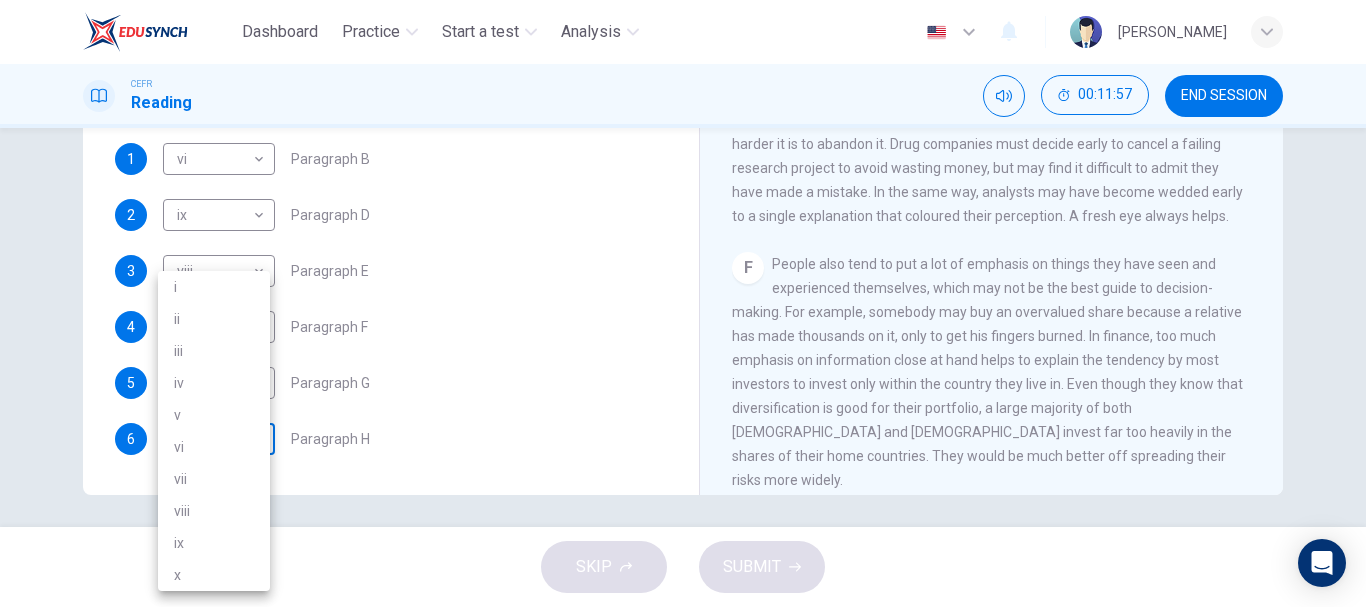 click on "Dashboard Practice Start a test Analysis English en ​ WENDY MICHELLE WILLIAM CEFR Reading 00:11:57 END SESSION Questions 1 - 6 Reading Passage 1 has nine paragraphs  A-I
Choose the correct heading for Paragraphs  B  and  D-H  from the list of headings below.
Write the correct number  (i-xi)  in the boxes below. List of Headings i Not identifying the correct priorities ii A solution for the long term iii The difficulty of changing your mind iv Why looking back is unhelpful v Strengthening inner resources vi A successful approach to the study of decision-making vii The danger of trusting a global market viii Reluctance to go beyond the familiar ix The power of the first number x The need for more effective risk assessment 1 vi vi ​ Paragraph B 2 ix ix ​ Paragraph D 3 viii viii ​ Paragraph E 4 x x ​ Paragraph F 5 i i ​ Paragraph G 6 ​ ​ Paragraph H Why Risks Can Go Wrong CLICK TO ZOOM Click to Zoom A B C D E F G H I SKIP SUBMIT EduSynch - Online Language Proficiency Testing
Dashboard i" at bounding box center (683, 303) 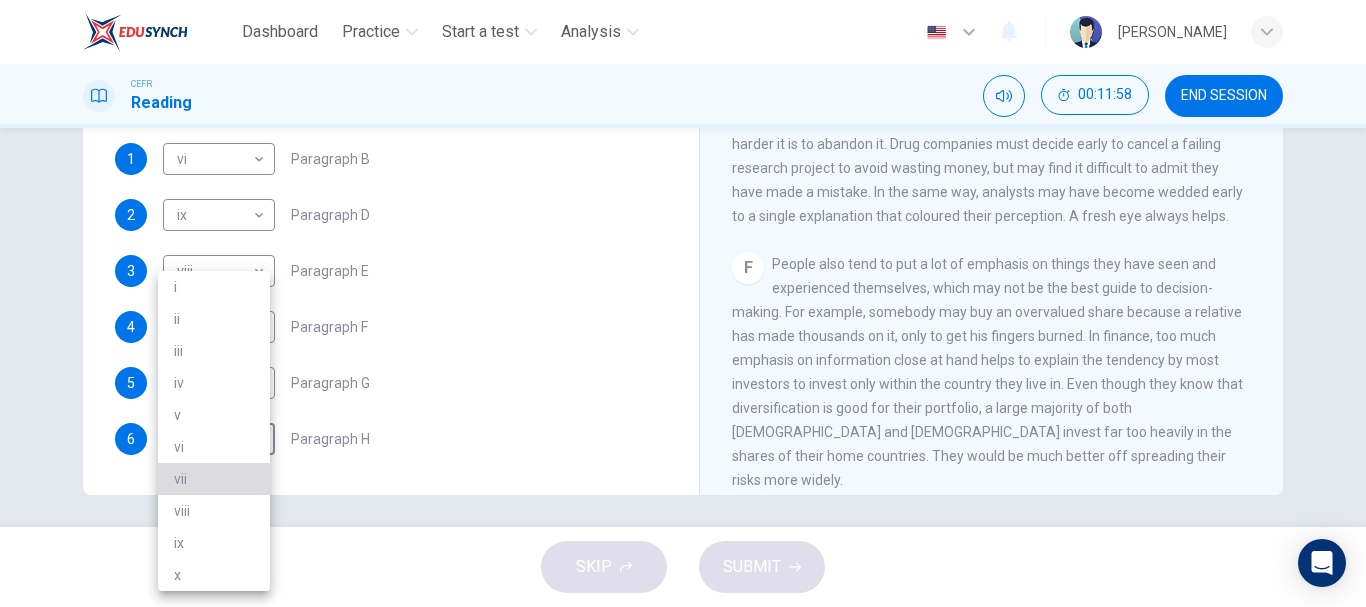click on "vii" at bounding box center (214, 479) 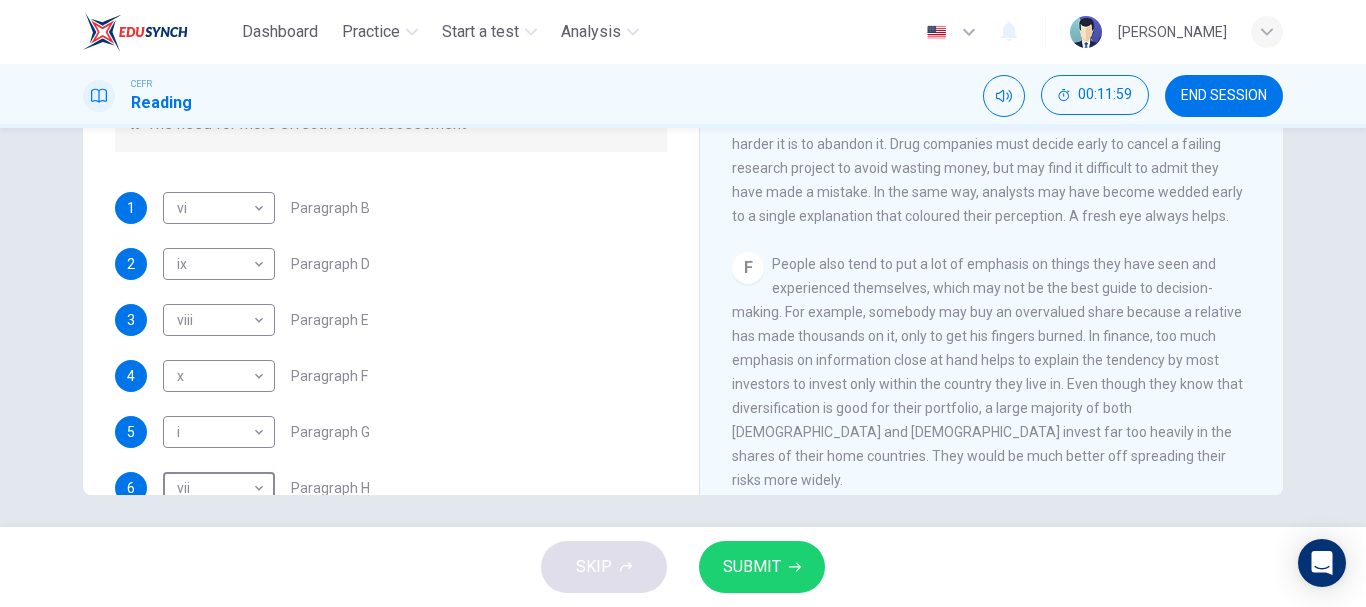 scroll, scrollTop: 334, scrollLeft: 0, axis: vertical 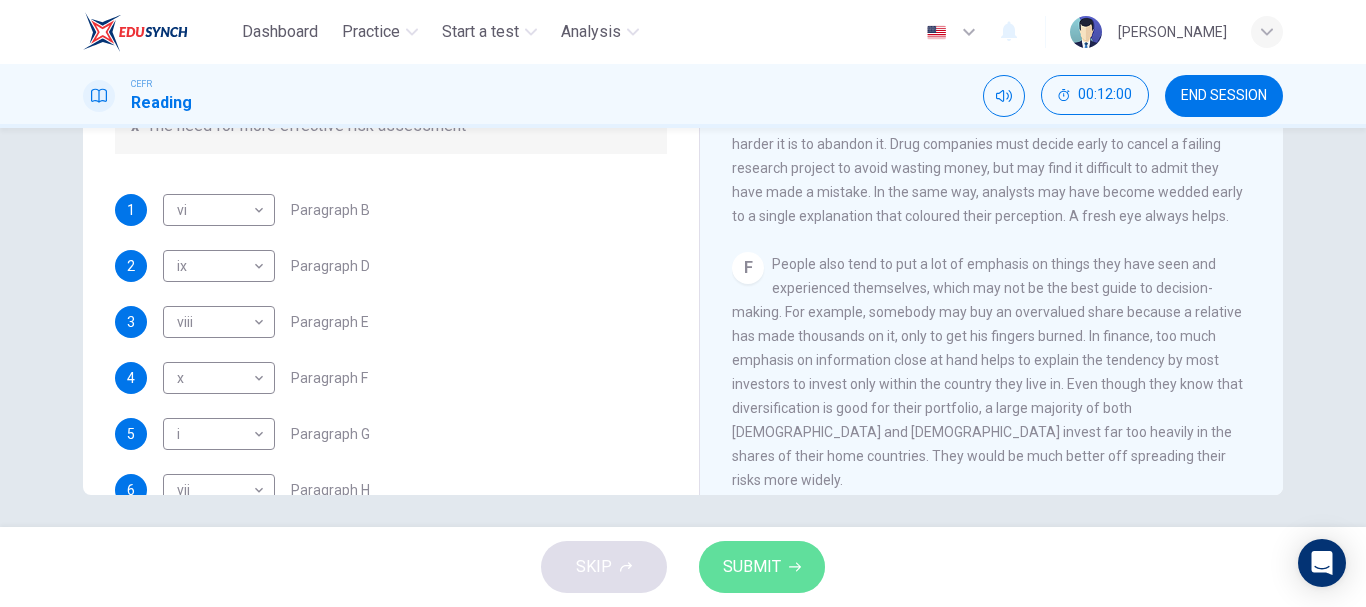 click on "SUBMIT" at bounding box center [762, 567] 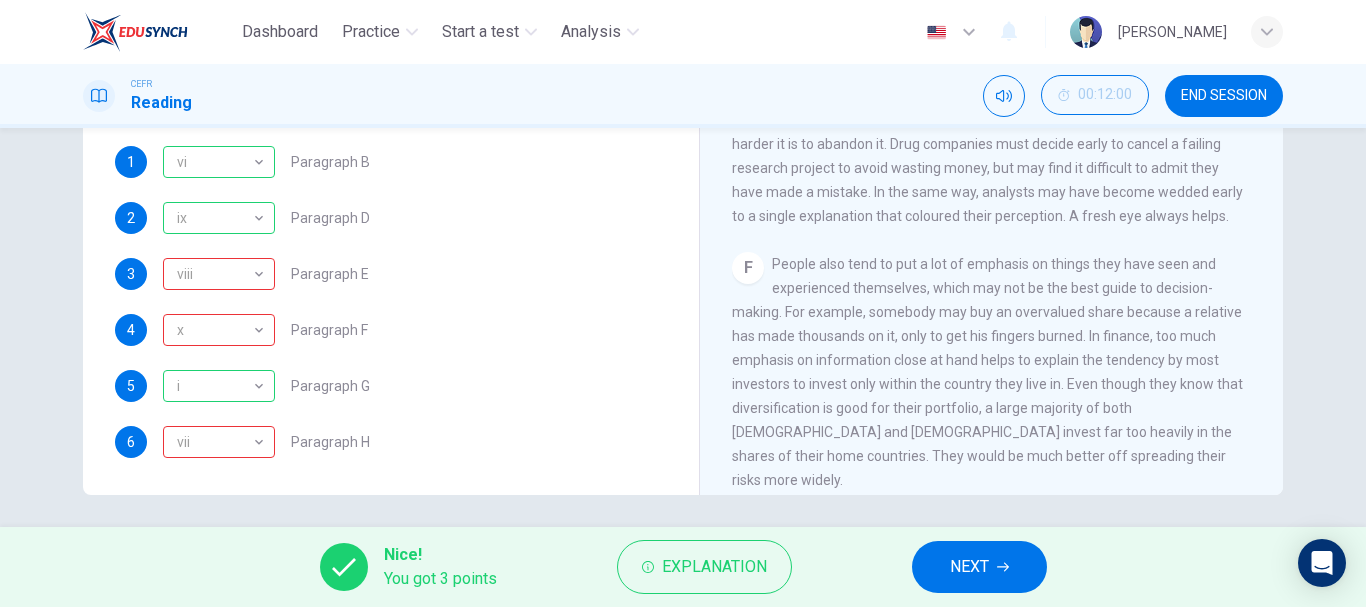 scroll, scrollTop: 385, scrollLeft: 0, axis: vertical 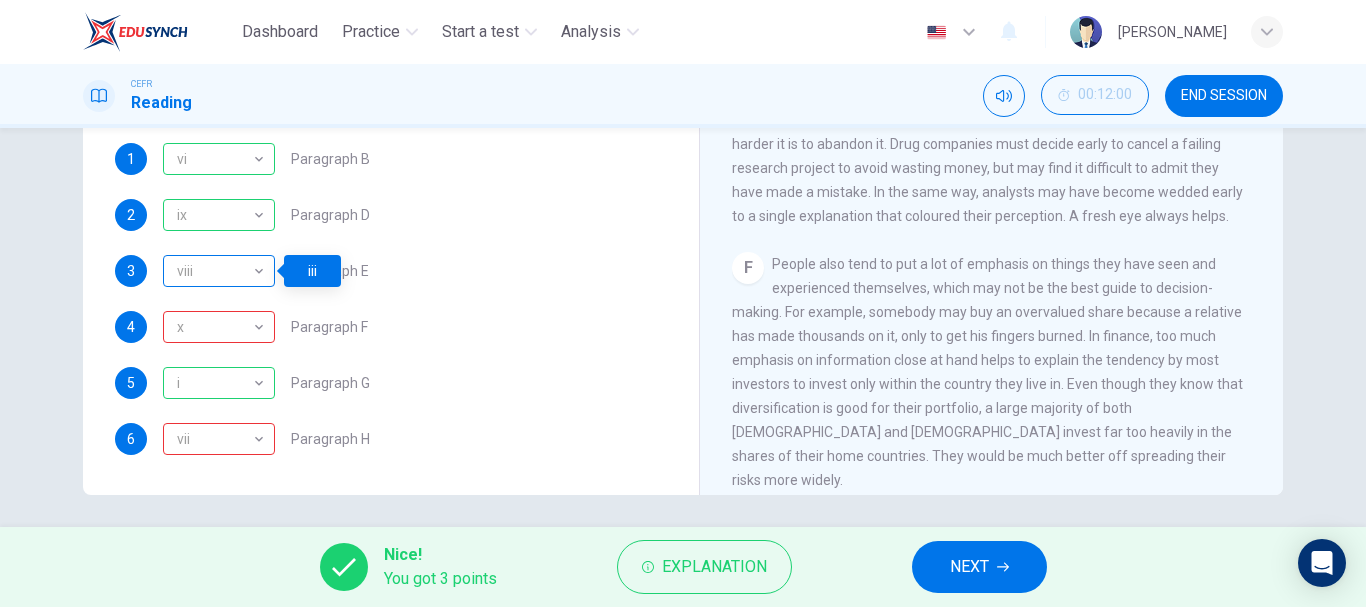 click on "viii" at bounding box center [215, 271] 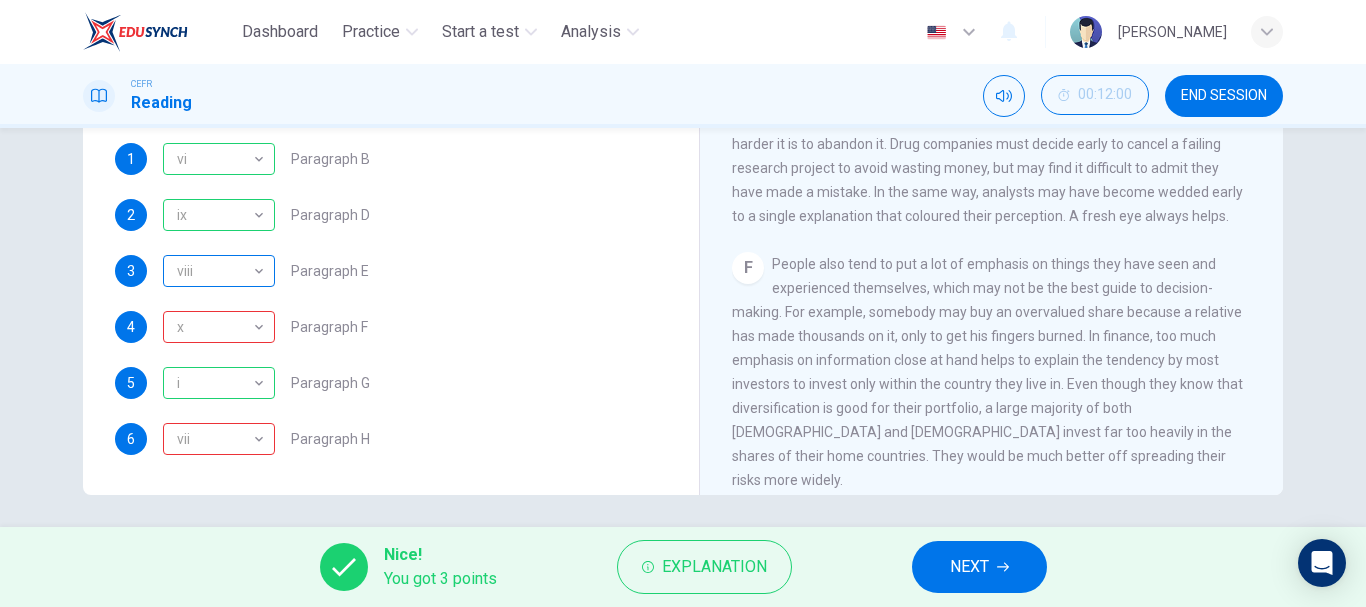 click on "viii" at bounding box center [215, 271] 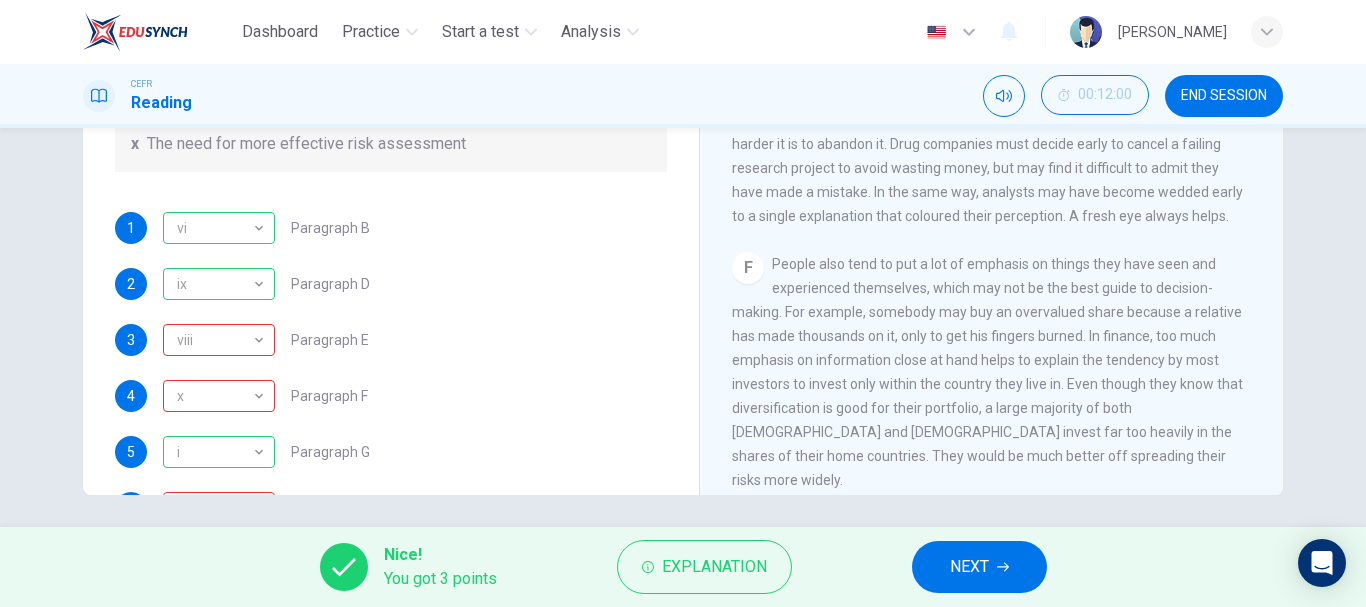 scroll, scrollTop: 317, scrollLeft: 0, axis: vertical 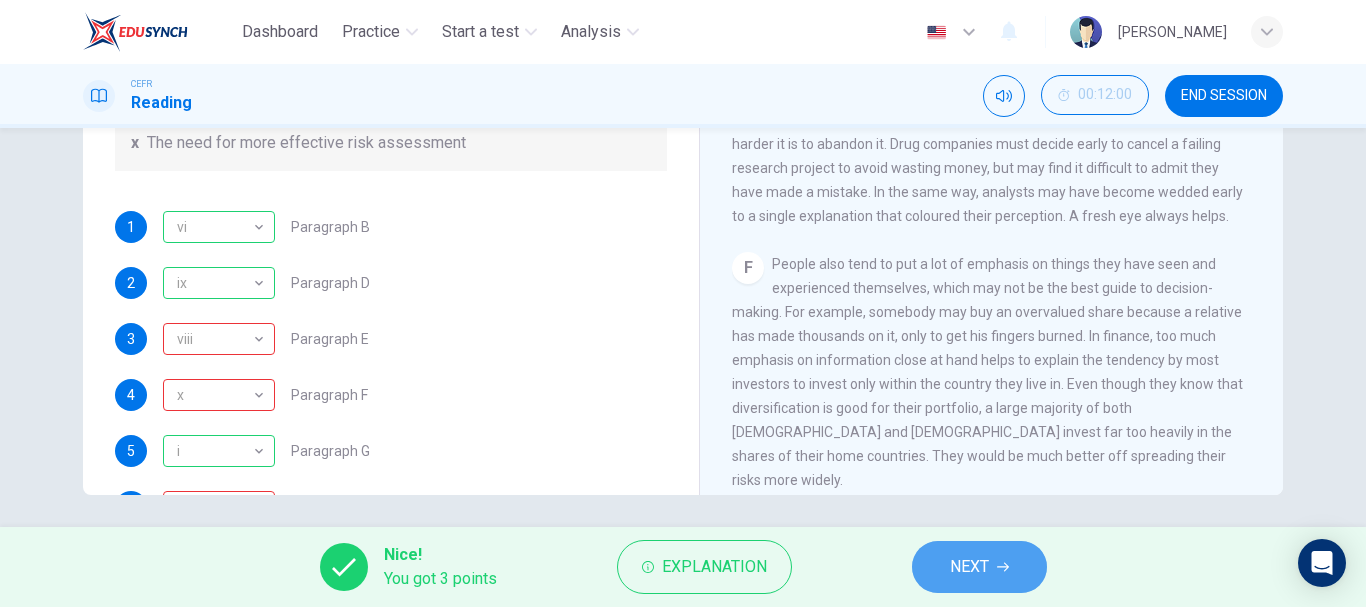 click on "NEXT" at bounding box center [979, 567] 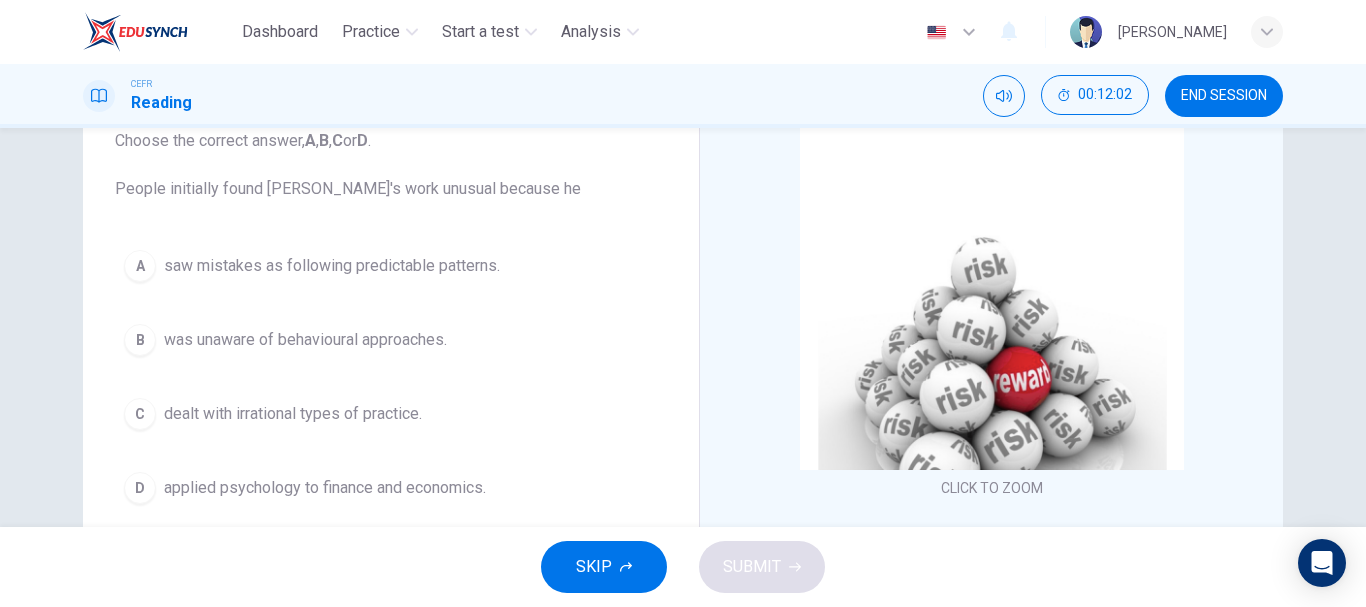 scroll, scrollTop: 134, scrollLeft: 0, axis: vertical 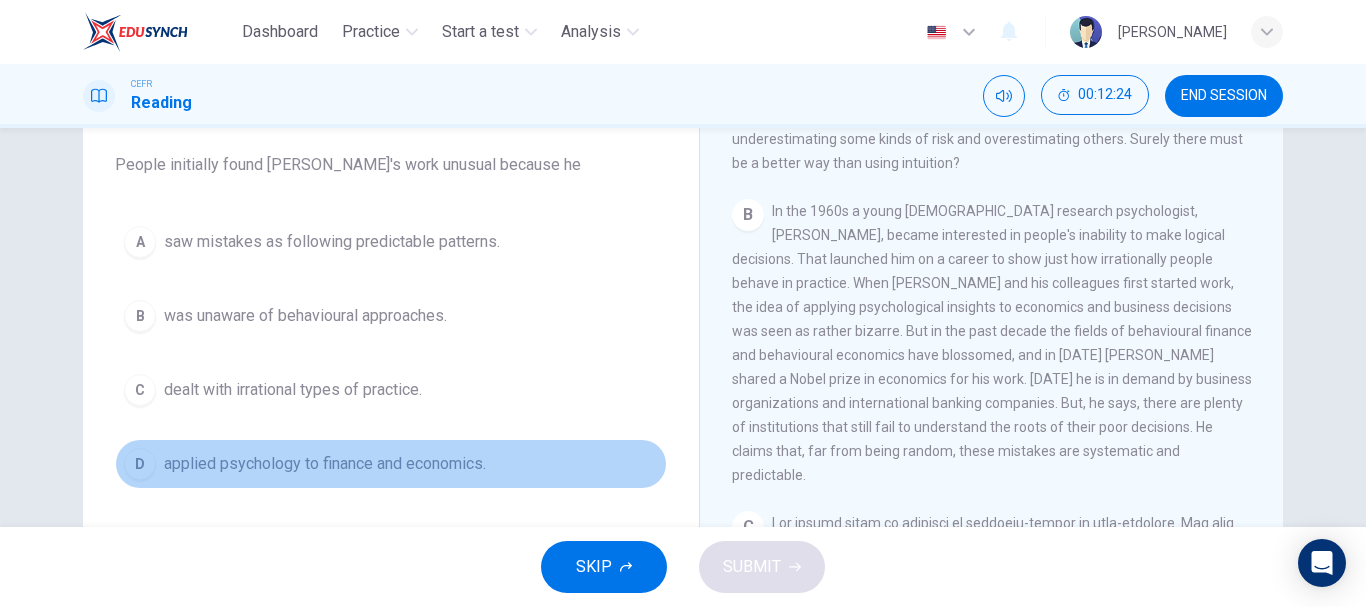 click on "applied psychology to finance and economics." at bounding box center (325, 464) 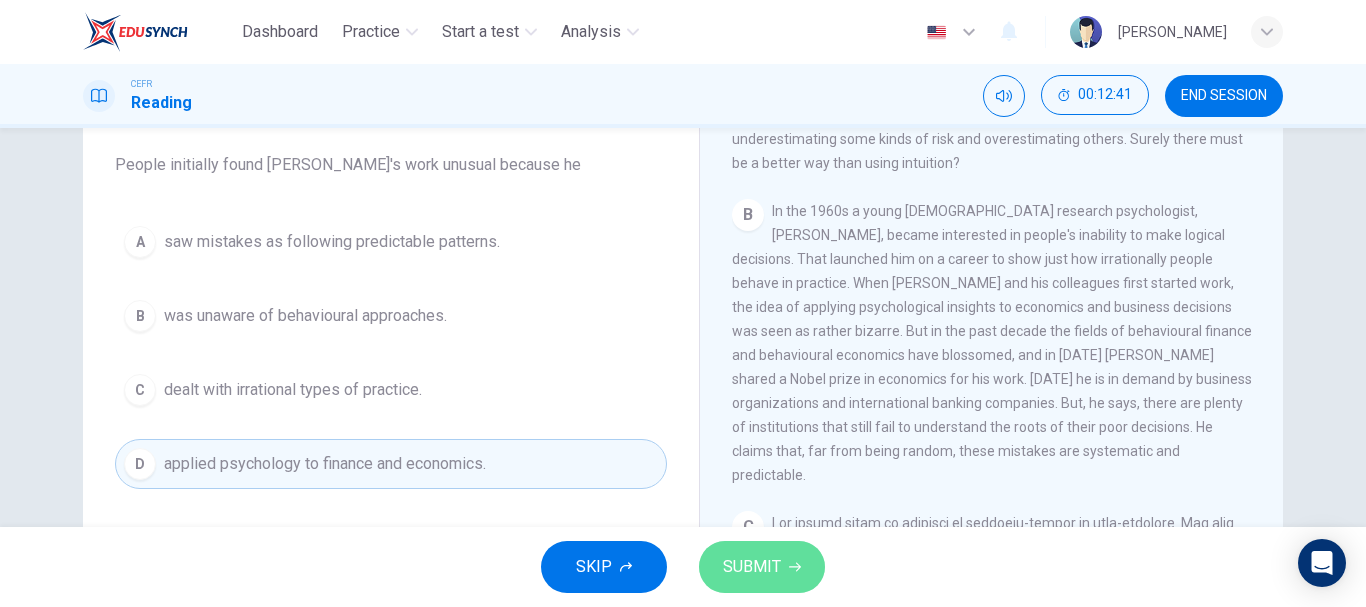 click on "SUBMIT" at bounding box center (752, 567) 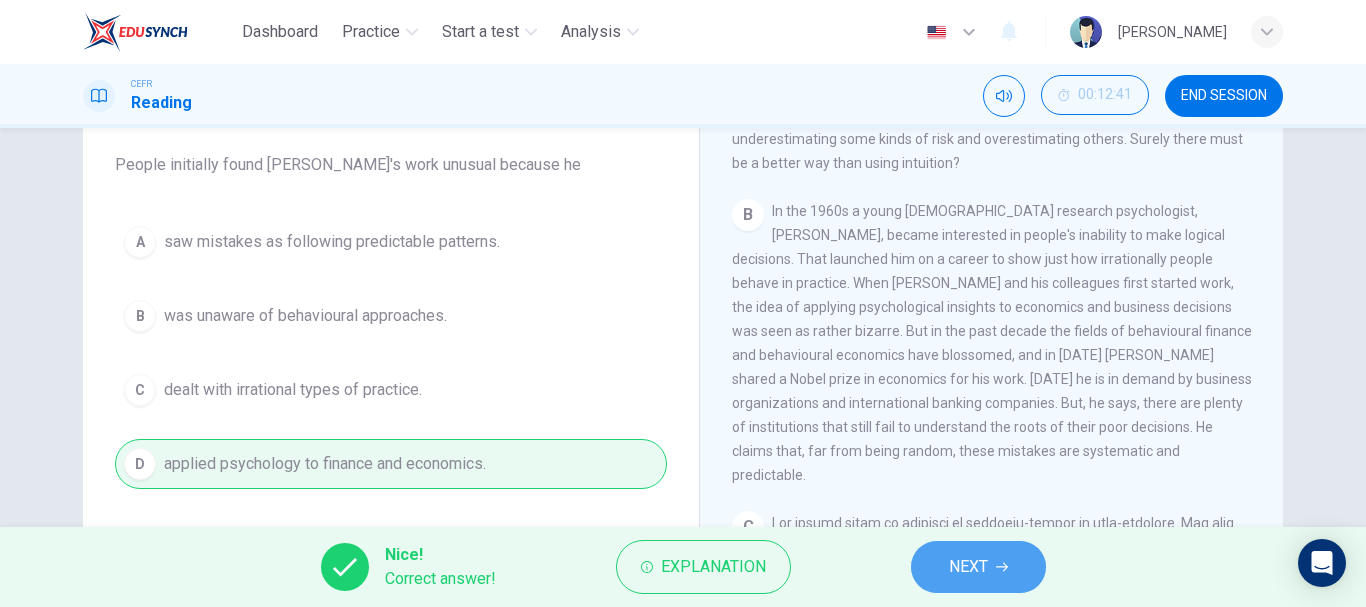 click on "NEXT" at bounding box center (968, 567) 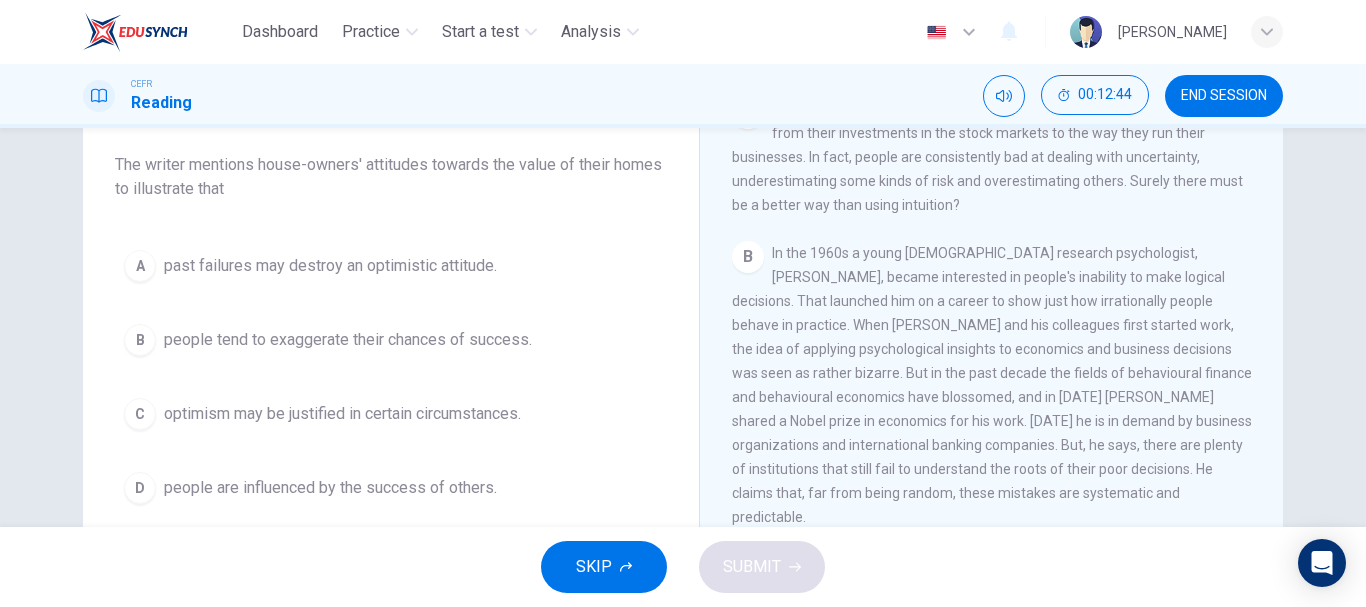 scroll, scrollTop: 417, scrollLeft: 0, axis: vertical 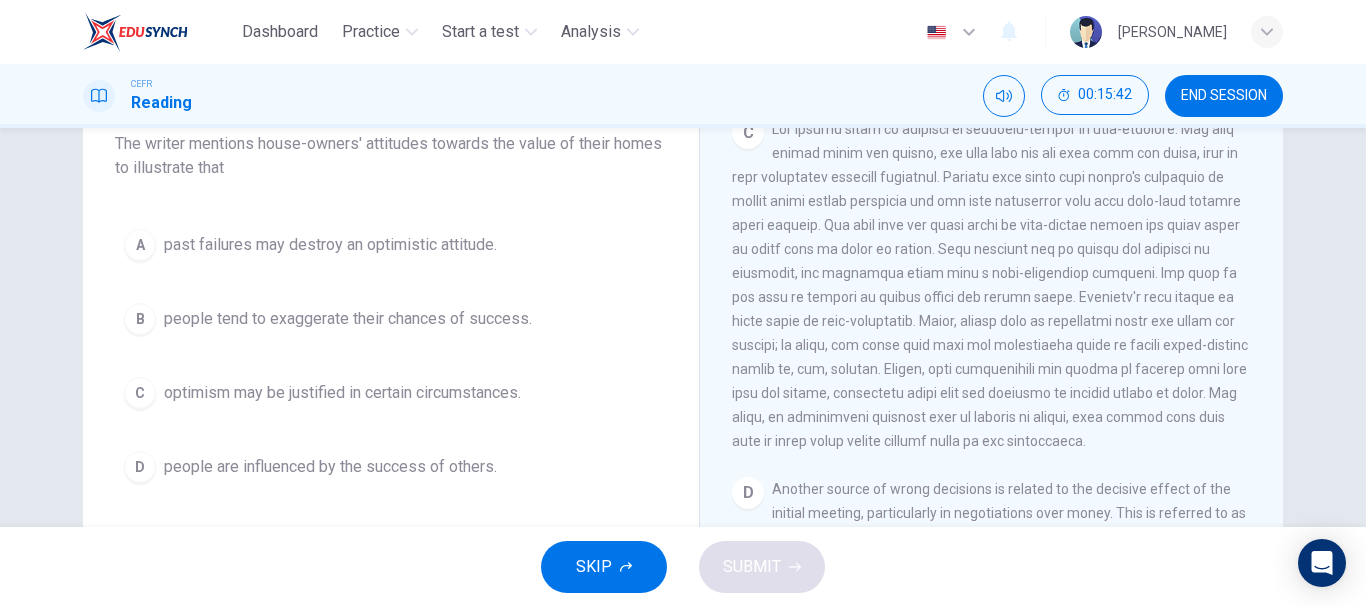 click on "C optimism may be justified in certain circumstances." at bounding box center [391, 393] 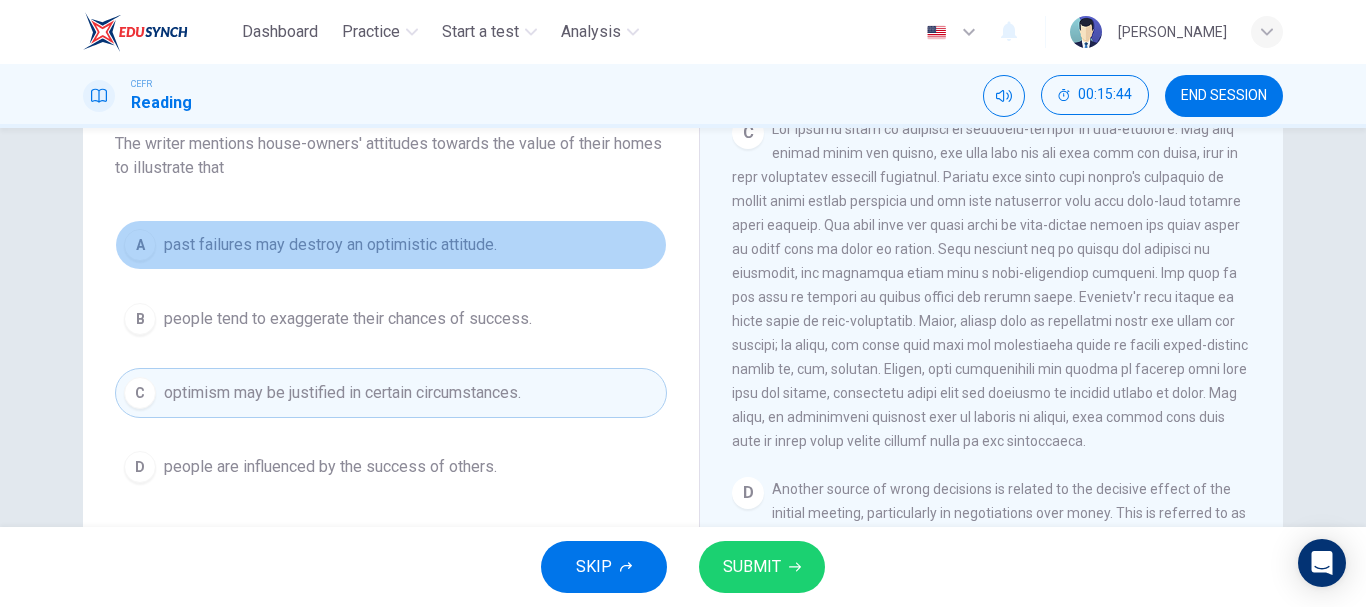 click on "past failures may destroy an optimistic attitude." at bounding box center (330, 245) 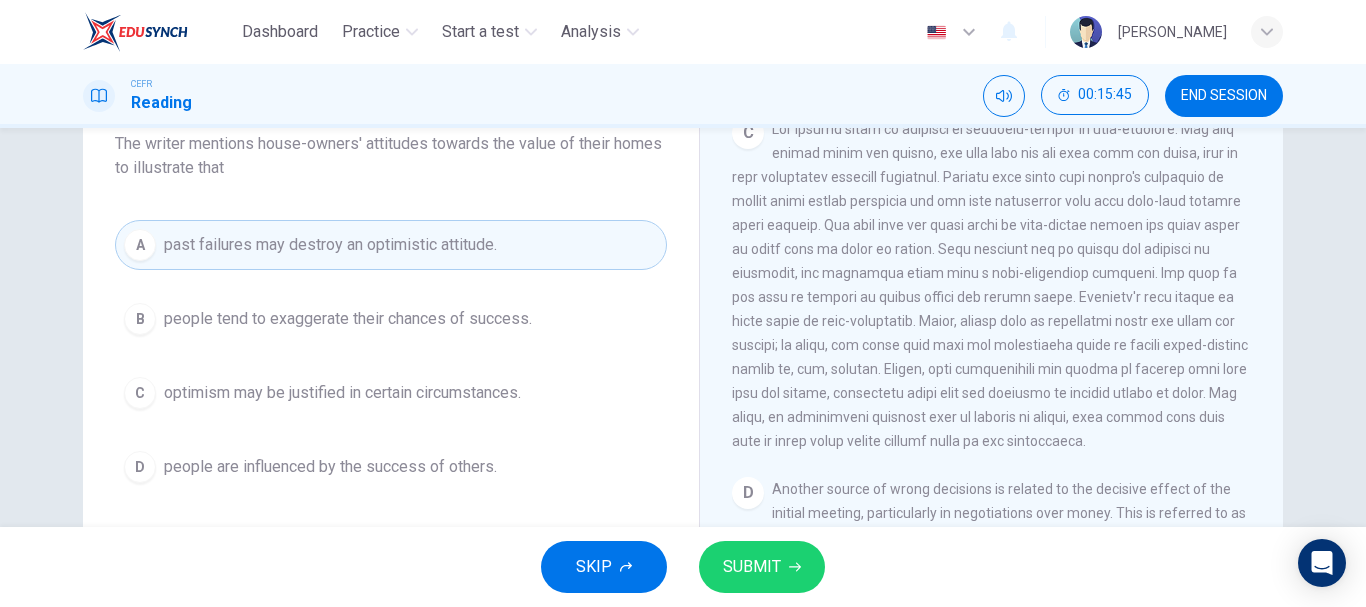 click on "A past failures may destroy an optimistic attitude. B people tend to exaggerate their chances of success. C optimism may be justified in certain circumstances. D people are influenced by the success of others." at bounding box center [391, 356] 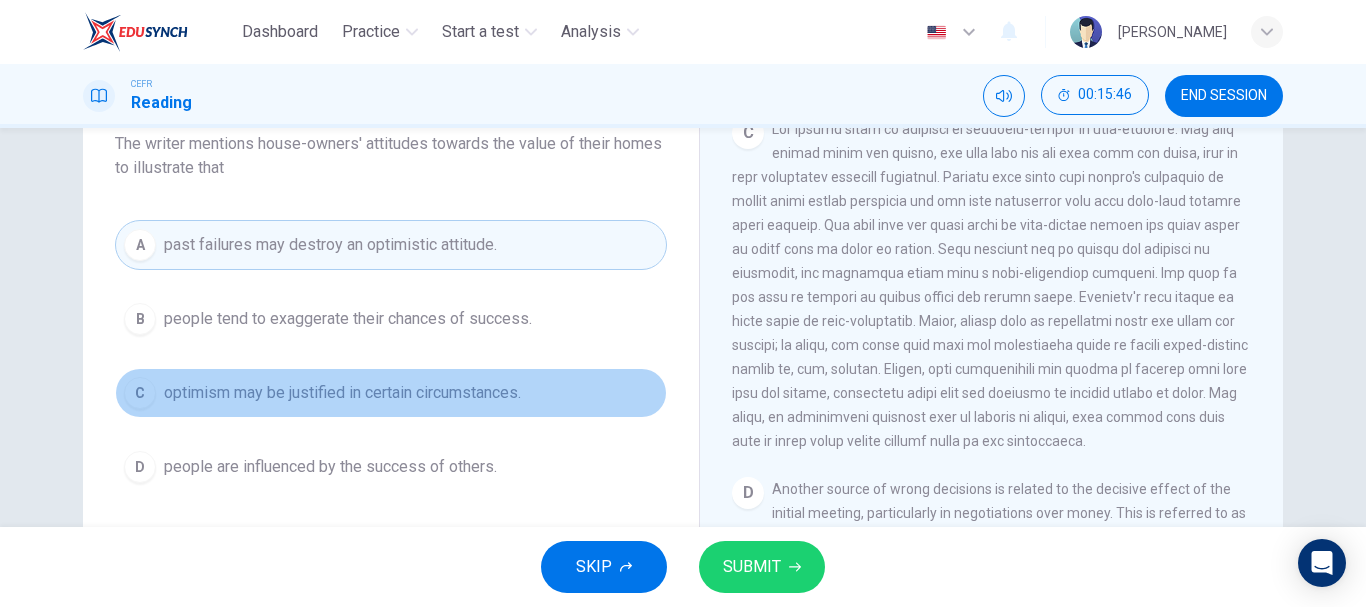 click on "optimism may be justified in certain circumstances." at bounding box center (342, 393) 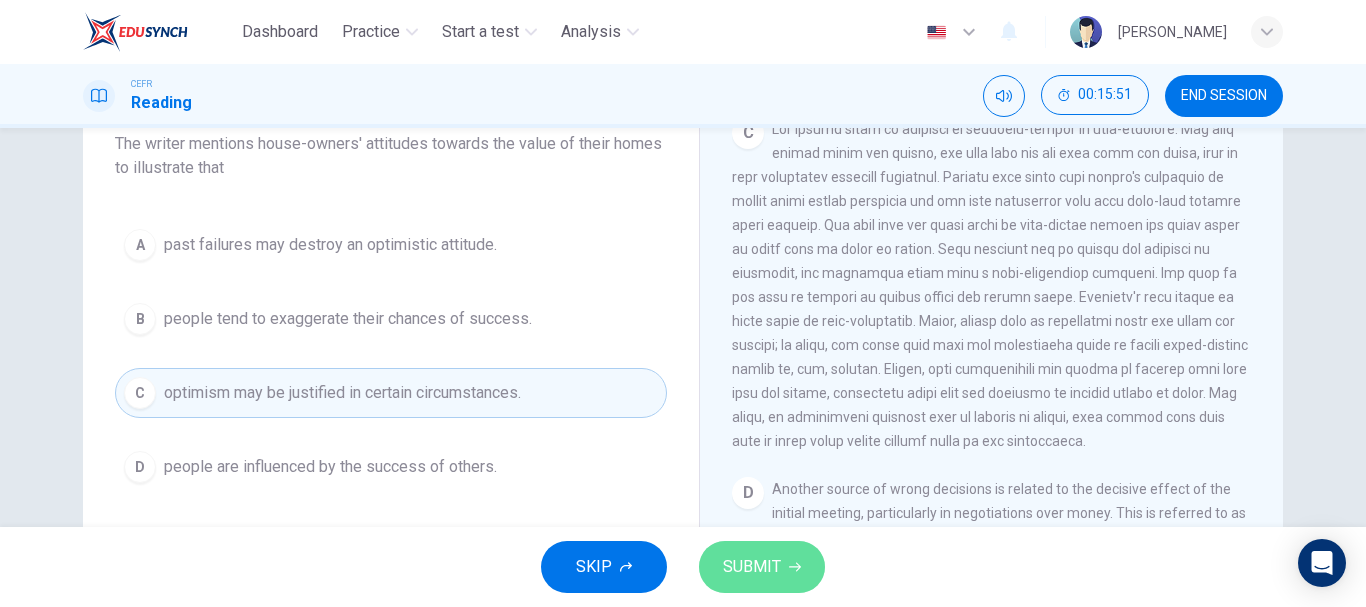 click on "SUBMIT" at bounding box center (762, 567) 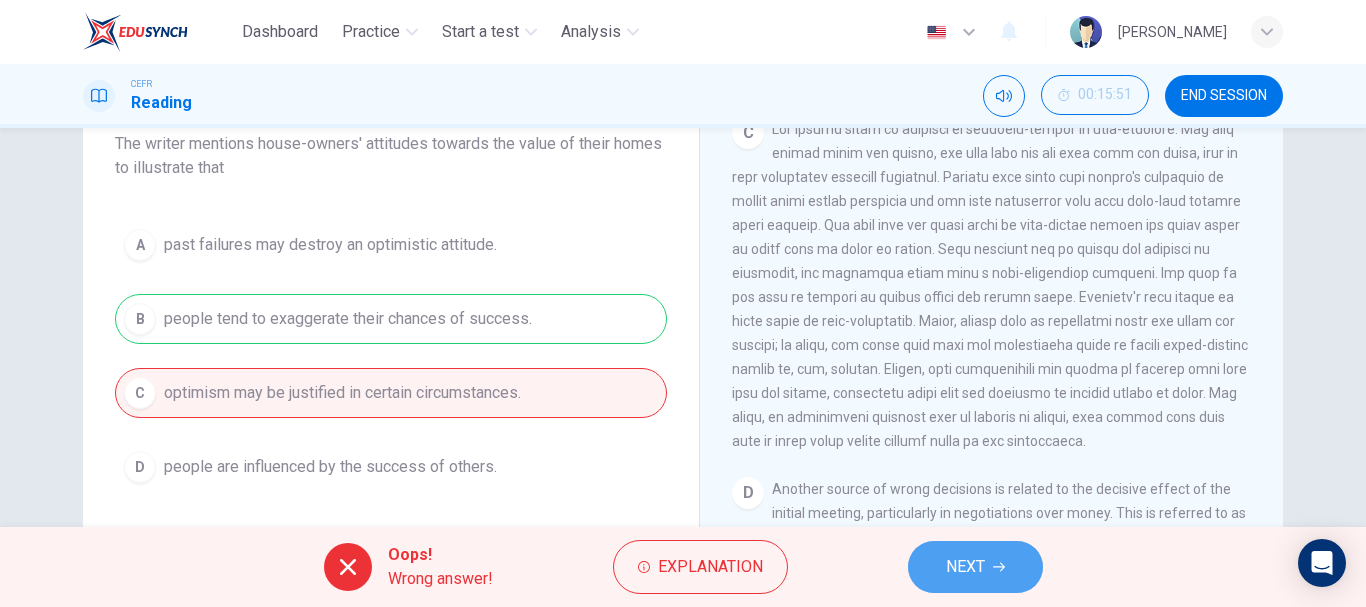 click on "NEXT" at bounding box center [965, 567] 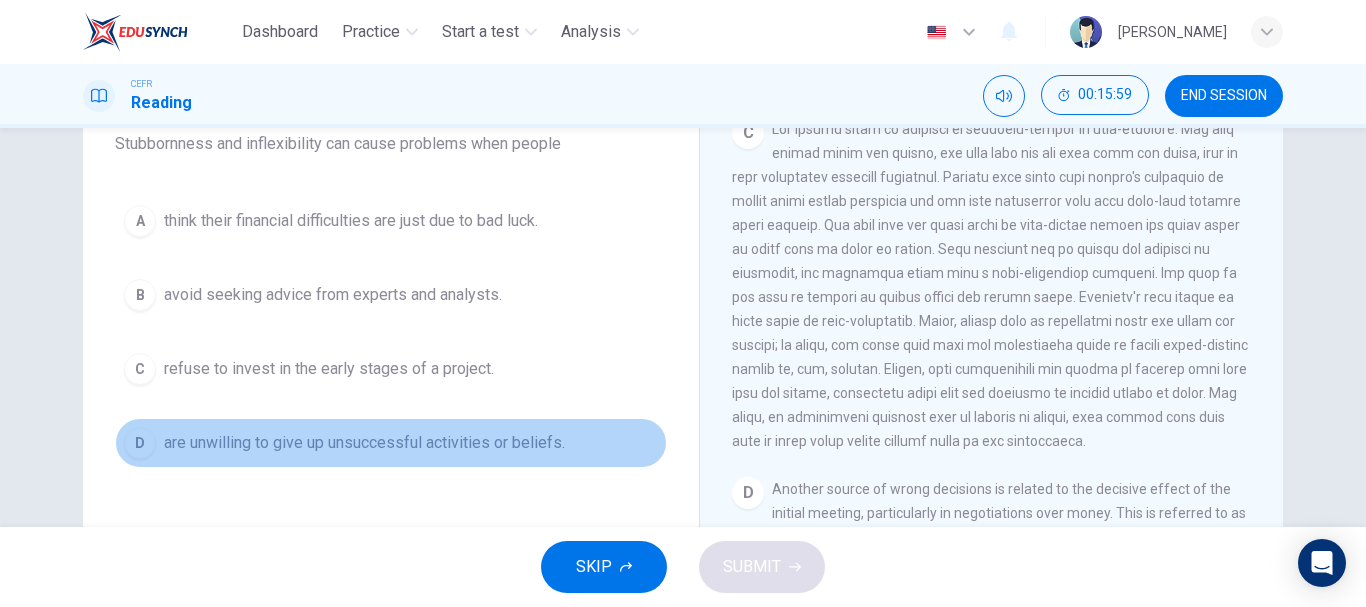 click on "D are unwilling to give up unsuccessful activities or beliefs." at bounding box center (391, 443) 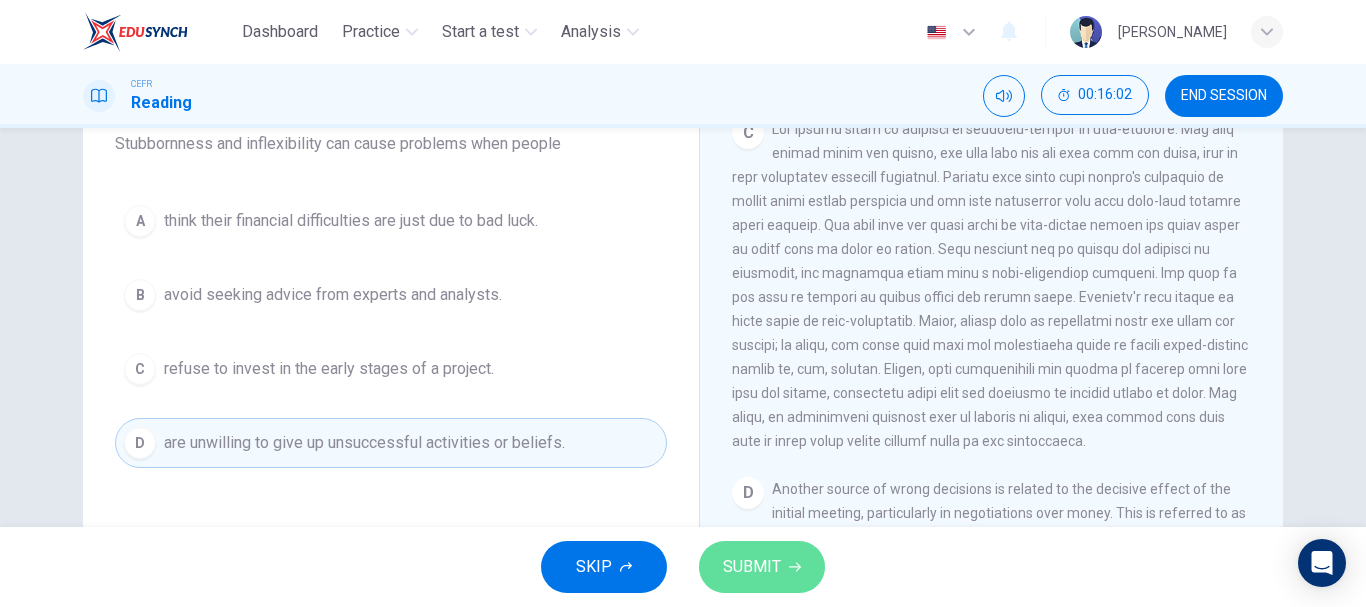 click on "SUBMIT" at bounding box center [752, 567] 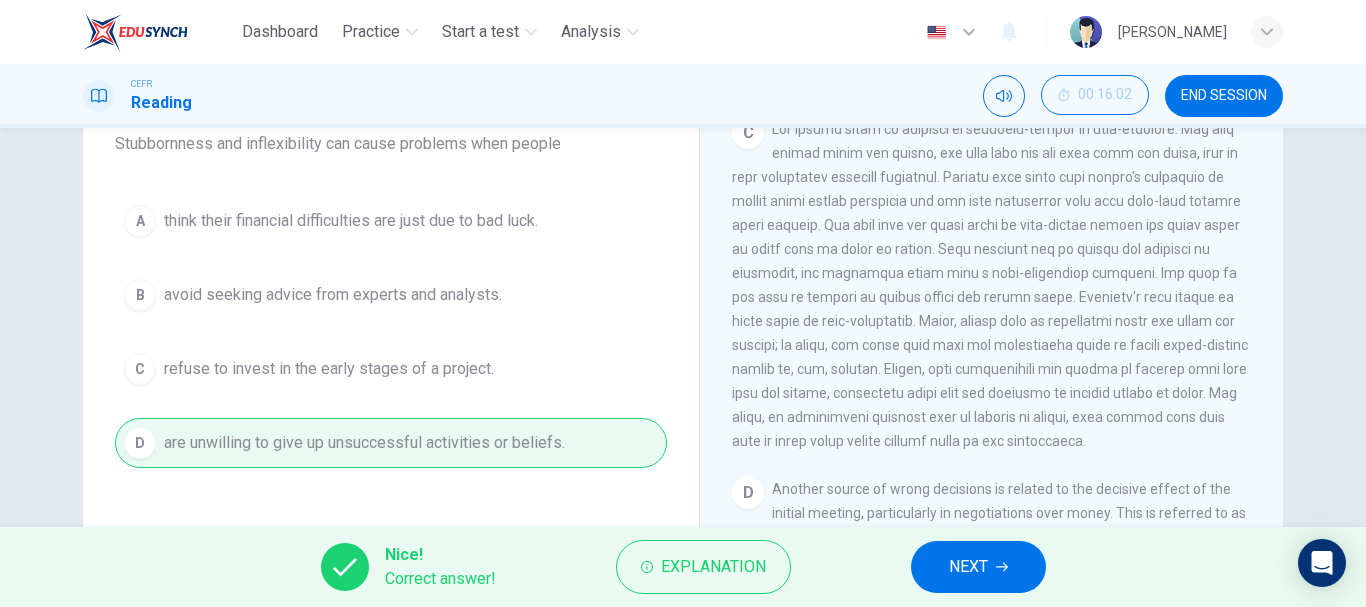 click on "NEXT" at bounding box center [978, 567] 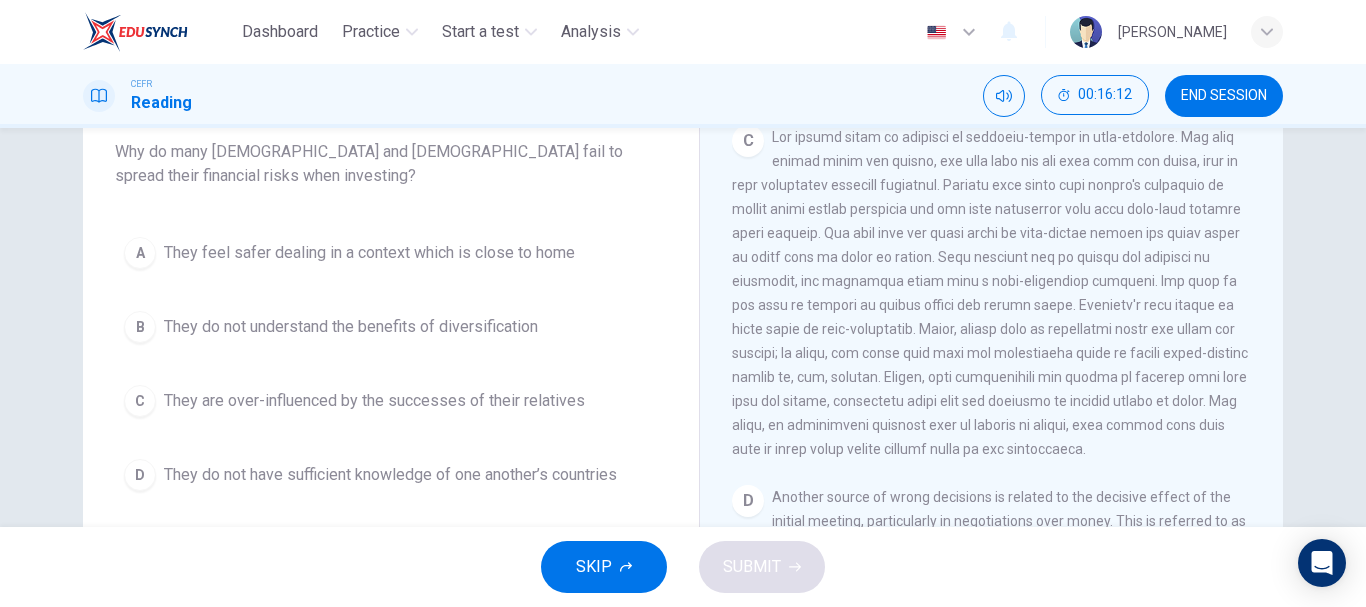scroll, scrollTop: 173, scrollLeft: 0, axis: vertical 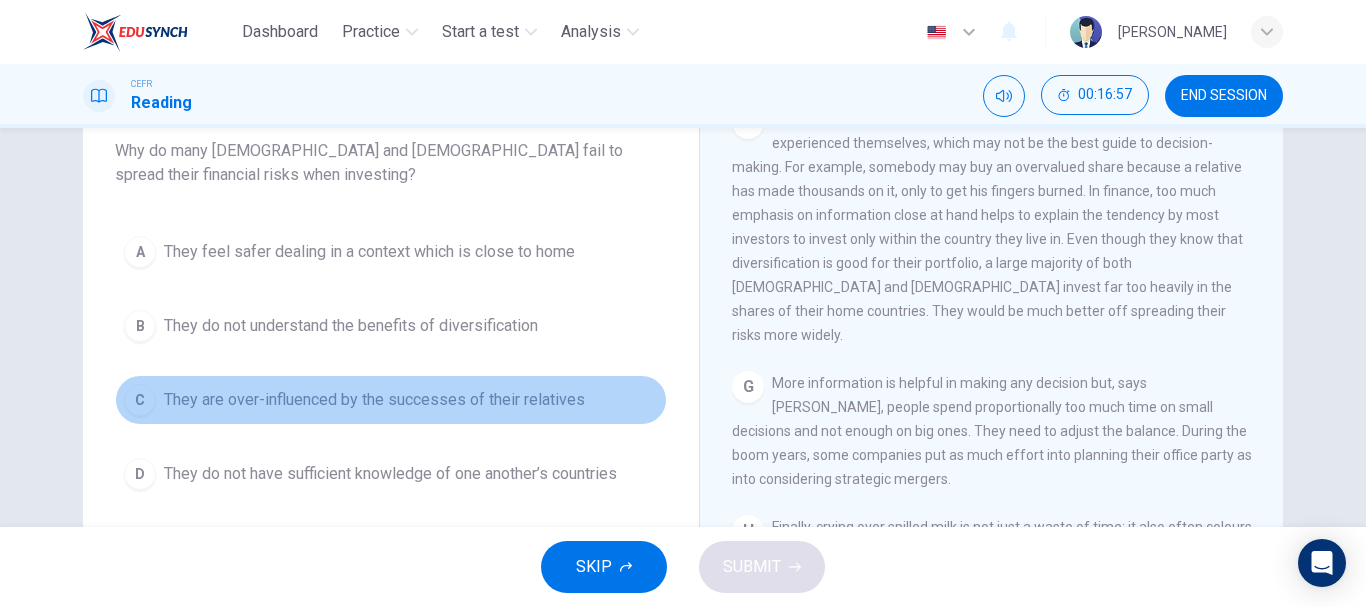 click on "They are over-influenced by the successes of their relatives" at bounding box center (374, 400) 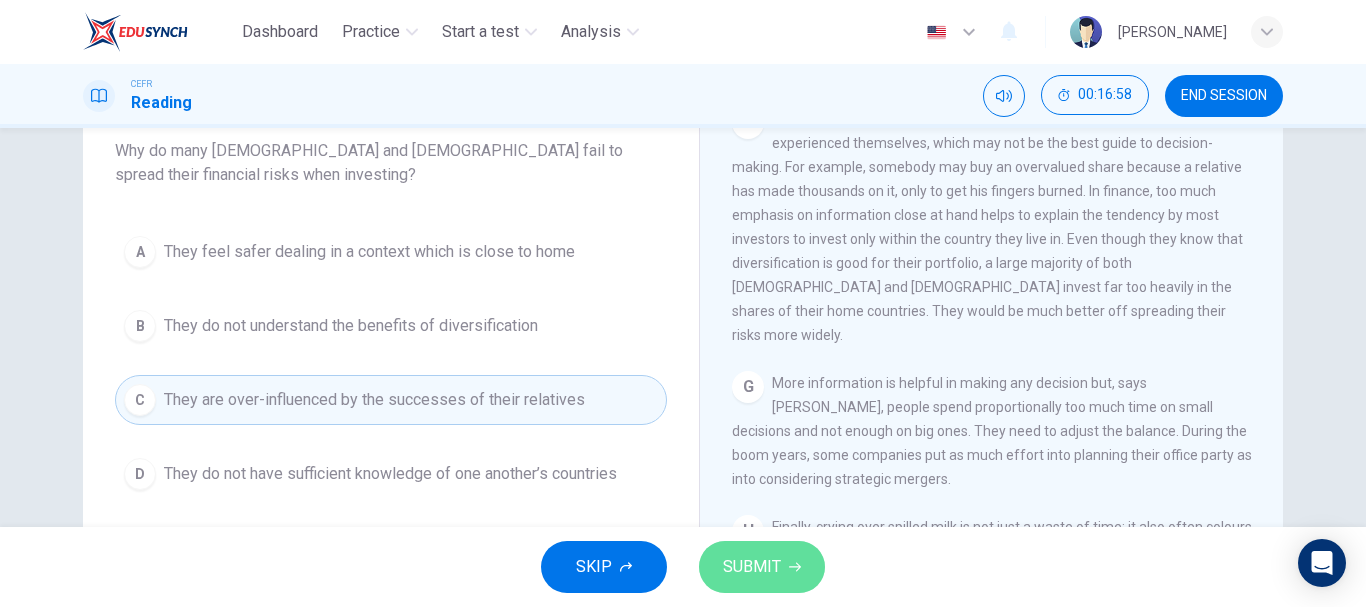 click on "SUBMIT" at bounding box center (752, 567) 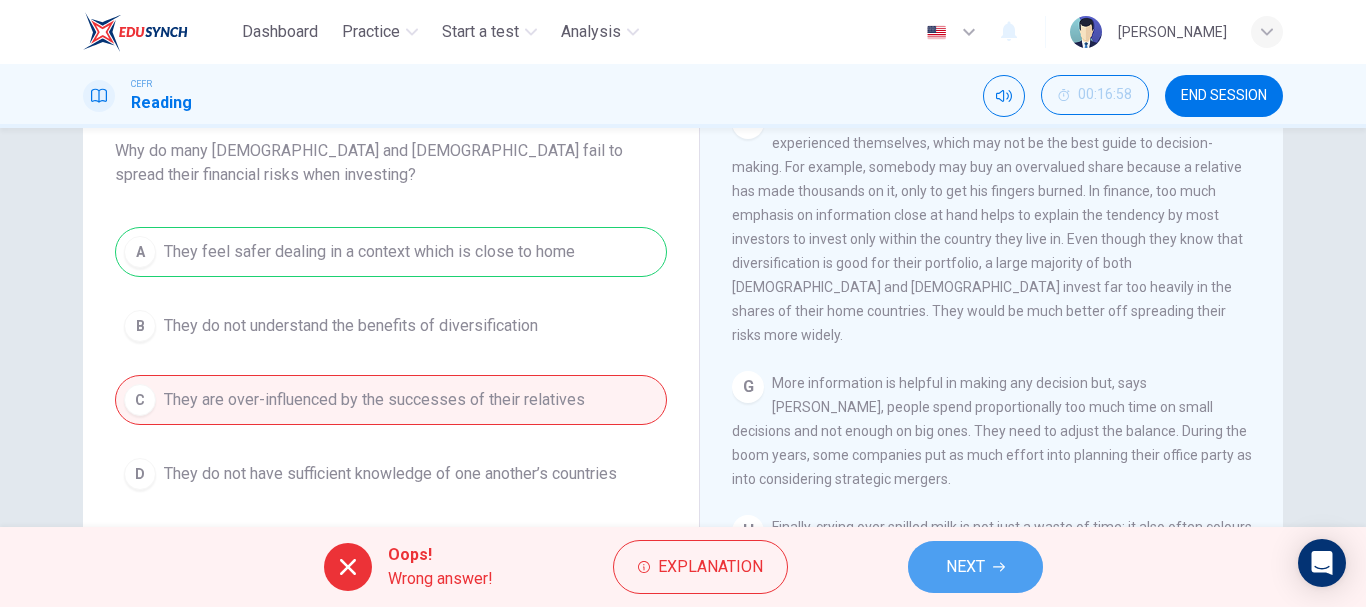 click on "NEXT" at bounding box center (965, 567) 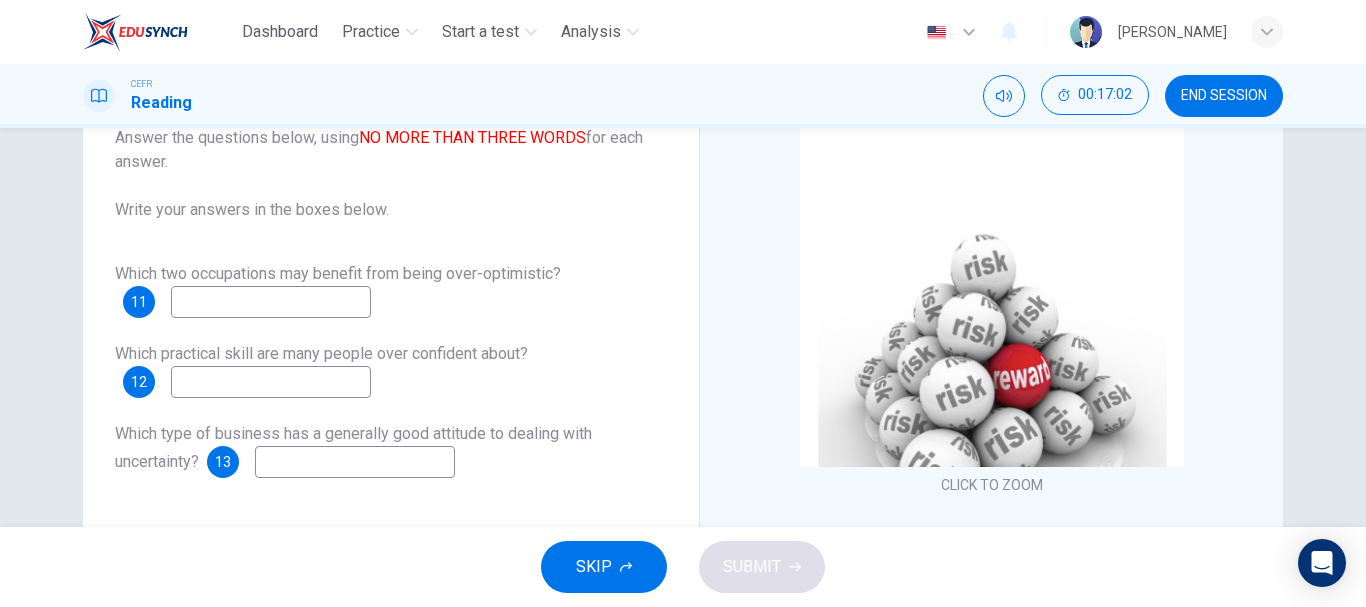 scroll, scrollTop: 139, scrollLeft: 0, axis: vertical 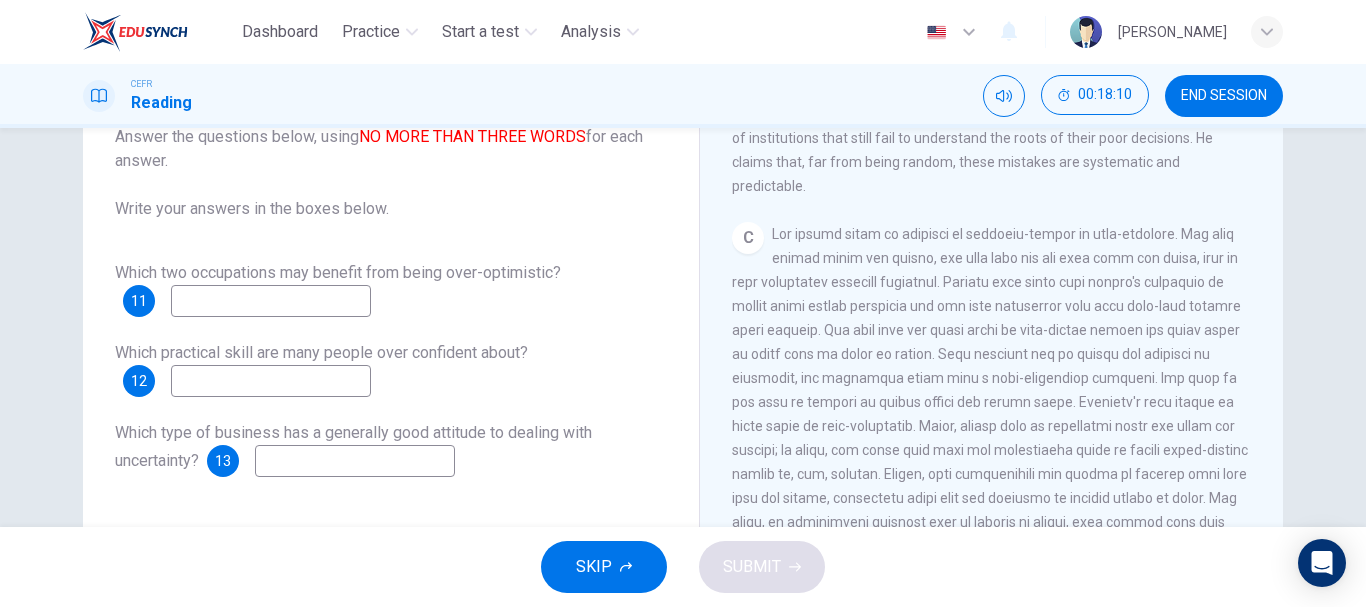 click at bounding box center (271, 301) 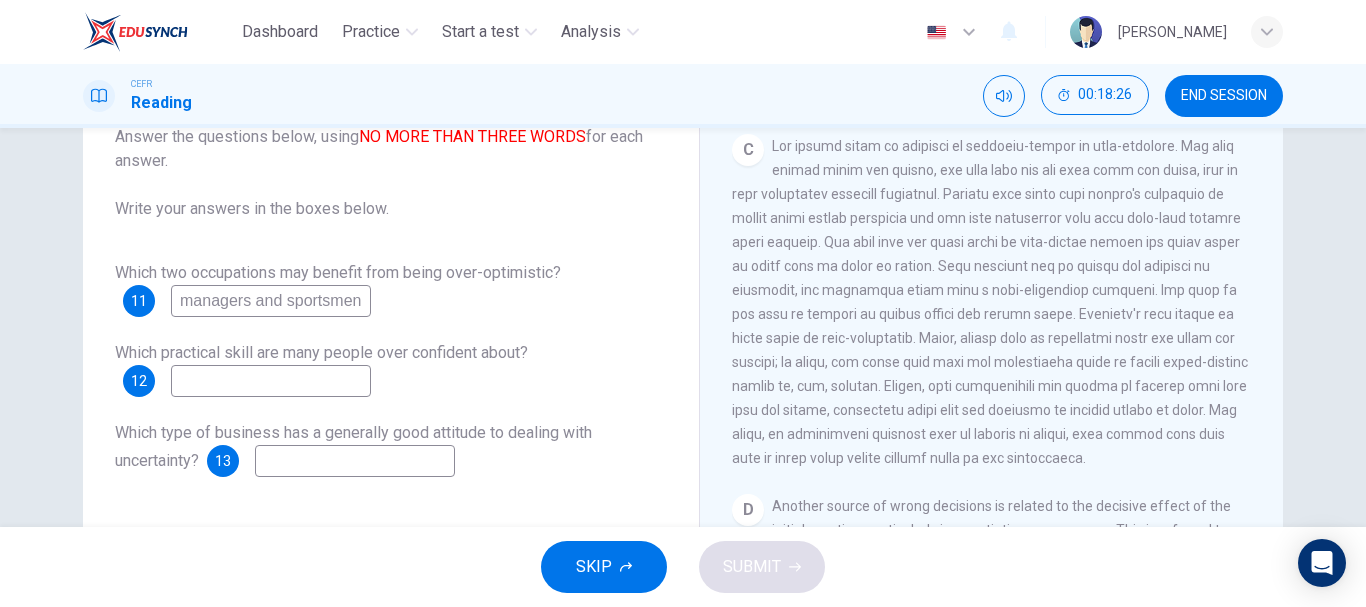 scroll, scrollTop: 861, scrollLeft: 0, axis: vertical 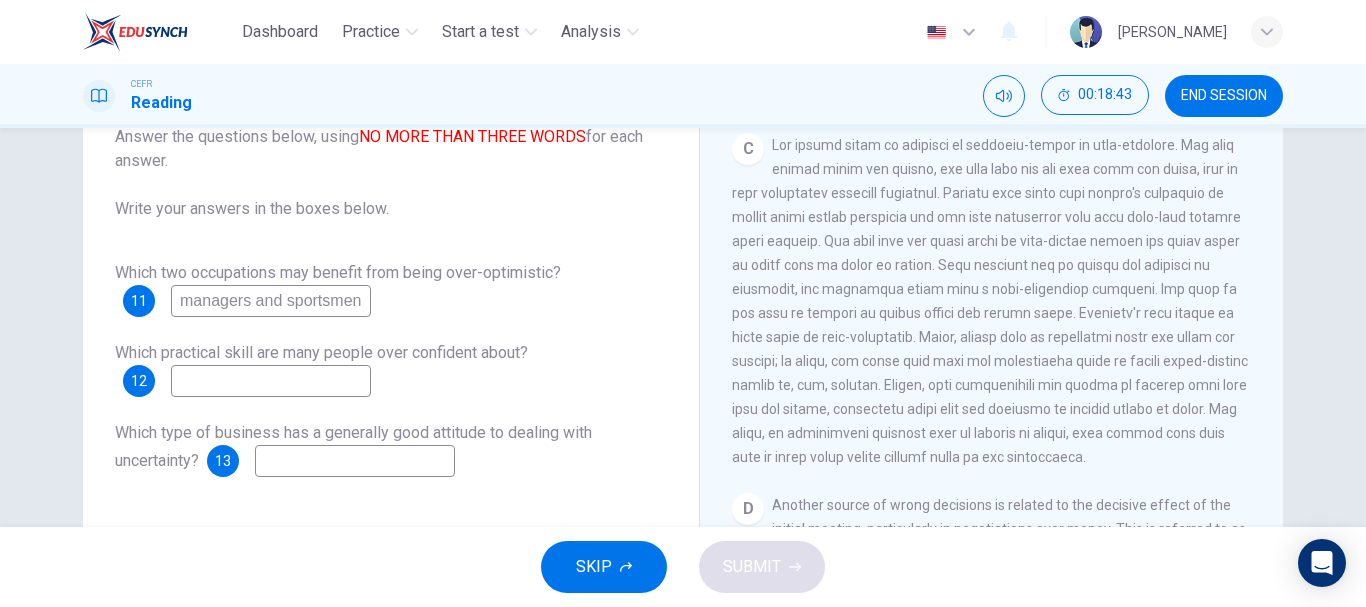 type on "managers and sportsmen" 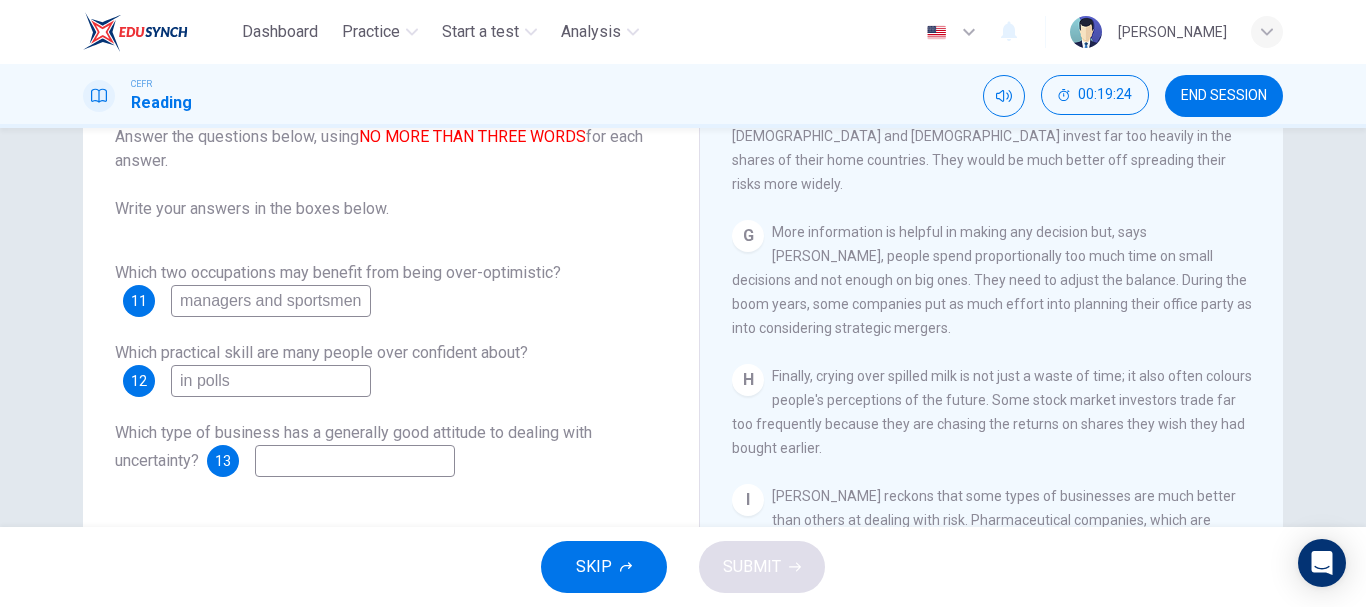scroll, scrollTop: 1830, scrollLeft: 0, axis: vertical 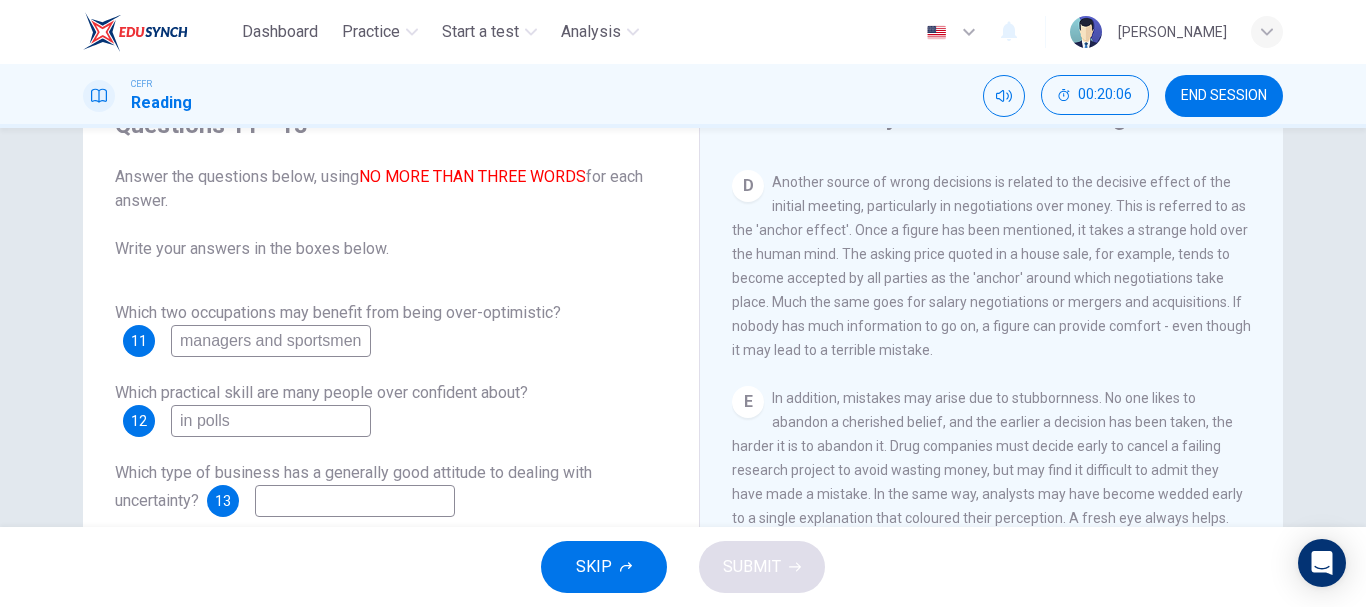 type on "in polls" 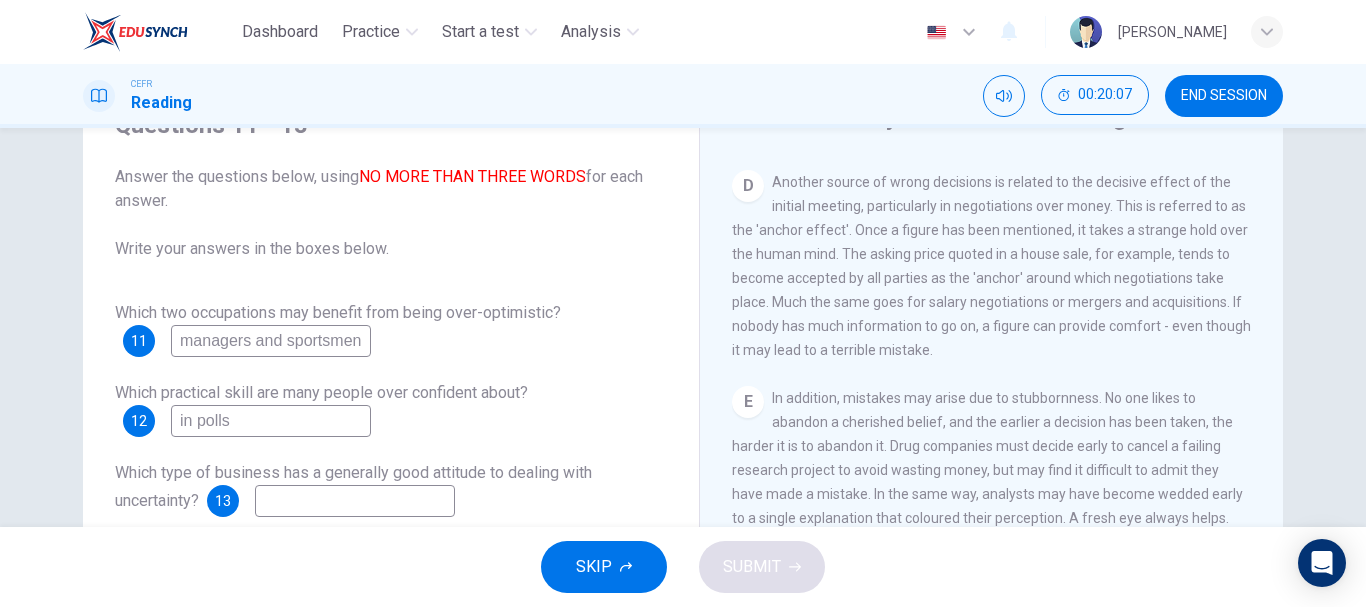 click at bounding box center (355, 501) 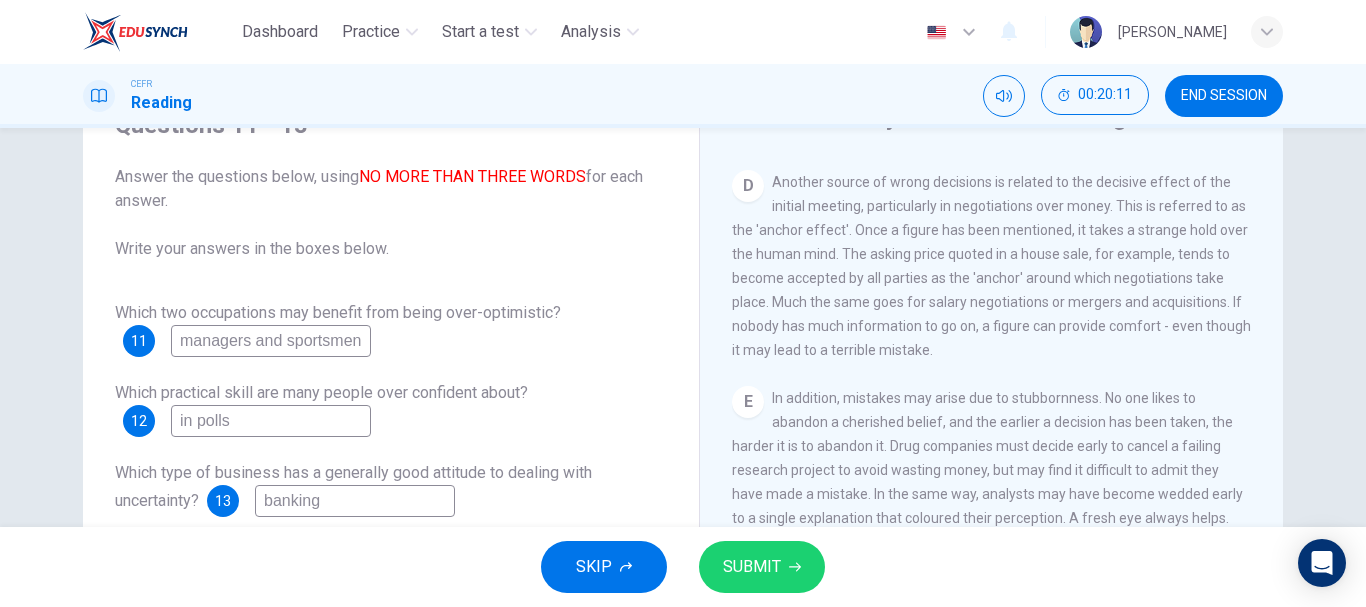 scroll, scrollTop: 376, scrollLeft: 0, axis: vertical 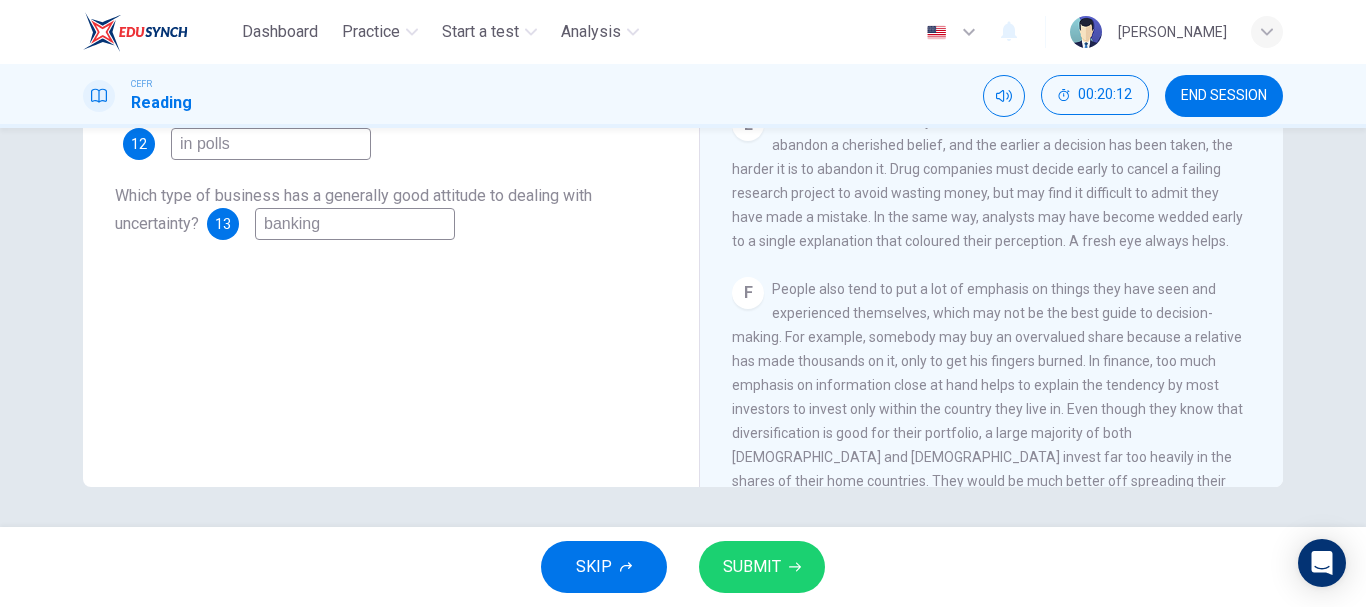 type on "banking" 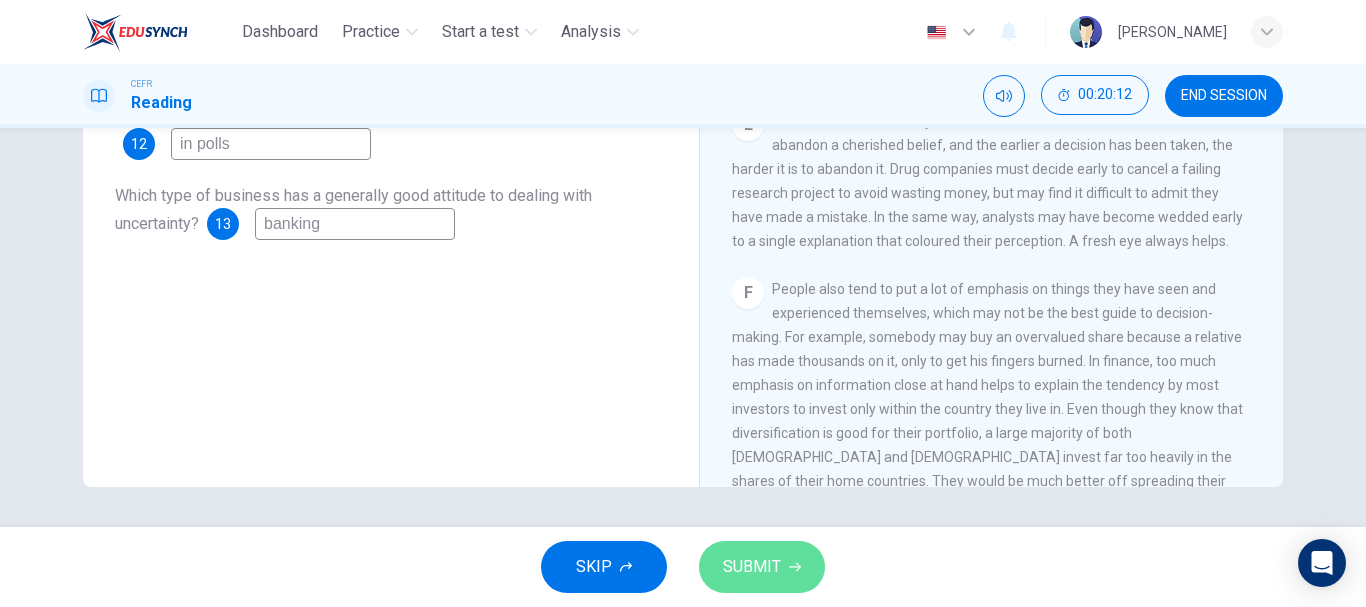 click on "SUBMIT" at bounding box center (762, 567) 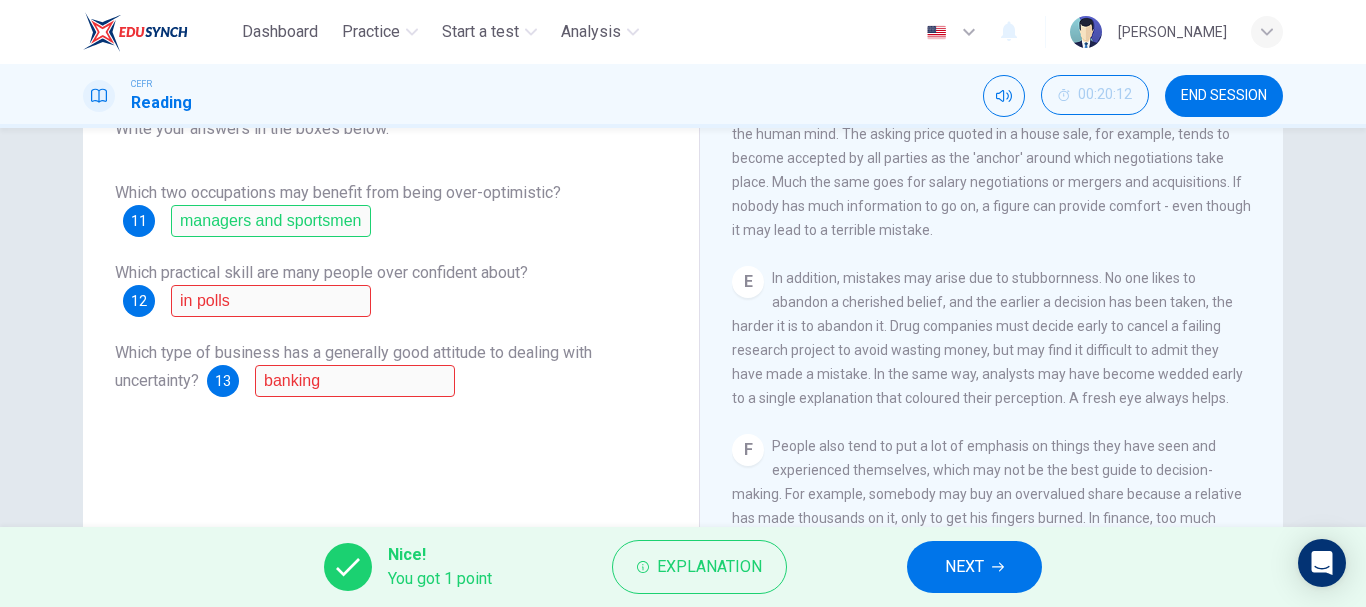 scroll, scrollTop: 218, scrollLeft: 0, axis: vertical 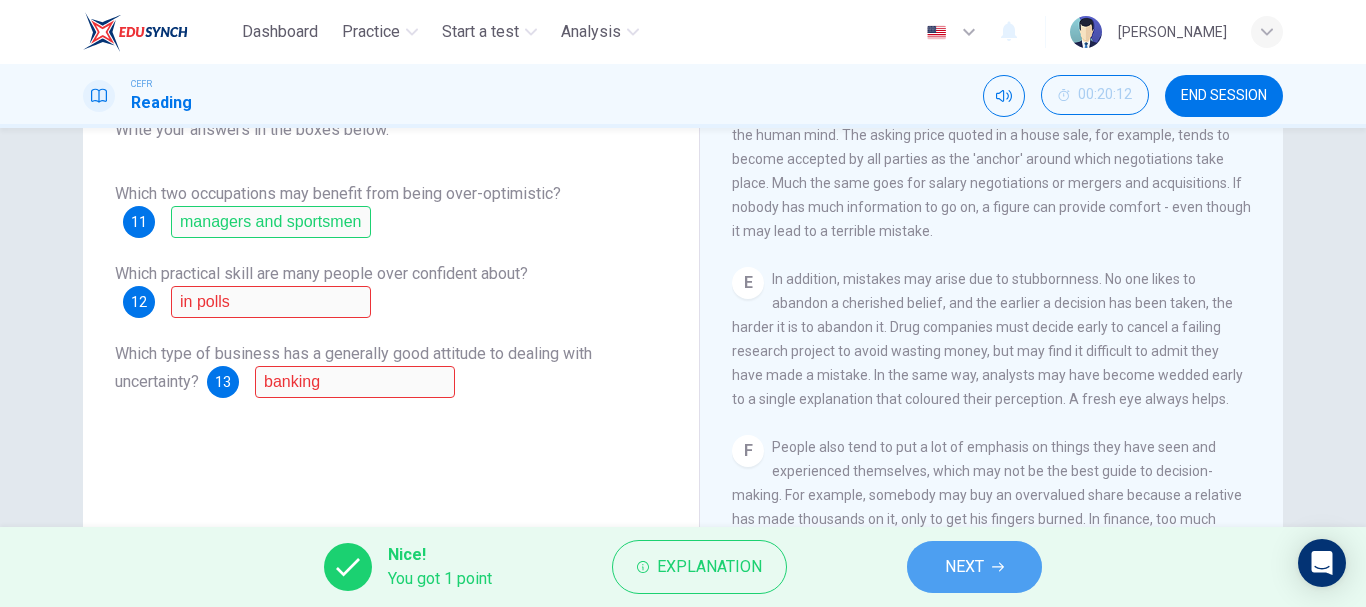 click on "NEXT" at bounding box center (964, 567) 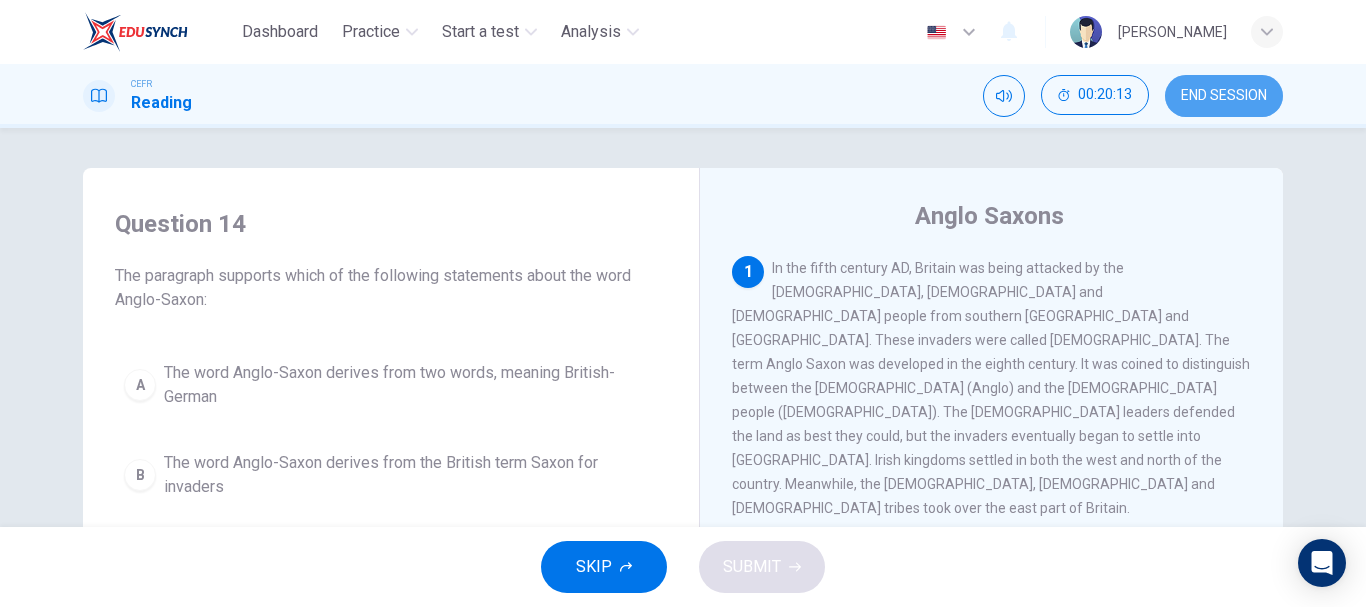 click on "END SESSION" at bounding box center (1224, 96) 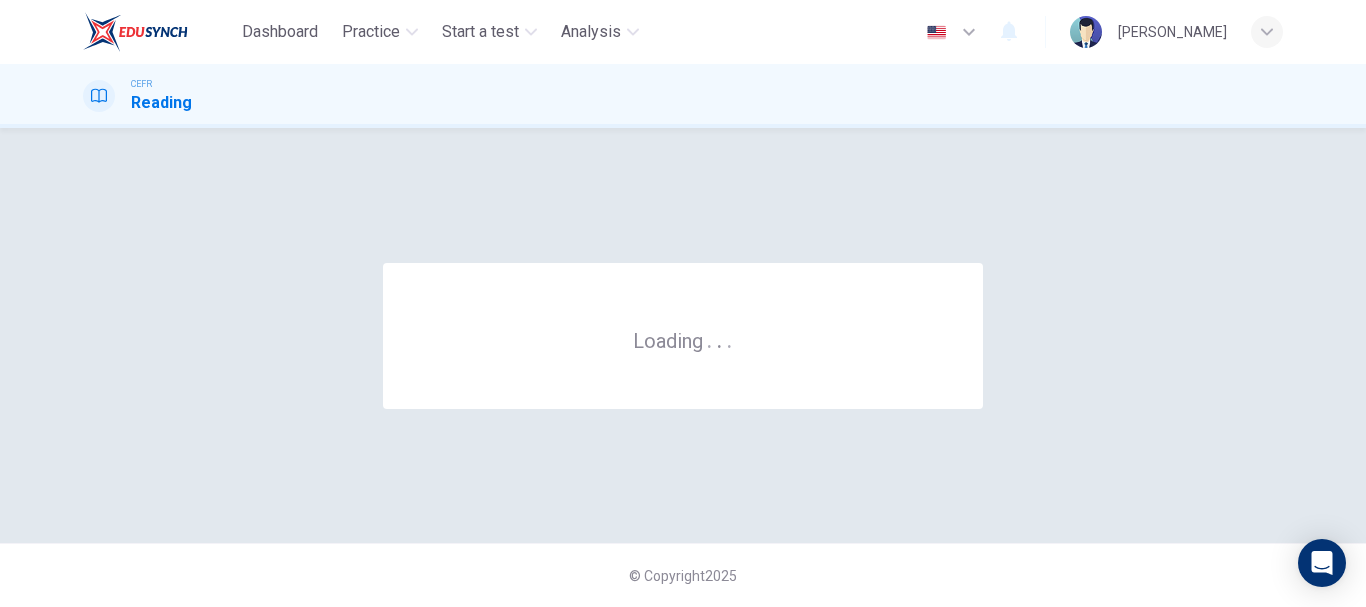 scroll, scrollTop: 0, scrollLeft: 0, axis: both 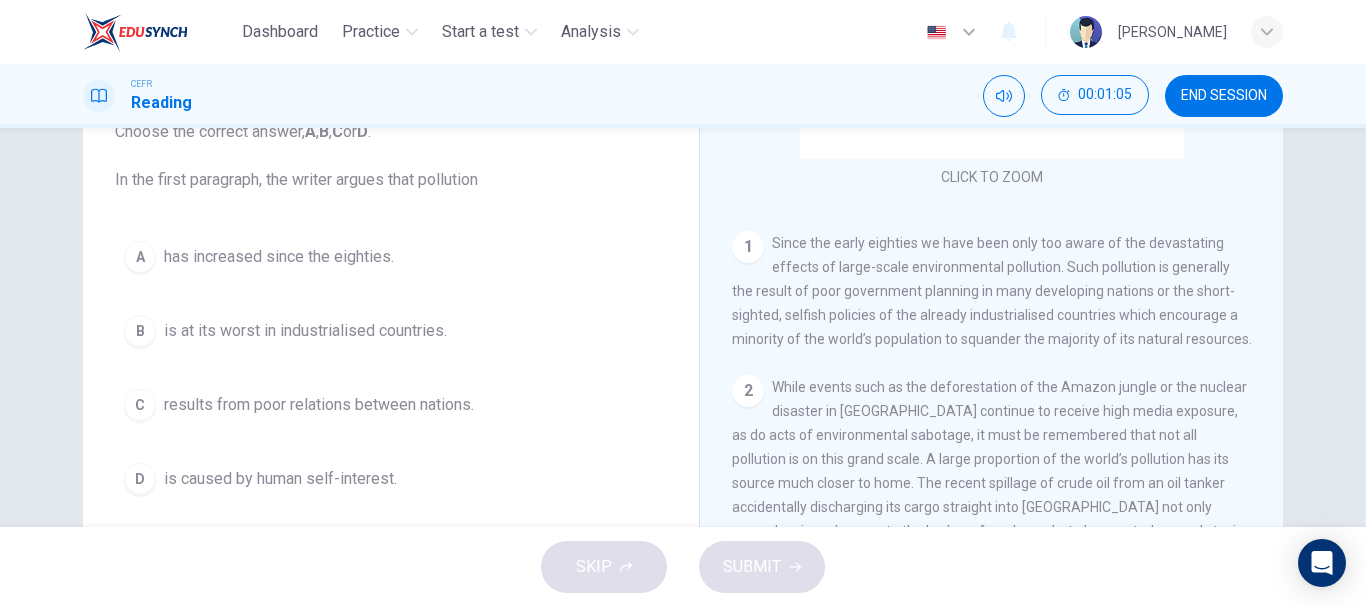 drag, startPoint x: 330, startPoint y: 507, endPoint x: 326, endPoint y: 491, distance: 16.492422 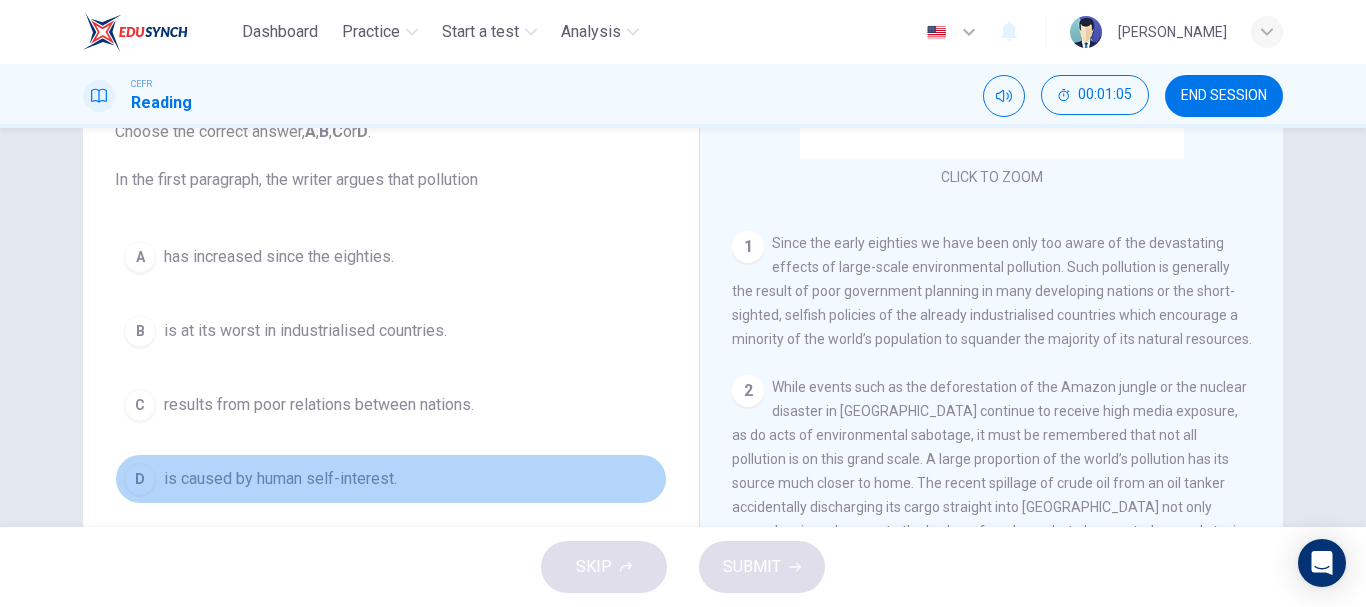 click on "D is caused by human self-interest." at bounding box center [391, 479] 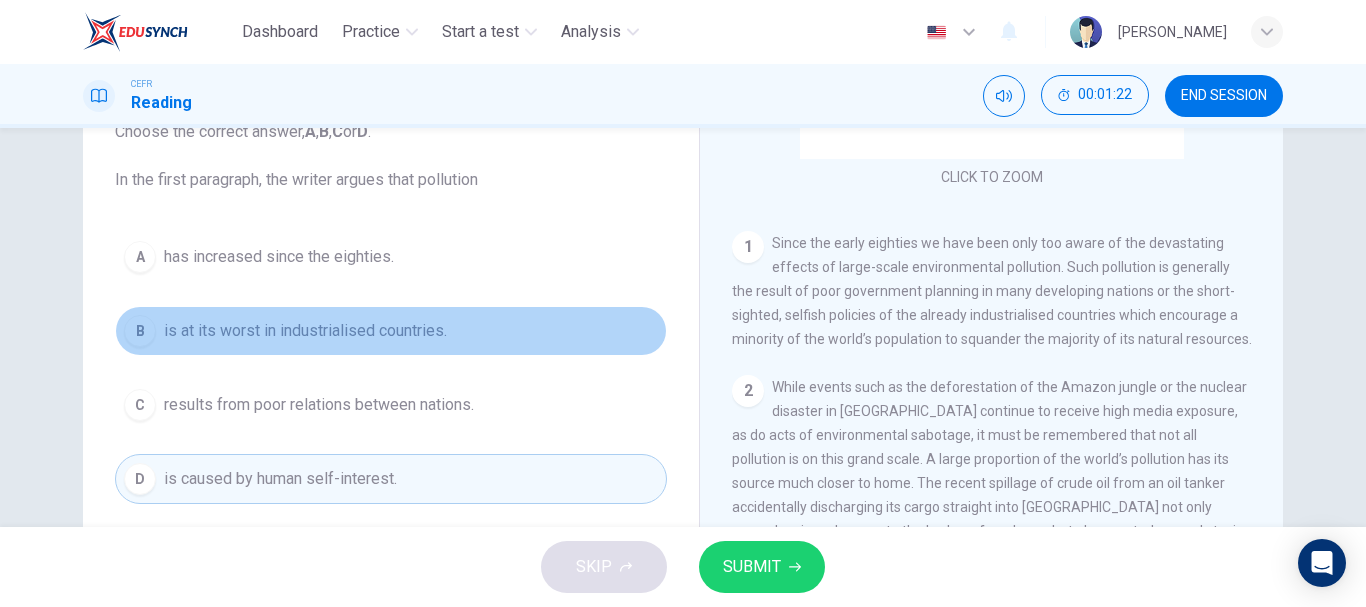 click on "B is at its worst in industrialised countries." at bounding box center [391, 331] 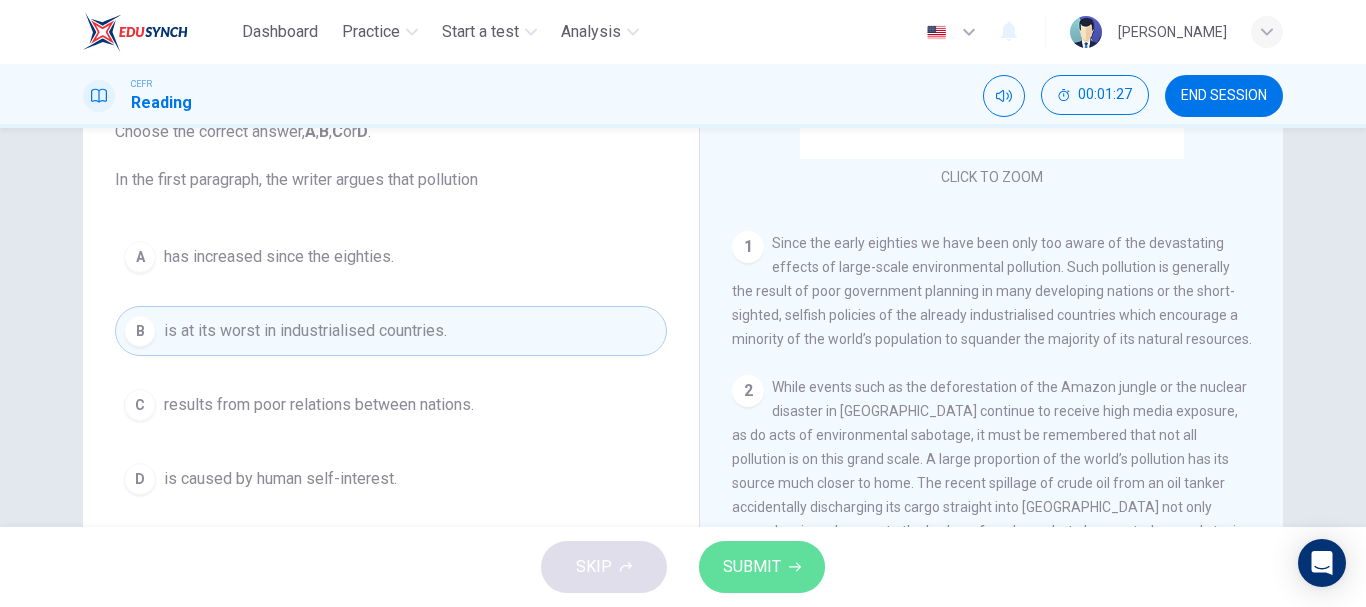 click on "SUBMIT" at bounding box center (752, 567) 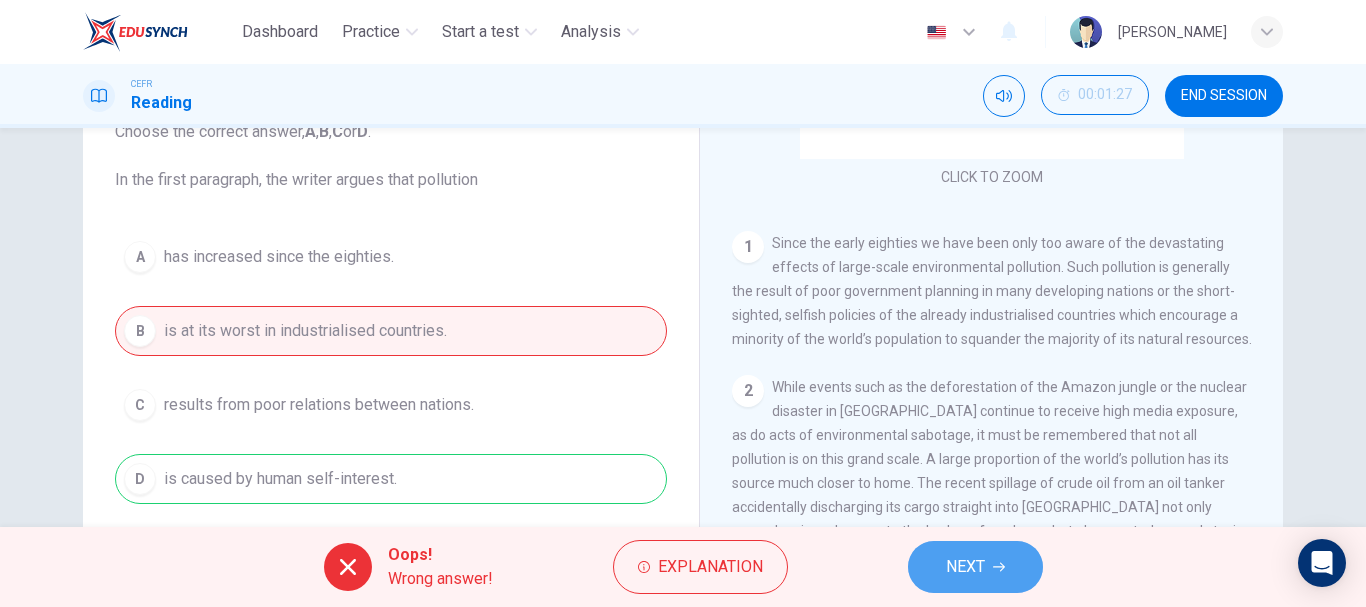 click on "NEXT" at bounding box center (975, 567) 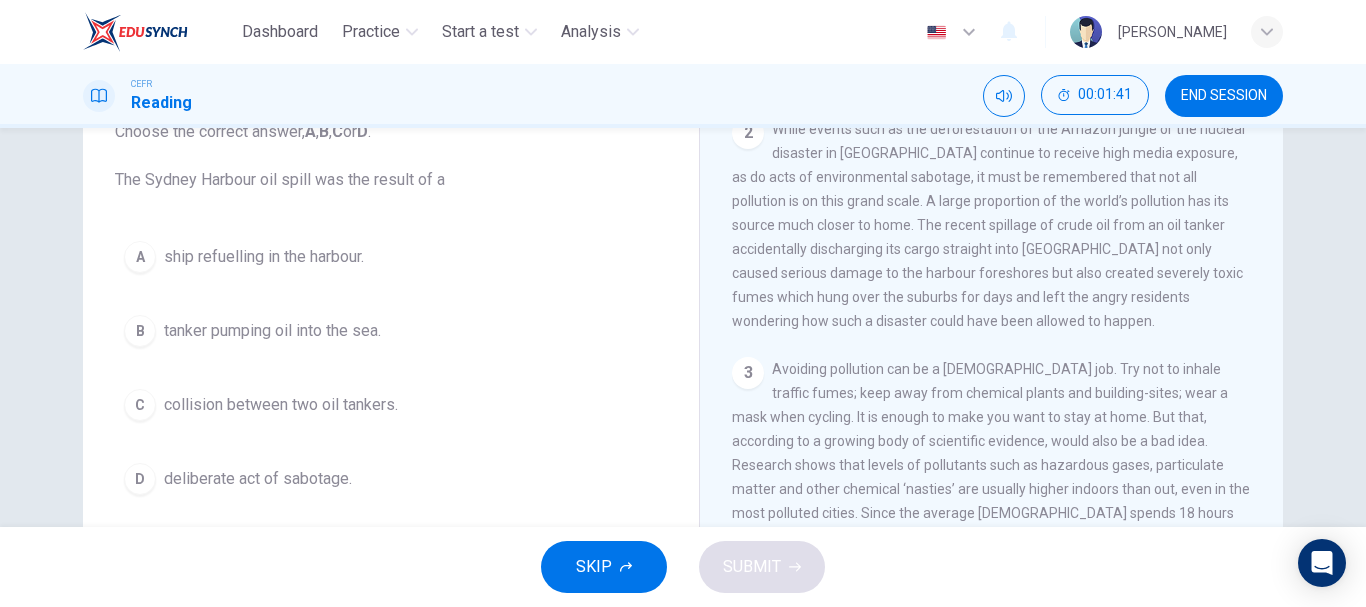 scroll, scrollTop: 560, scrollLeft: 0, axis: vertical 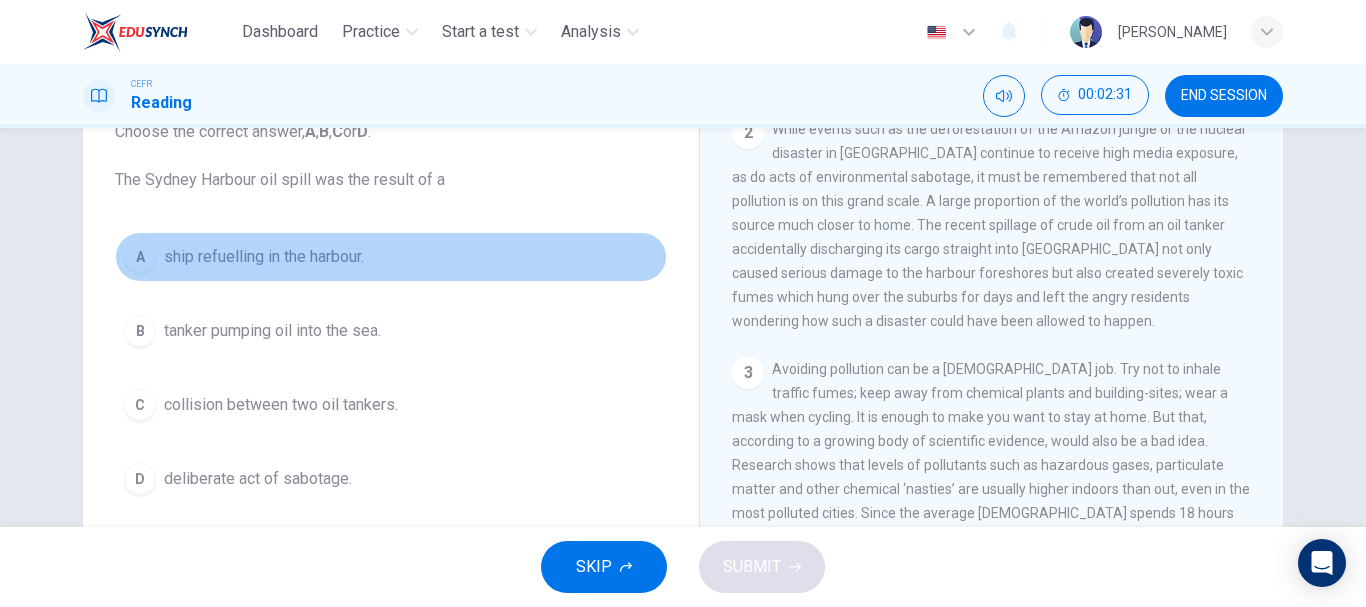 click on "ship refuelling in the harbour." at bounding box center [264, 257] 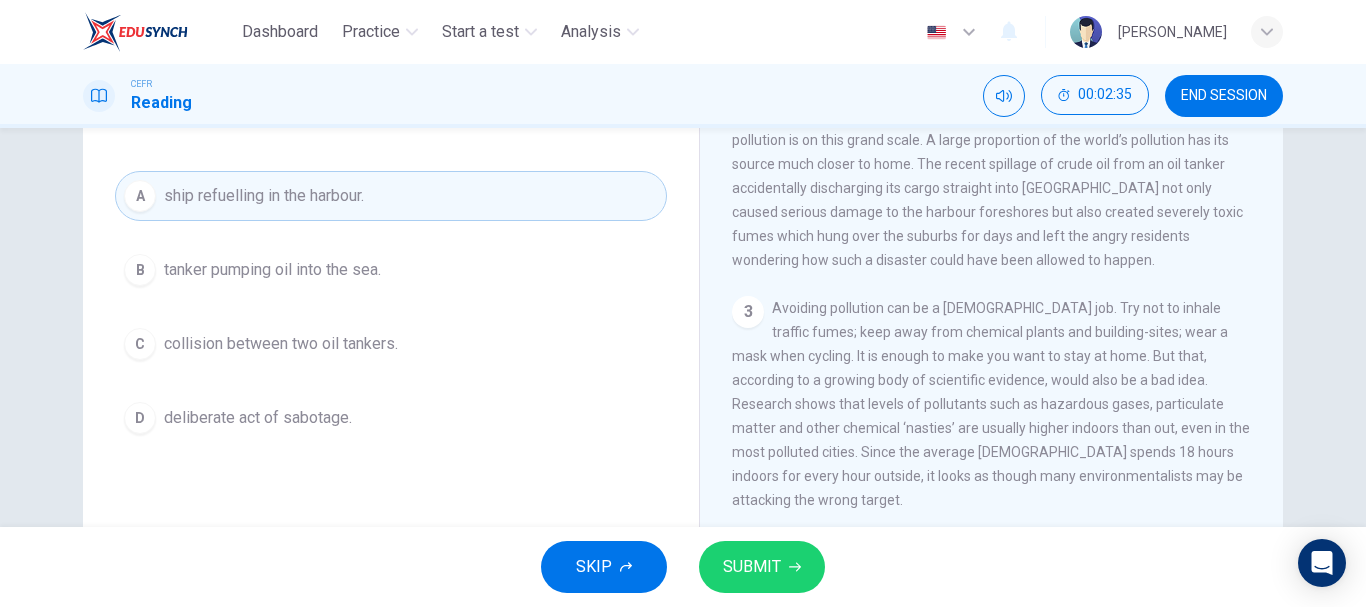scroll, scrollTop: 208, scrollLeft: 0, axis: vertical 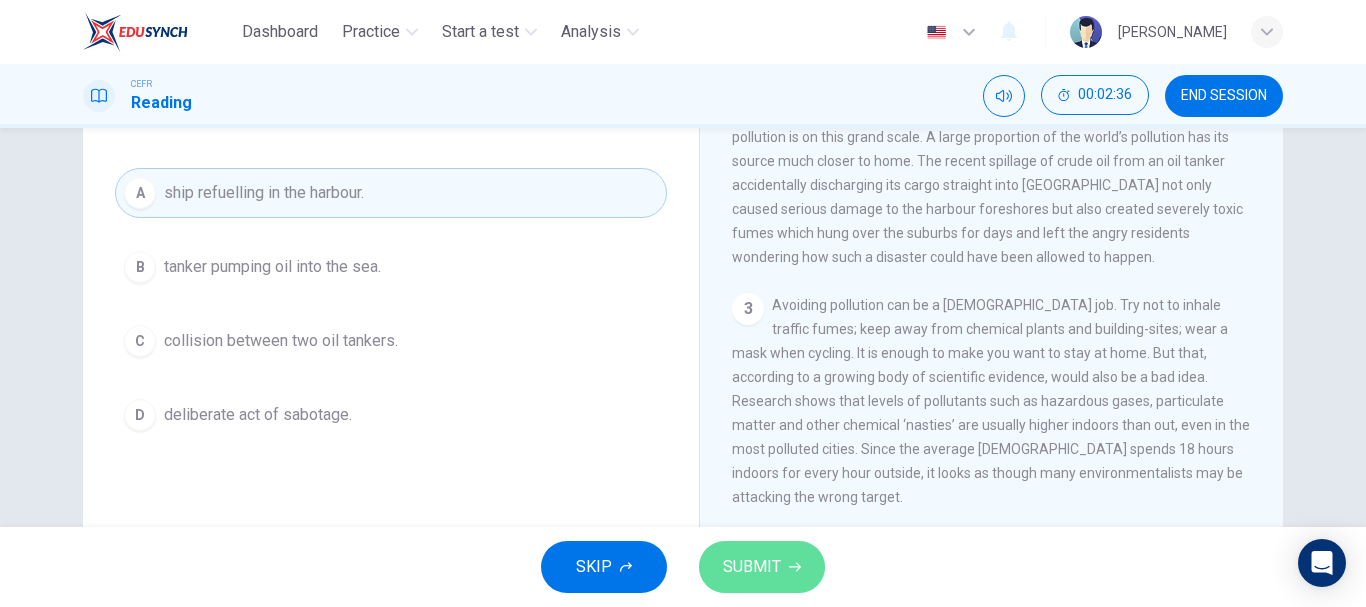click on "SUBMIT" at bounding box center (762, 567) 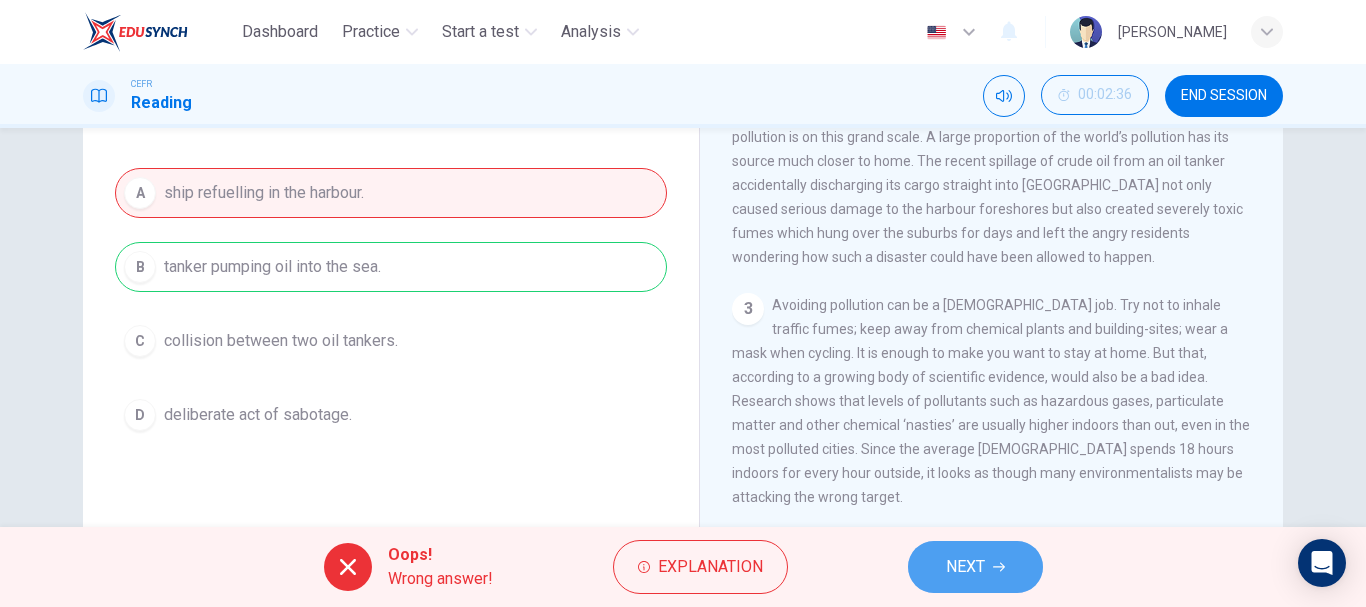 click on "NEXT" at bounding box center [975, 567] 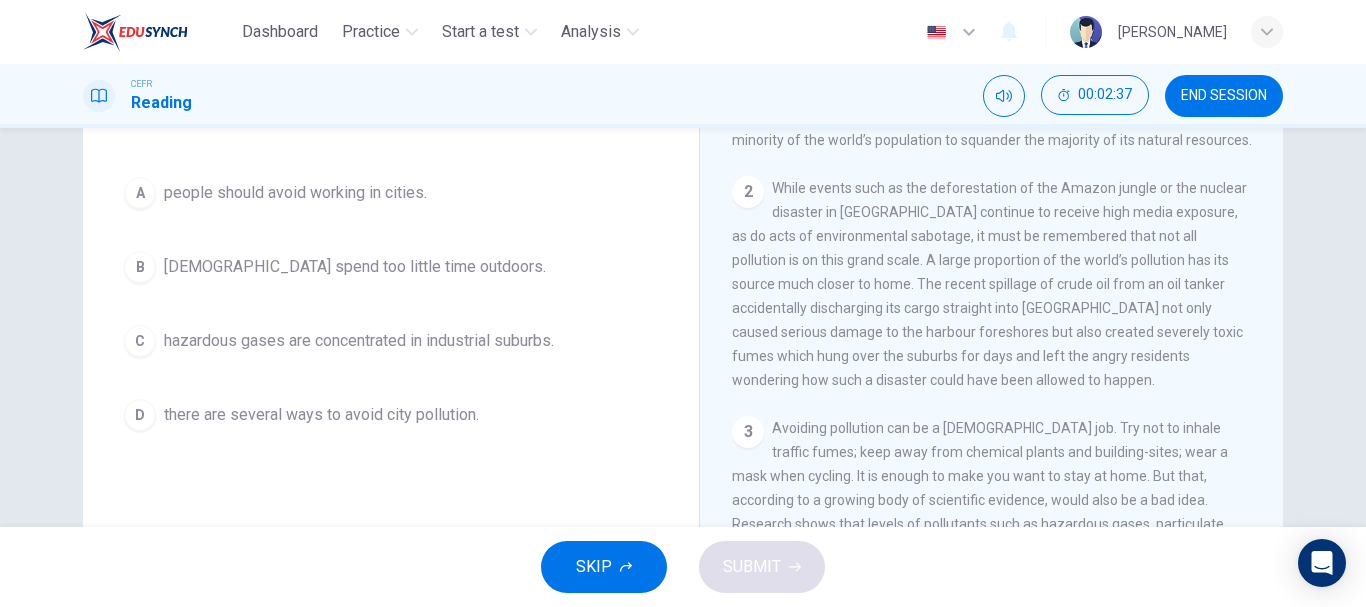 scroll, scrollTop: 436, scrollLeft: 0, axis: vertical 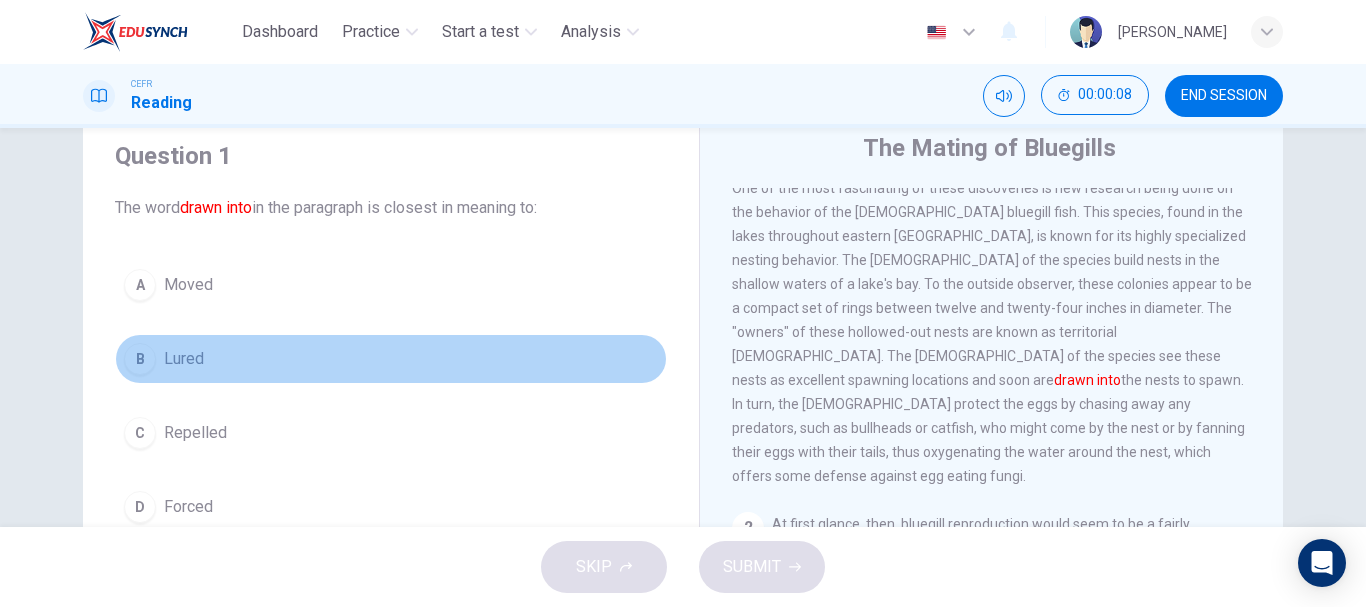click on "Lured" at bounding box center (184, 359) 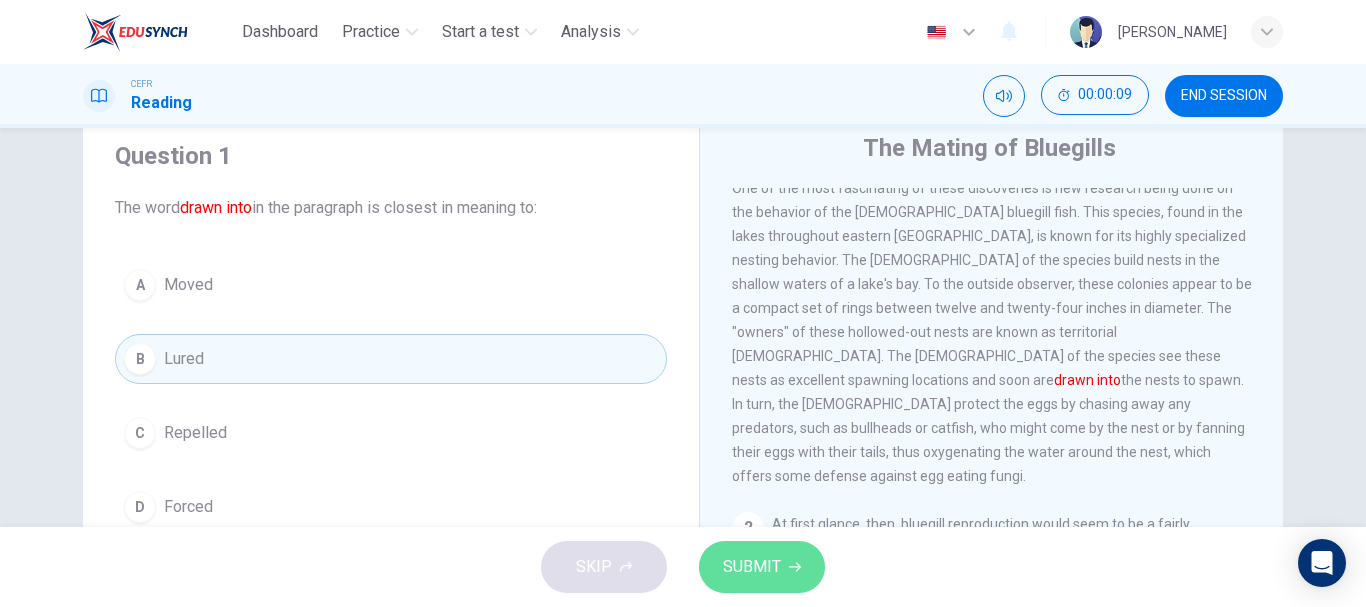 click on "SUBMIT" at bounding box center [752, 567] 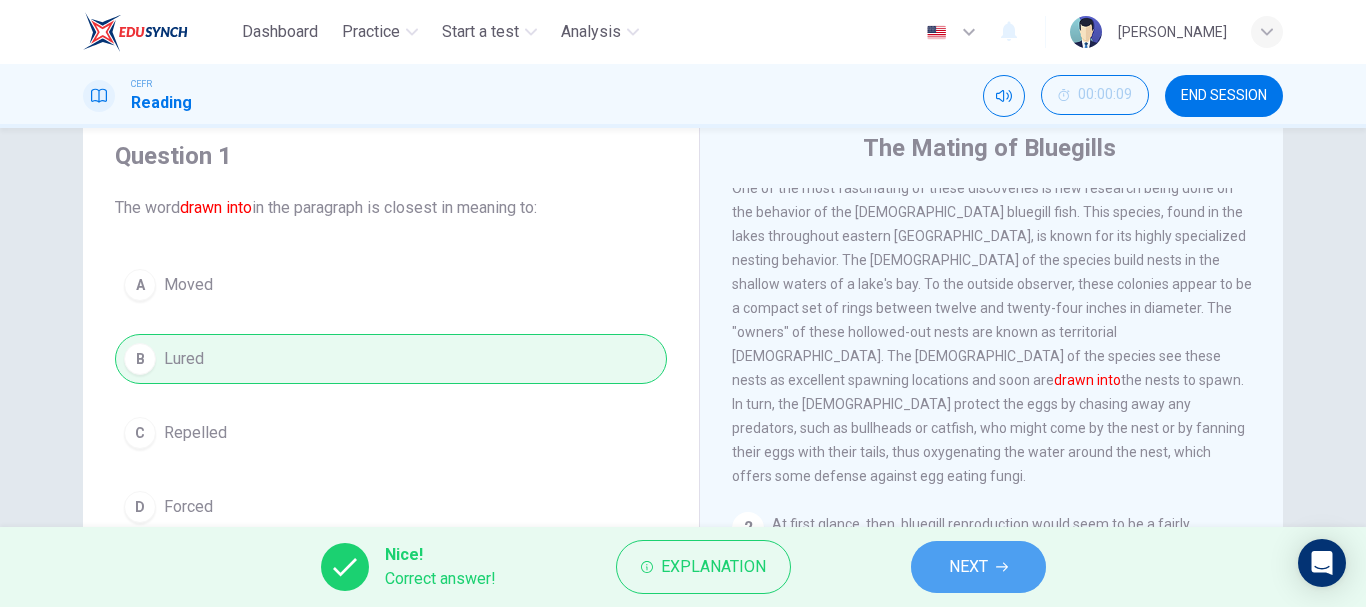 click on "NEXT" at bounding box center (968, 567) 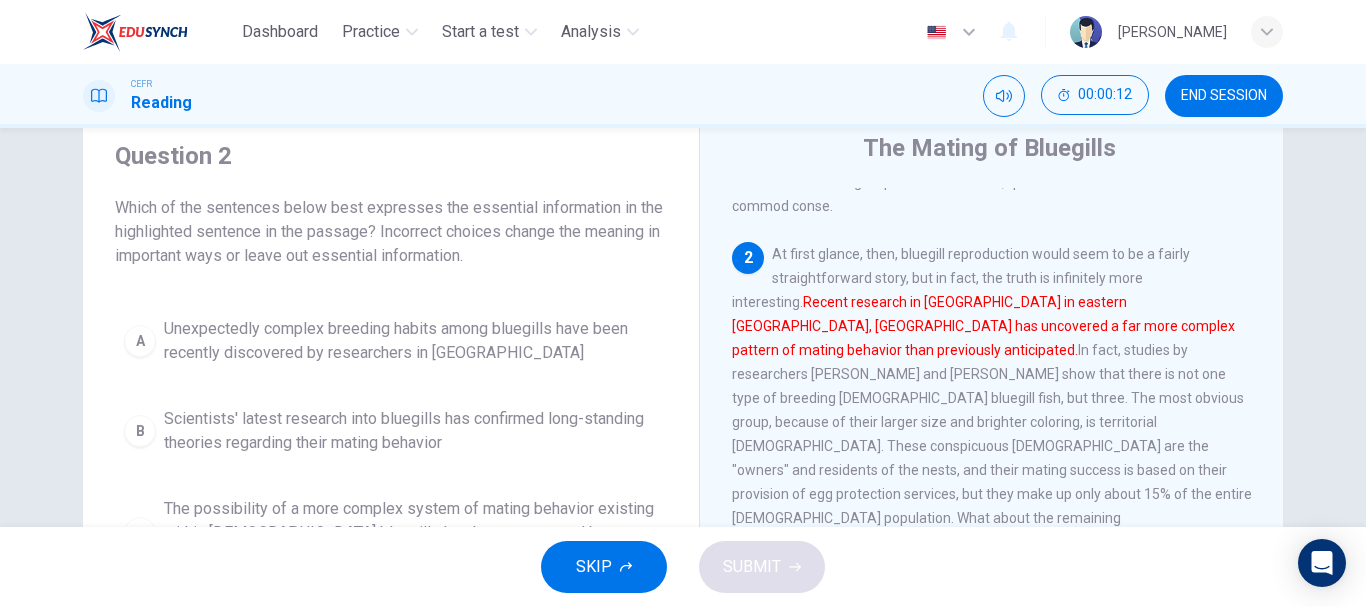 scroll, scrollTop: 307, scrollLeft: 0, axis: vertical 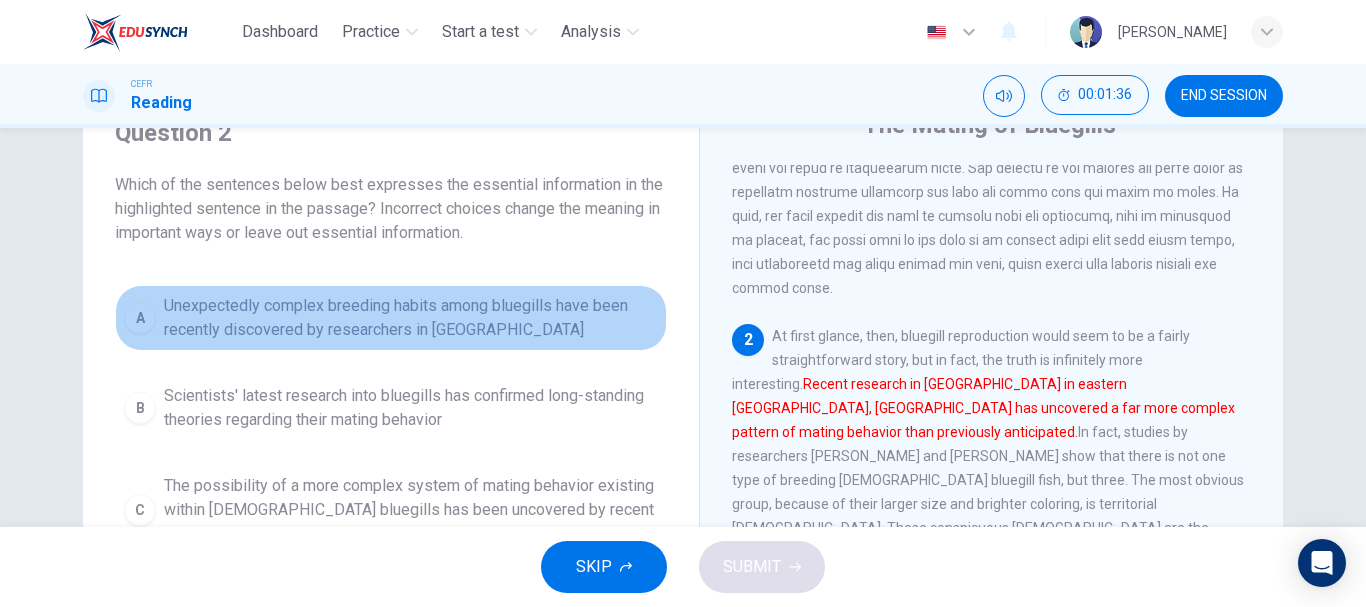 click on "Unexpectedly complex breeding habits among bluegills have been recently discovered by researchers in Canada" at bounding box center [411, 318] 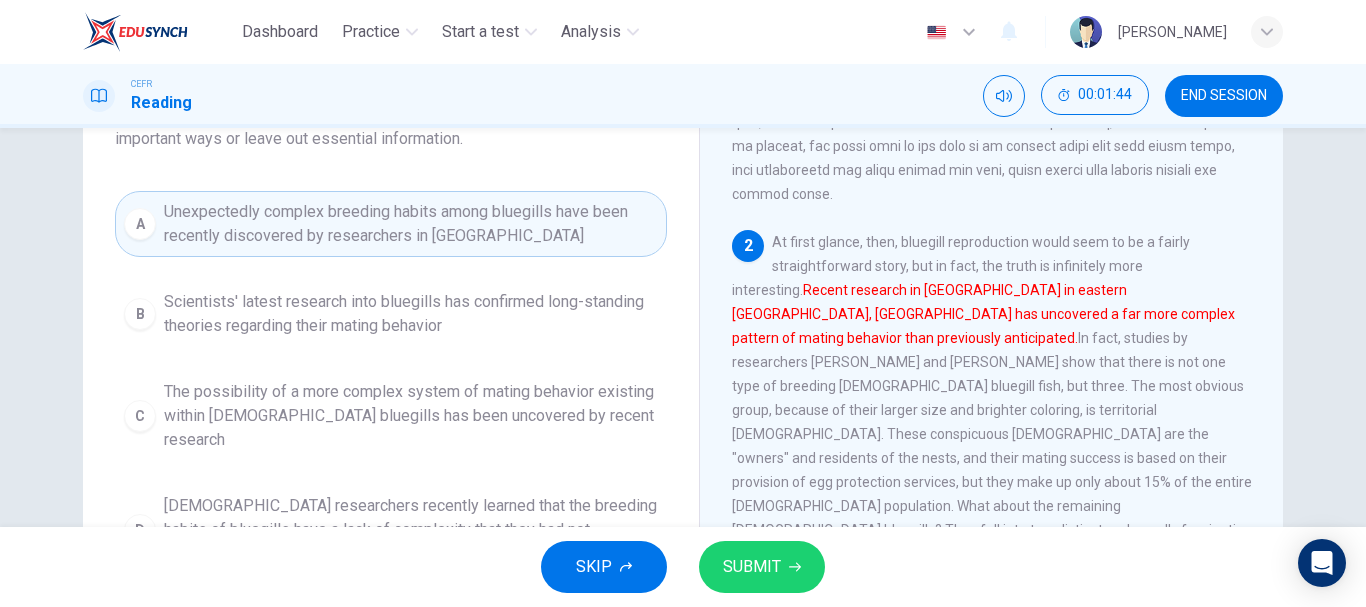 scroll, scrollTop: 187, scrollLeft: 0, axis: vertical 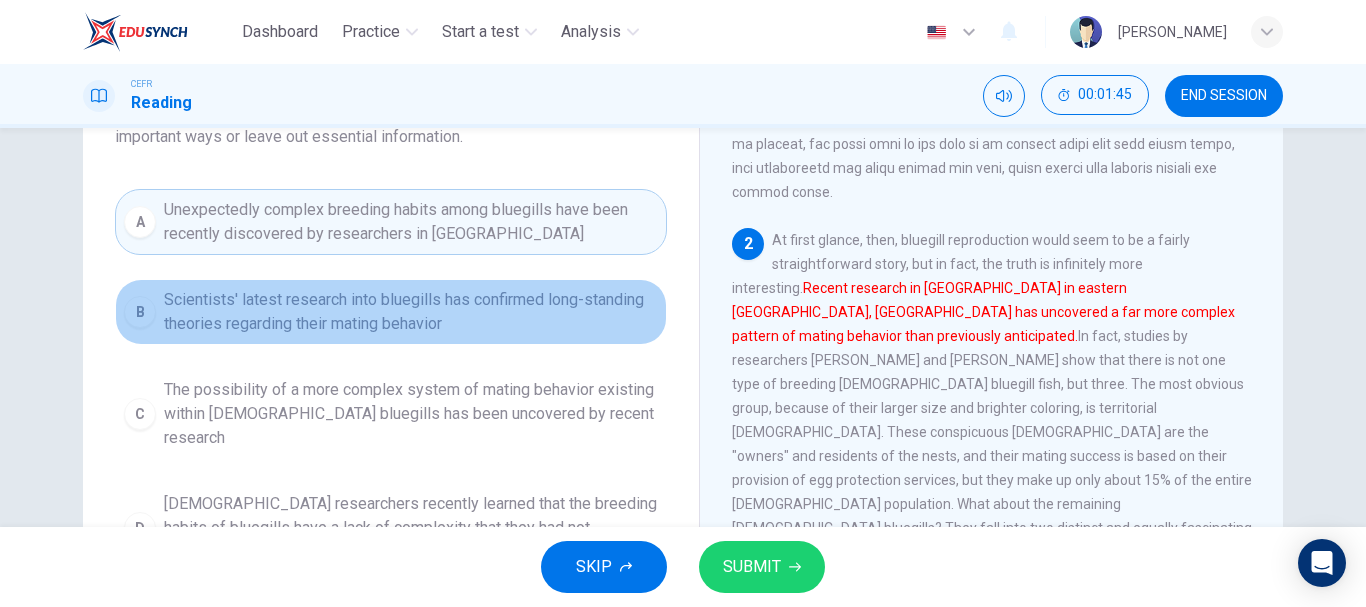 click on "Scientists' latest research into bluegills has confirmed long-standing theories regarding their mating behavior" at bounding box center [411, 312] 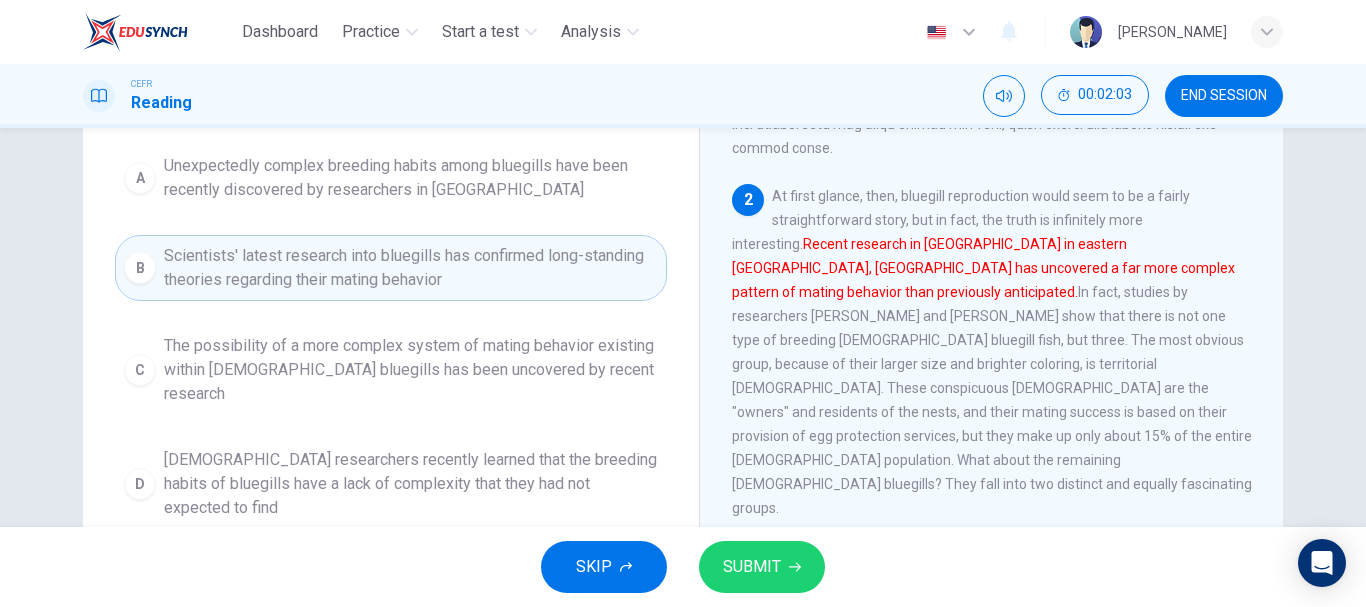 scroll, scrollTop: 248, scrollLeft: 0, axis: vertical 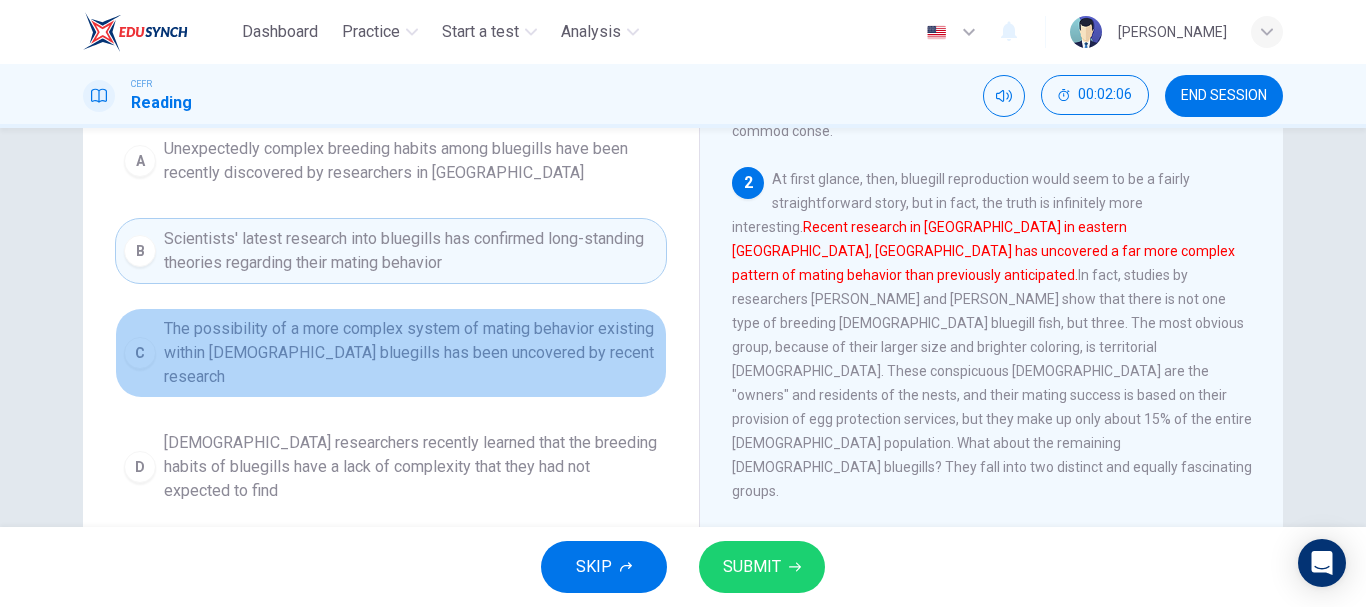 click on "The possibility of a more complex system of mating behavior existing within male bluegills has been uncovered by recent research" at bounding box center (411, 353) 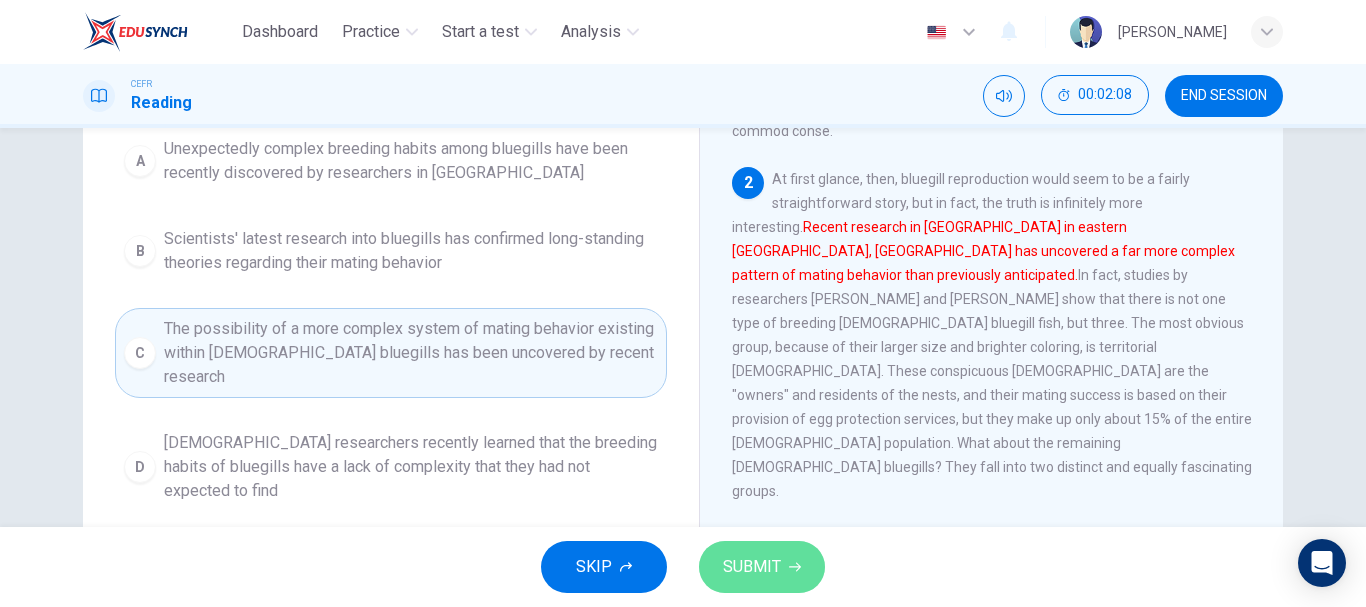 click on "SUBMIT" at bounding box center (752, 567) 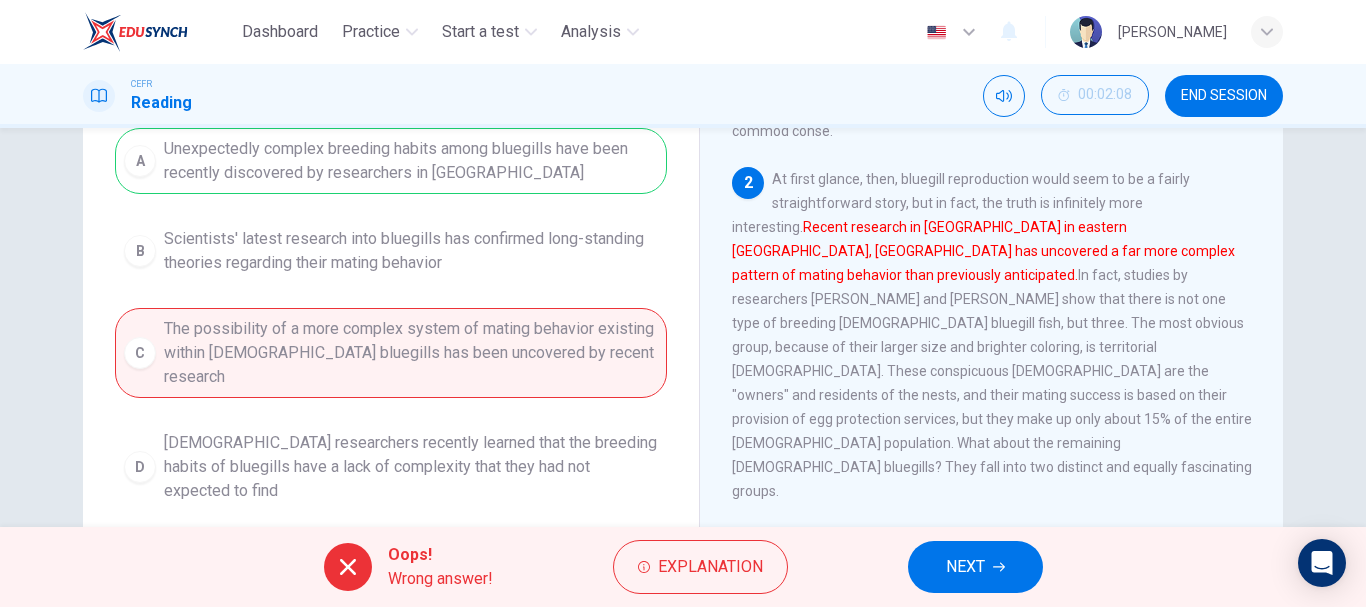 click on "NEXT" at bounding box center (975, 567) 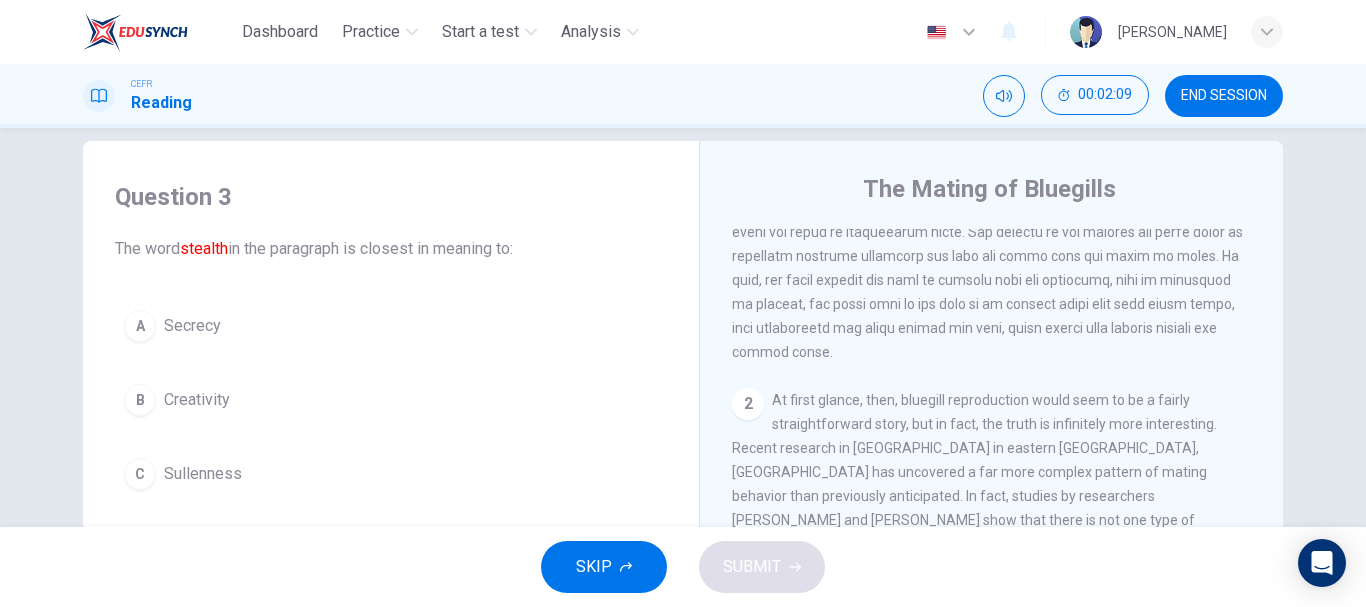 scroll, scrollTop: 26, scrollLeft: 0, axis: vertical 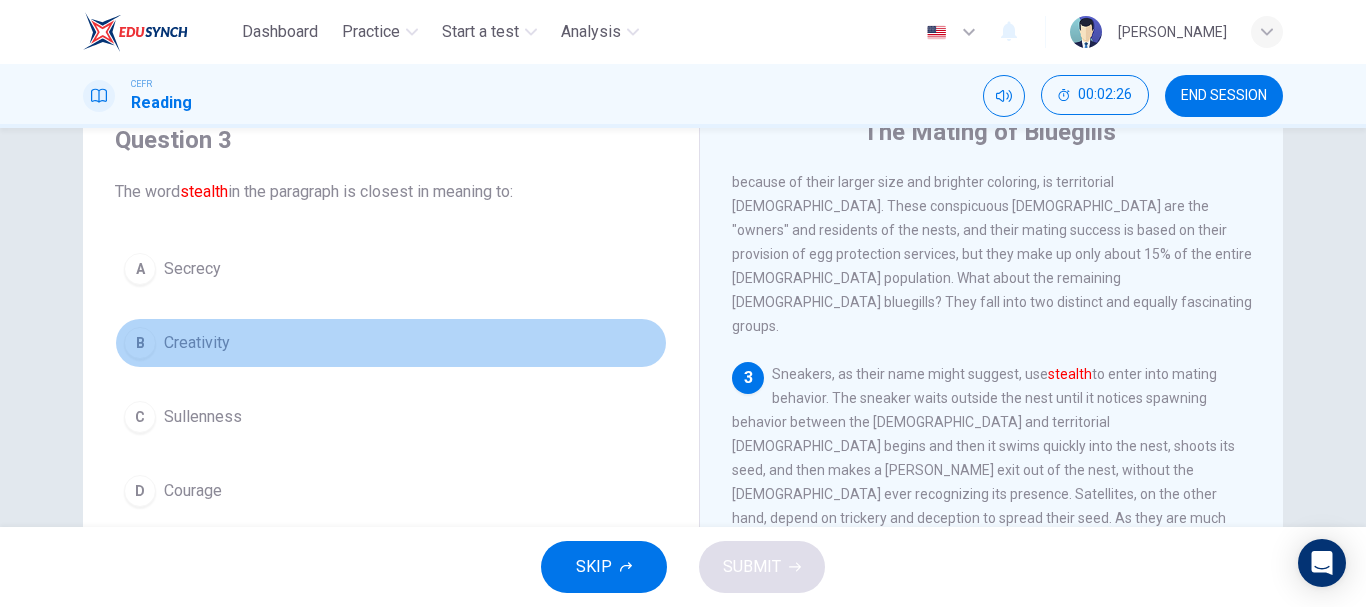 click on "B Creativity" at bounding box center (391, 343) 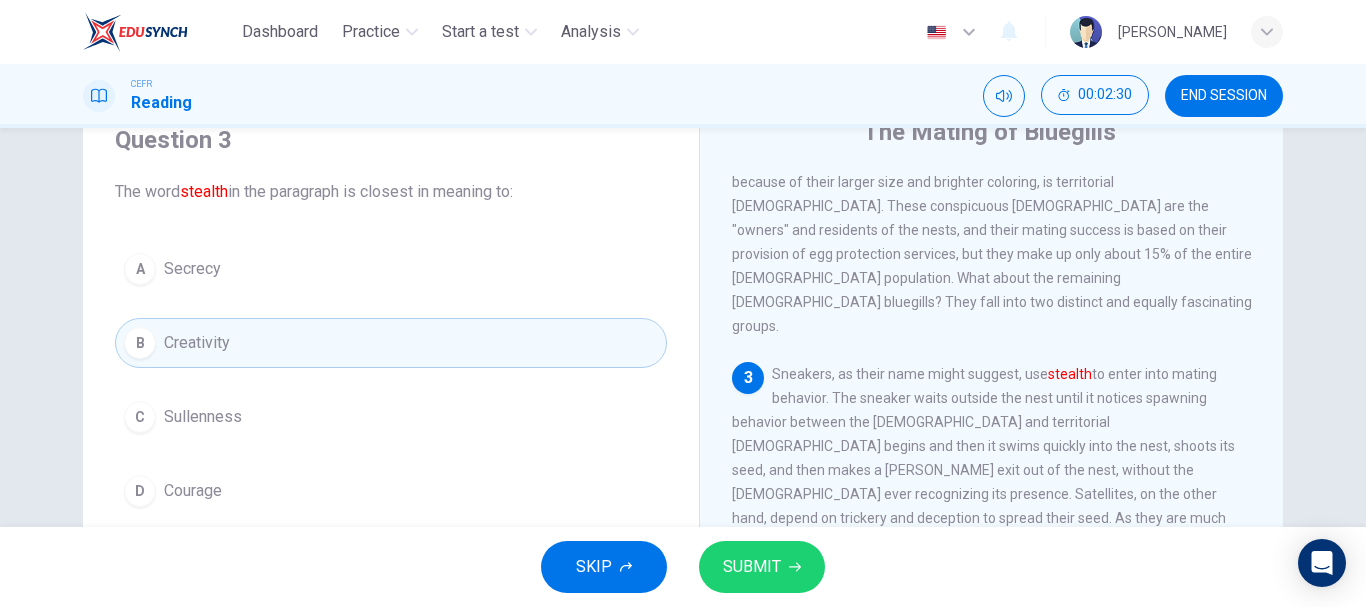 click on "A Secrecy B Creativity C Sullenness D Courage" at bounding box center [391, 380] 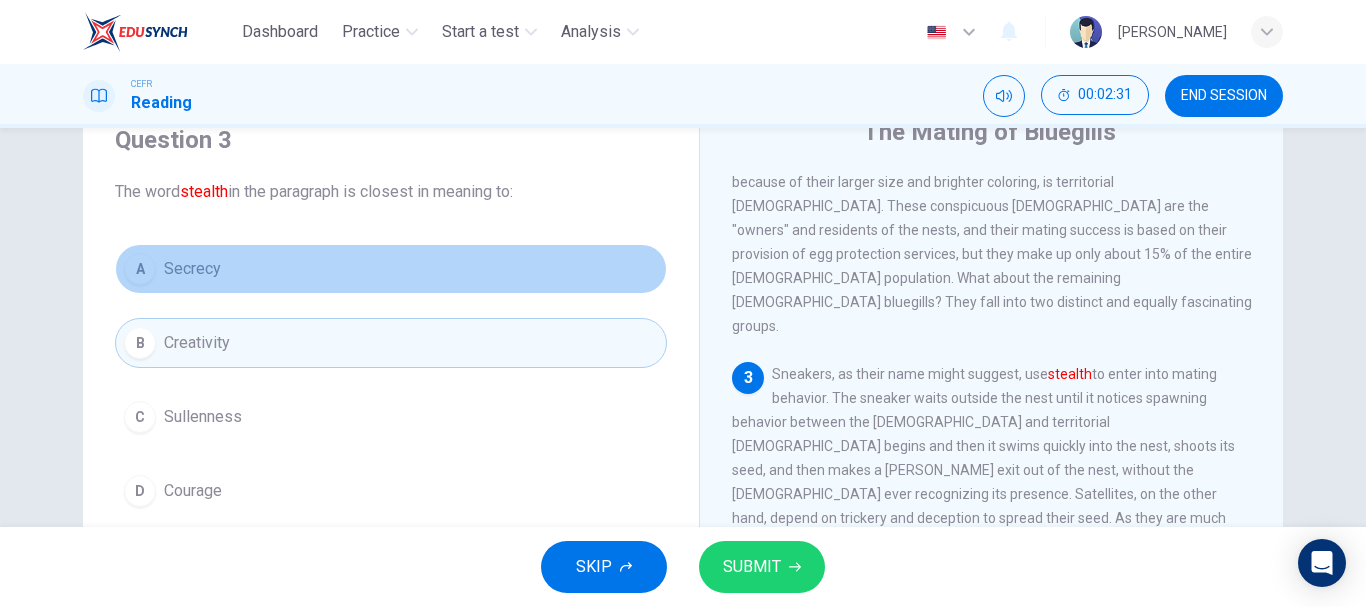 click on "A Secrecy" at bounding box center [391, 269] 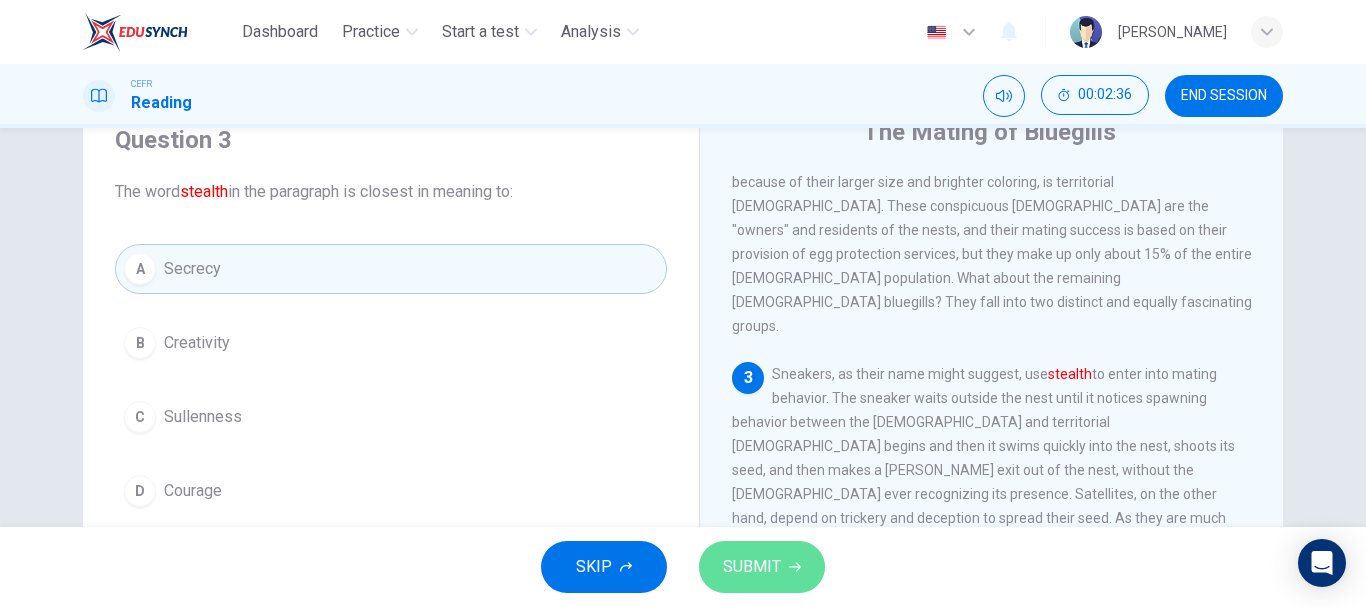click on "SUBMIT" at bounding box center [752, 567] 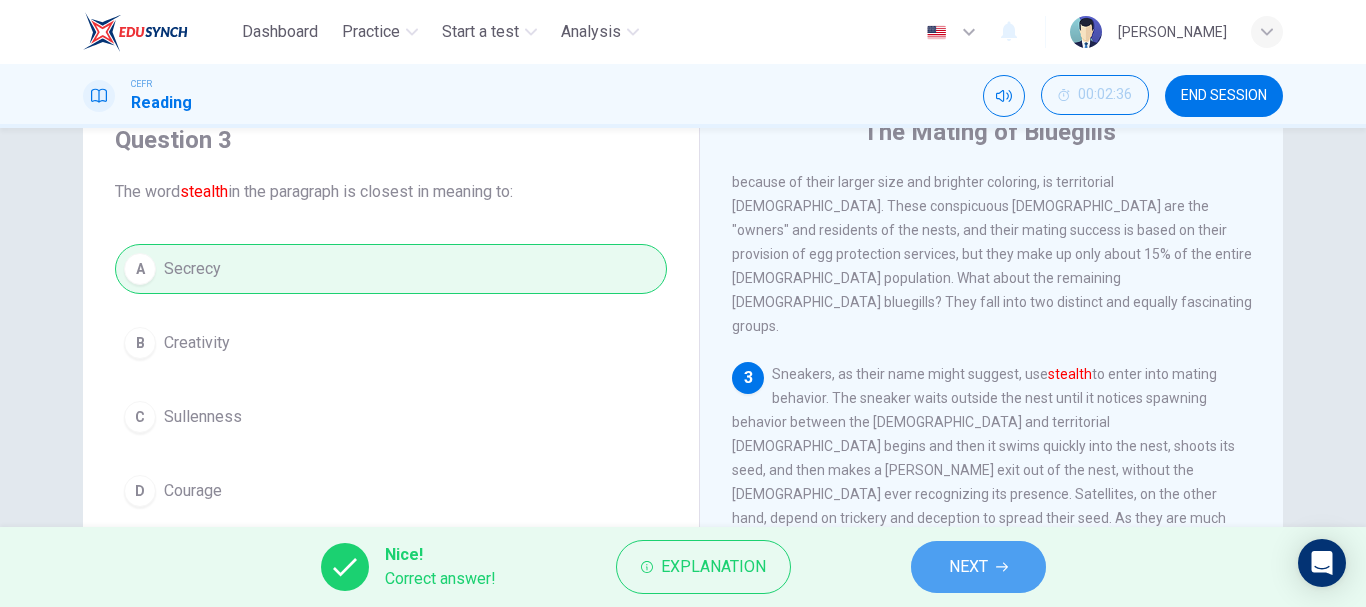 click on "NEXT" at bounding box center (978, 567) 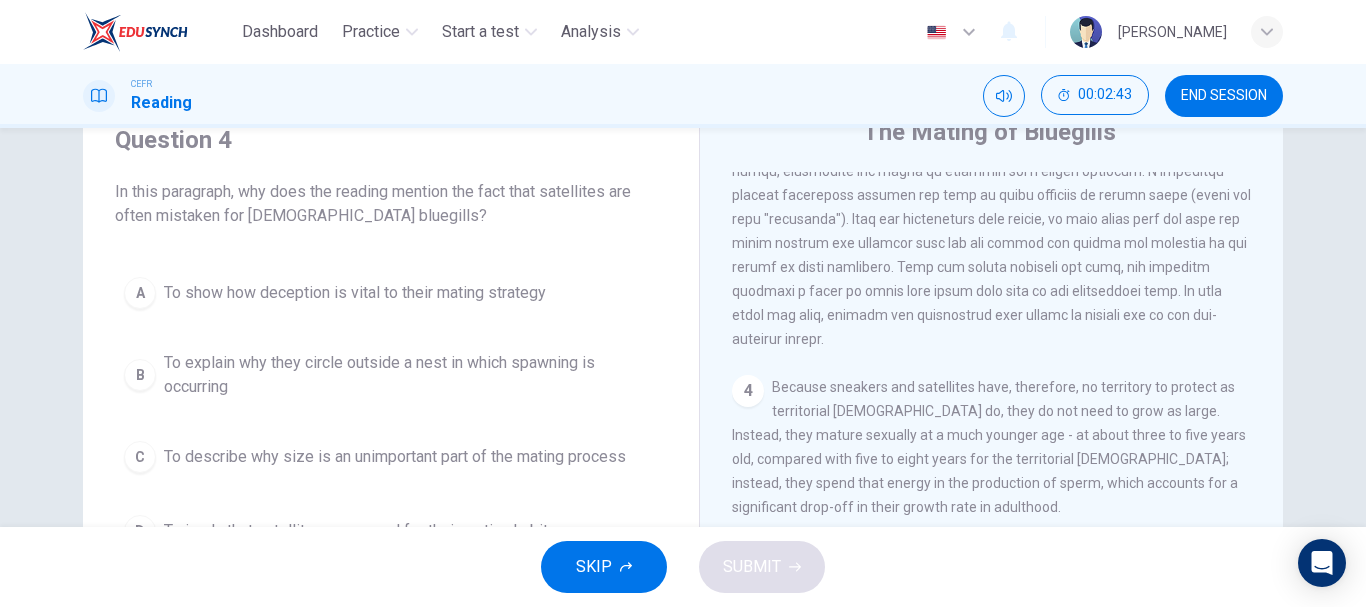scroll, scrollTop: 1037, scrollLeft: 0, axis: vertical 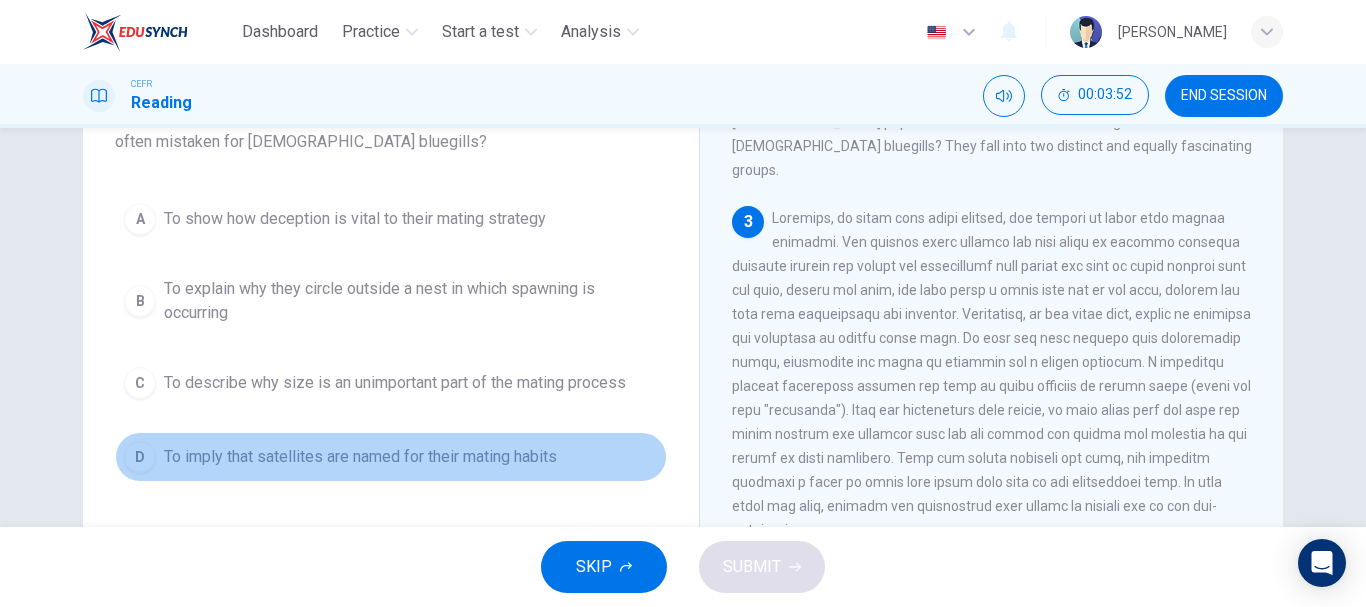 click on "To imply that satellites are named for their mating habits" at bounding box center [360, 457] 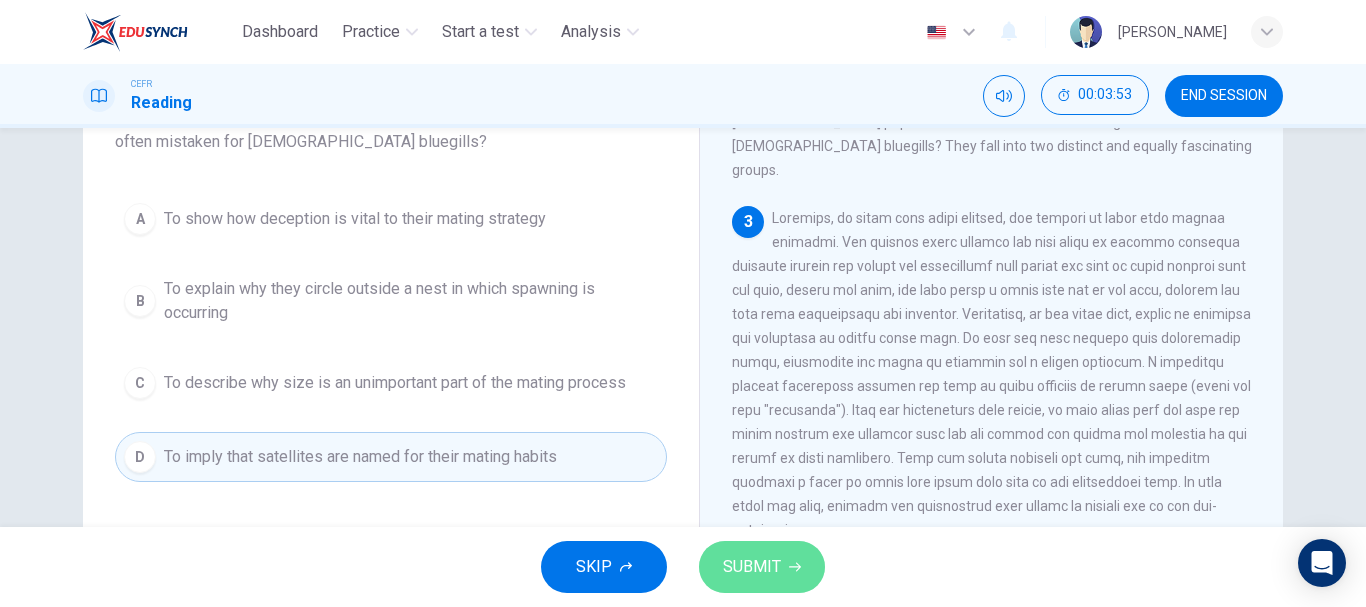 click on "SUBMIT" at bounding box center (752, 567) 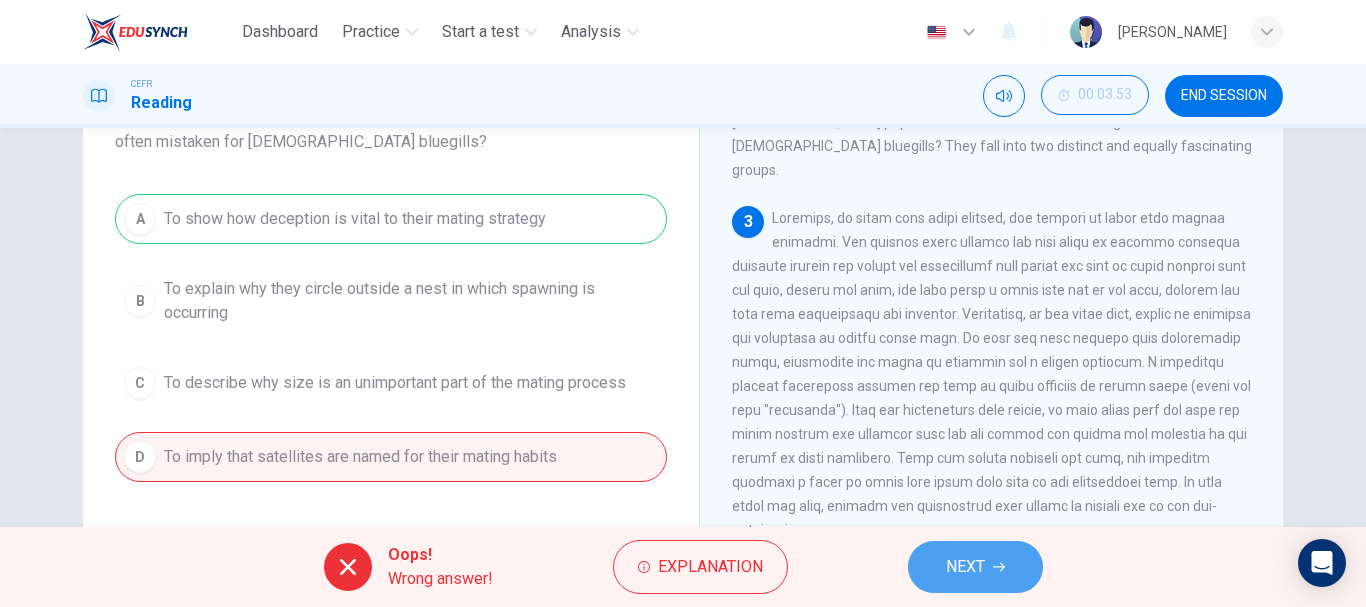 click on "NEXT" at bounding box center [975, 567] 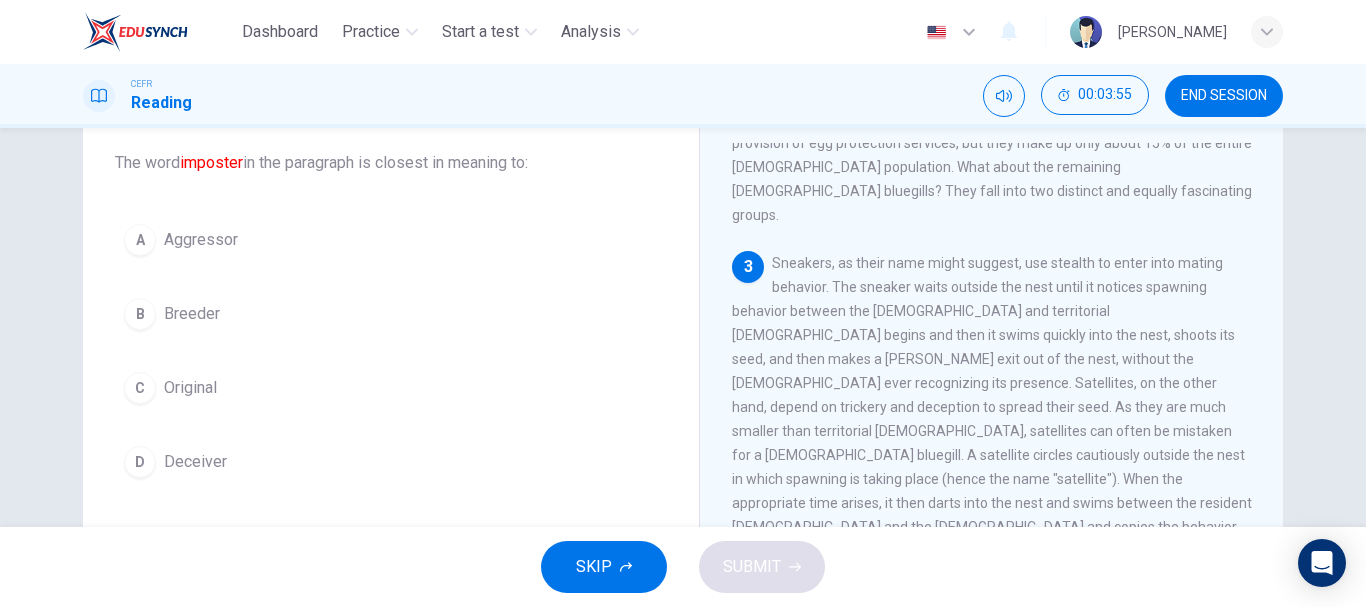 scroll, scrollTop: 114, scrollLeft: 0, axis: vertical 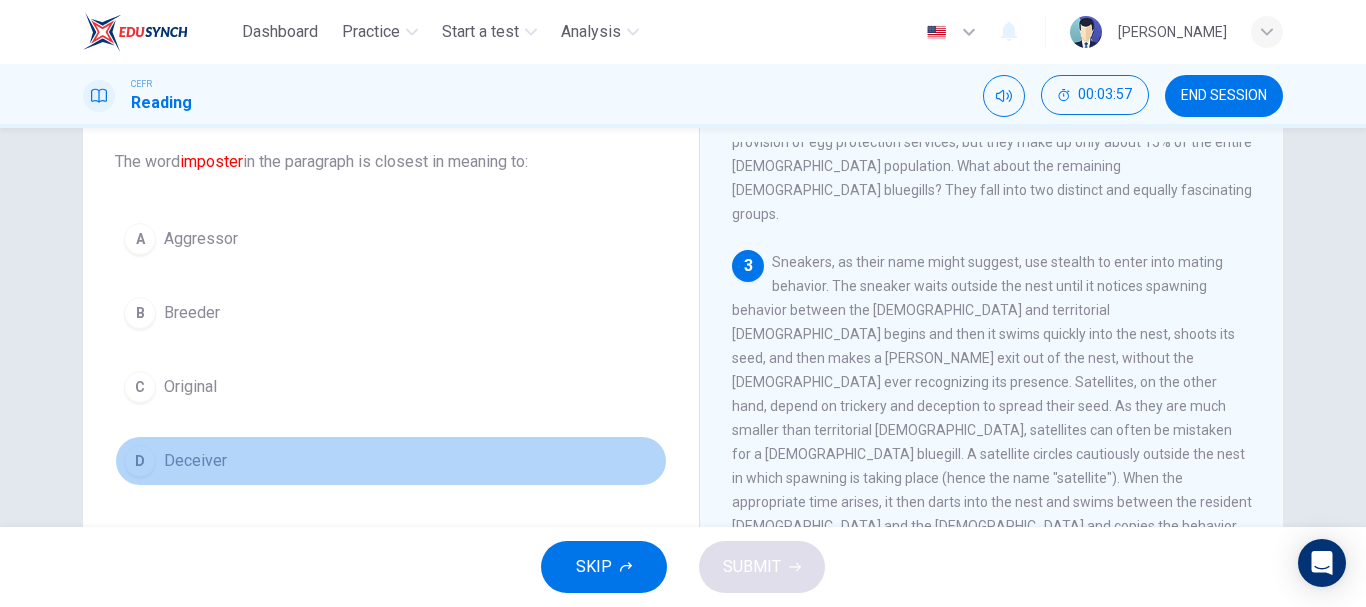 click on "Deceiver" at bounding box center (195, 461) 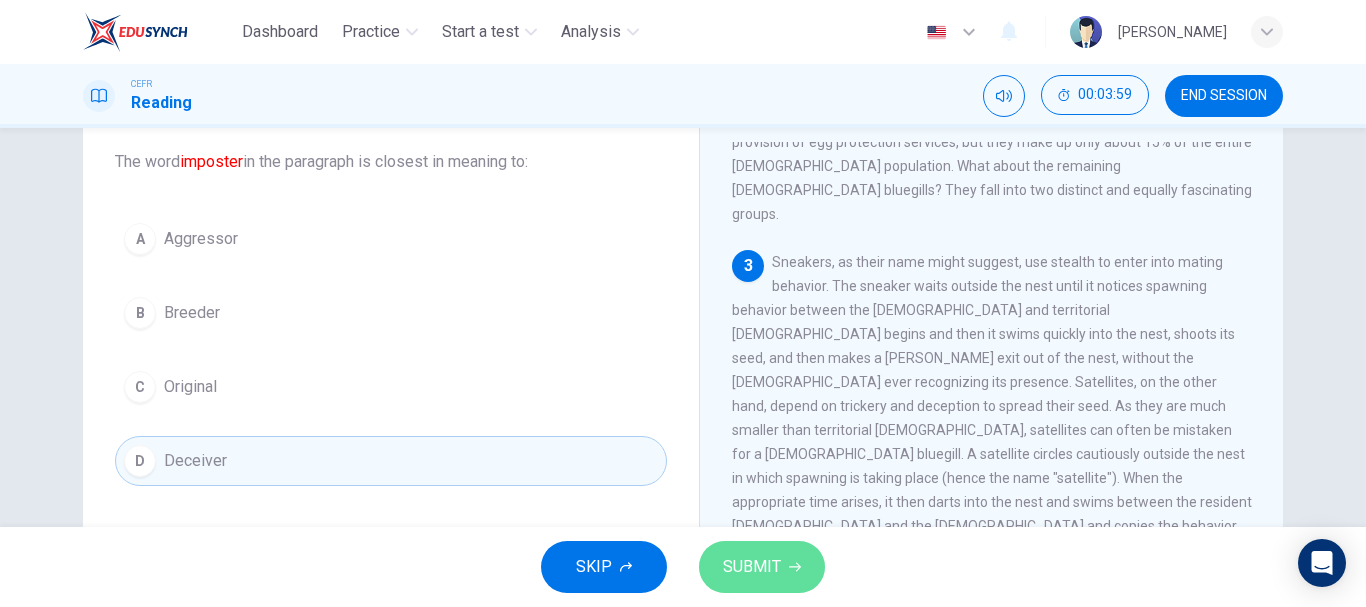 click on "SUBMIT" at bounding box center (752, 567) 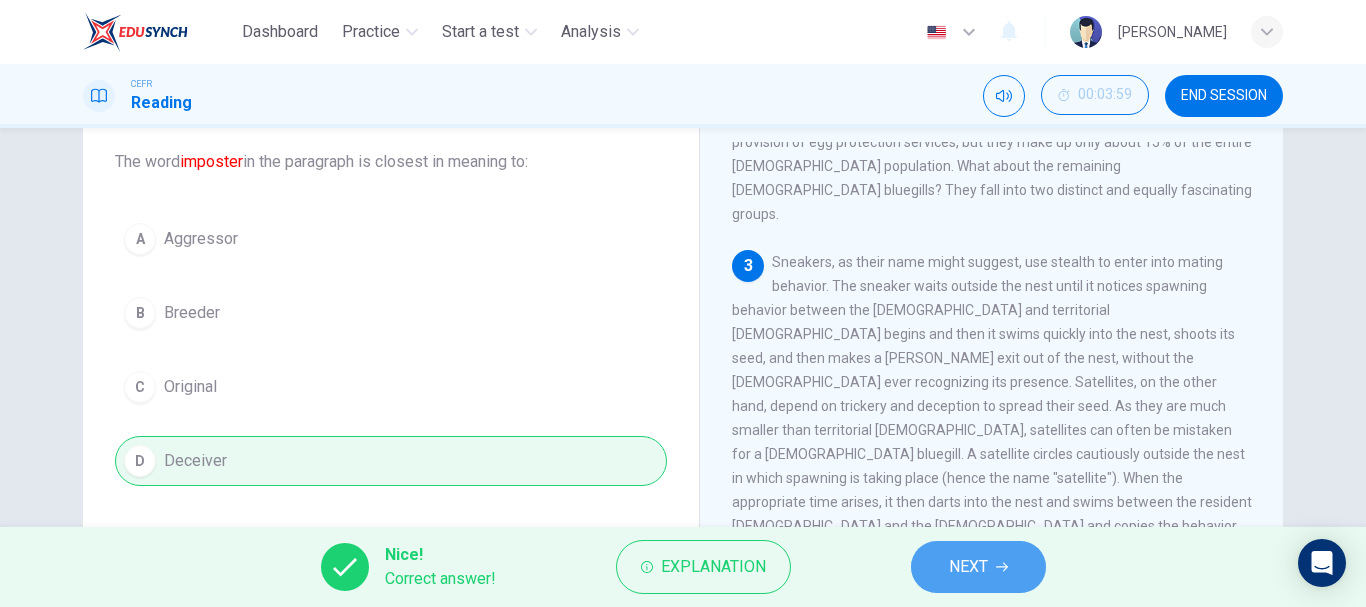 click on "NEXT" at bounding box center [978, 567] 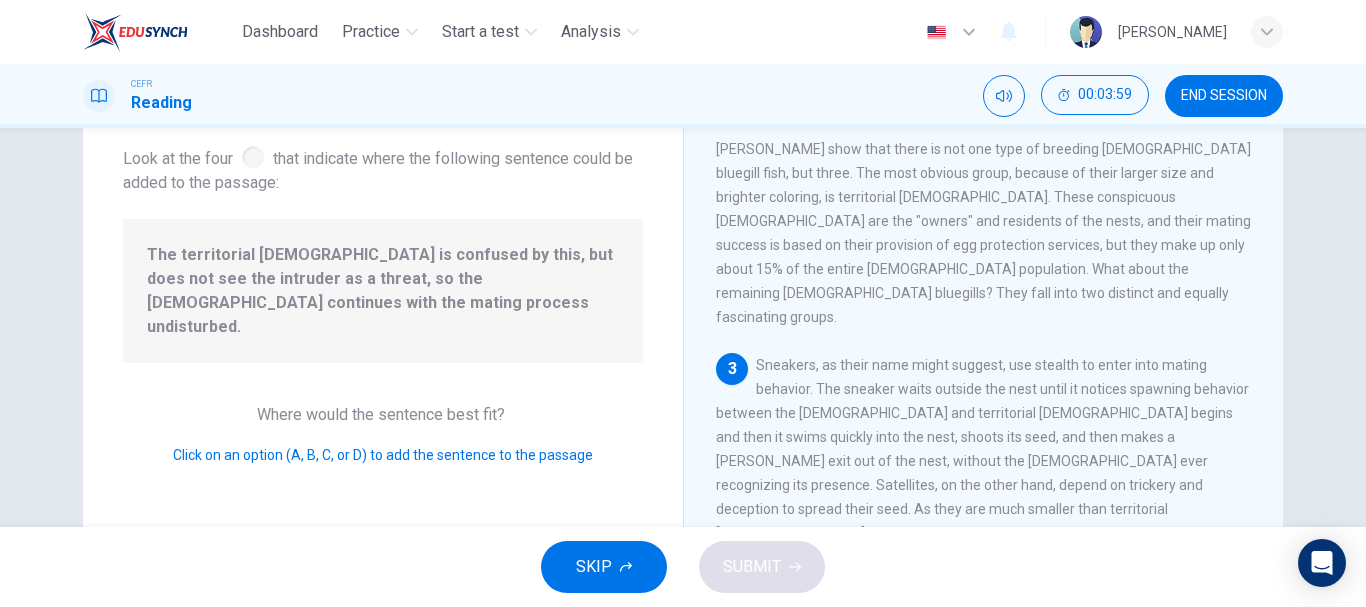 scroll, scrollTop: 641, scrollLeft: 0, axis: vertical 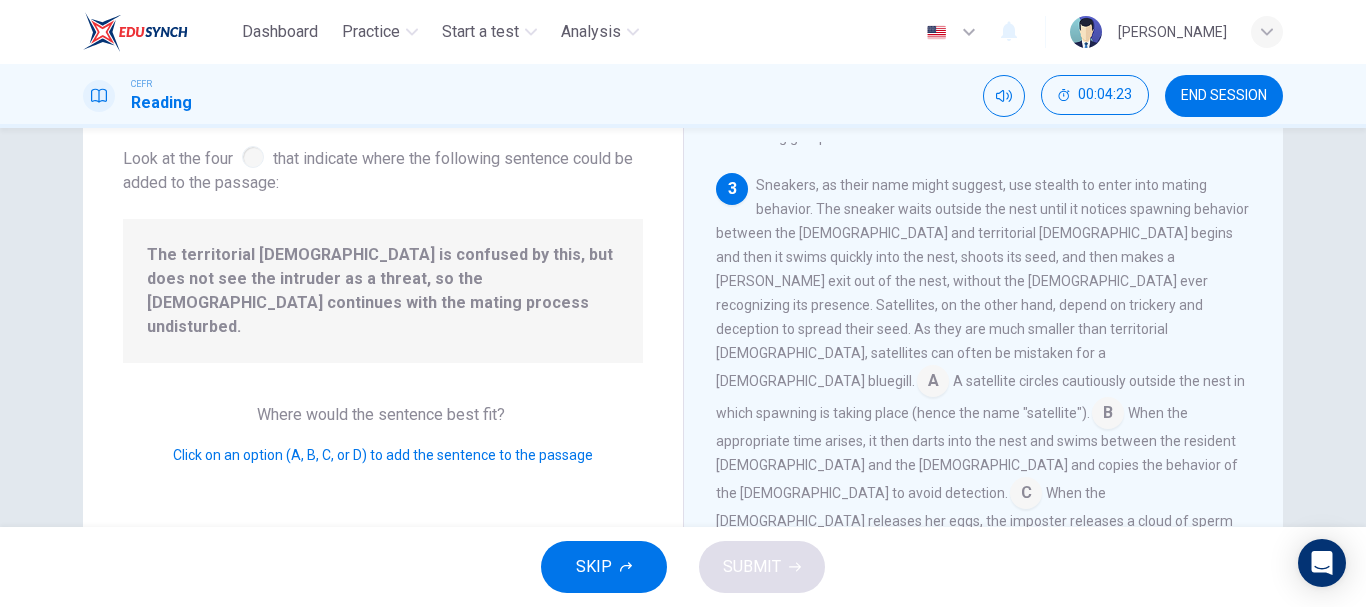 click at bounding box center (1117, 551) 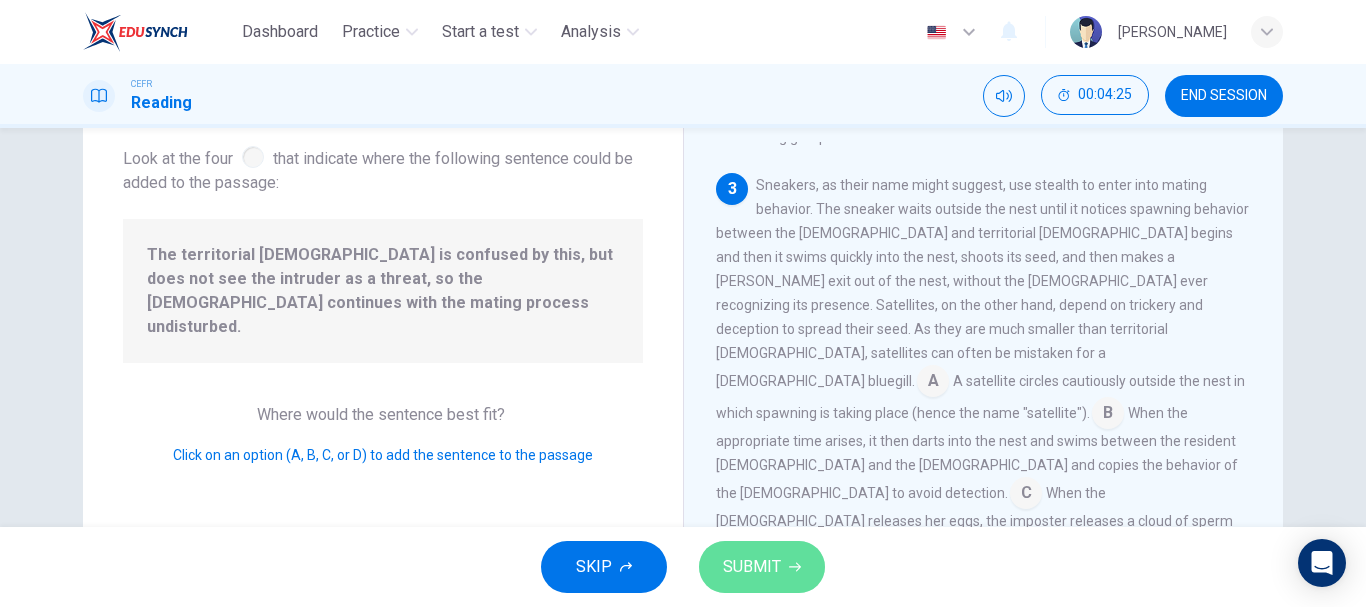 click on "SUBMIT" at bounding box center [752, 567] 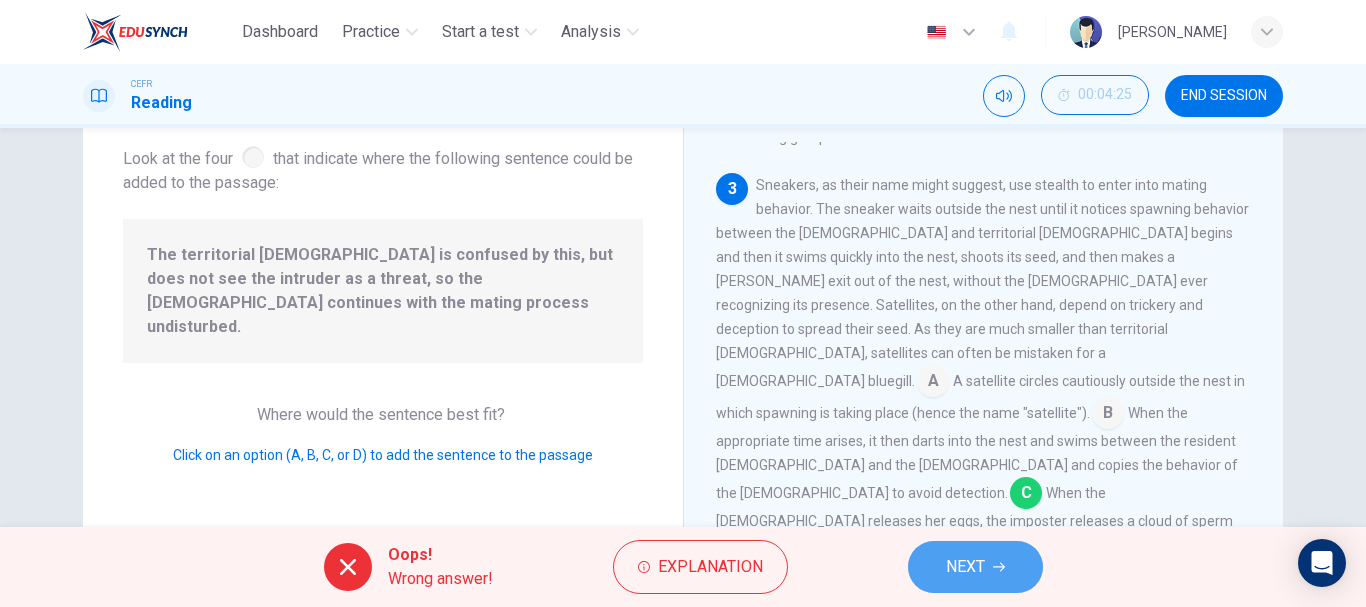 click on "NEXT" at bounding box center (975, 567) 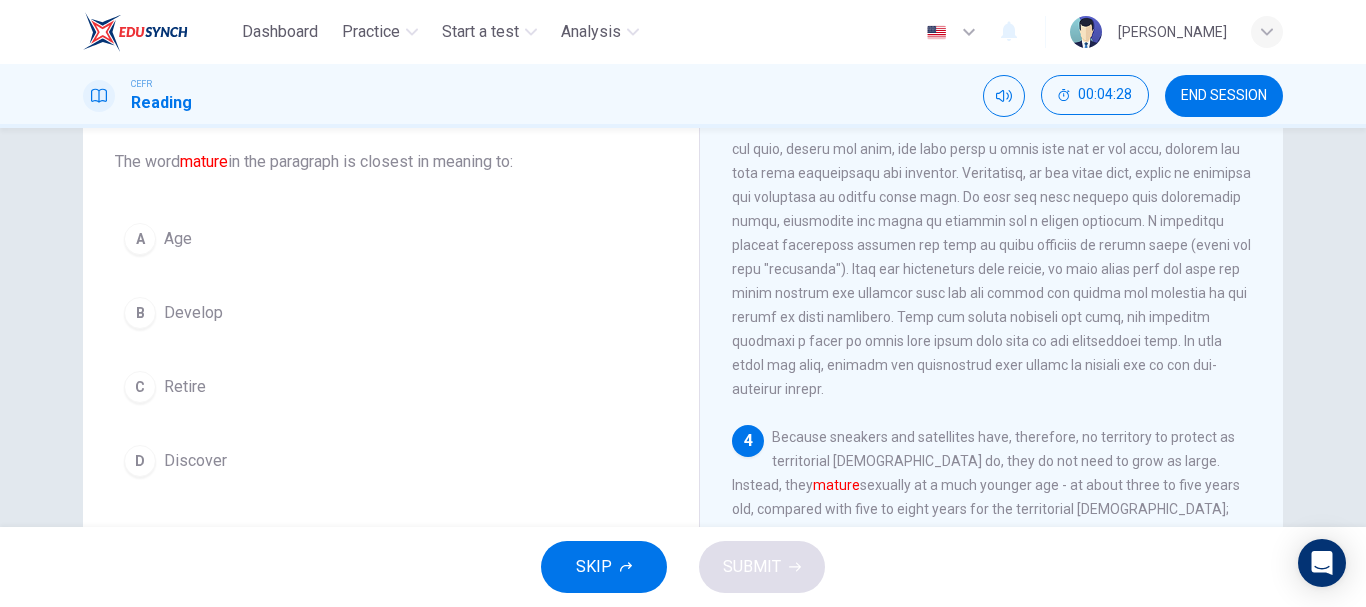 scroll, scrollTop: 798, scrollLeft: 0, axis: vertical 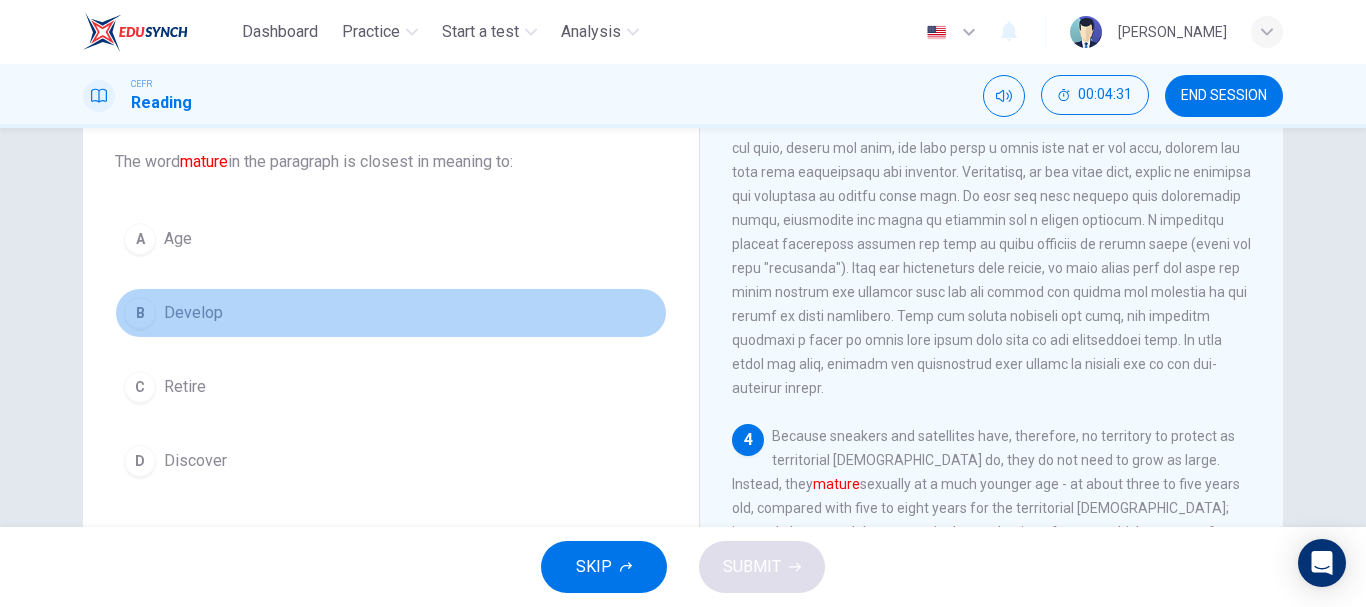 click on "B Develop" at bounding box center [391, 313] 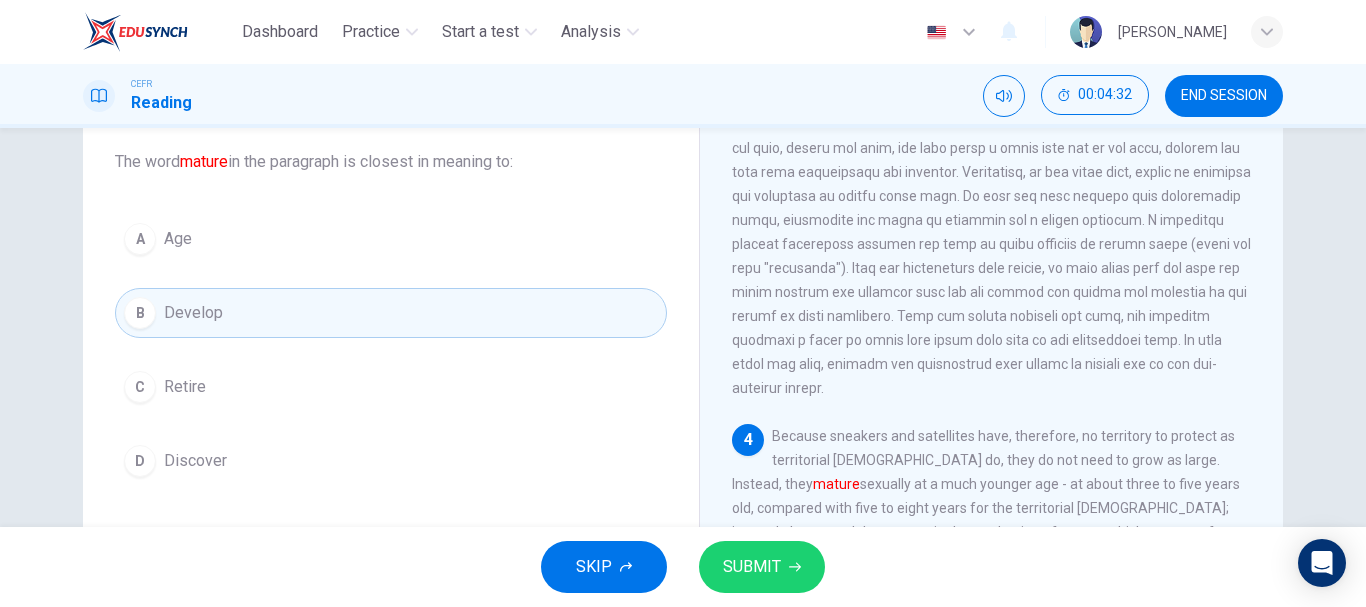click on "SUBMIT" at bounding box center [762, 567] 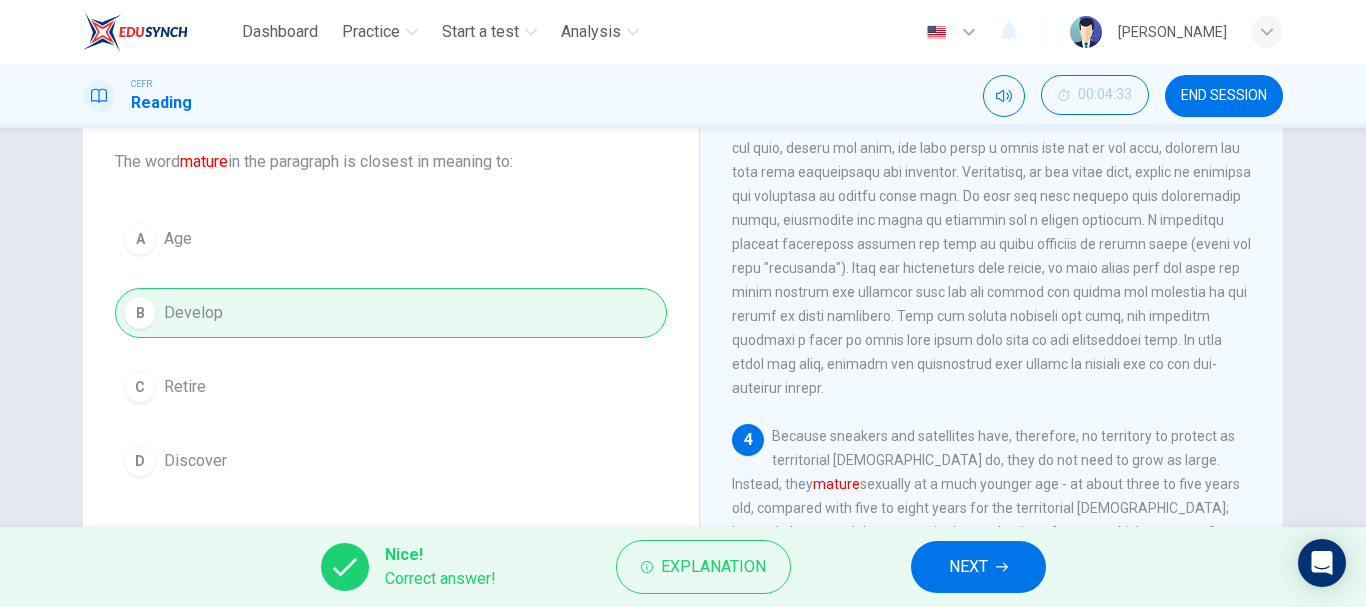 click on "NEXT" at bounding box center [978, 567] 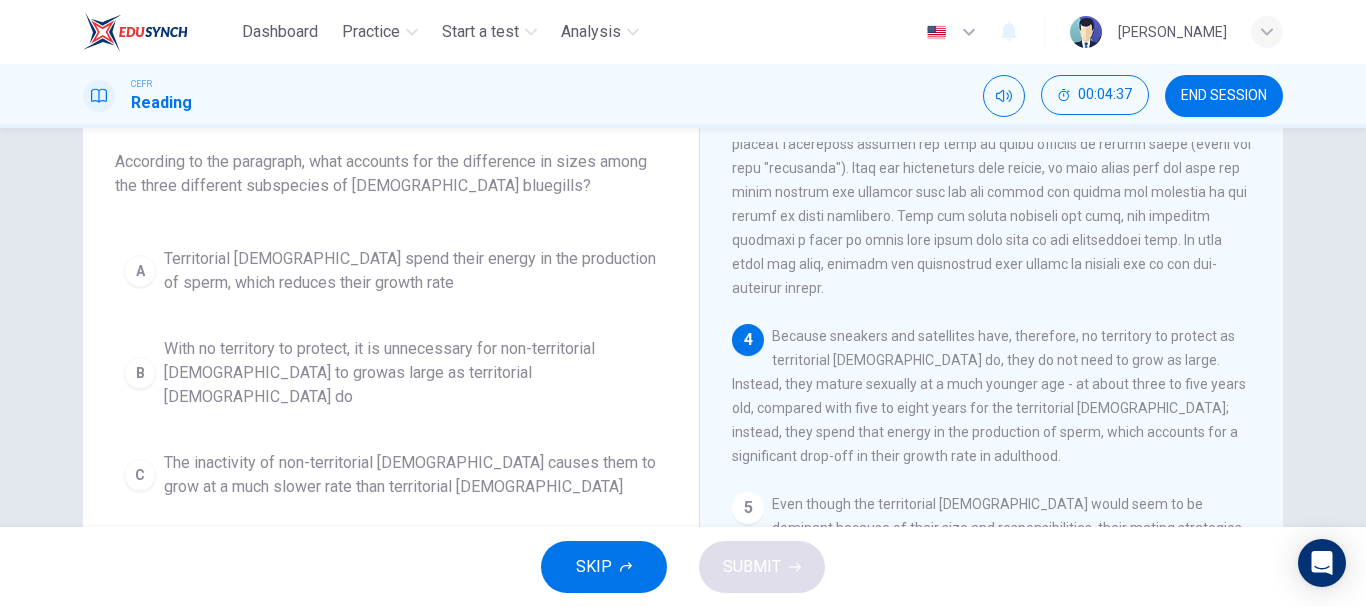 scroll, scrollTop: 929, scrollLeft: 0, axis: vertical 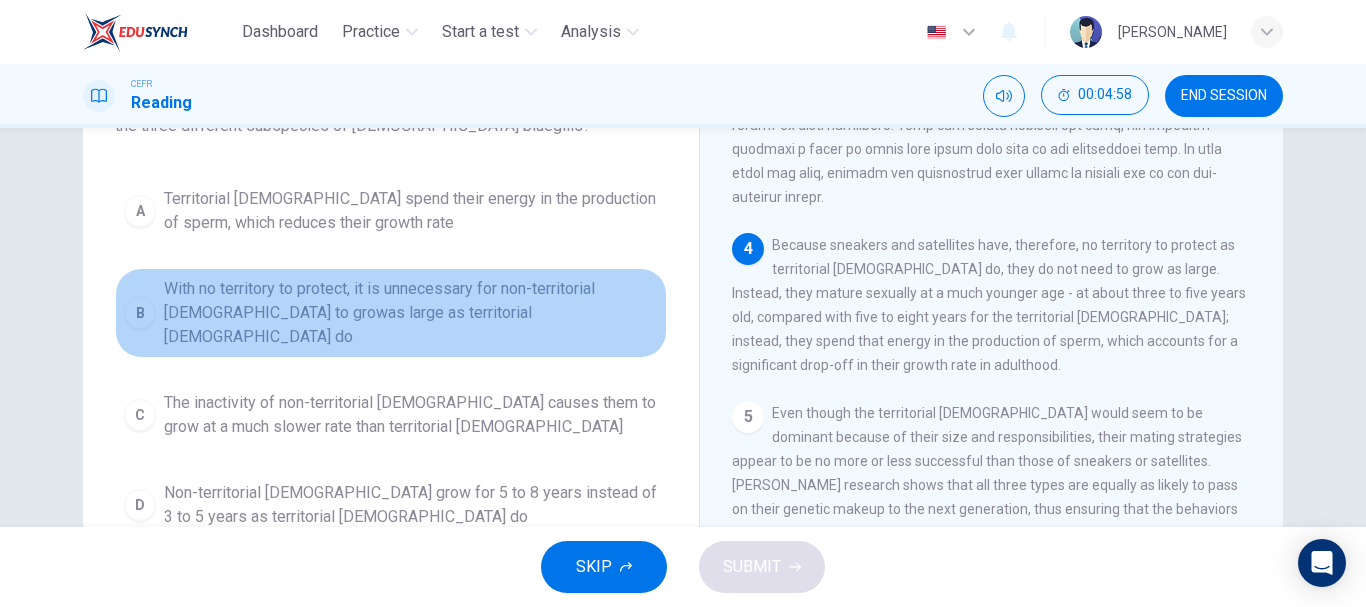 click on "With no territory to protect, it is unnecessary for non-territorial males to growas large as territorial males do" at bounding box center (411, 313) 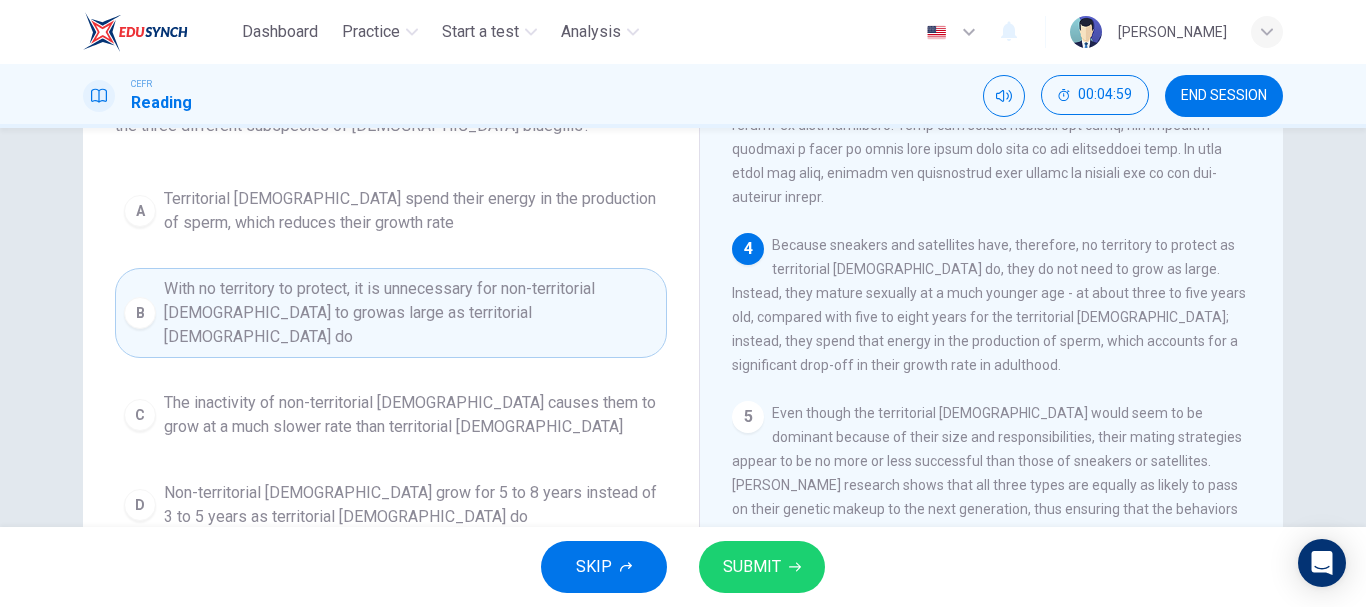 click on "SUBMIT" at bounding box center (762, 567) 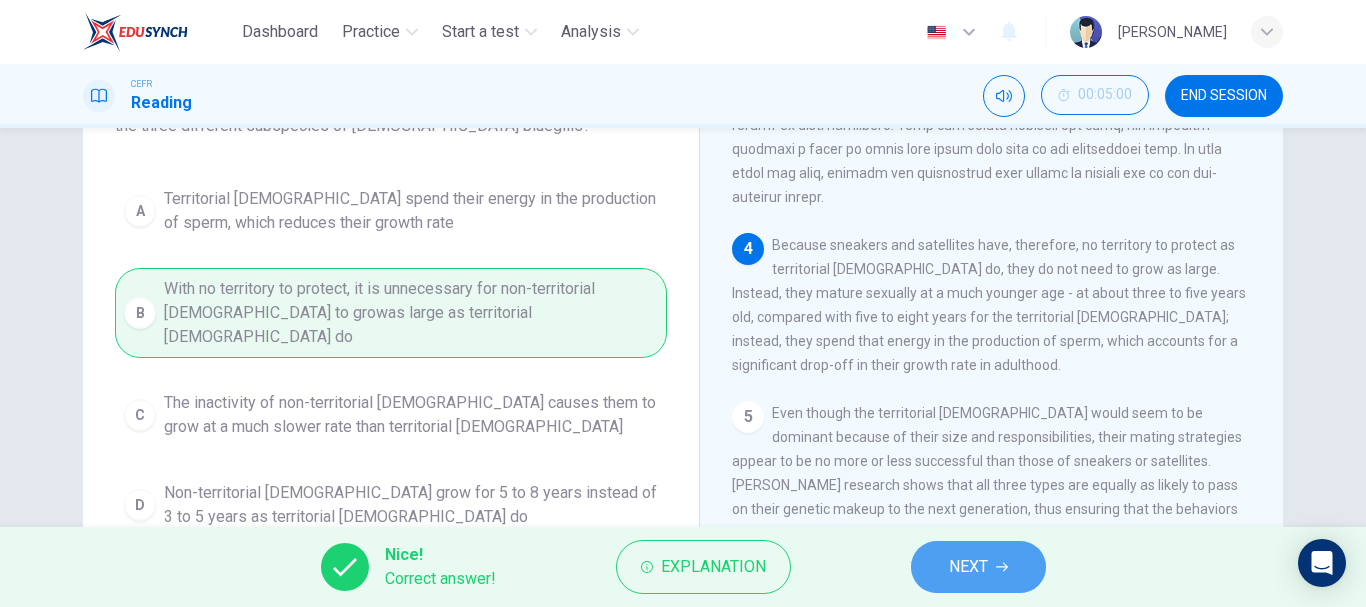 click on "NEXT" at bounding box center [968, 567] 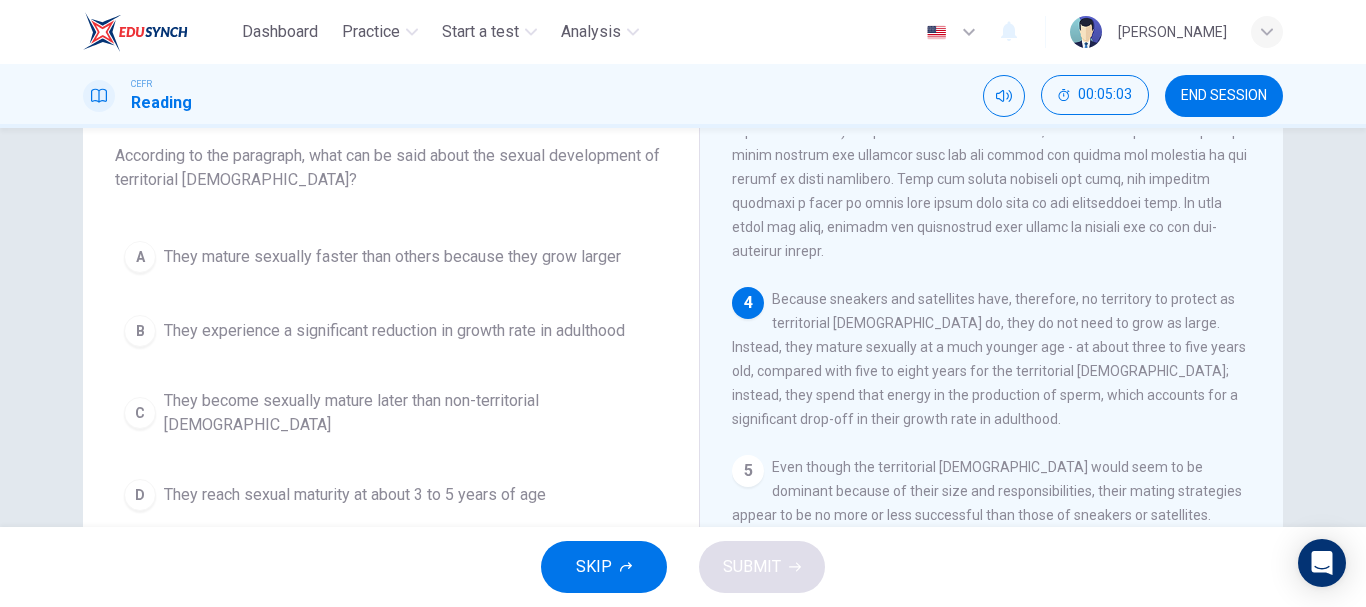 scroll, scrollTop: 120, scrollLeft: 0, axis: vertical 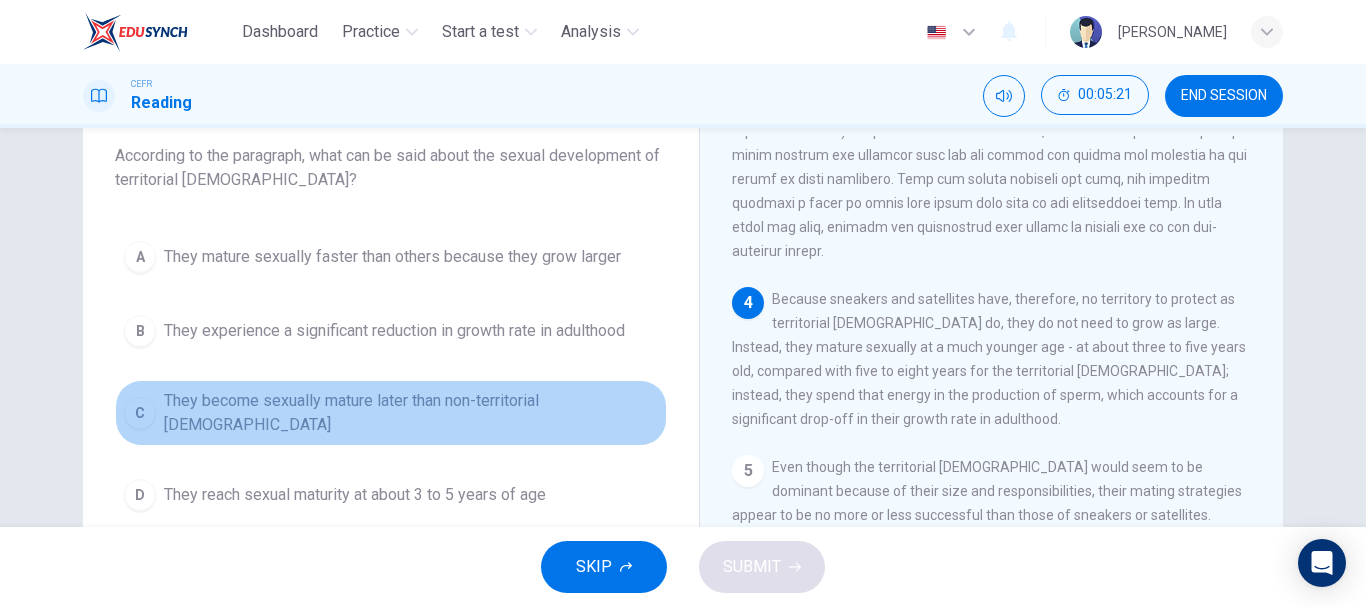 click on "C They become sexually mature later than non-territorial males" at bounding box center [391, 413] 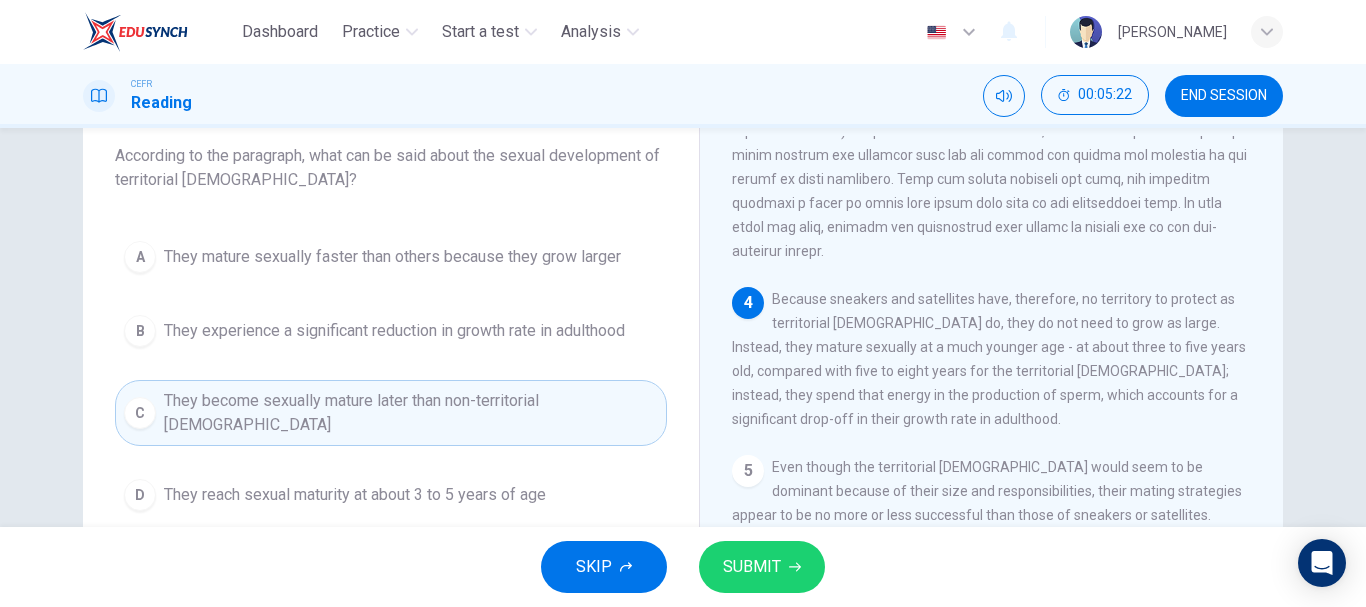 click on "SUBMIT" at bounding box center (762, 567) 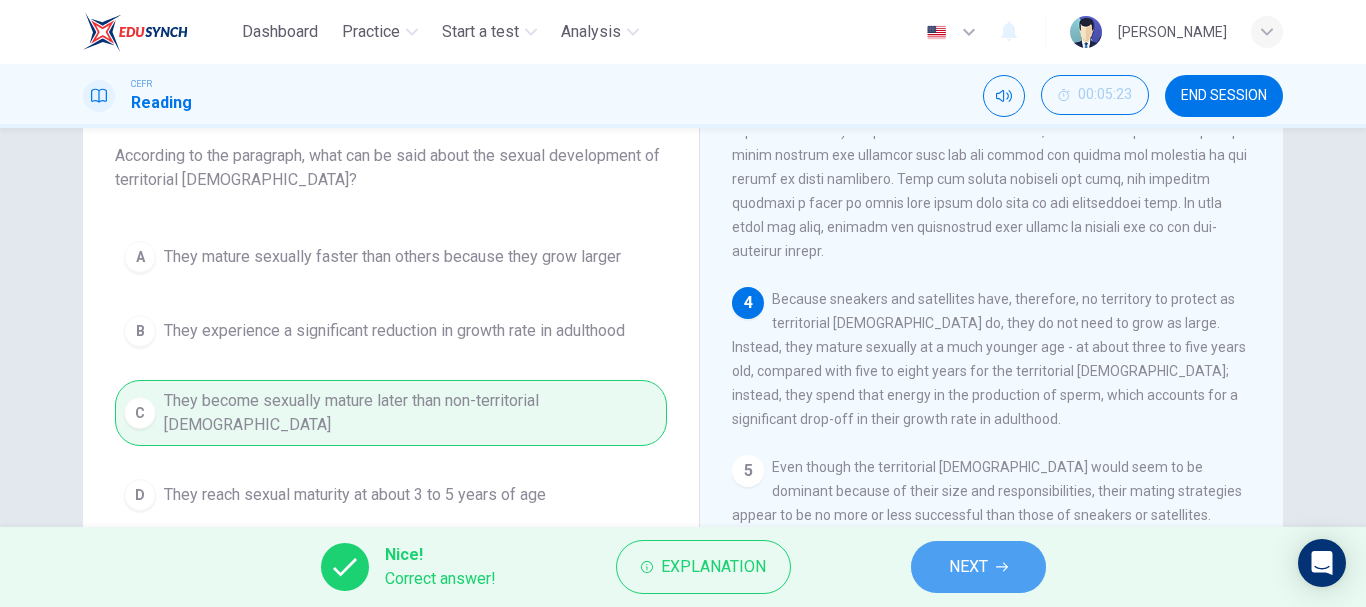 click on "NEXT" at bounding box center (978, 567) 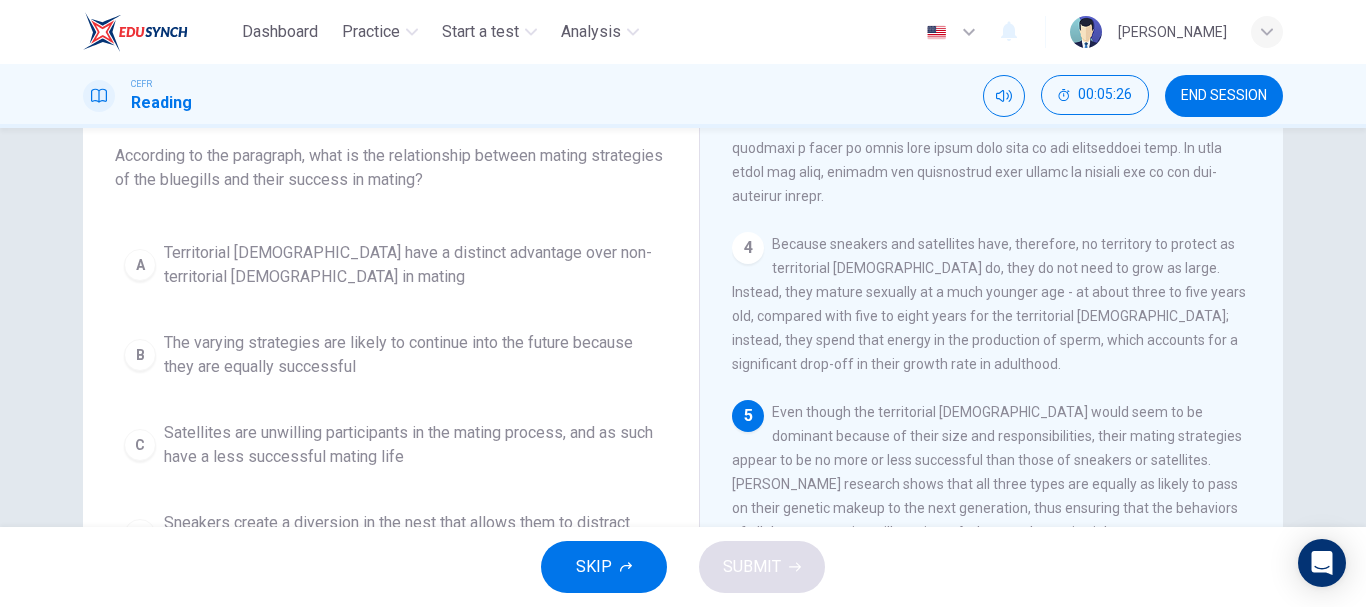 scroll, scrollTop: 1037, scrollLeft: 0, axis: vertical 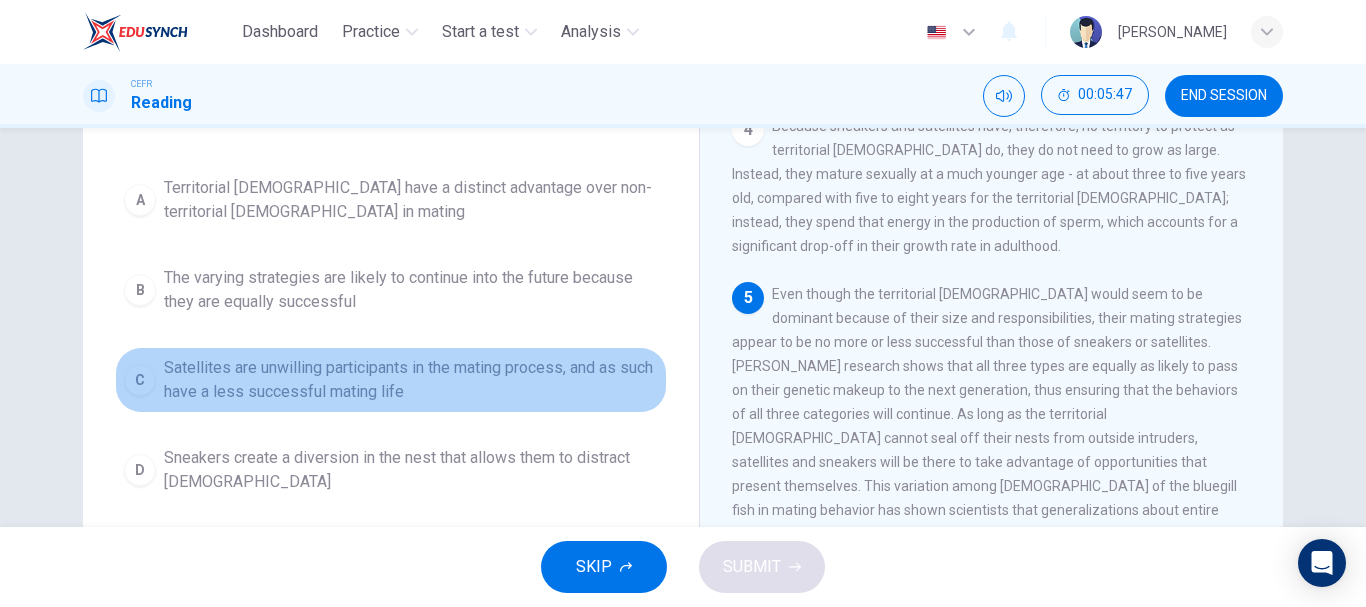 click on "Satellites are unwilling participants in the mating process, and as such have a less successful mating life" at bounding box center (411, 380) 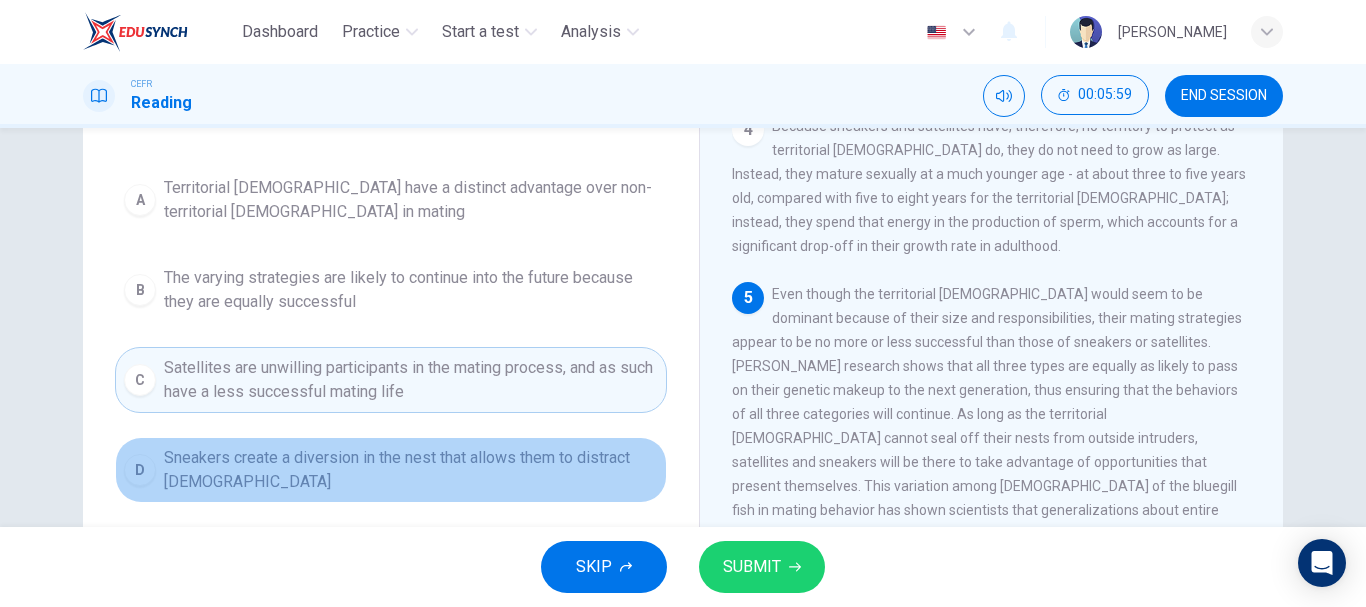 click on "Sneakers create a diversion in the nest that allows them to distract females" at bounding box center [411, 470] 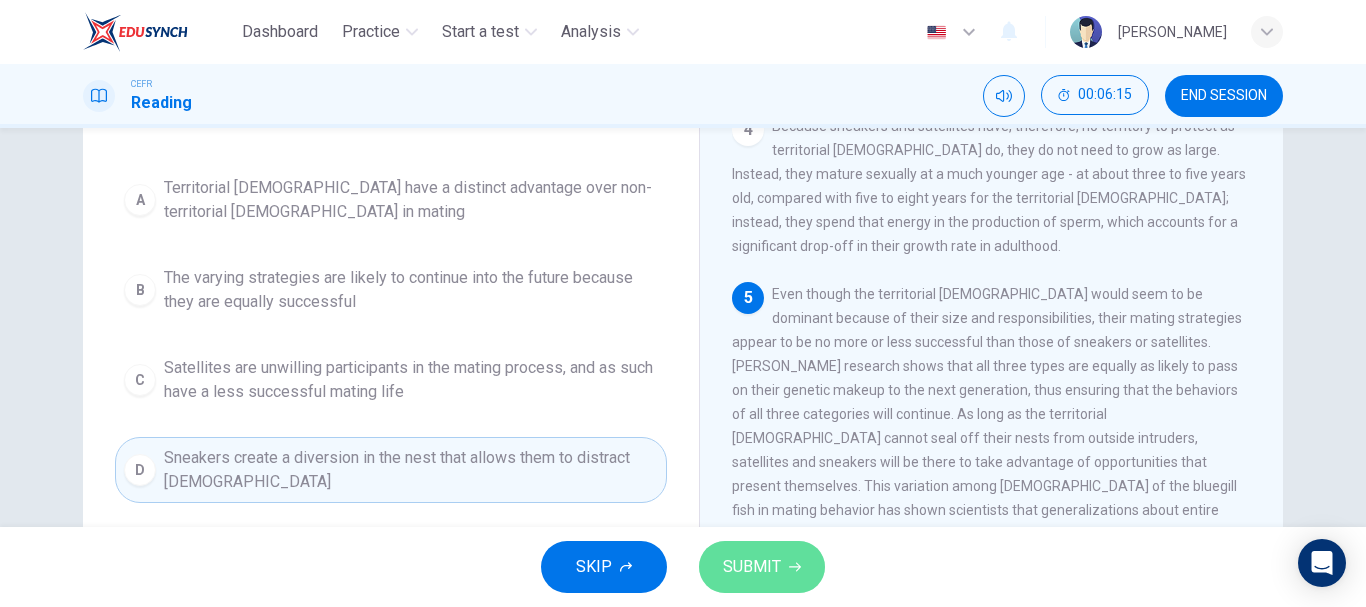 click on "SUBMIT" at bounding box center (752, 567) 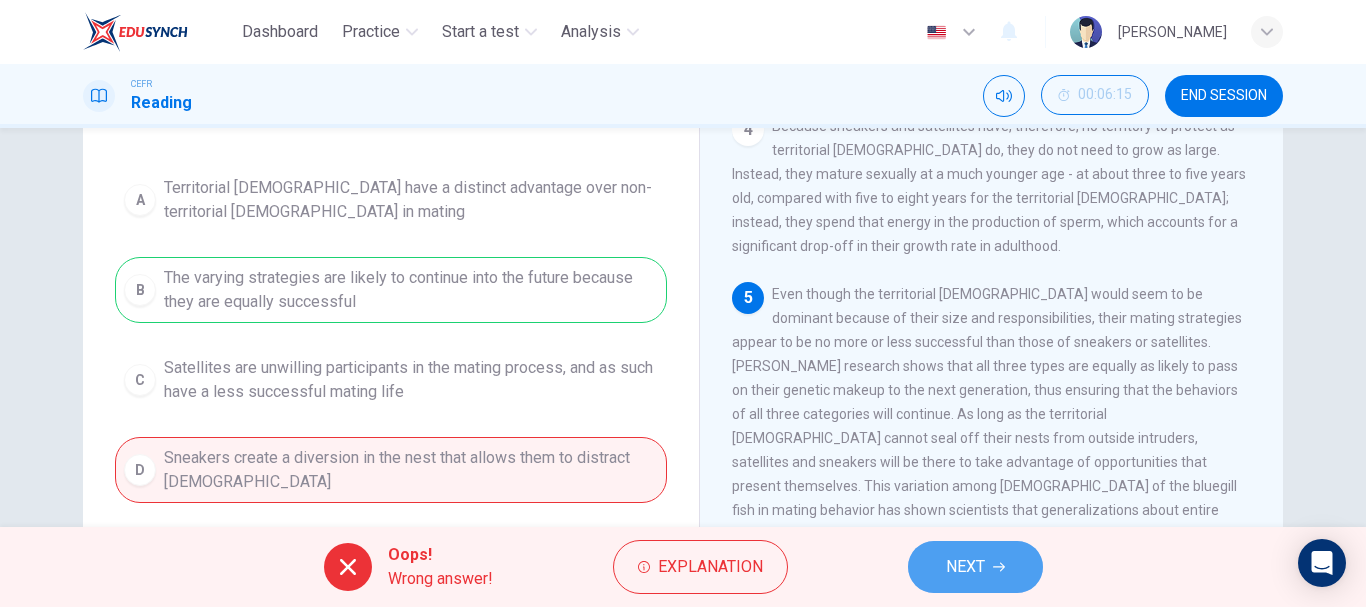 click on "NEXT" at bounding box center [975, 567] 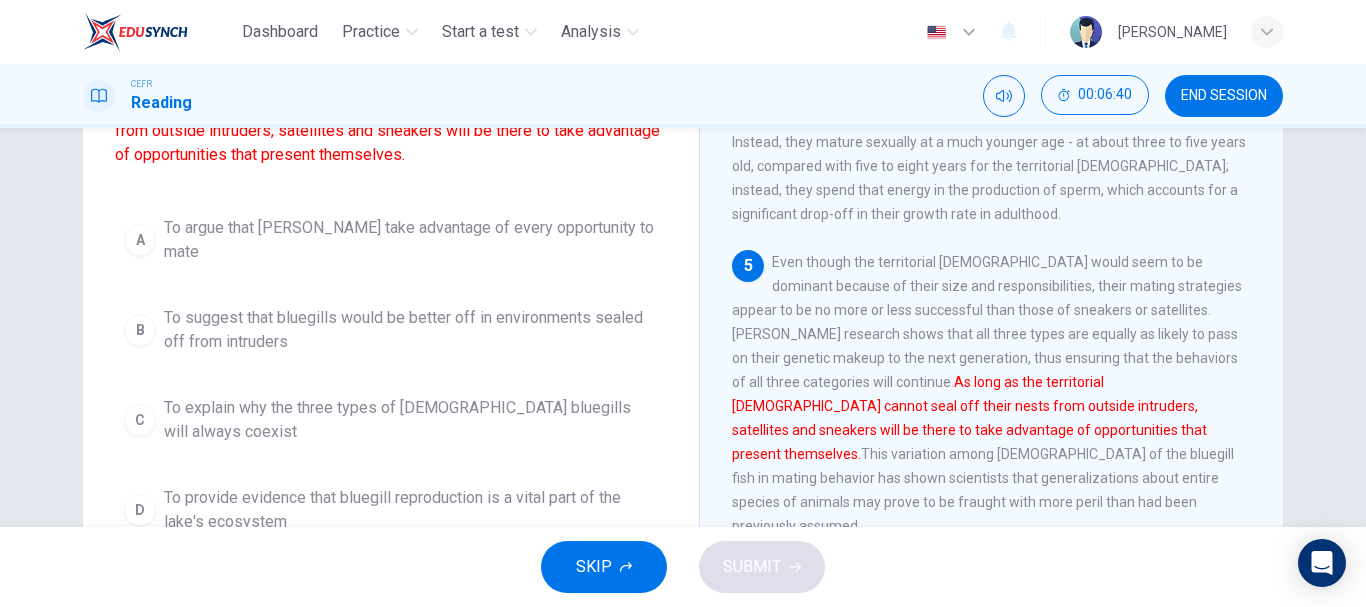scroll, scrollTop: 222, scrollLeft: 0, axis: vertical 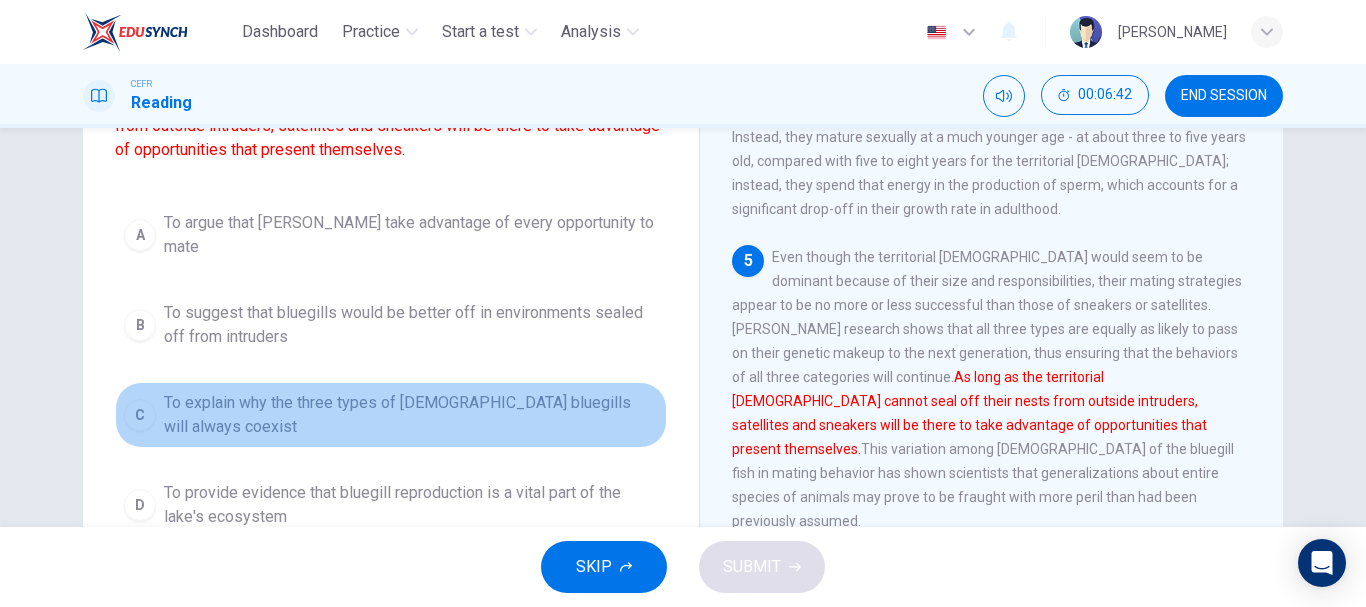 click on "To explain why the three types of male bluegills will always coexist" at bounding box center (411, 415) 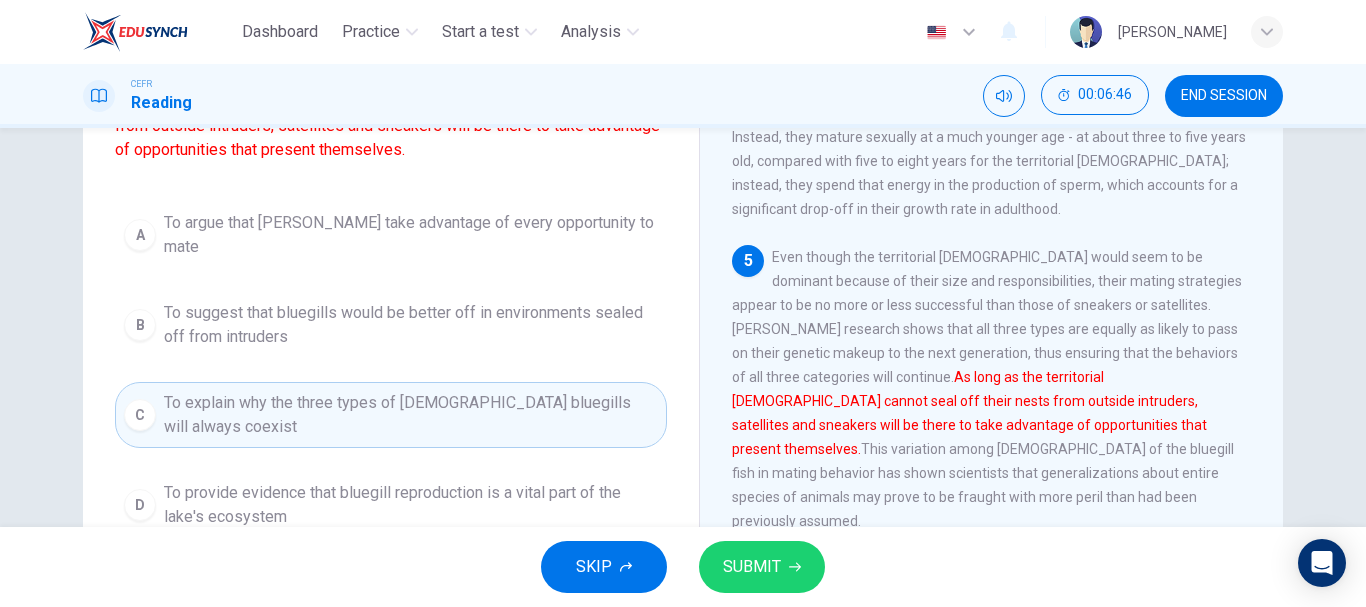 click on "SKIP SUBMIT" at bounding box center (683, 567) 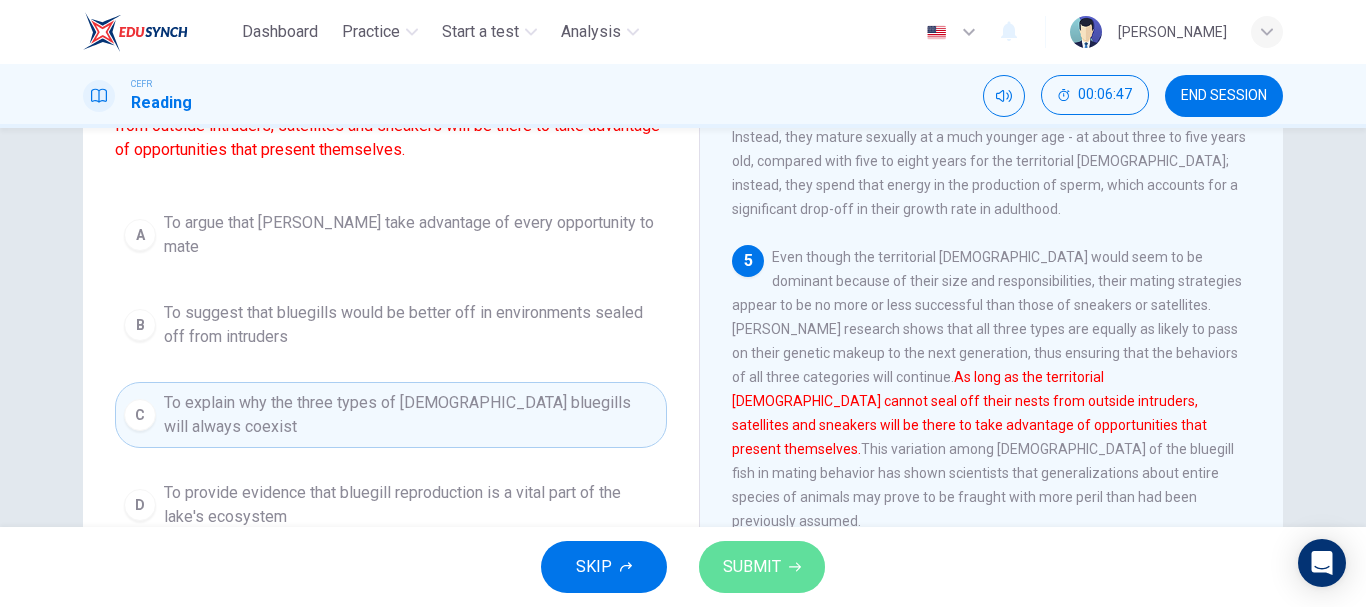 click on "SUBMIT" at bounding box center [752, 567] 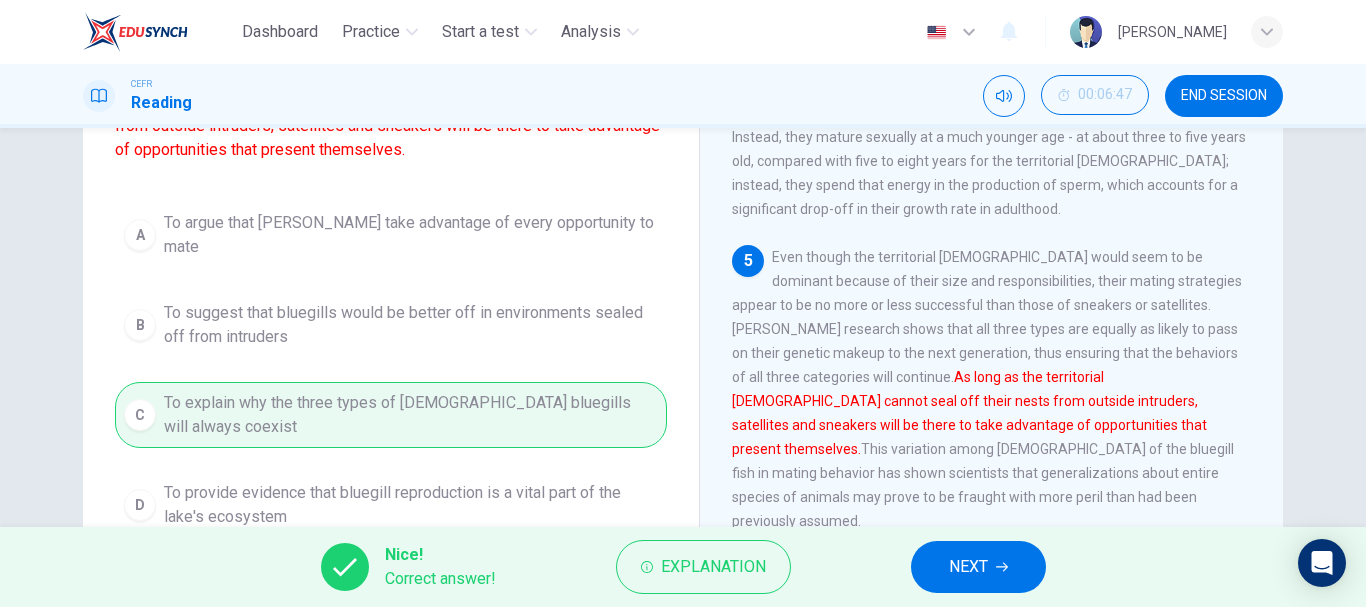 click on "NEXT" at bounding box center (978, 567) 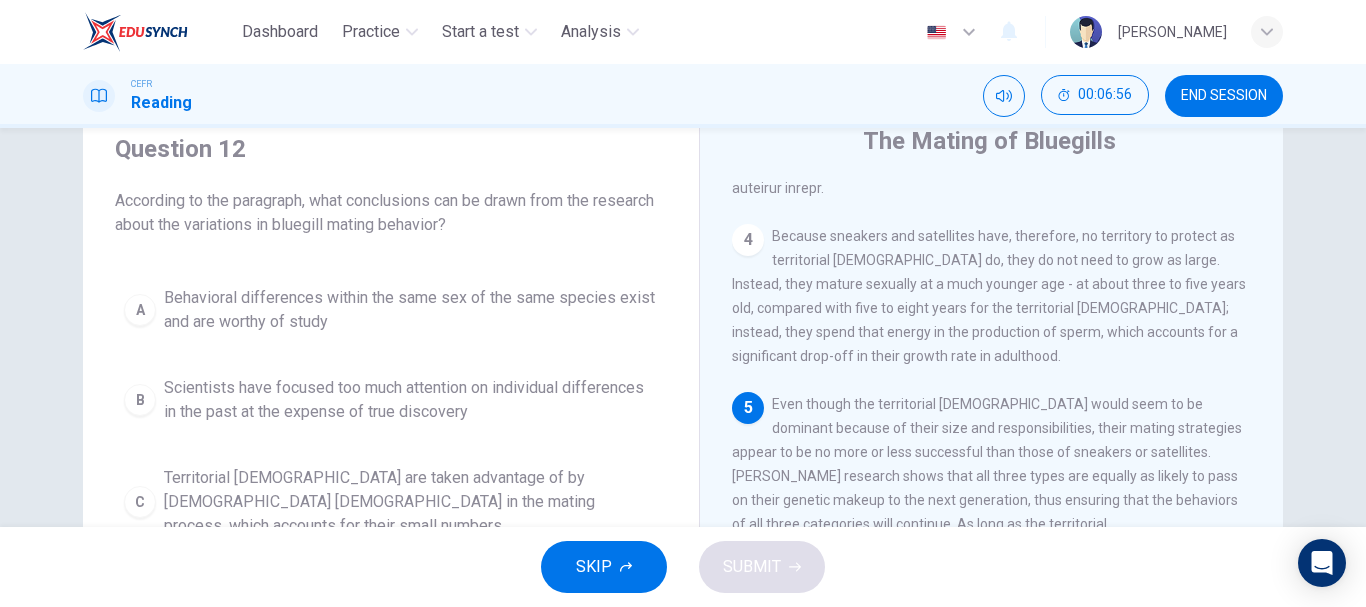 scroll, scrollTop: 77, scrollLeft: 0, axis: vertical 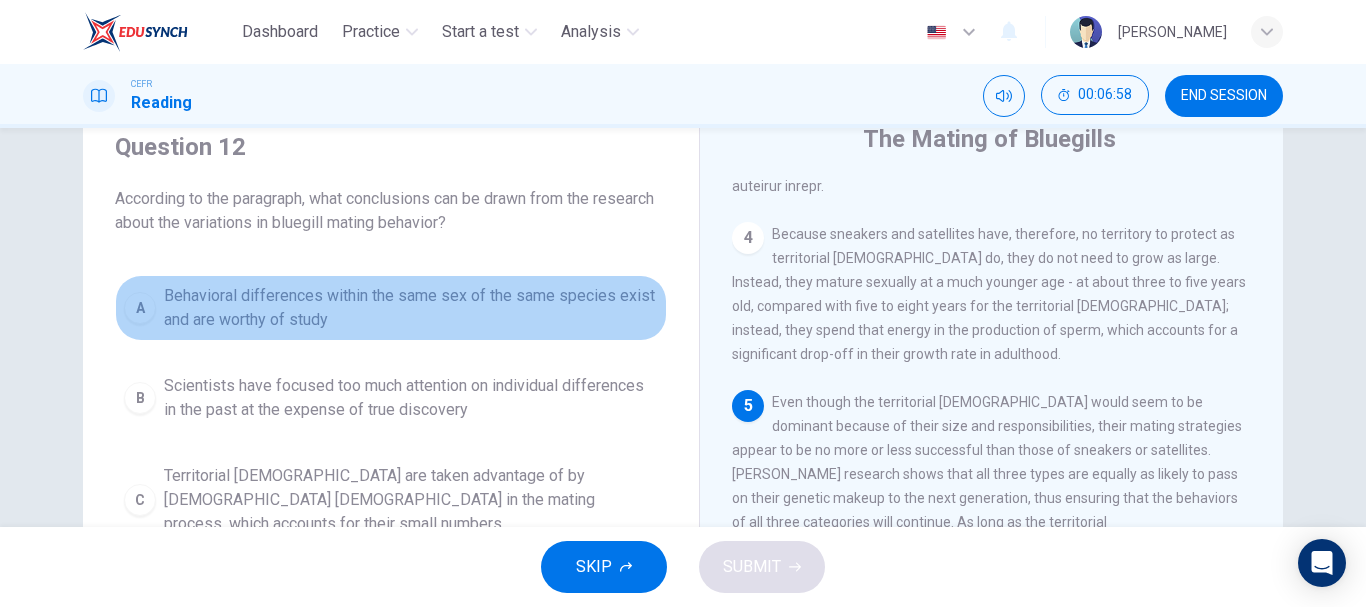 click on "Behavioral differences within the same sex of the same species exist and are worthy of study" at bounding box center [411, 308] 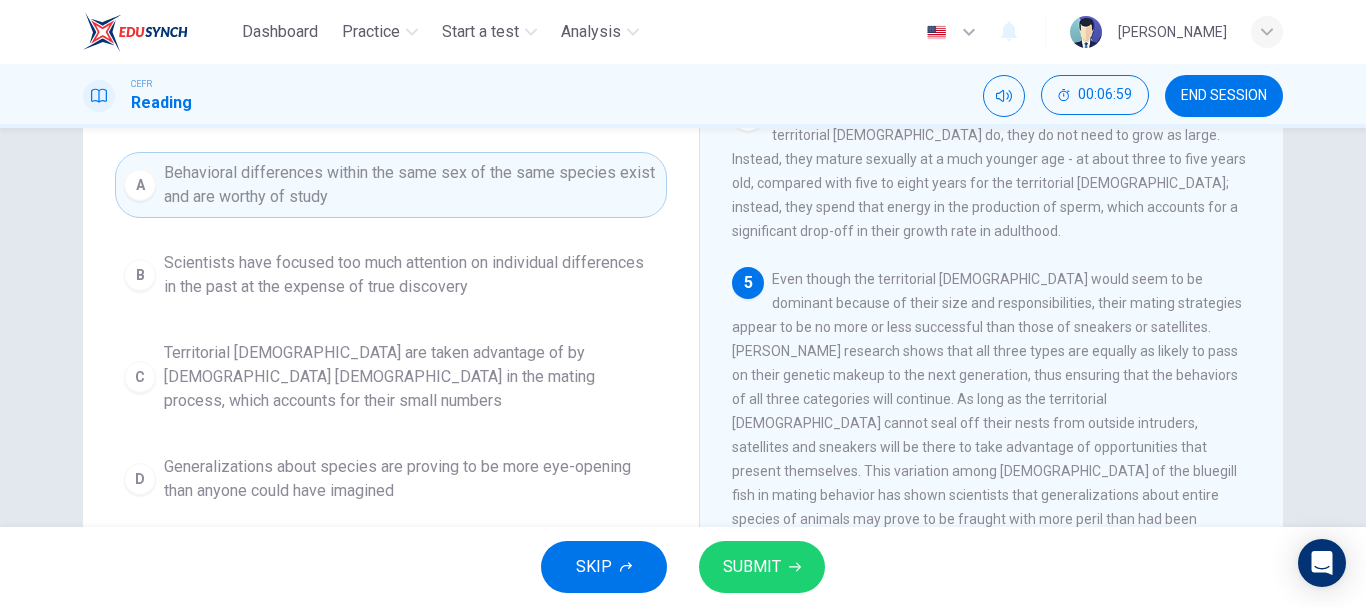 scroll, scrollTop: 202, scrollLeft: 0, axis: vertical 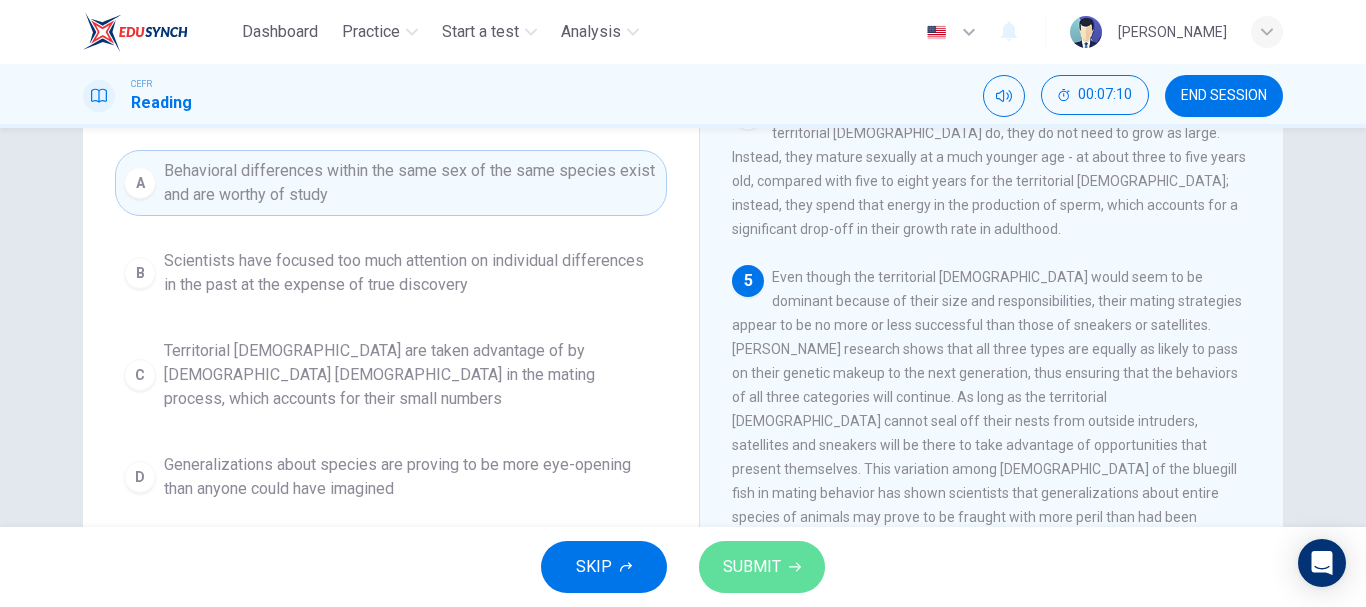 click on "SUBMIT" at bounding box center (762, 567) 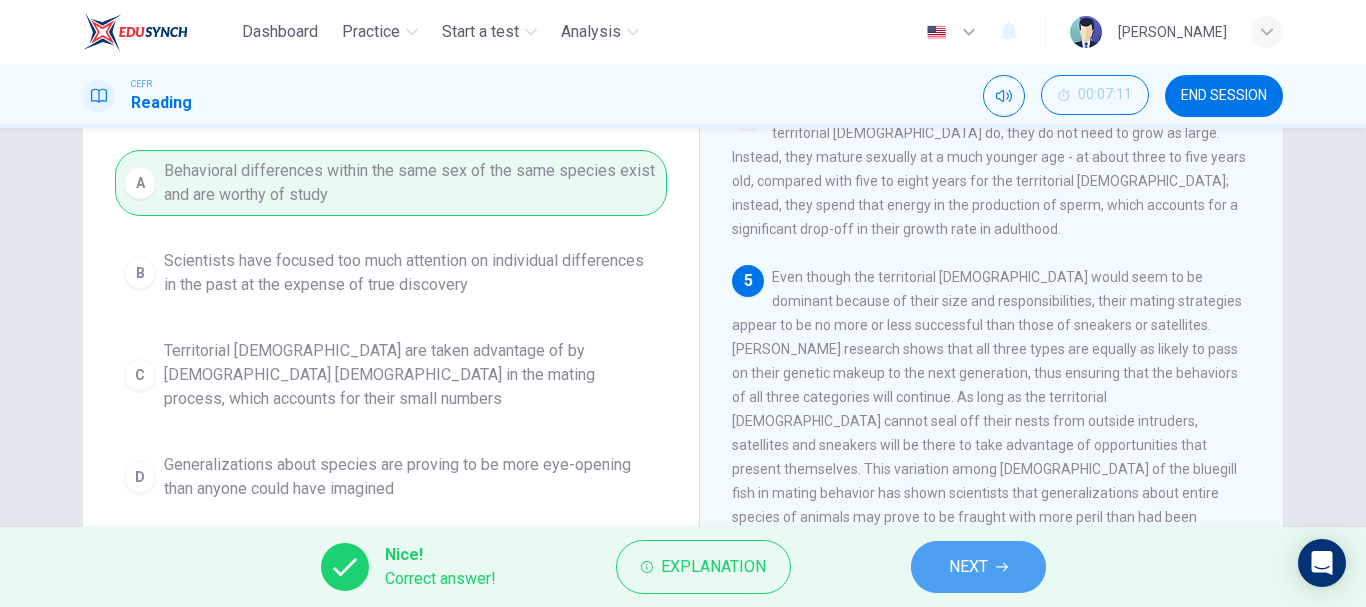 click on "NEXT" at bounding box center (978, 567) 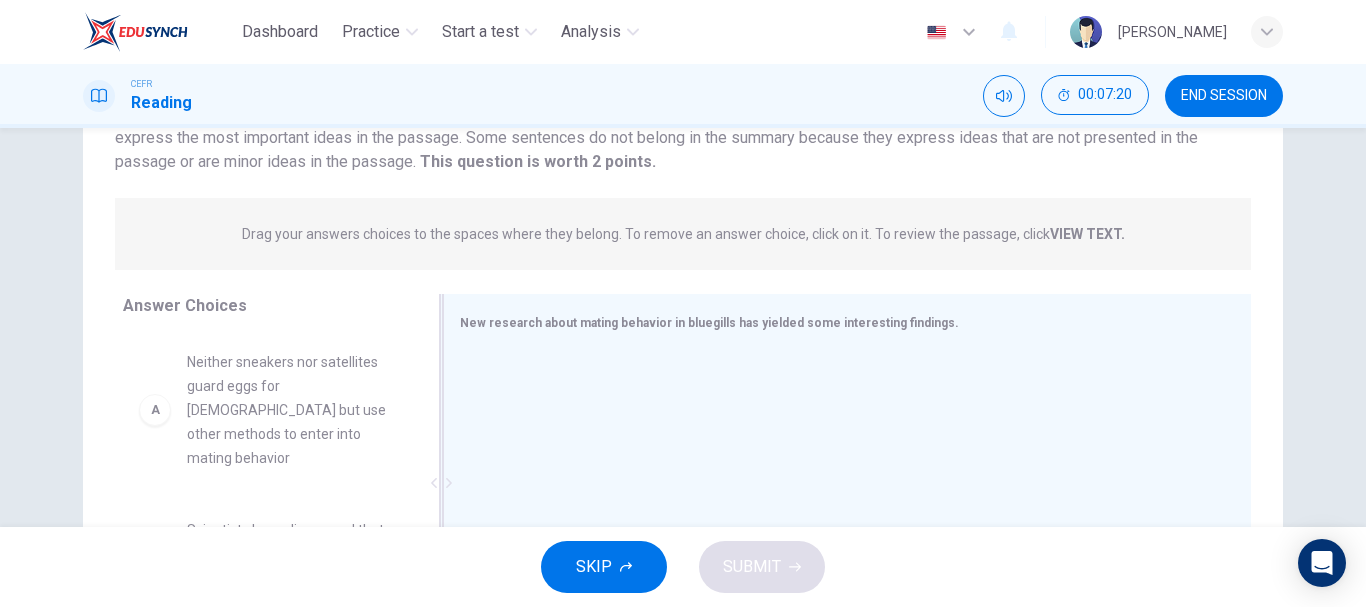 scroll, scrollTop: 376, scrollLeft: 0, axis: vertical 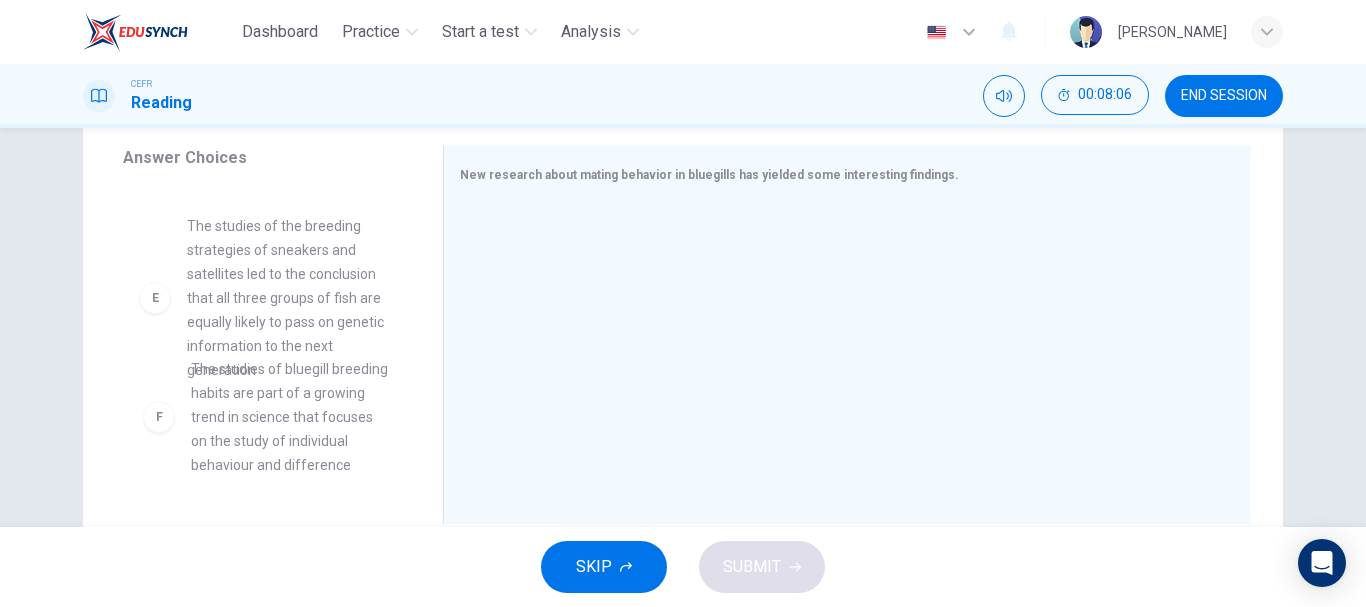 drag, startPoint x: 270, startPoint y: 454, endPoint x: 284, endPoint y: 452, distance: 14.142136 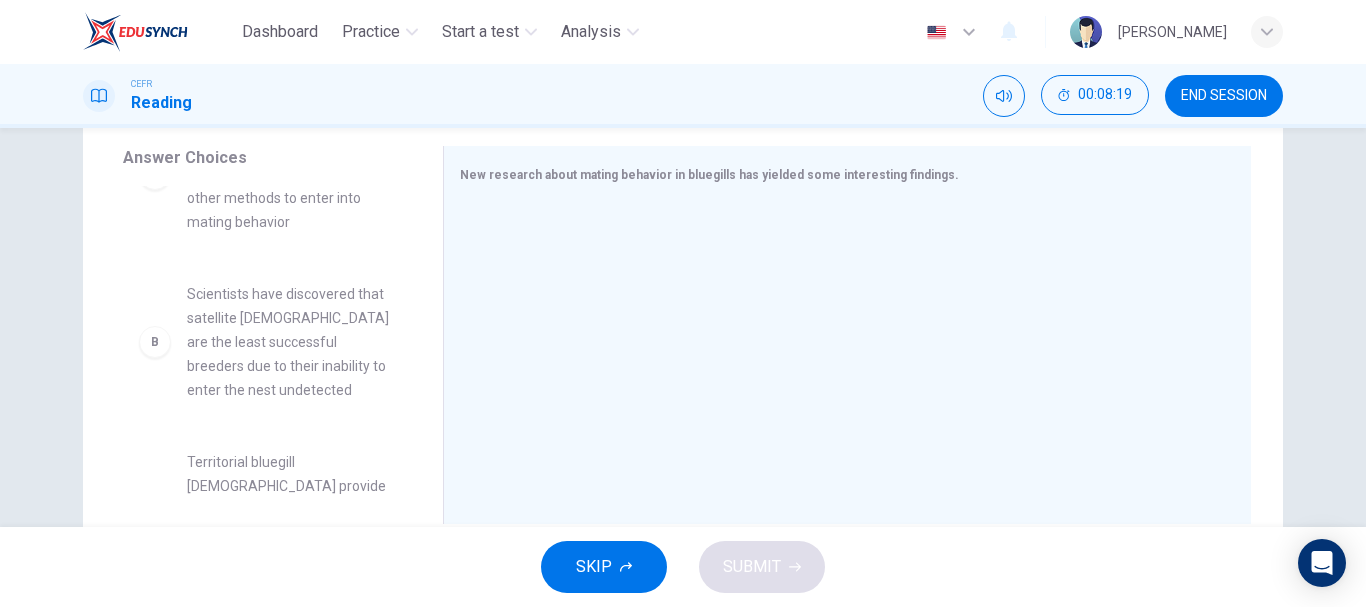 scroll, scrollTop: 0, scrollLeft: 0, axis: both 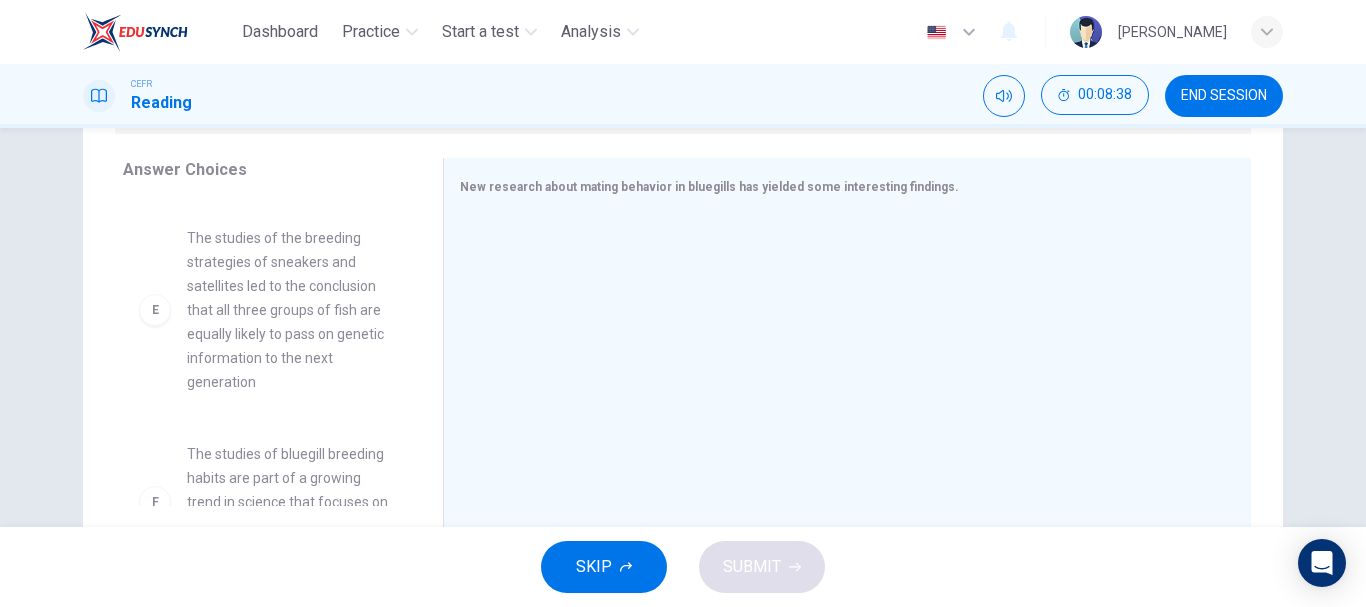 click on "The studies of bluegill breeding habits are part of a growing trend in science that focuses on the study of individual behaviour and difference" at bounding box center [291, 502] 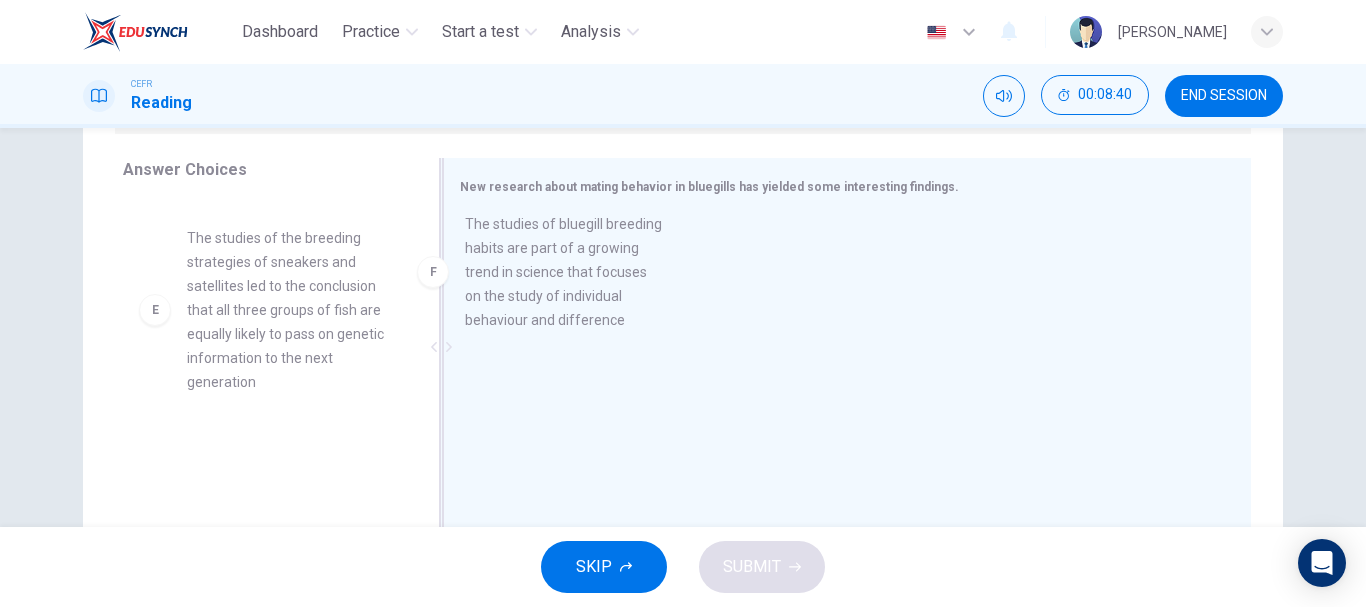 drag, startPoint x: 302, startPoint y: 441, endPoint x: 611, endPoint y: 265, distance: 355.60794 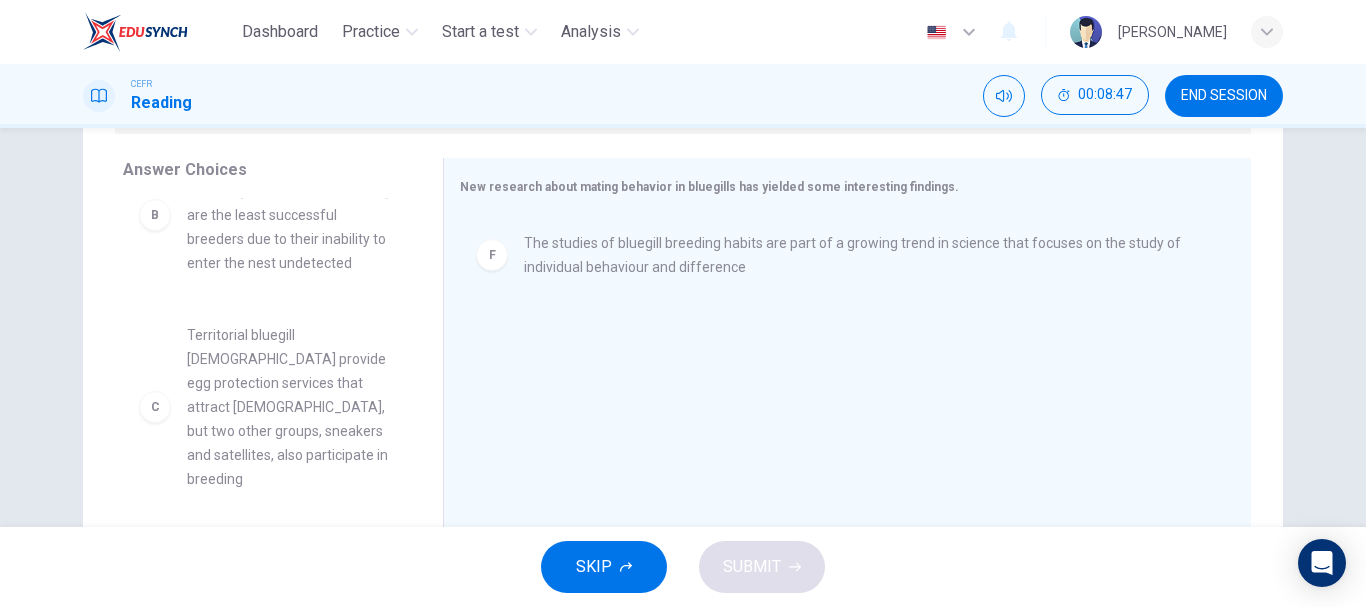 scroll, scrollTop: 216, scrollLeft: 0, axis: vertical 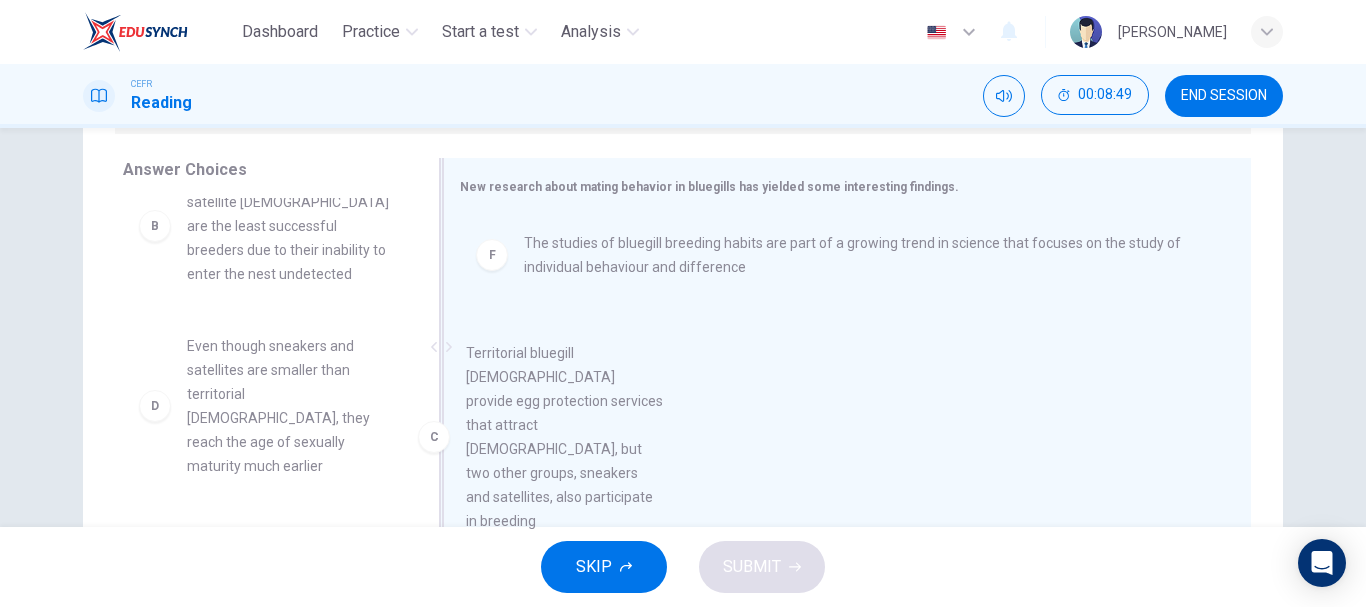 drag, startPoint x: 285, startPoint y: 374, endPoint x: 585, endPoint y: 401, distance: 301.21255 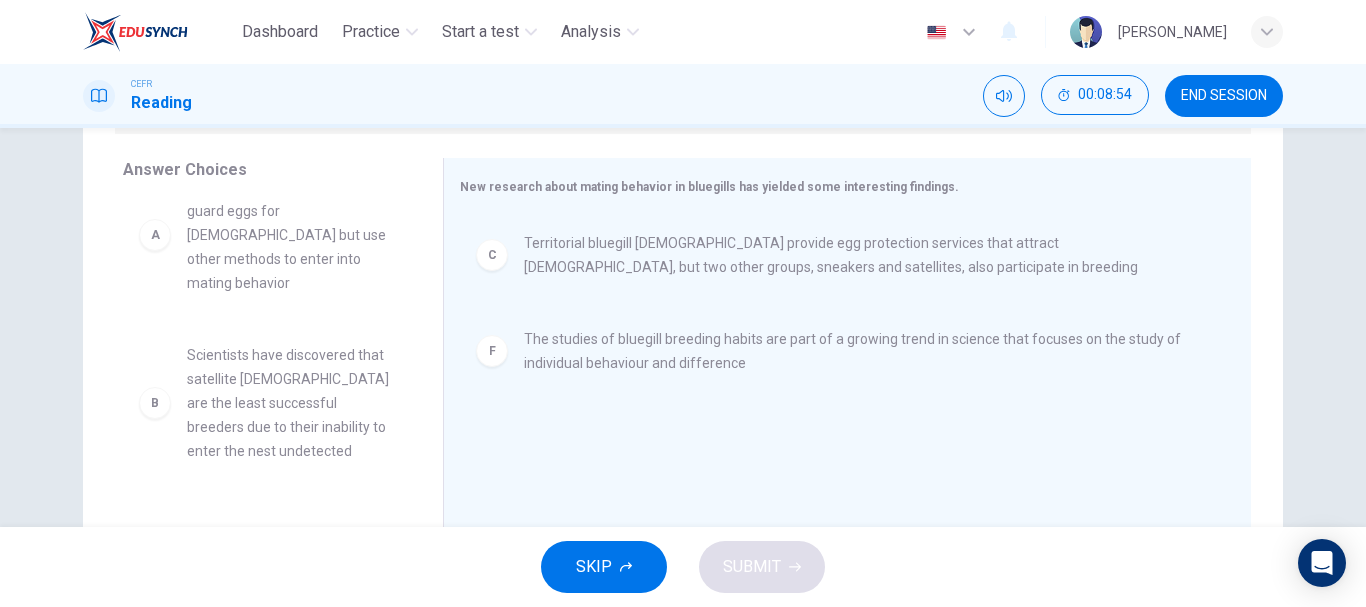 scroll, scrollTop: 35, scrollLeft: 0, axis: vertical 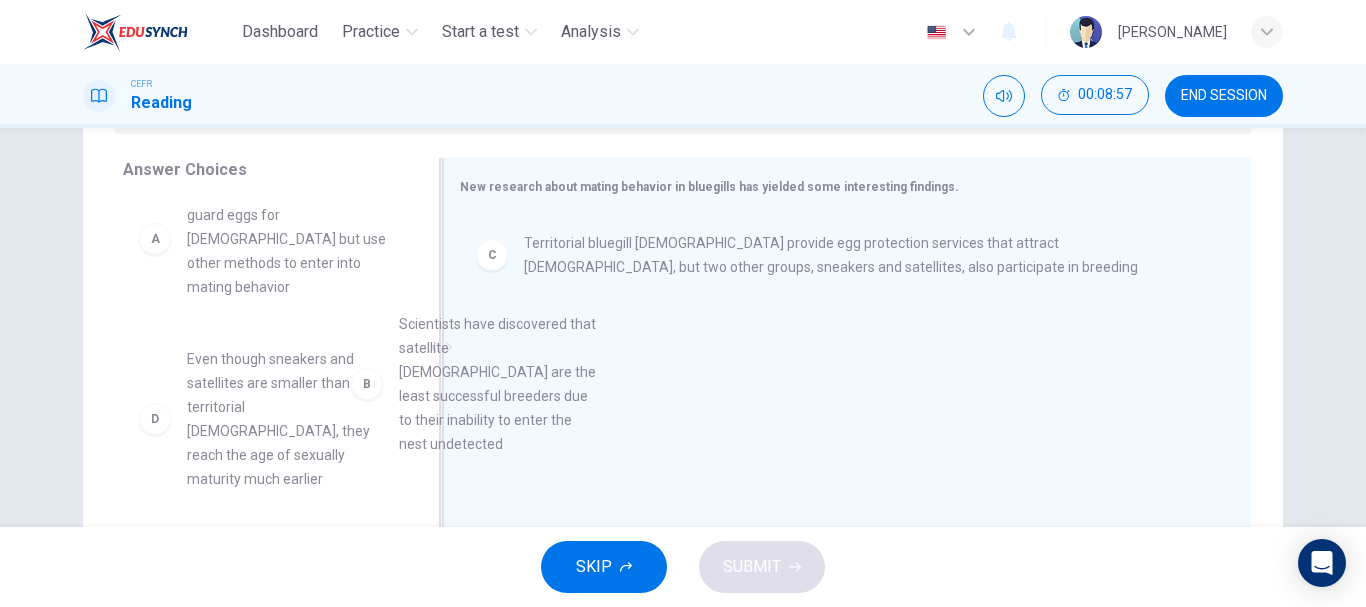 drag, startPoint x: 319, startPoint y: 398, endPoint x: 541, endPoint y: 387, distance: 222.27235 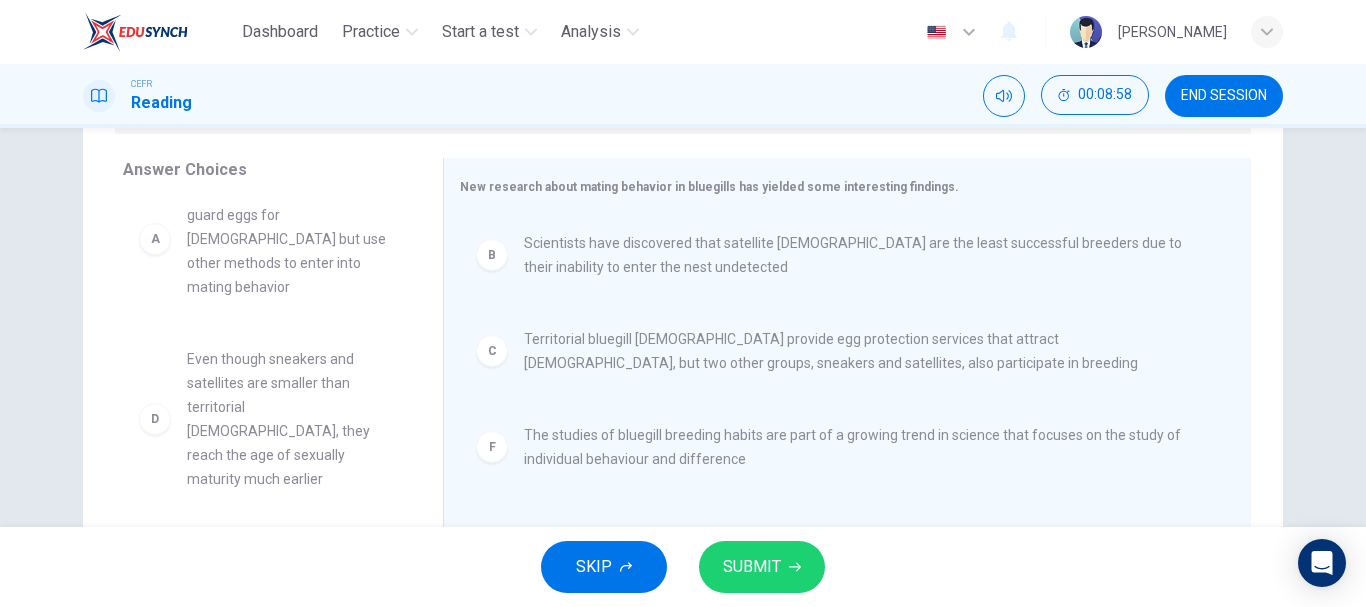 click on "SUBMIT" at bounding box center (762, 567) 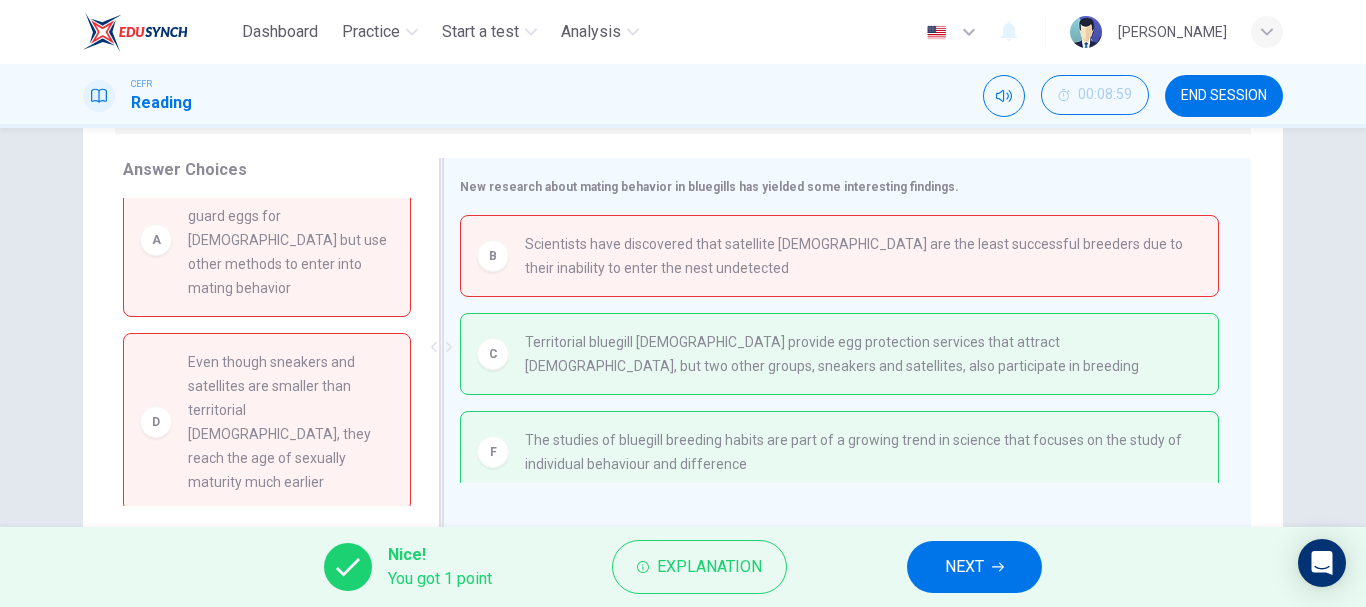 scroll, scrollTop: 10, scrollLeft: 0, axis: vertical 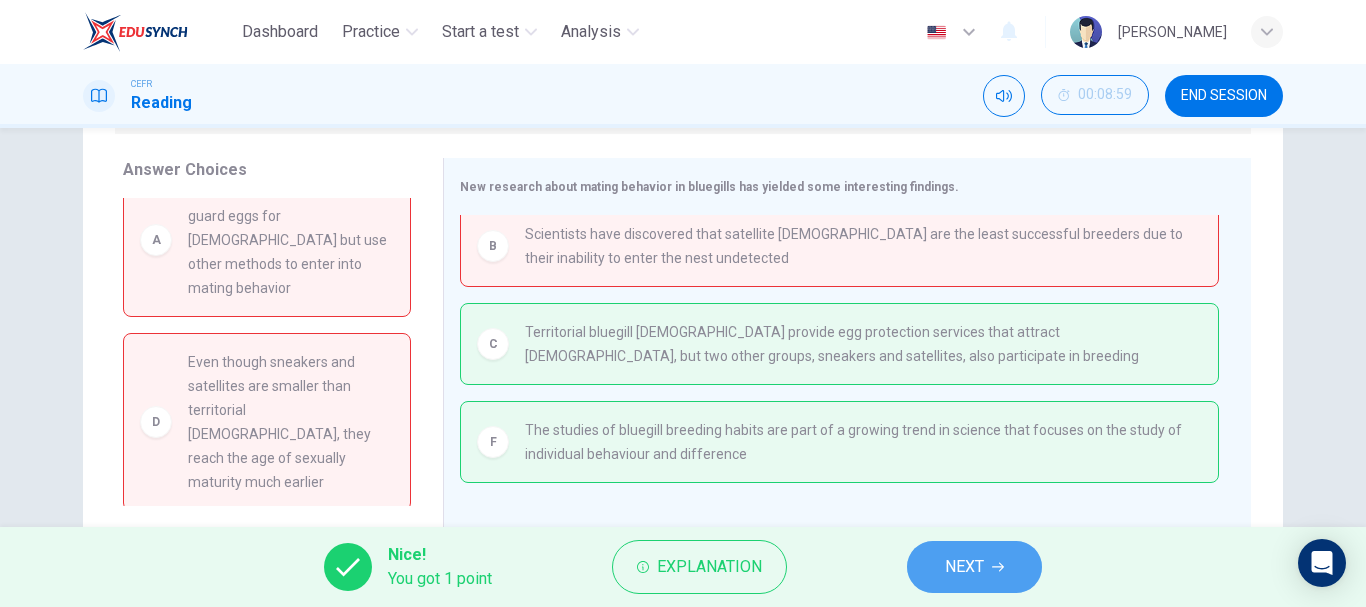 click on "NEXT" at bounding box center [964, 567] 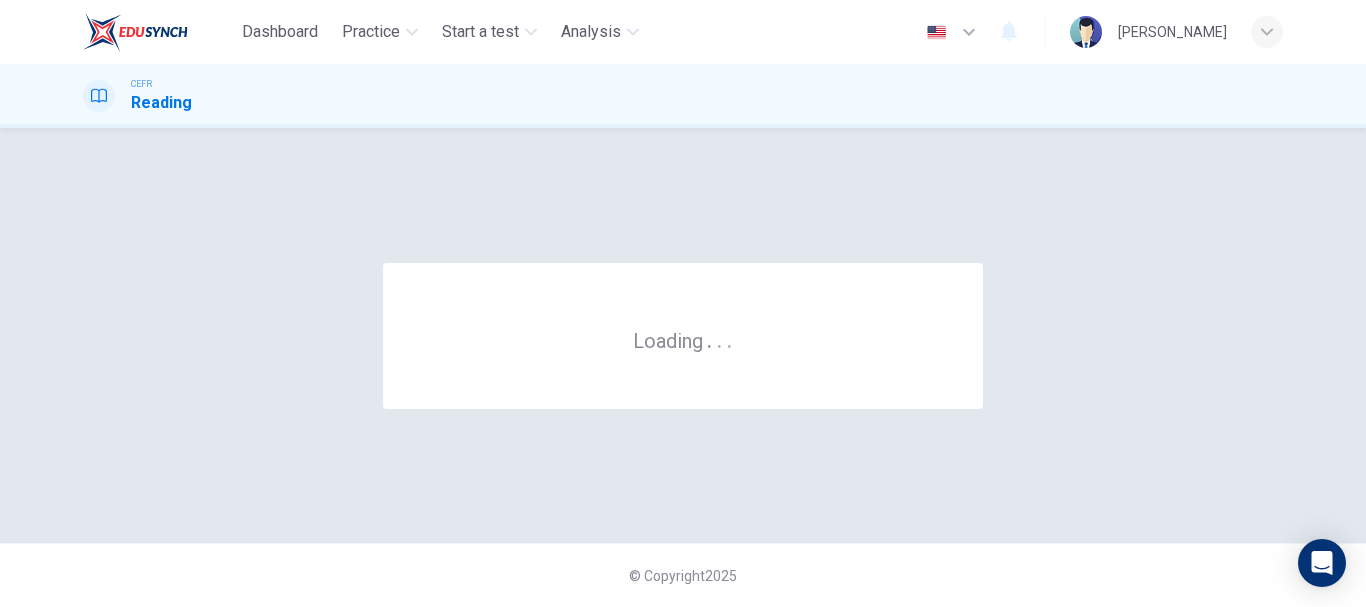 scroll, scrollTop: 0, scrollLeft: 0, axis: both 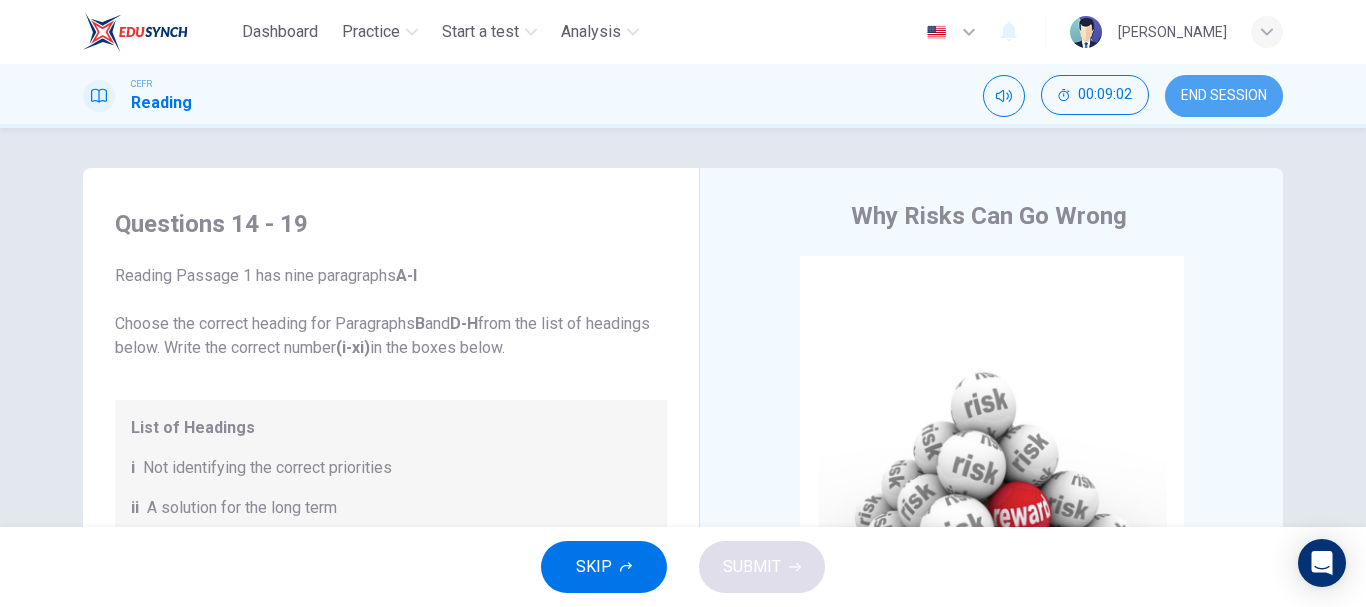 click on "END SESSION" at bounding box center [1224, 96] 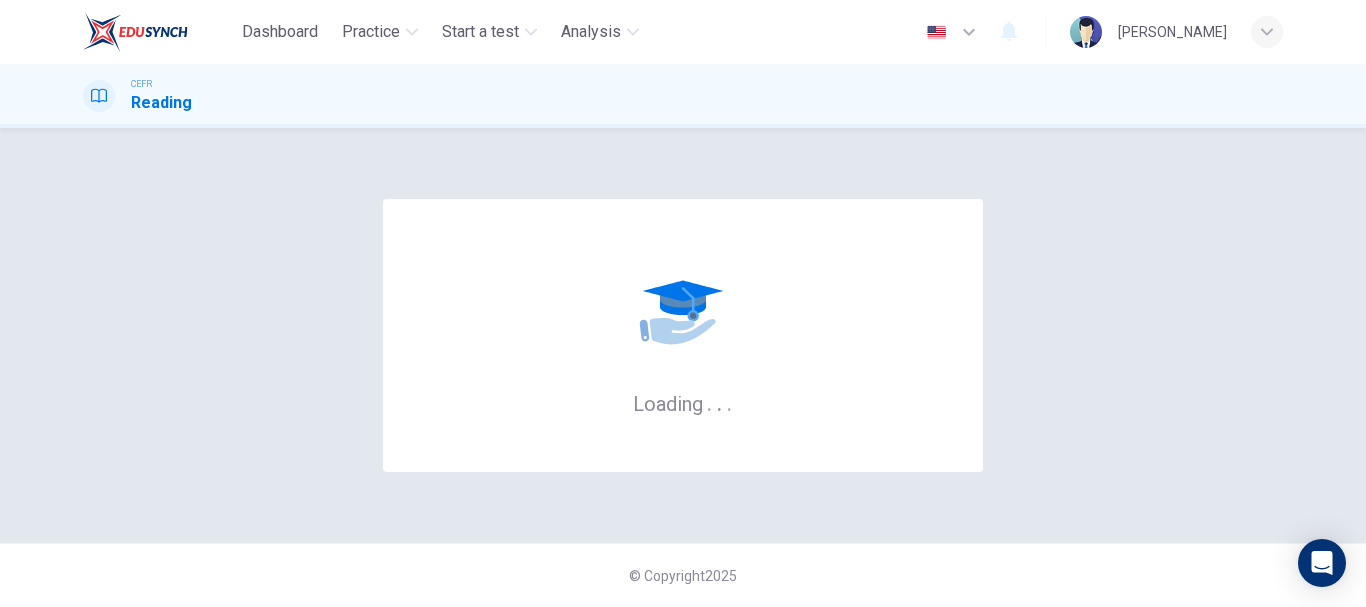 scroll, scrollTop: 0, scrollLeft: 0, axis: both 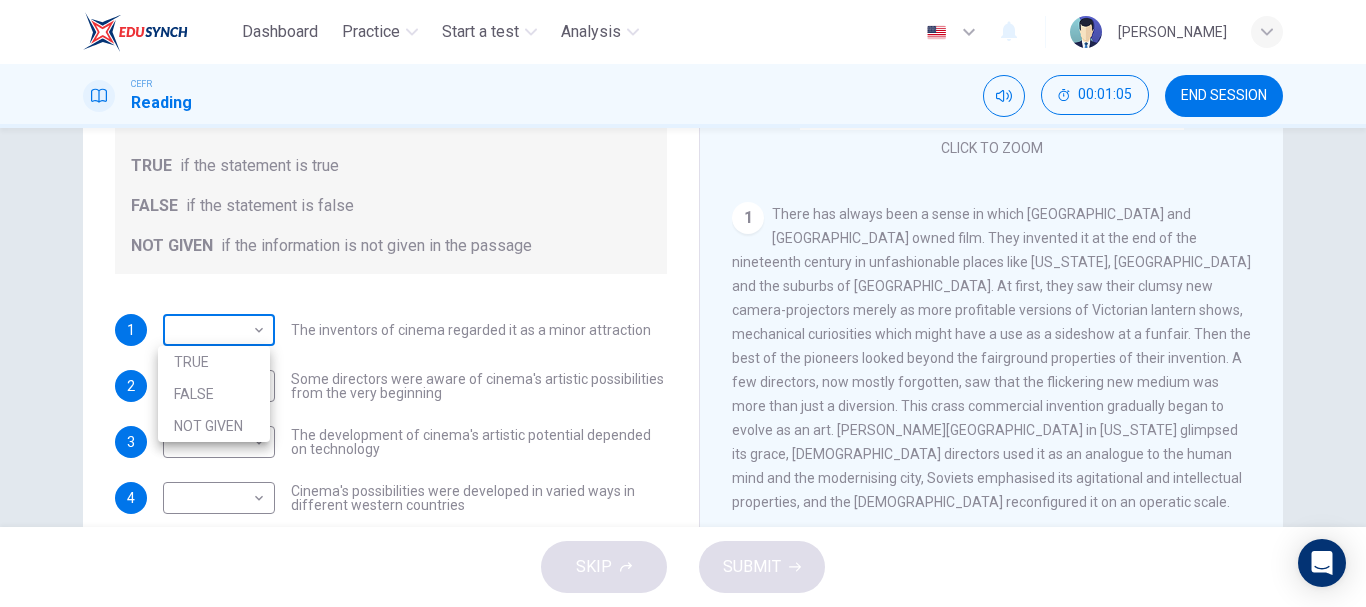 click on "Dashboard Practice Start a test Analysis English en ​ [PERSON_NAME] Reading 00:01:05 END SESSION Questions 1 - 5 Do the following statements agree with the information given in the Reading Passage?
In the boxes below write TRUE if the statement is true FALSE if the statement is false NOT GIVEN if the information is not given in the passage 1 ​ ​ The inventors of cinema regarded it as a minor attraction 2 ​ ​ Some directors were aware of cinema's artistic possibilities from the very beginning 3 ​ ​ The development of cinema's artistic potential depended on technology 4 ​ ​ Cinema's possibilities were developed in varied ways in different western countries 5 ​ ​ Western businessmen were concerned about the emergence of film industries in other parts of the world The History of Film CLICK TO ZOOM Click to Zoom 1 2 3 4 5 6 7 8 SKIP SUBMIT EduSynch - Online Language Proficiency Testing
Dashboard Practice Start a test Analysis Notifications © Copyright  2025 TRUE FALSE" at bounding box center (683, 303) 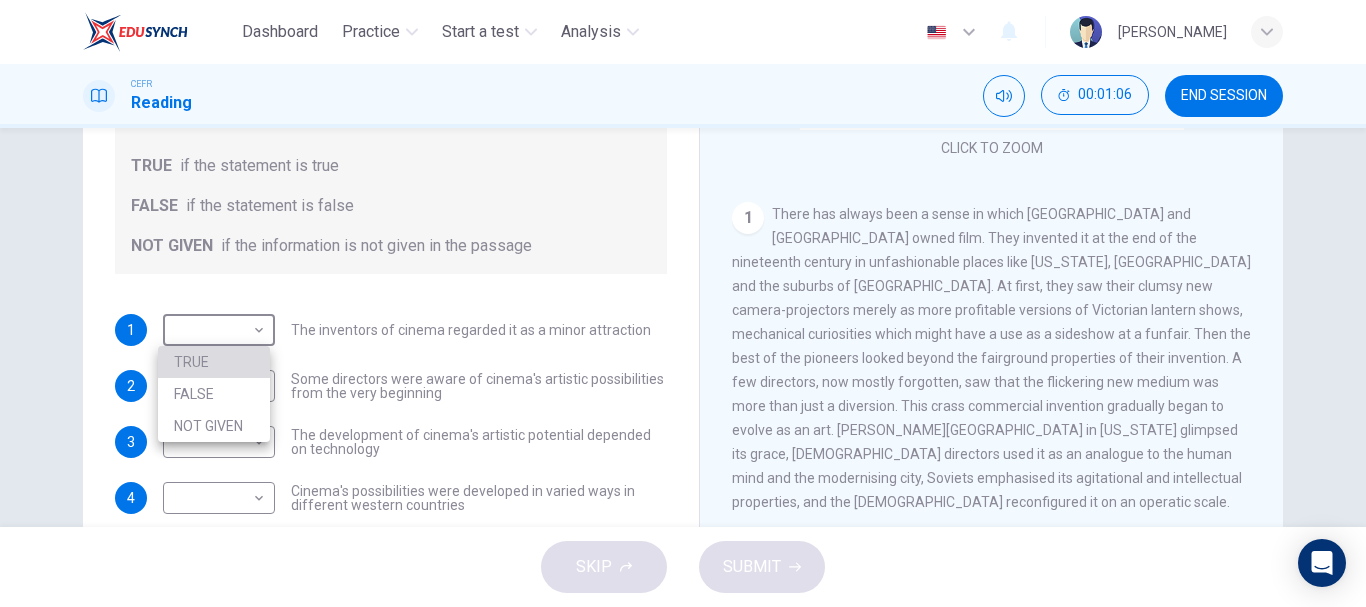 click on "TRUE" at bounding box center (214, 362) 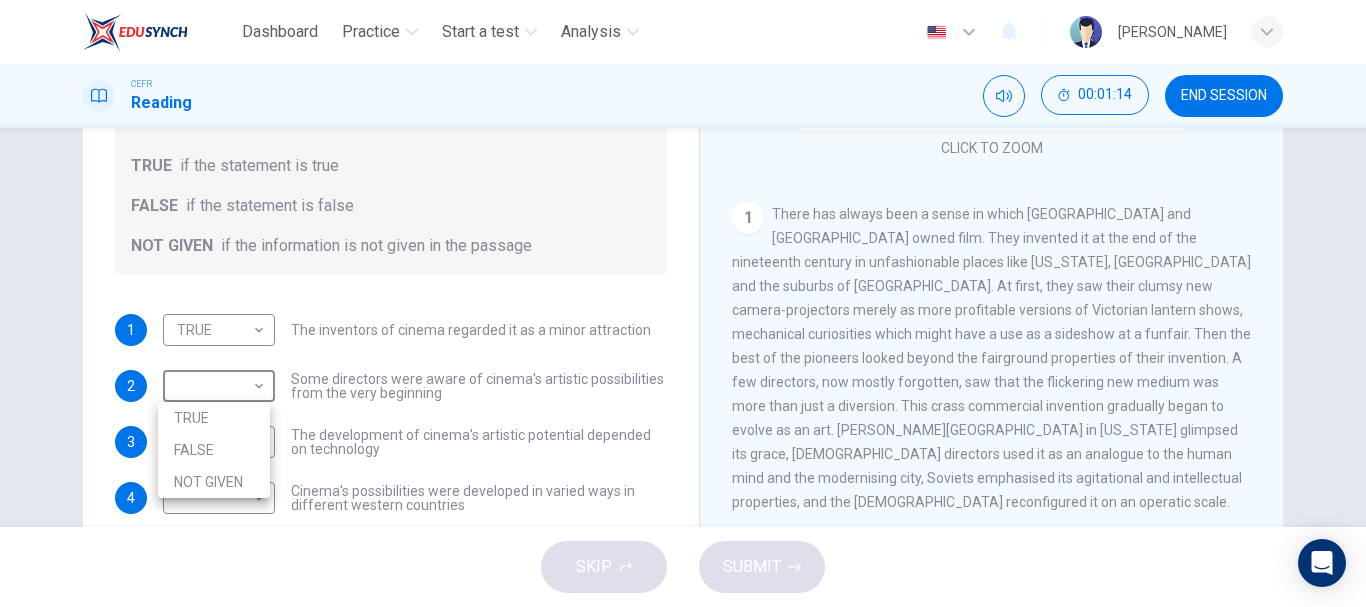drag, startPoint x: 250, startPoint y: 359, endPoint x: 291, endPoint y: 360, distance: 41.01219 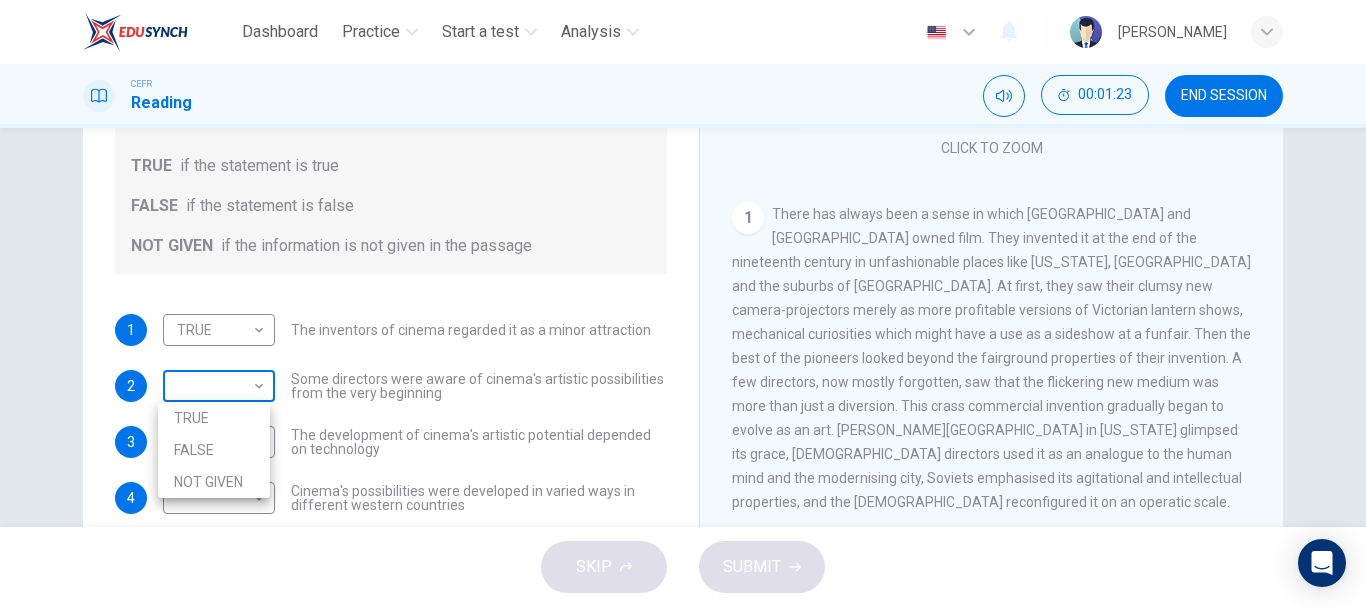 click on "Dashboard Practice Start a test Analysis English en ​ [PERSON_NAME] Reading 00:01:23 END SESSION Questions 1 - 5 Do the following statements agree with the information given in the Reading Passage?
In the boxes below write TRUE if the statement is true FALSE if the statement is false NOT GIVEN if the information is not given in the passage 1 TRUE TRUE ​ The inventors of cinema regarded it as a minor attraction 2 ​ ​ Some directors were aware of cinema's artistic possibilities from the very beginning 3 ​ ​ The development of cinema's artistic potential depended on technology 4 ​ ​ Cinema's possibilities were developed in varied ways in different western countries 5 ​ ​ Western businessmen were concerned about the emergence of film industries in other parts of the world The History of Film CLICK TO ZOOM Click to Zoom 1 2 3 4 5 6 7 8 SKIP SUBMIT EduSynch - Online Language Proficiency Testing
Dashboard Practice Start a test Analysis Notifications © Copyright  2025 TRUE" at bounding box center (683, 303) 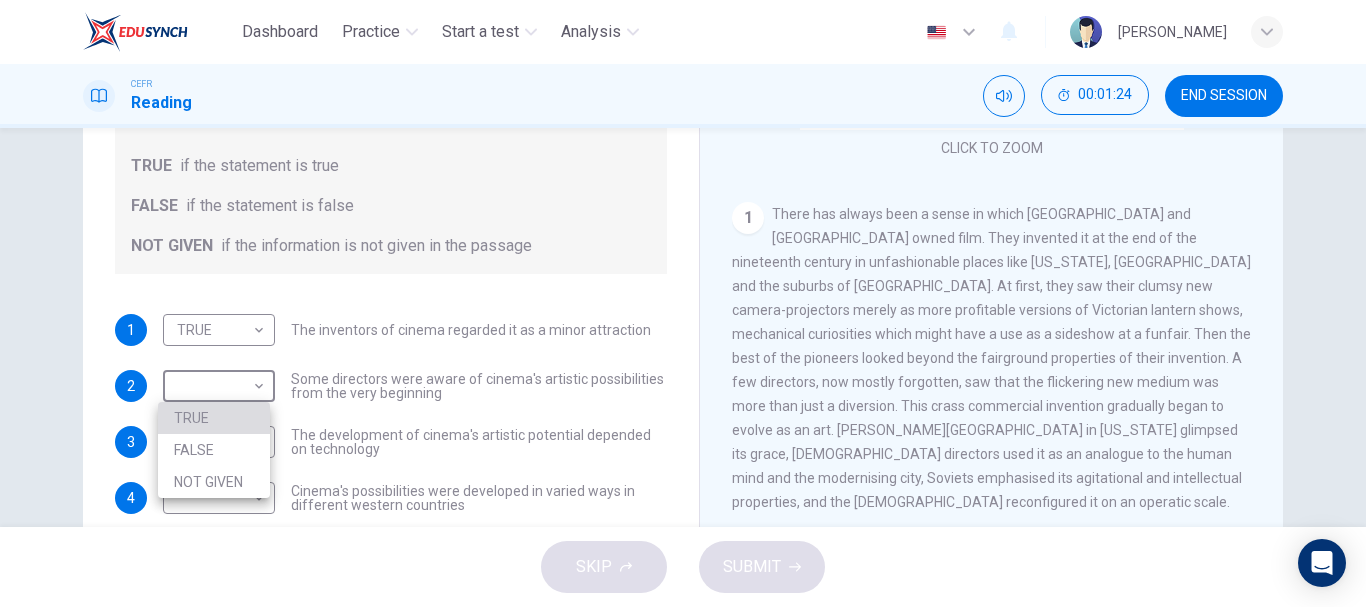 click on "TRUE" at bounding box center (214, 418) 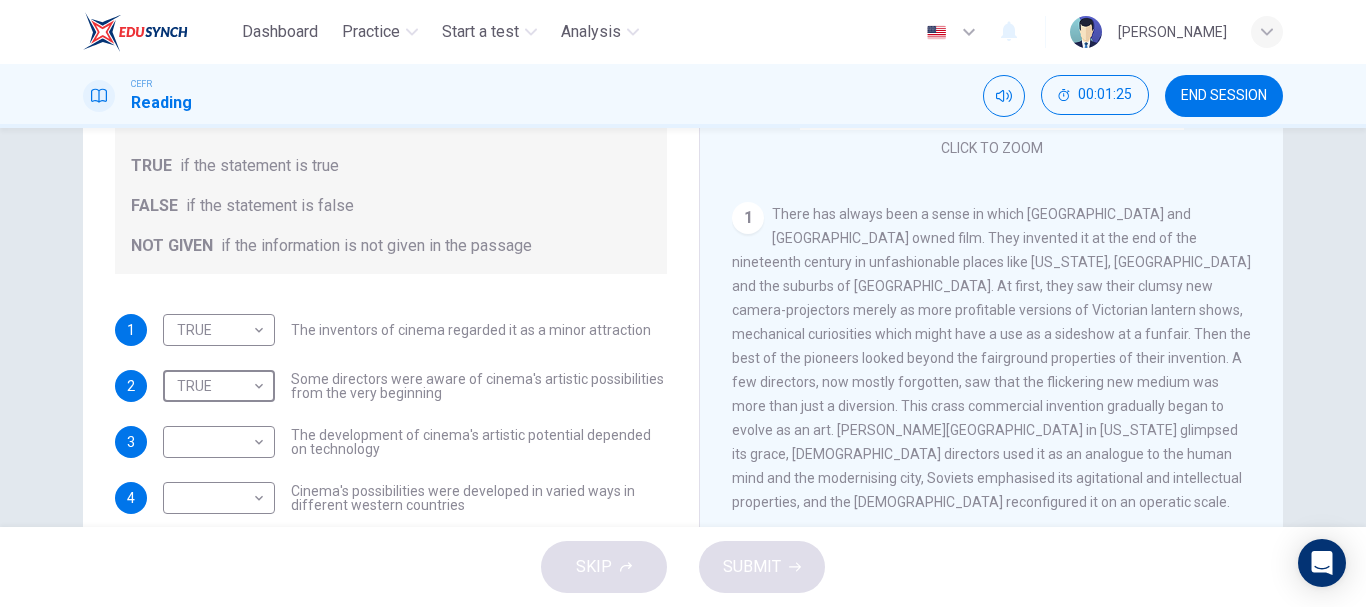 scroll, scrollTop: 25, scrollLeft: 0, axis: vertical 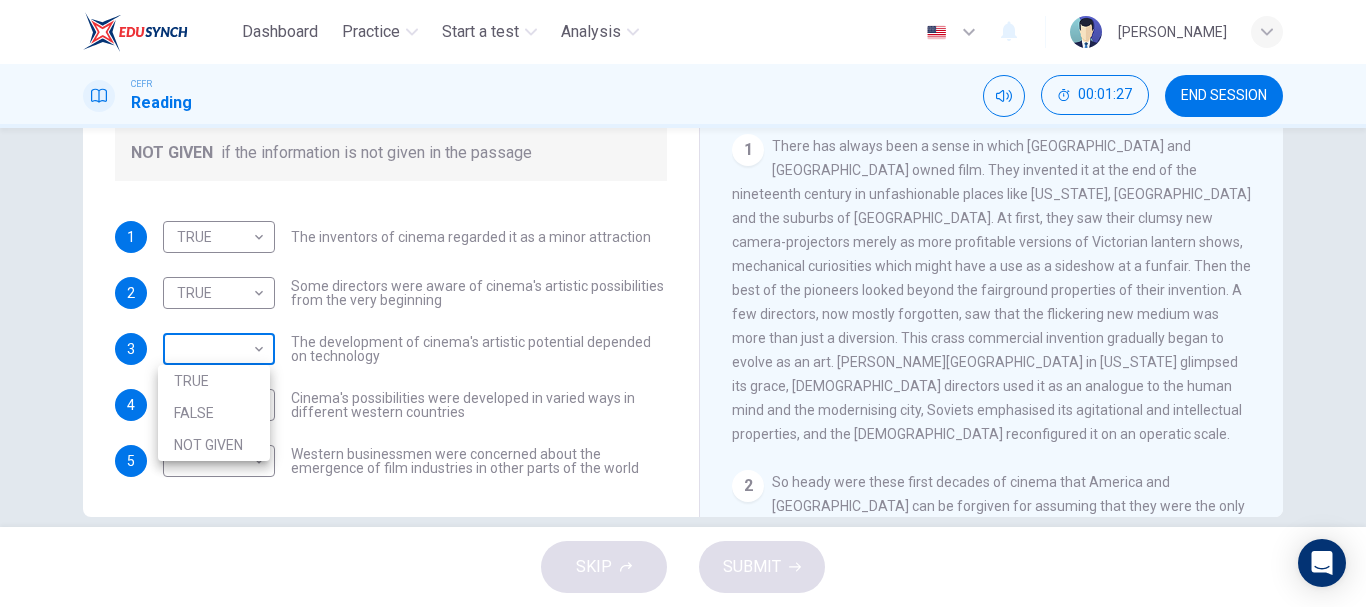 click on "Dashboard Practice Start a test Analysis English en ​ [PERSON_NAME] Reading 00:01:27 END SESSION Questions 1 - 5 Do the following statements agree with the information given in the Reading Passage?
In the boxes below write TRUE if the statement is true FALSE if the statement is false NOT GIVEN if the information is not given in the passage 1 TRUE TRUE ​ The inventors of cinema regarded it as a minor attraction 2 TRUE TRUE ​ Some directors were aware of cinema's artistic possibilities from the very beginning 3 ​ ​ The development of cinema's artistic potential depended on technology 4 ​ ​ Cinema's possibilities were developed in varied ways in different western countries 5 ​ ​ Western businessmen were concerned about the emergence of film industries in other parts of the world The History of Film CLICK TO ZOOM Click to Zoom 1 2 3 4 5 6 7 8 SKIP SUBMIT EduSynch - Online Language Proficiency Testing
Dashboard Practice Start a test Analysis Notifications © Copyright  2025" at bounding box center (683, 303) 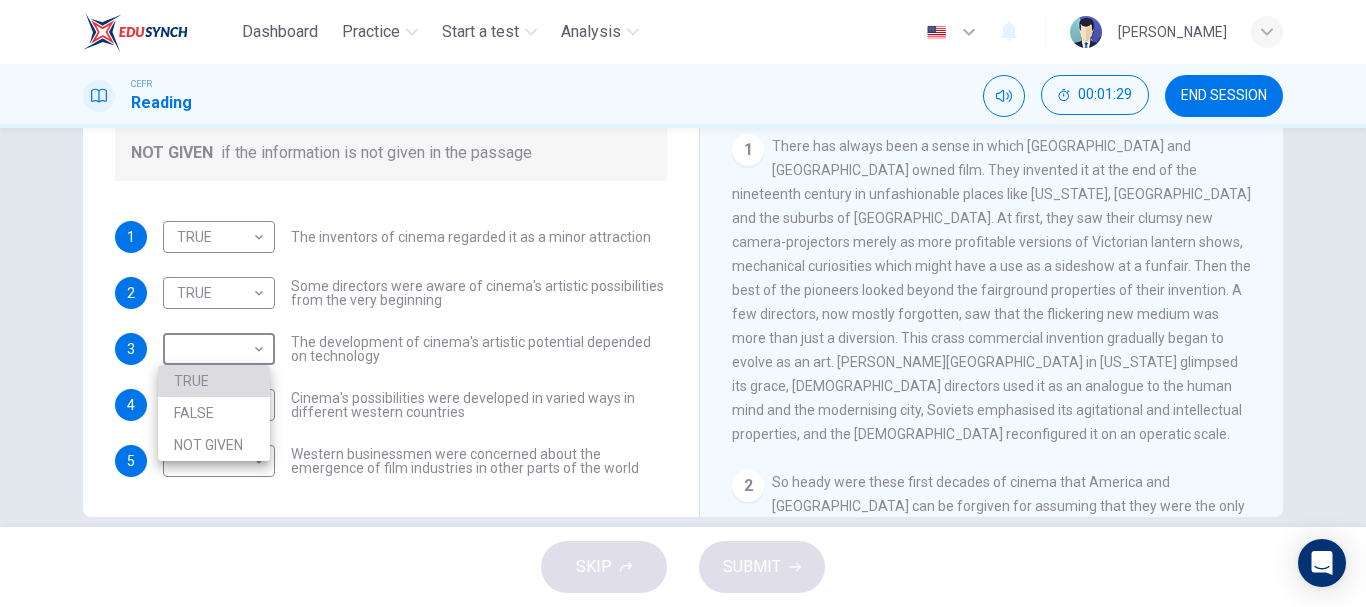 click on "TRUE" at bounding box center [214, 381] 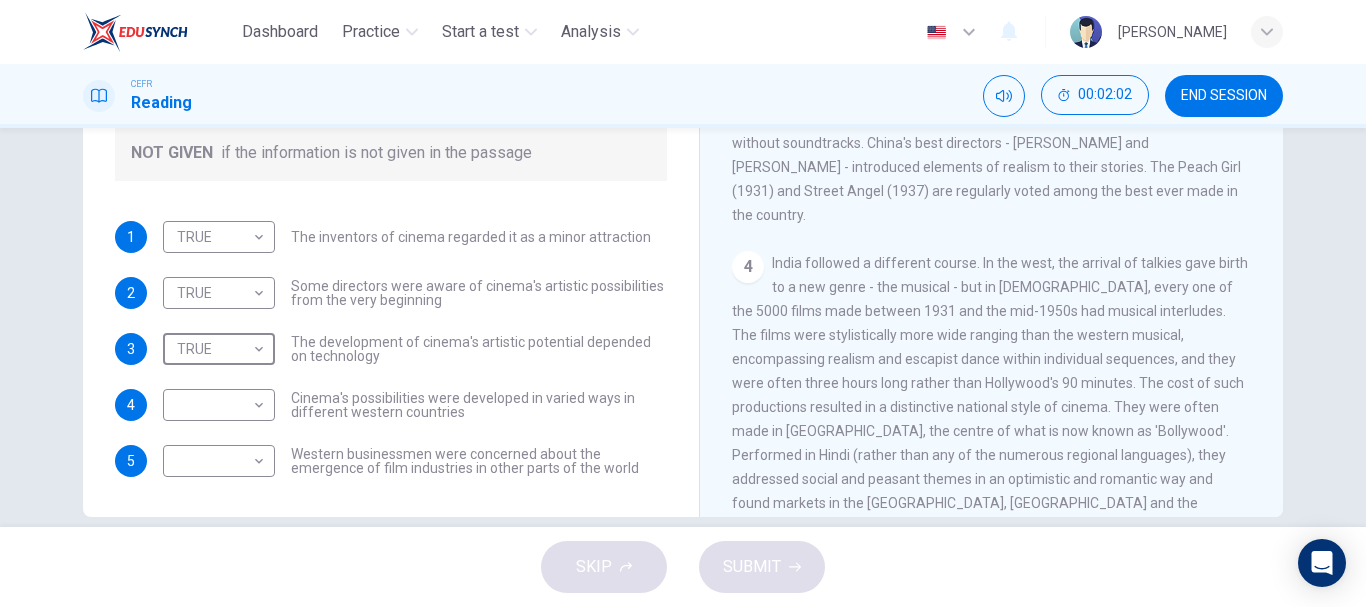 scroll, scrollTop: 801, scrollLeft: 0, axis: vertical 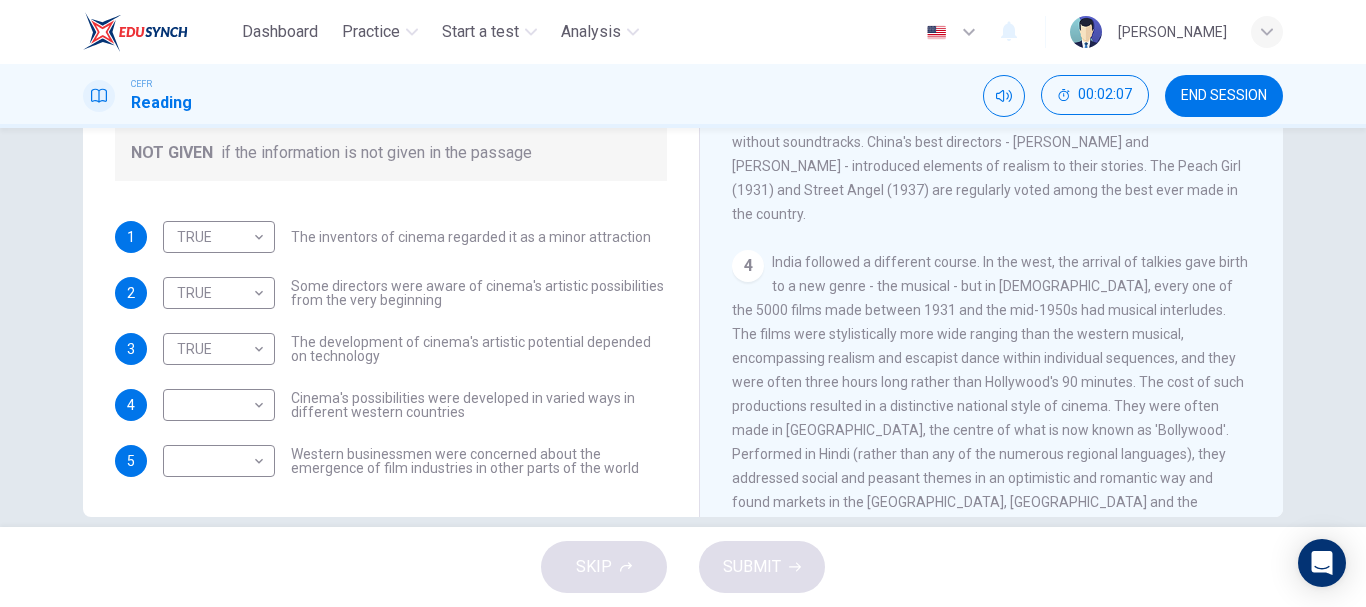 click on "​ ​ Cinema's possibilities were developed in varied ways in different western countries" at bounding box center [415, 405] 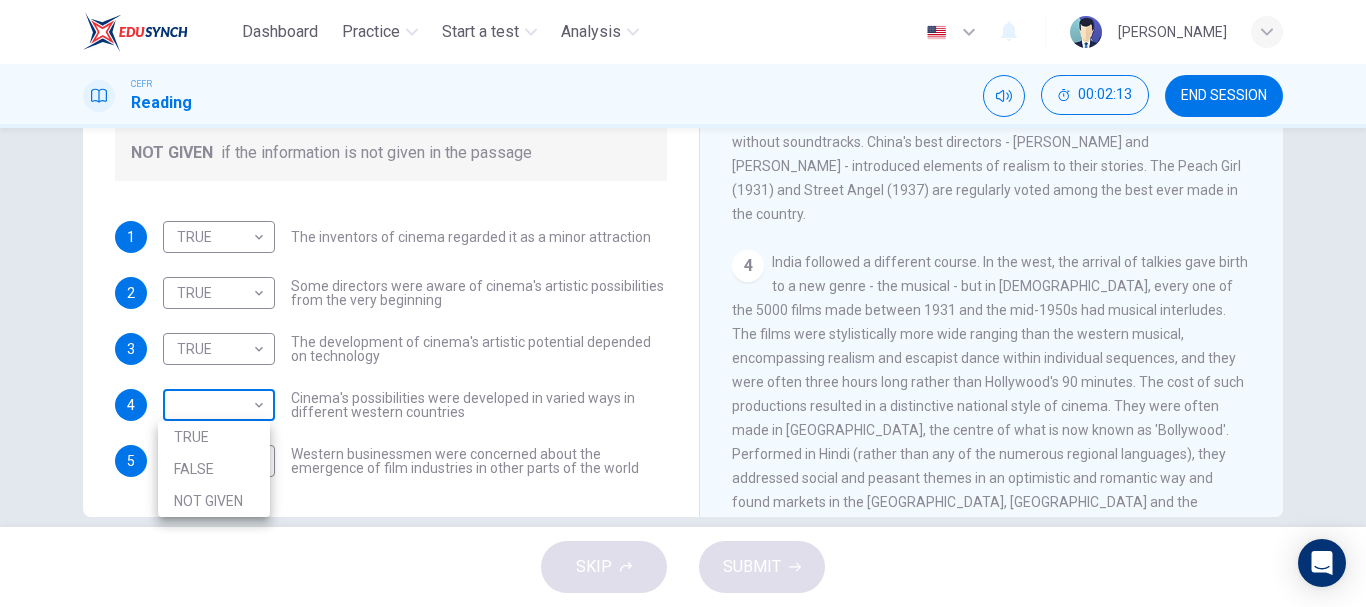 click on "Dashboard Practice Start a test Analysis English en ​ [PERSON_NAME] Reading 00:02:13 END SESSION Questions 1 - 5 Do the following statements agree with the information given in the Reading Passage?
In the boxes below write TRUE if the statement is true FALSE if the statement is false NOT GIVEN if the information is not given in the passage 1 TRUE TRUE ​ The inventors of cinema regarded it as a minor attraction 2 TRUE TRUE ​ Some directors were aware of cinema's artistic possibilities from the very beginning 3 TRUE TRUE ​ The development of cinema's artistic potential depended on technology 4 ​ ​ Cinema's possibilities were developed in varied ways in different western countries 5 ​ ​ Western businessmen were concerned about the emergence of film industries in other parts of the world The History of Film CLICK TO ZOOM Click to Zoom 1 2 3 4 5 6 7 8 SKIP SUBMIT EduSynch - Online Language Proficiency Testing
Dashboard Practice Start a test Analysis Notifications 2025 TRUE" at bounding box center (683, 303) 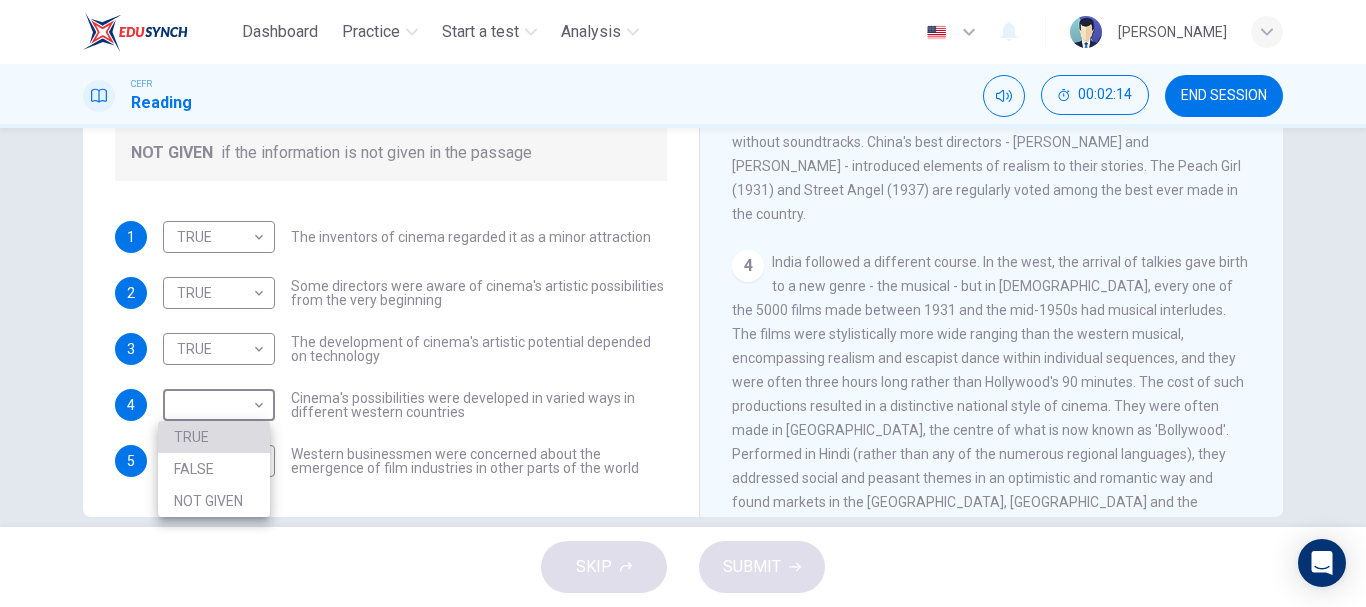 click on "TRUE" at bounding box center [214, 437] 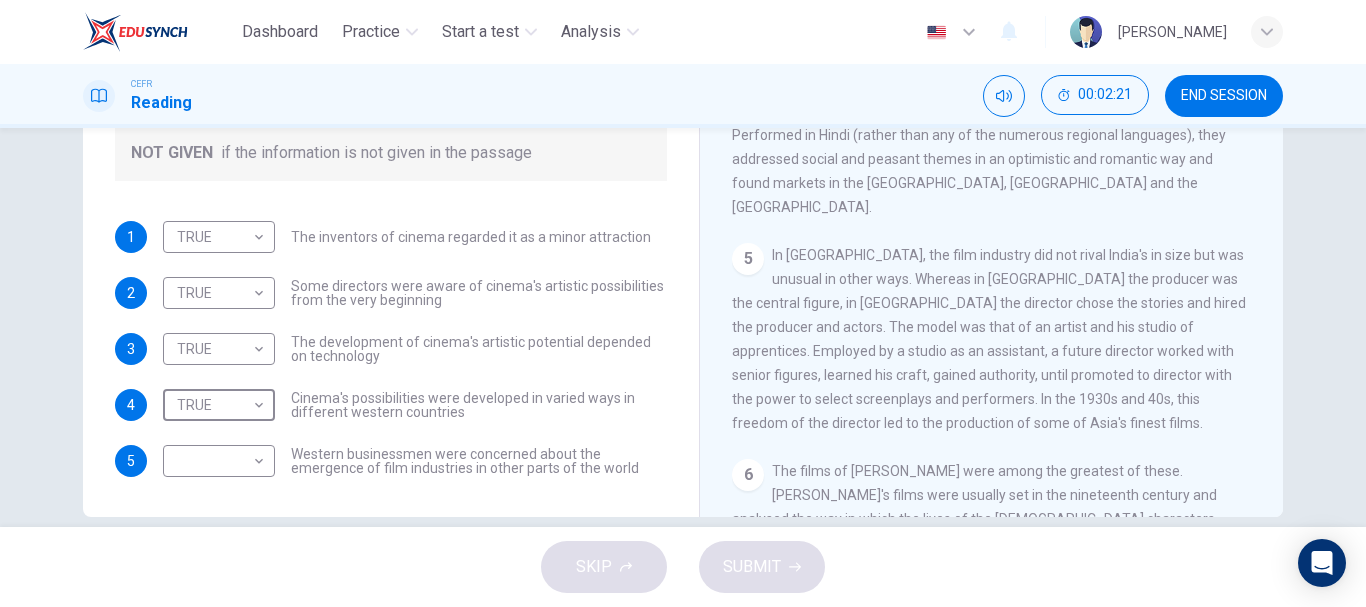 scroll, scrollTop: 1127, scrollLeft: 0, axis: vertical 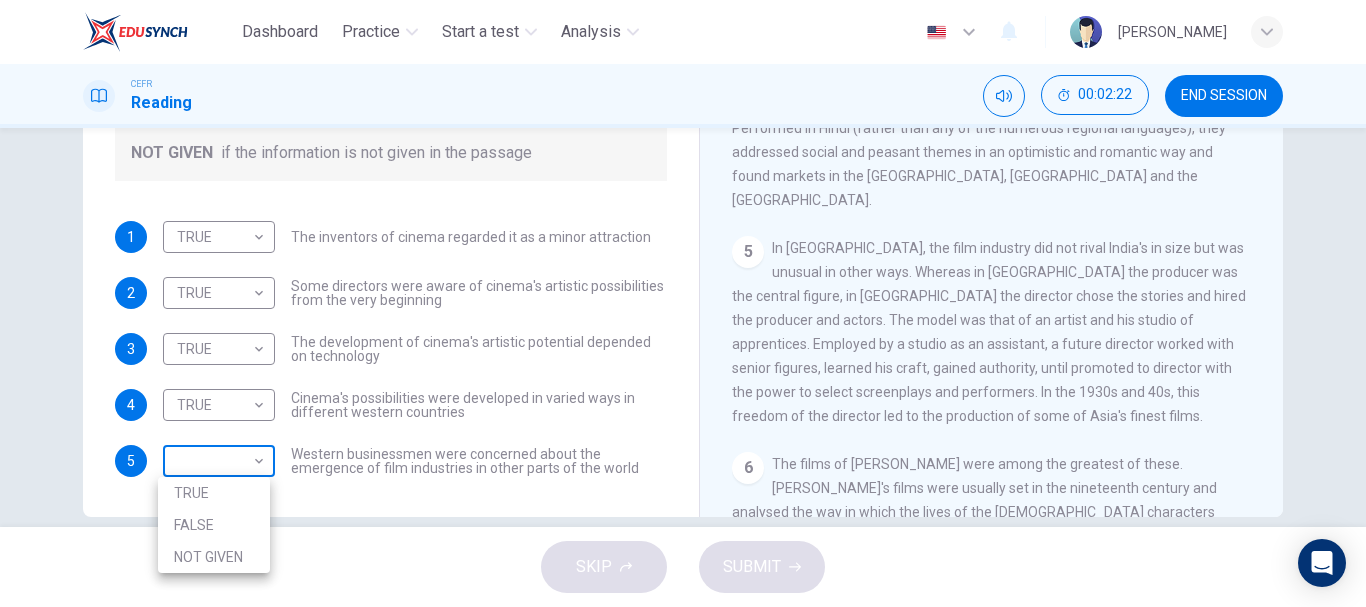 click on "Dashboard Practice Start a test Analysis English en ​ WENDY MICHELLE WILLIAM CEFR Reading 00:02:22 END SESSION Questions 1 - 5 Do the following statements agree with the information given in the Reading Passage?
In the boxes below write TRUE if the statement is true FALSE if the statement is false NOT GIVEN if the information is not given in the passage 1 TRUE TRUE ​ The inventors of cinema regarded it as a minor attraction 2 TRUE TRUE ​ Some directors were aware of cinema's artistic possibilities from the very beginning 3 TRUE TRUE ​ The development of cinema's artistic potential depended on technology 4 TRUE TRUE ​ Cinema's possibilities were developed in varied ways in different western countries 5 ​ ​ Western businessmen were concerned about the emergence of film industries in other parts of the world The History of Film CLICK TO ZOOM Click to Zoom 1 2 3 4 5 6 7 8 SKIP SUBMIT EduSynch - Online Language Proficiency Testing
Dashboard Practice Start a test Analysis Notifications 2025" at bounding box center [683, 303] 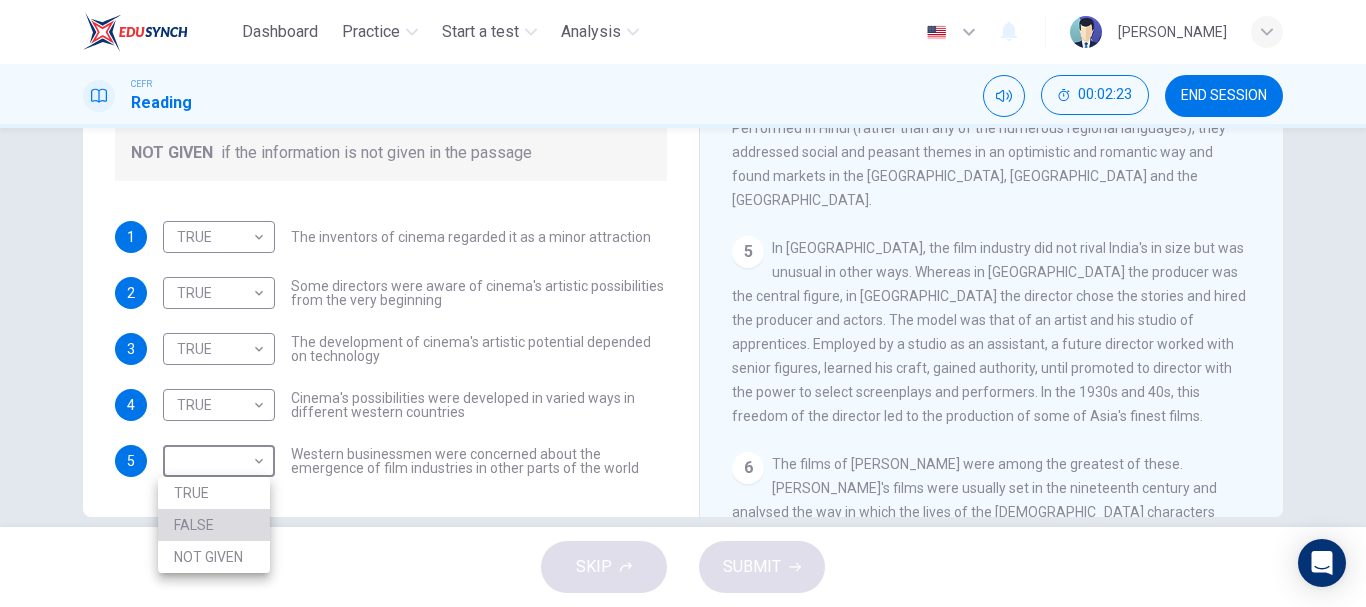 click on "FALSE" at bounding box center [214, 525] 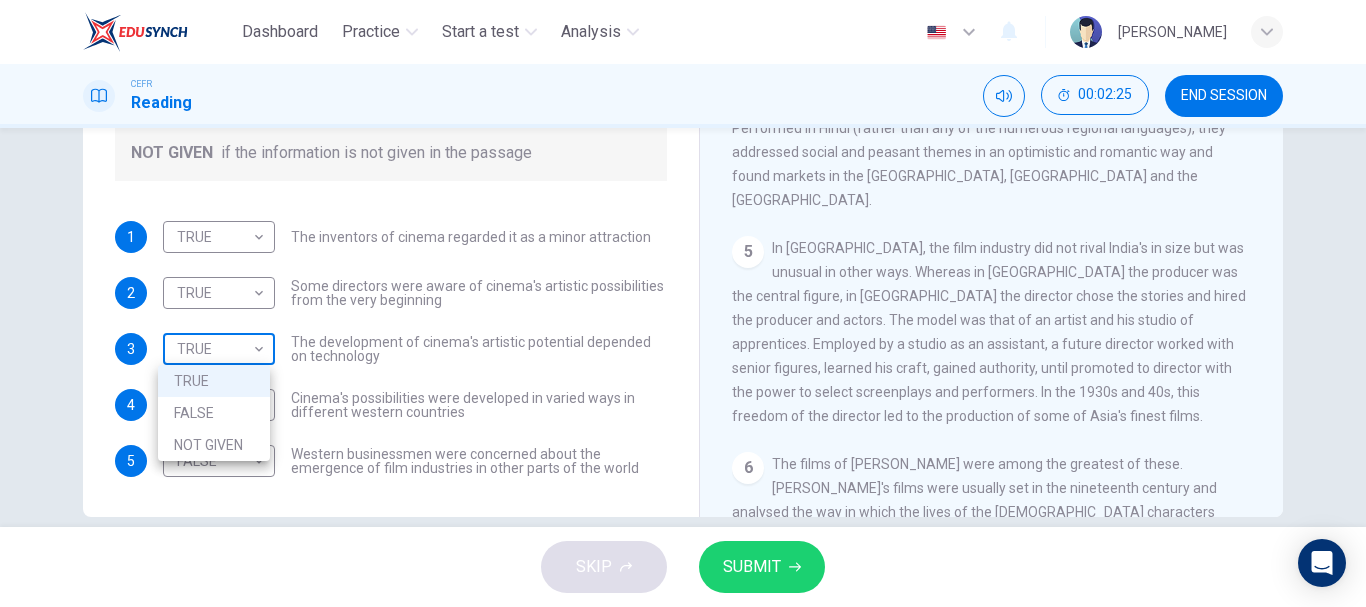 click on "Dashboard Practice Start a test Analysis English en ​ WENDY MICHELLE WILLIAM CEFR Reading 00:02:25 END SESSION Questions 1 - 5 Do the following statements agree with the information given in the Reading Passage?
In the boxes below write TRUE if the statement is true FALSE if the statement is false NOT GIVEN if the information is not given in the passage 1 TRUE TRUE ​ The inventors of cinema regarded it as a minor attraction 2 TRUE TRUE ​ Some directors were aware of cinema's artistic possibilities from the very beginning 3 TRUE TRUE ​ The development of cinema's artistic potential depended on technology 4 TRUE TRUE ​ Cinema's possibilities were developed in varied ways in different western countries 5 FALSE FALSE ​ Western businessmen were concerned about the emergence of film industries in other parts of the world The History of Film CLICK TO ZOOM Click to Zoom 1 2 3 4 5 6 7 8 SKIP SUBMIT EduSynch - Online Language Proficiency Testing
Dashboard Practice Start a test Analysis 2025 TRUE" at bounding box center (683, 303) 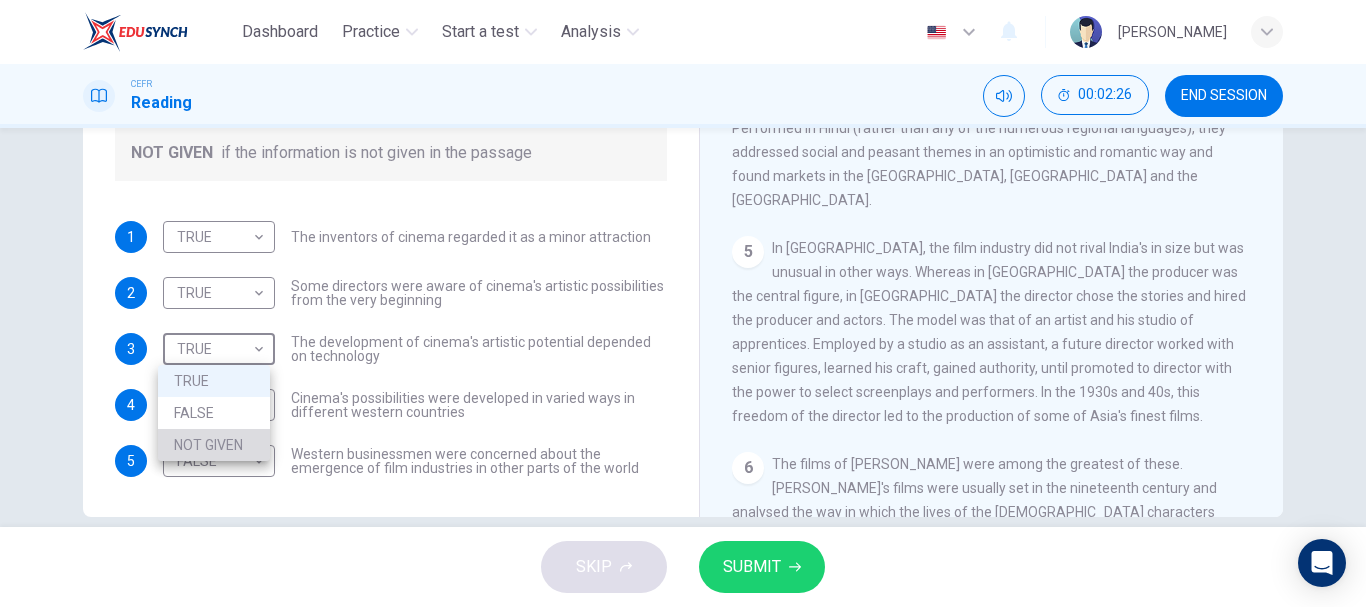 click on "NOT GIVEN" at bounding box center [214, 445] 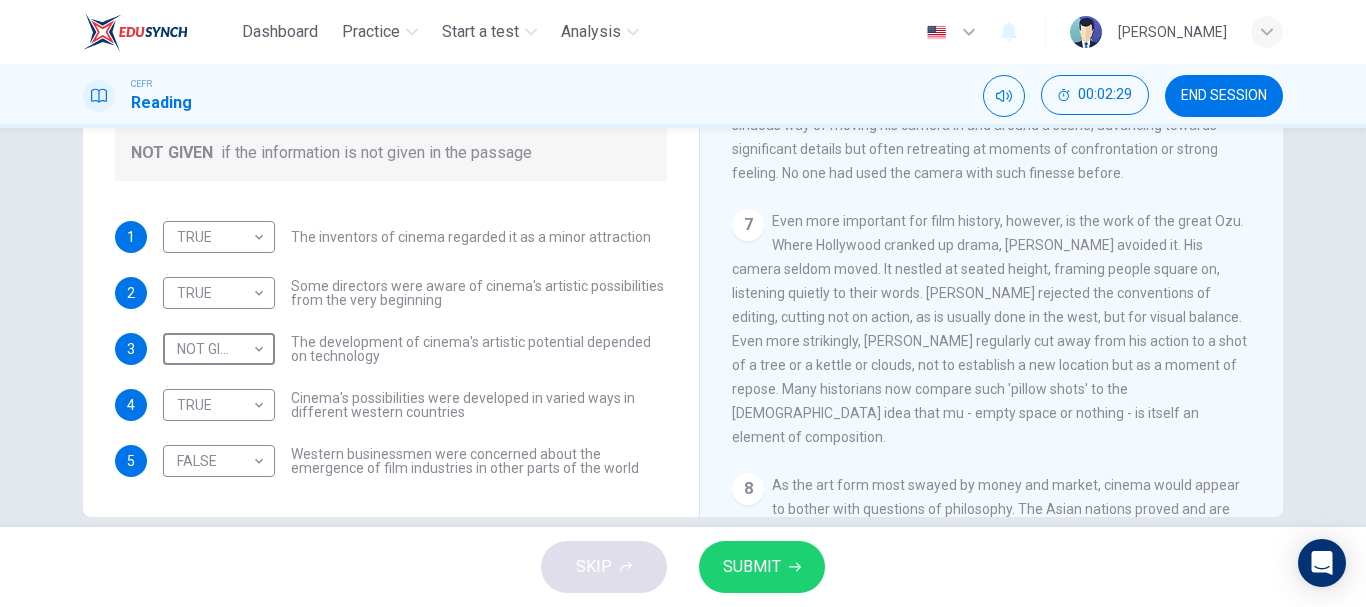 scroll, scrollTop: 1706, scrollLeft: 0, axis: vertical 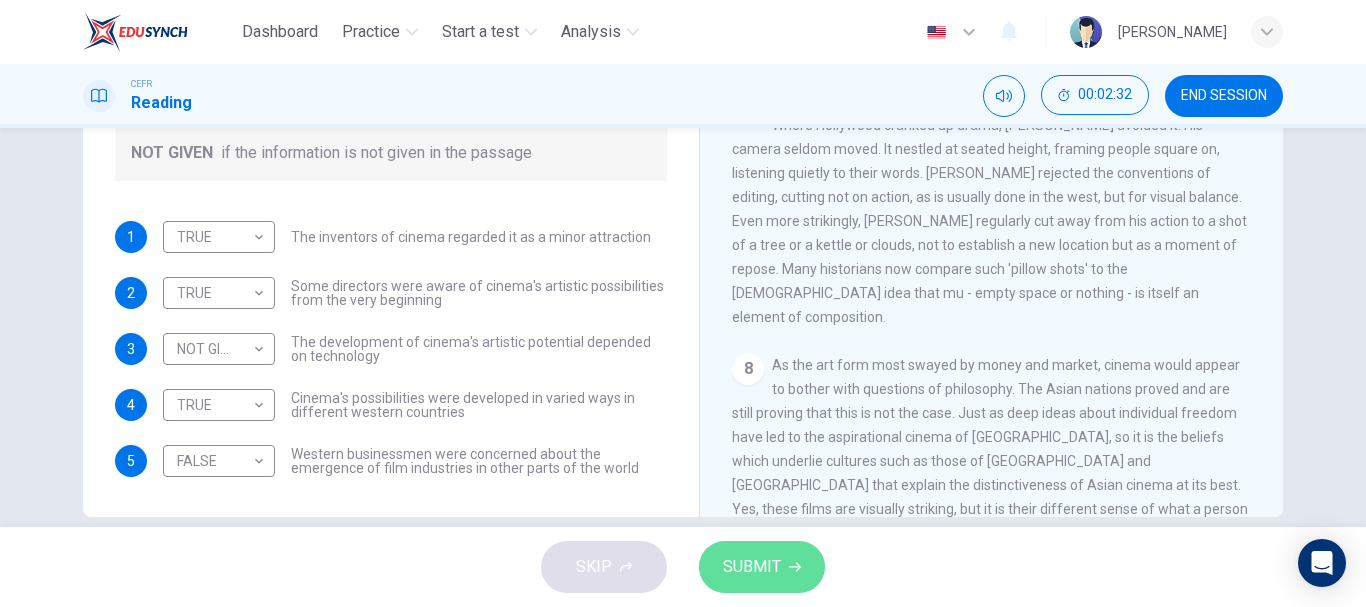 click on "SUBMIT" at bounding box center (762, 567) 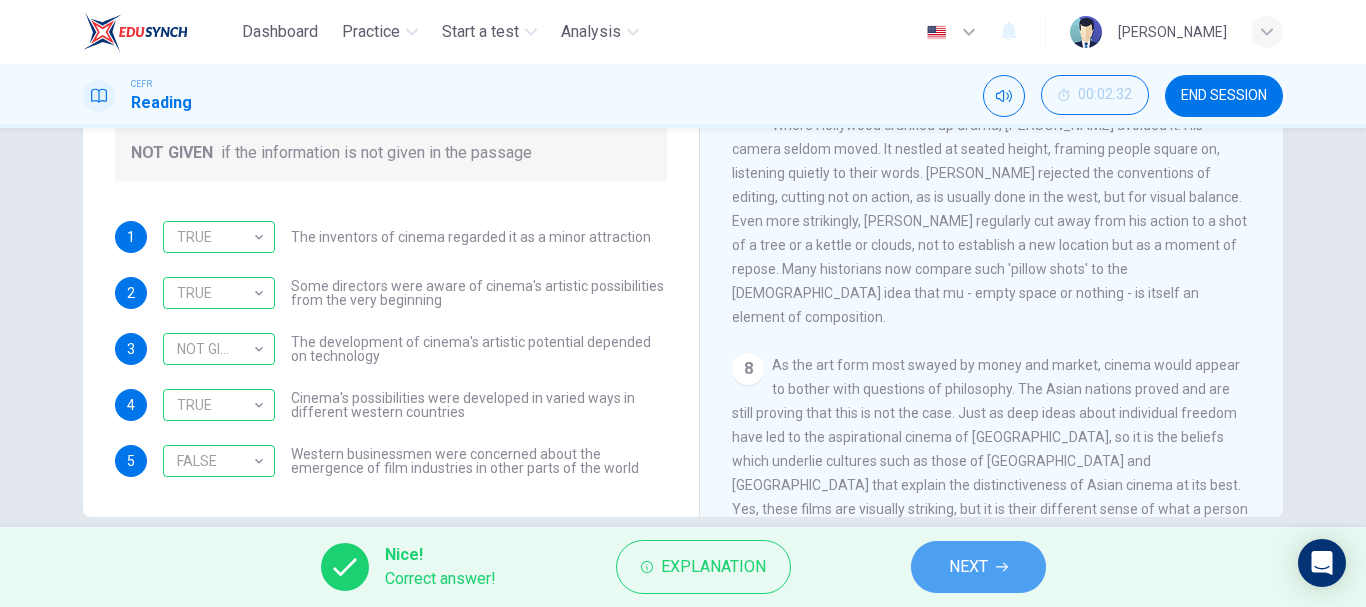 click on "NEXT" at bounding box center [968, 567] 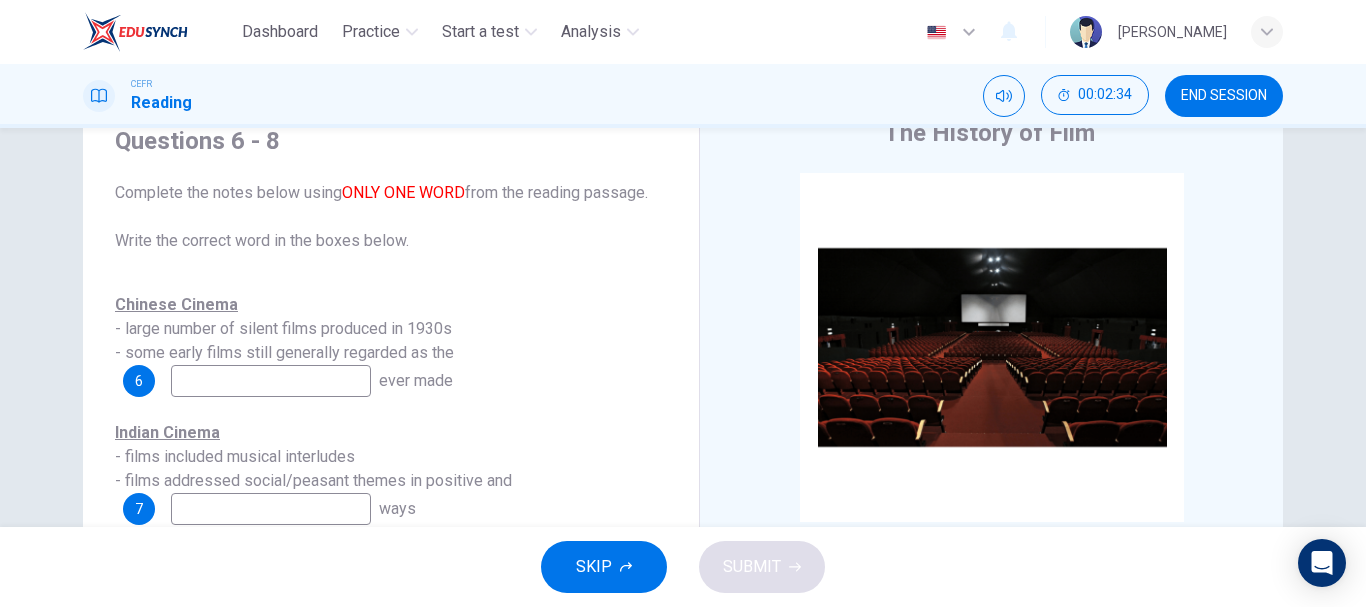 scroll, scrollTop: 207, scrollLeft: 0, axis: vertical 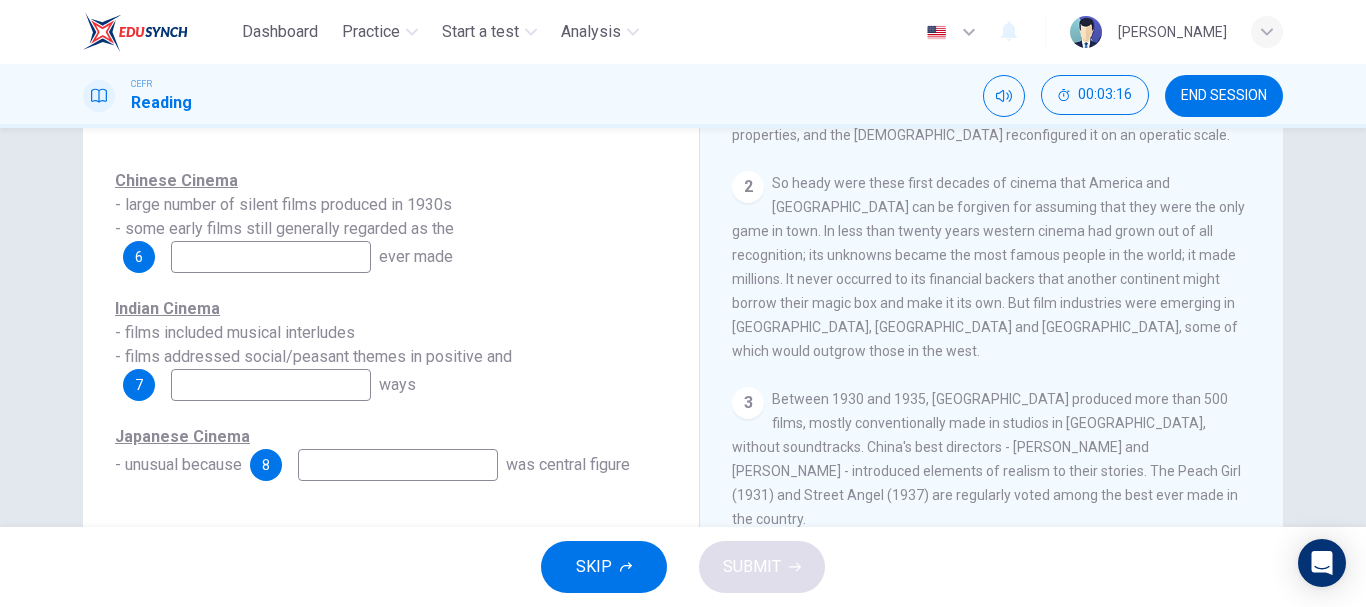 click at bounding box center [271, 257] 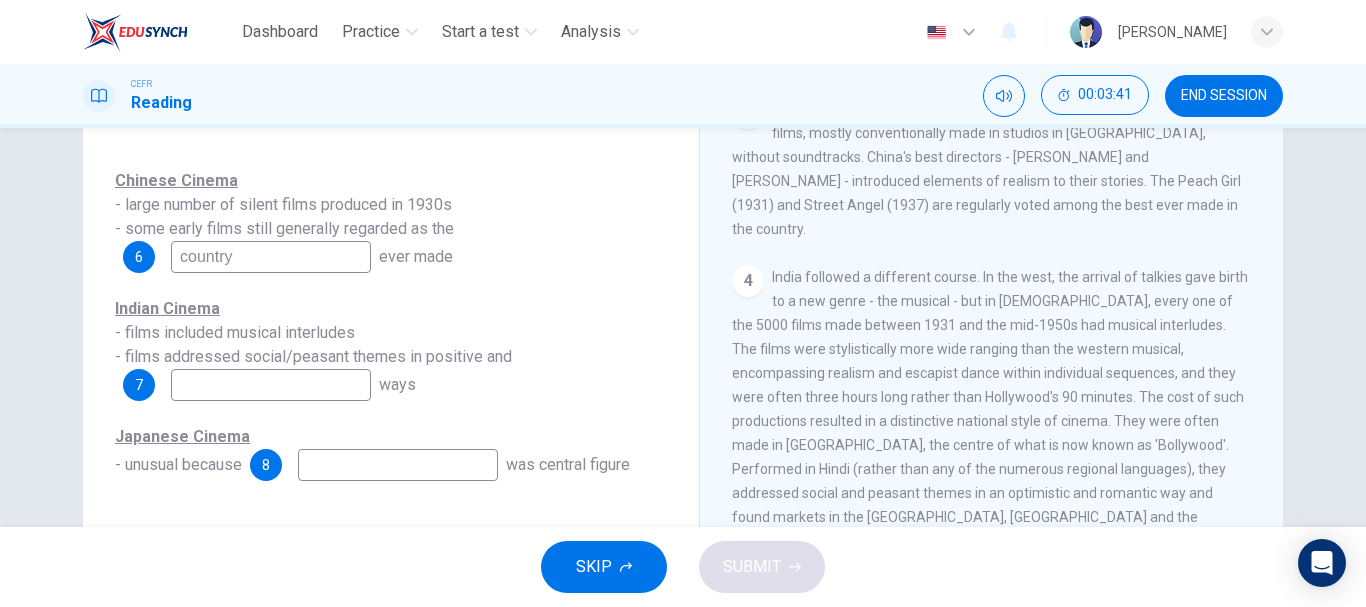 scroll, scrollTop: 934, scrollLeft: 0, axis: vertical 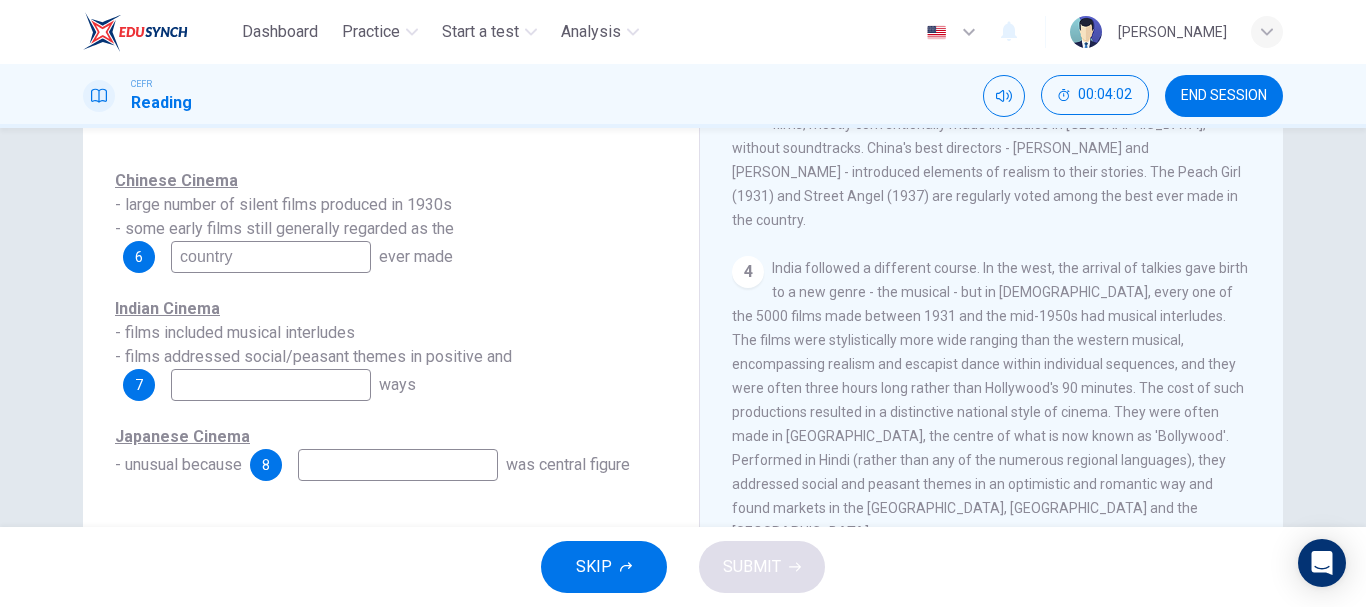 type on "country" 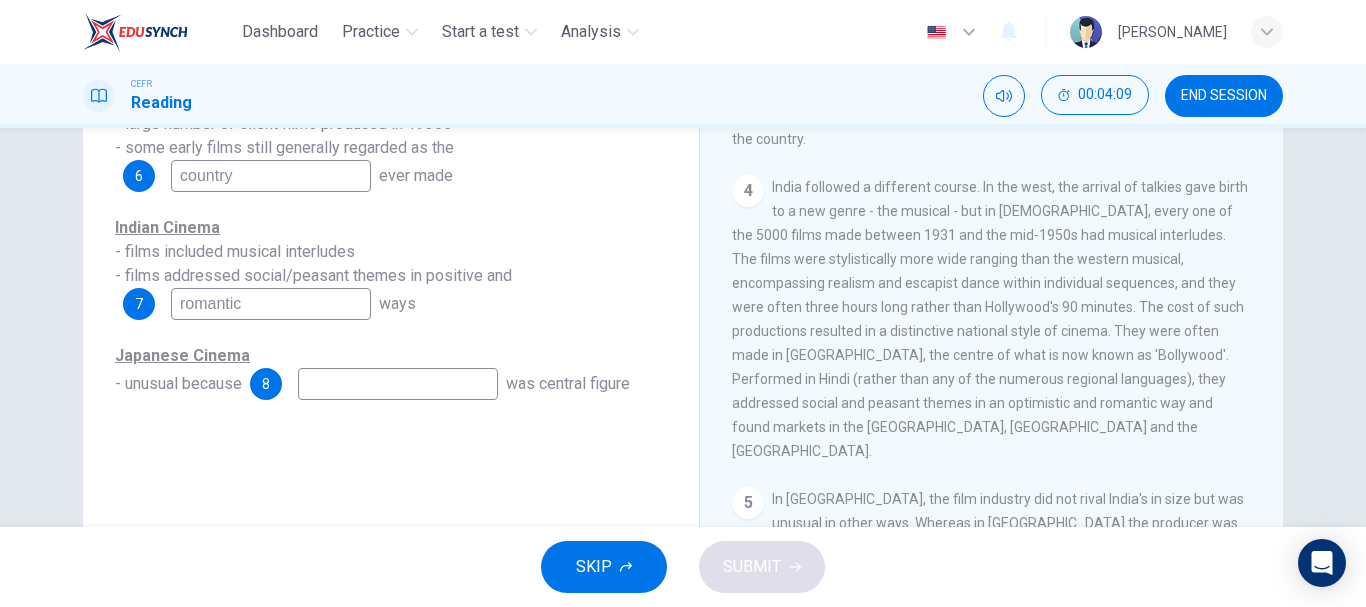 scroll, scrollTop: 289, scrollLeft: 0, axis: vertical 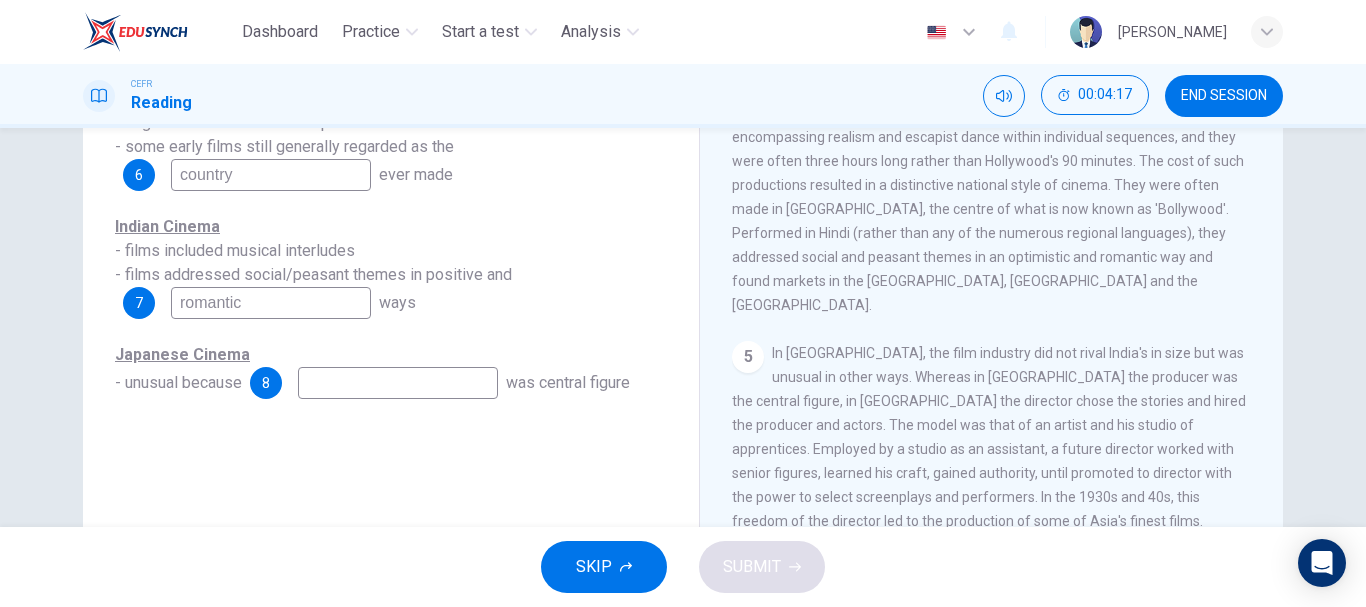 type on "romantic" 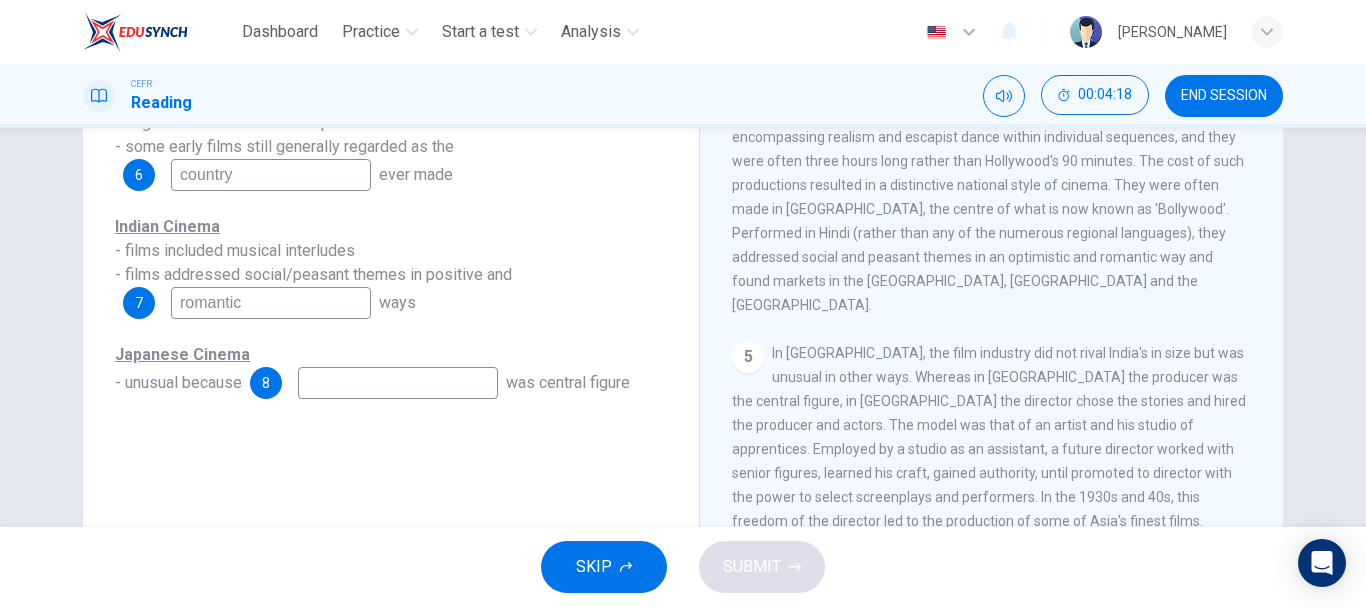 click at bounding box center [398, 383] 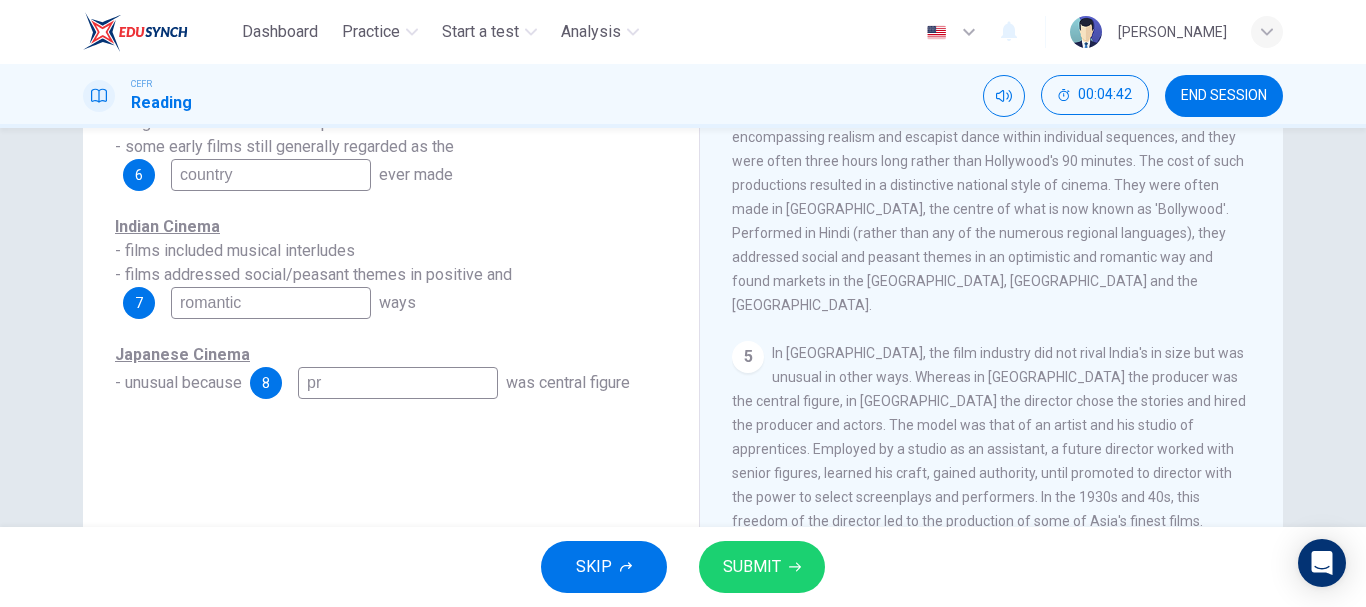 type on "p" 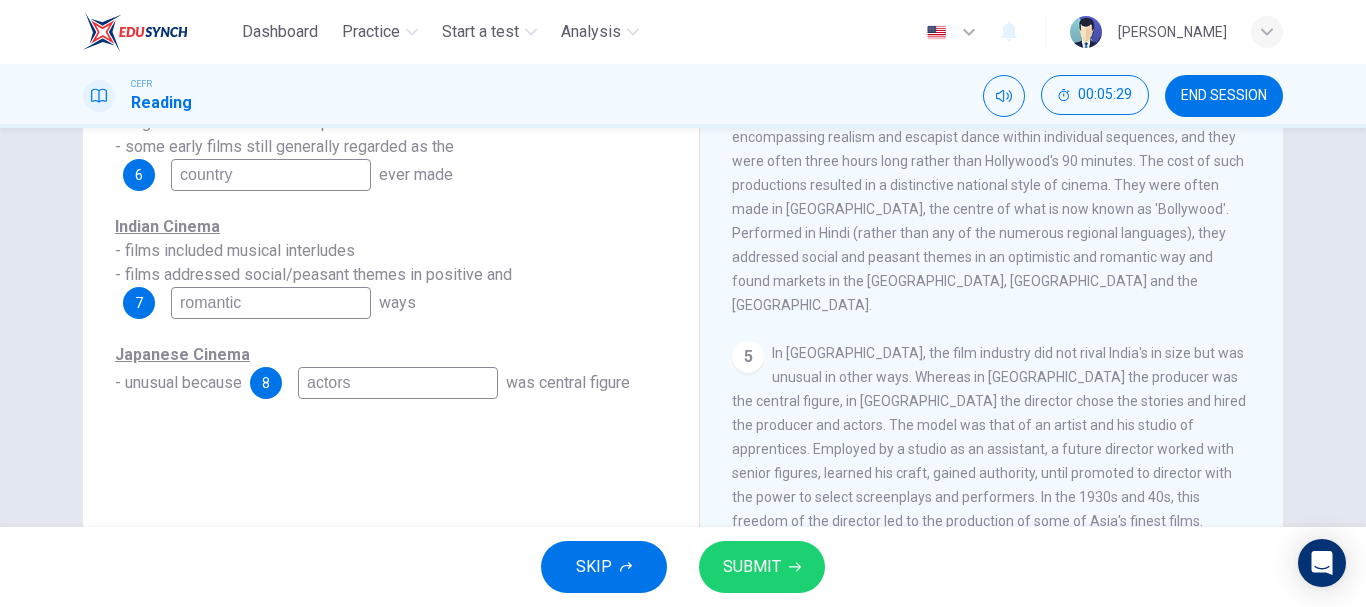 type on "actors" 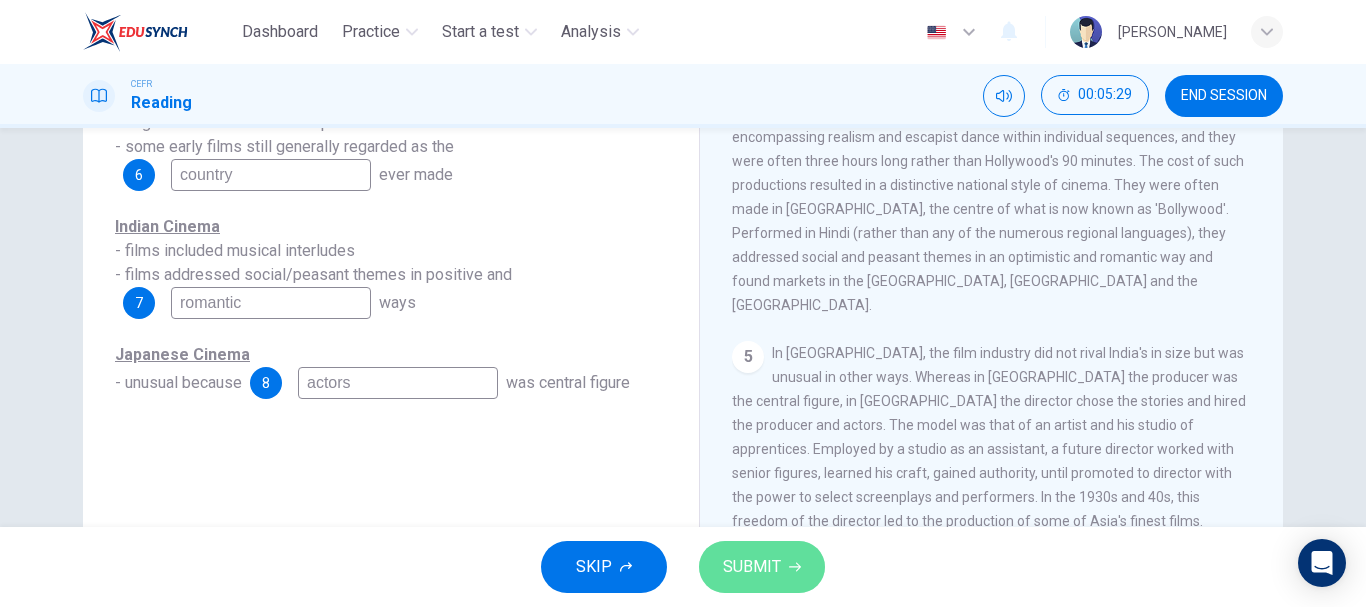 click on "SUBMIT" at bounding box center (752, 567) 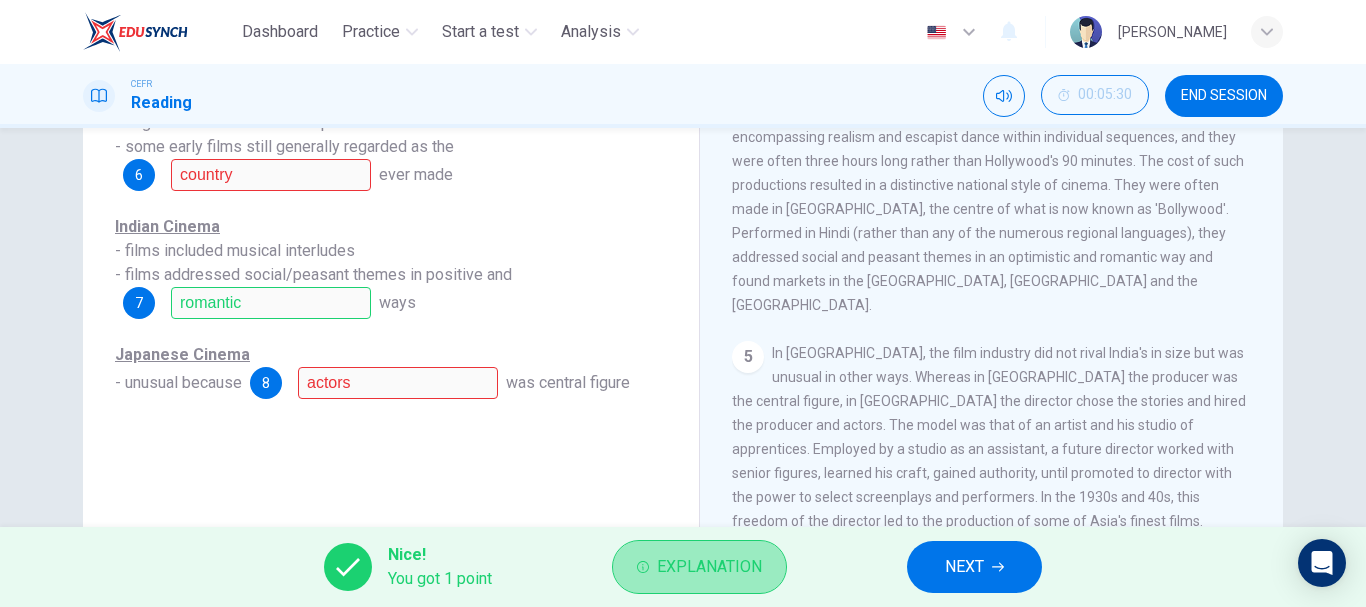 click on "Explanation" at bounding box center (699, 567) 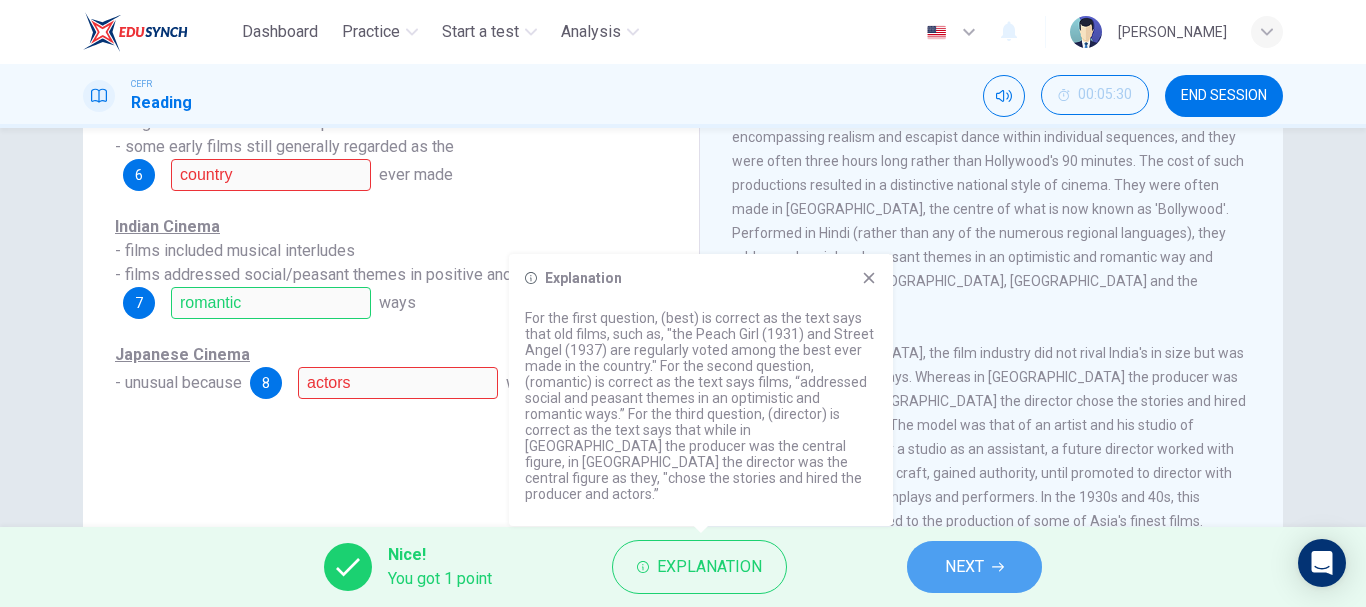 click on "NEXT" at bounding box center [974, 567] 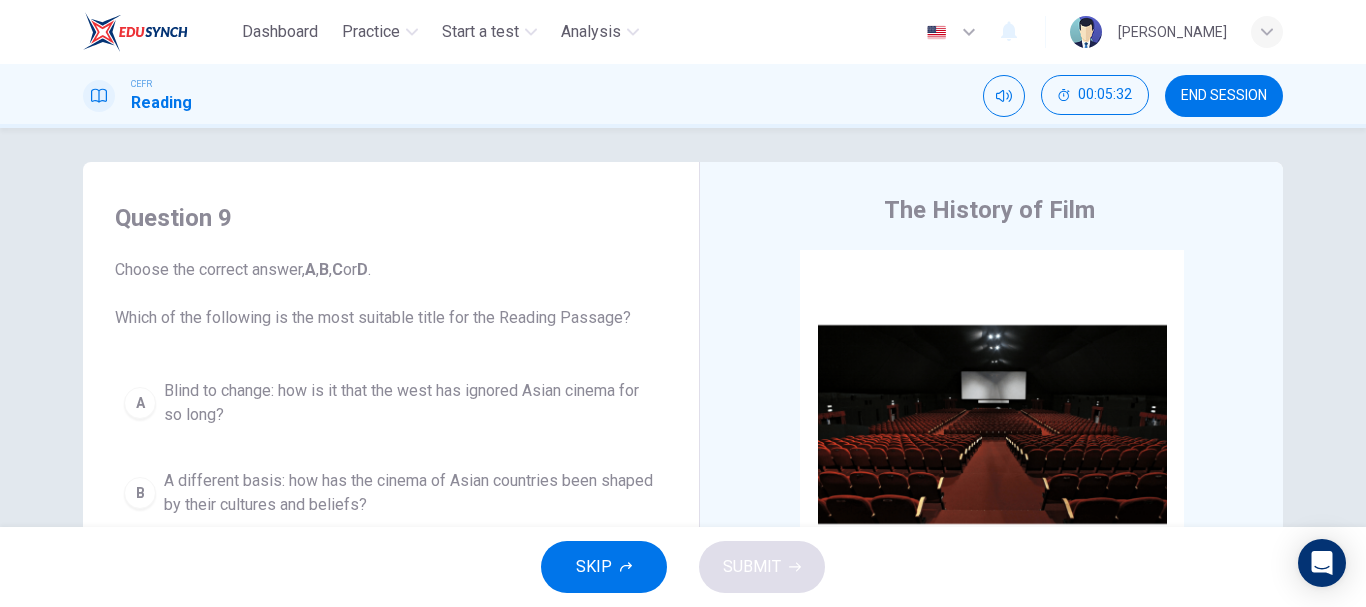 scroll, scrollTop: 0, scrollLeft: 0, axis: both 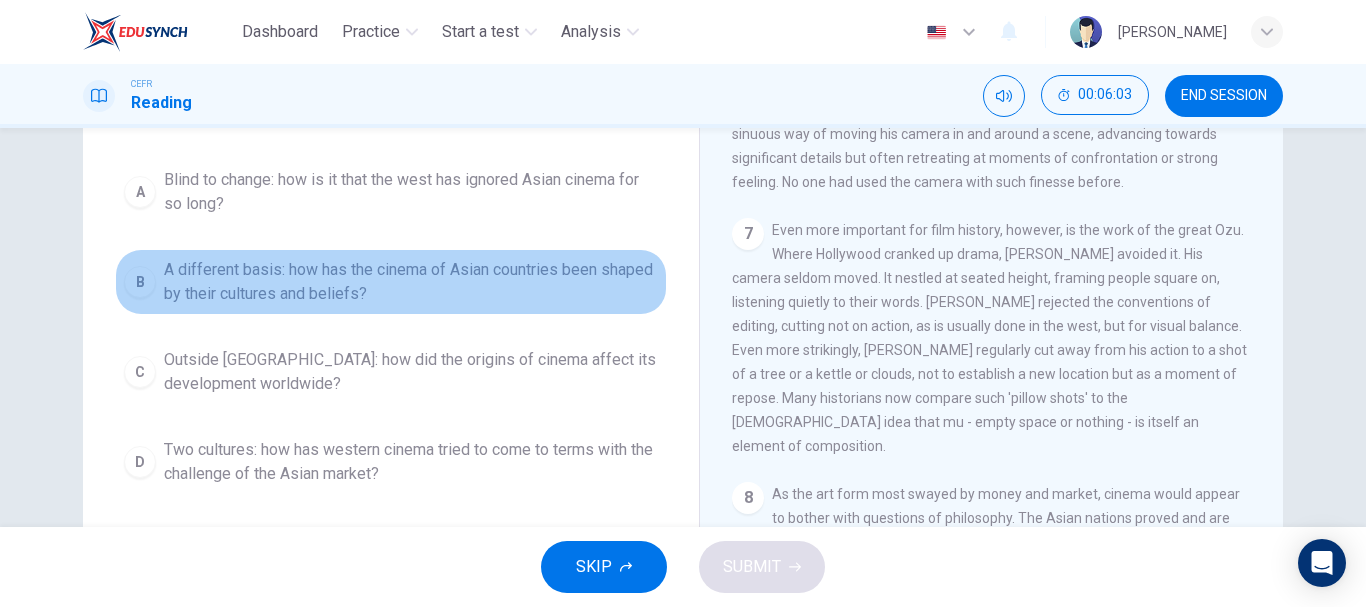 click on "A different basis: how has the cinema of Asian countries been shaped by their cultures and beliefs?" at bounding box center [411, 282] 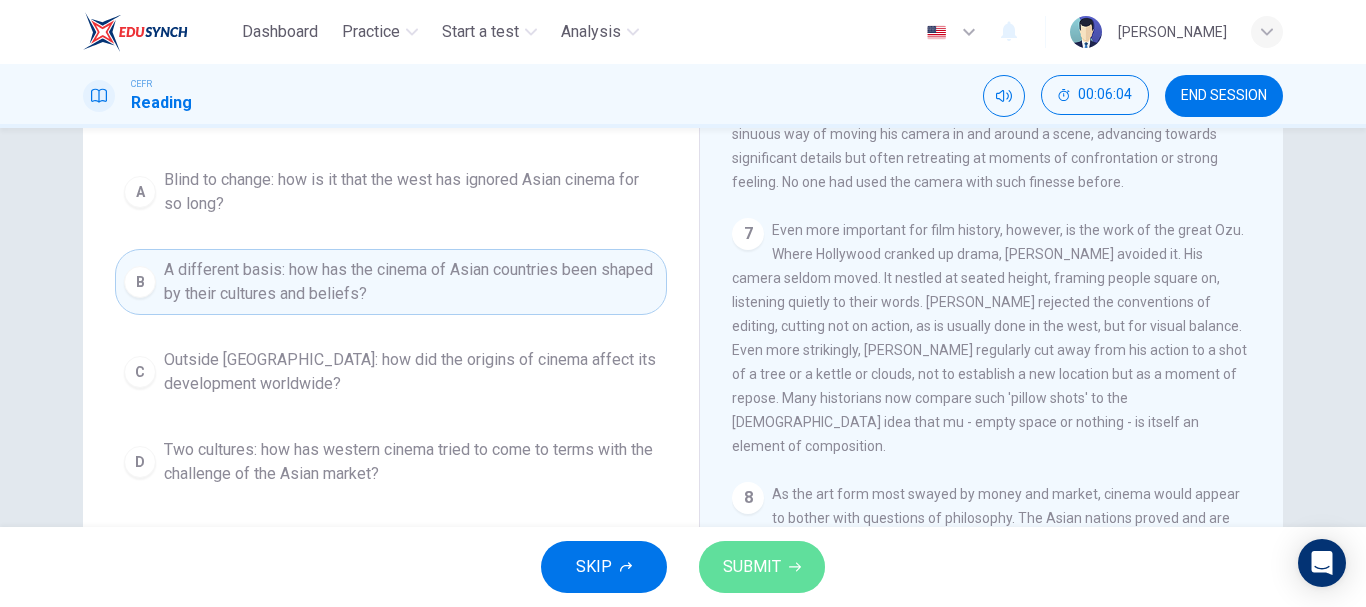click on "SUBMIT" at bounding box center (752, 567) 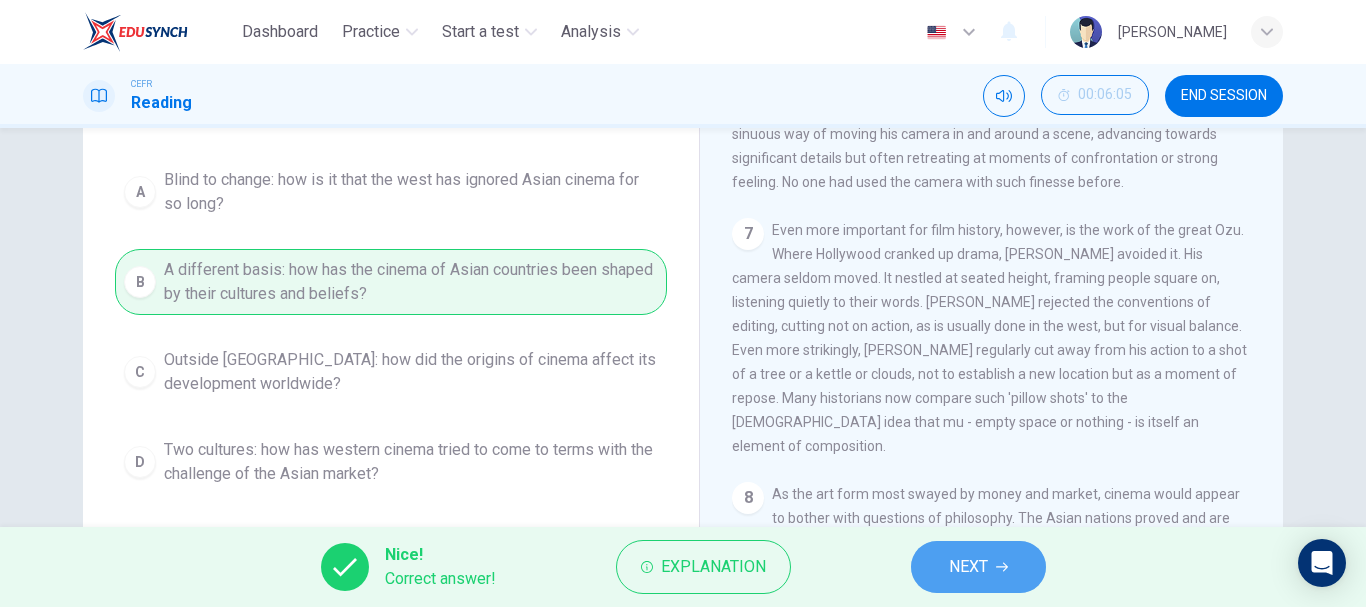 click on "NEXT" at bounding box center (968, 567) 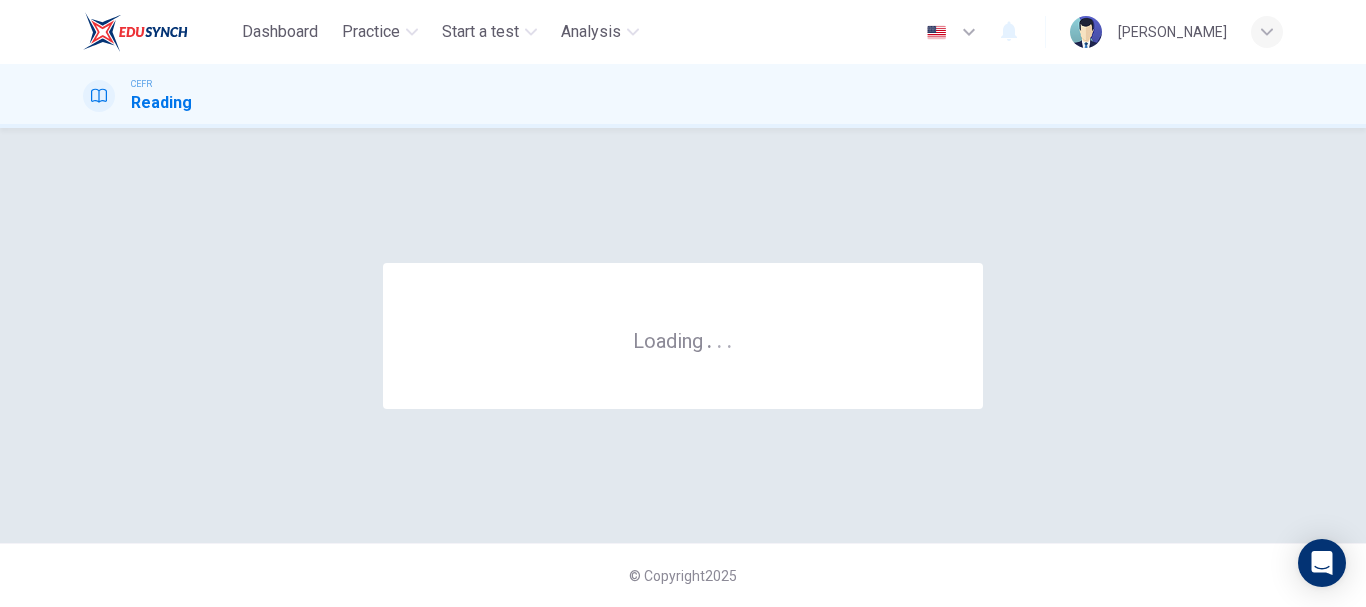 scroll, scrollTop: 0, scrollLeft: 0, axis: both 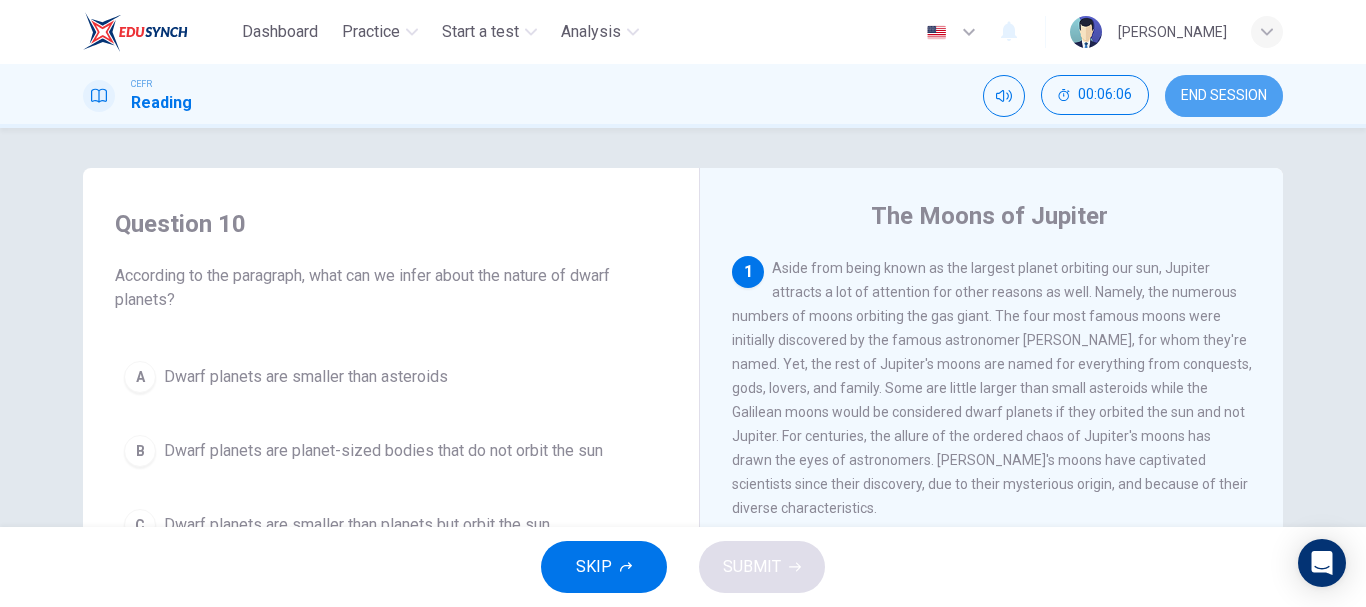 click on "END SESSION" at bounding box center [1224, 96] 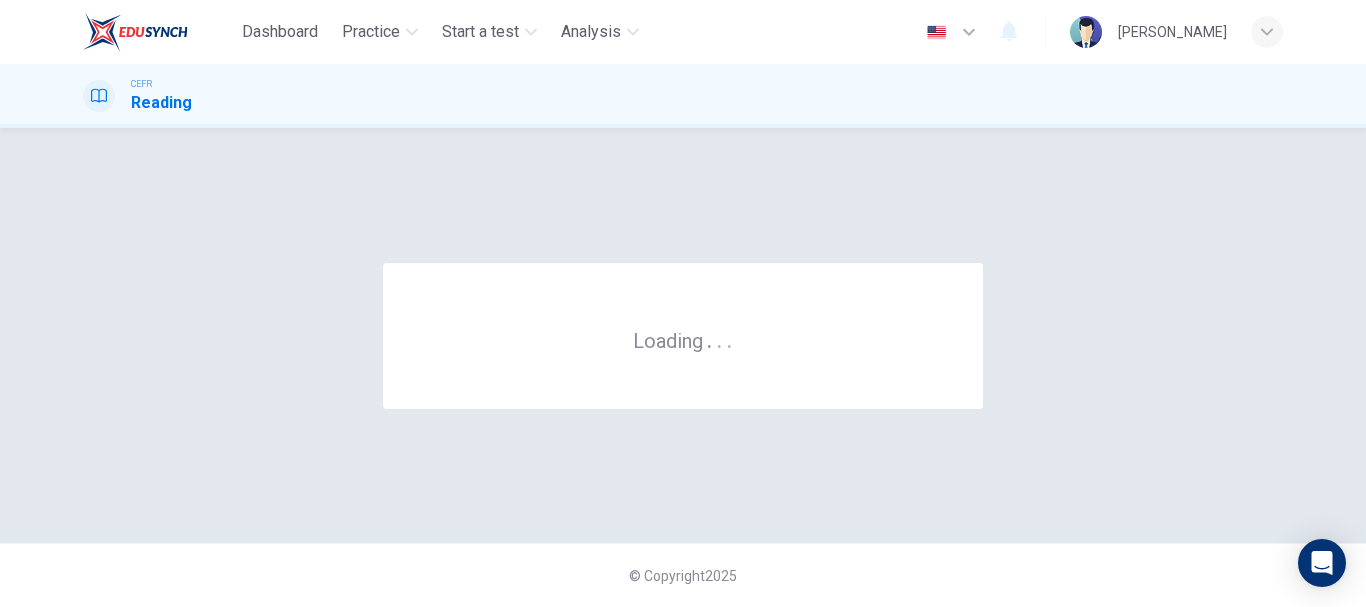 scroll, scrollTop: 0, scrollLeft: 0, axis: both 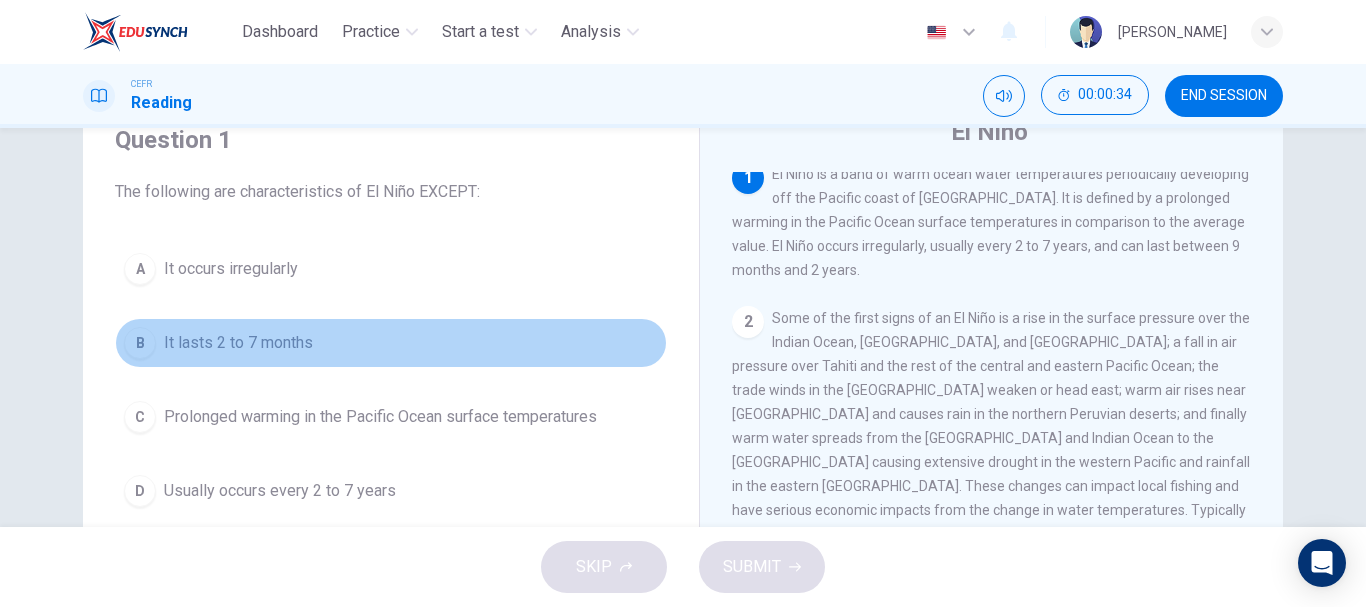 click on "It lasts 2 to 7 months" at bounding box center [238, 343] 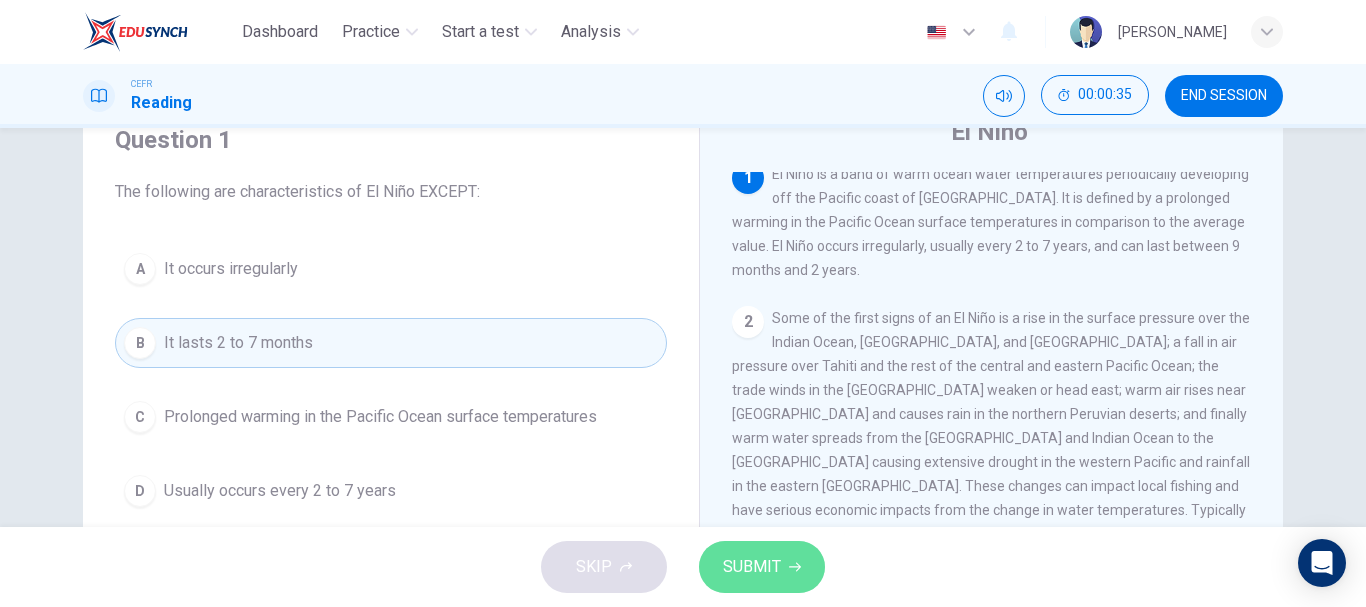 click on "SUBMIT" at bounding box center [762, 567] 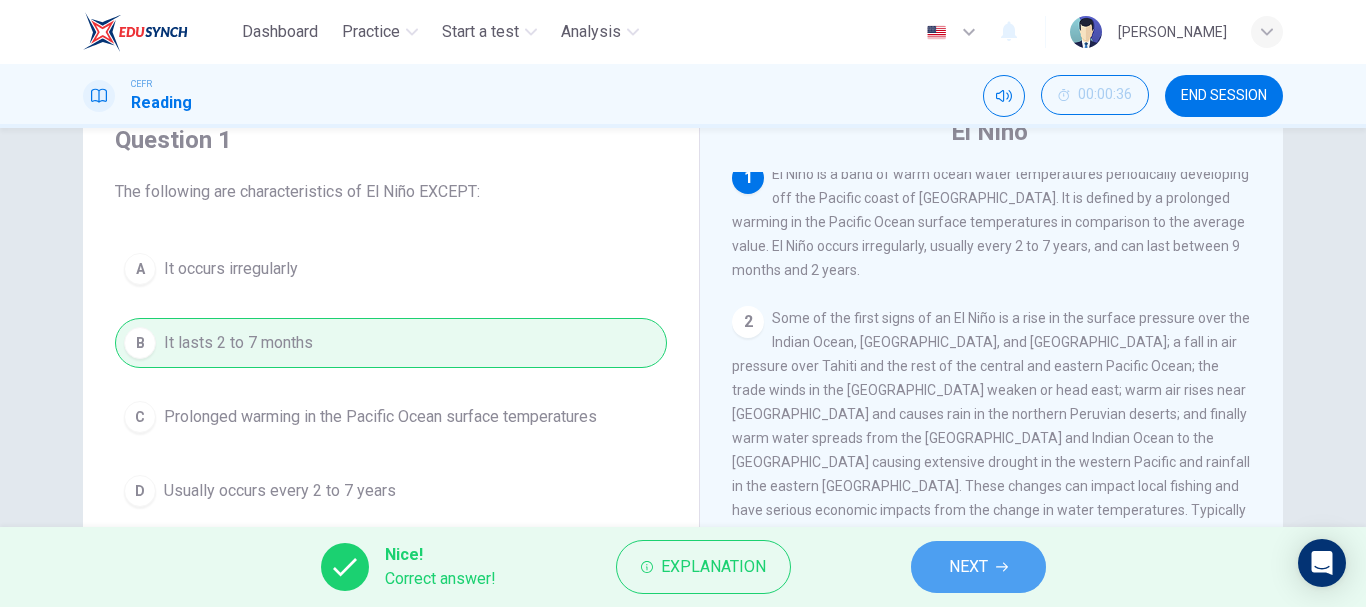 click on "NEXT" at bounding box center [978, 567] 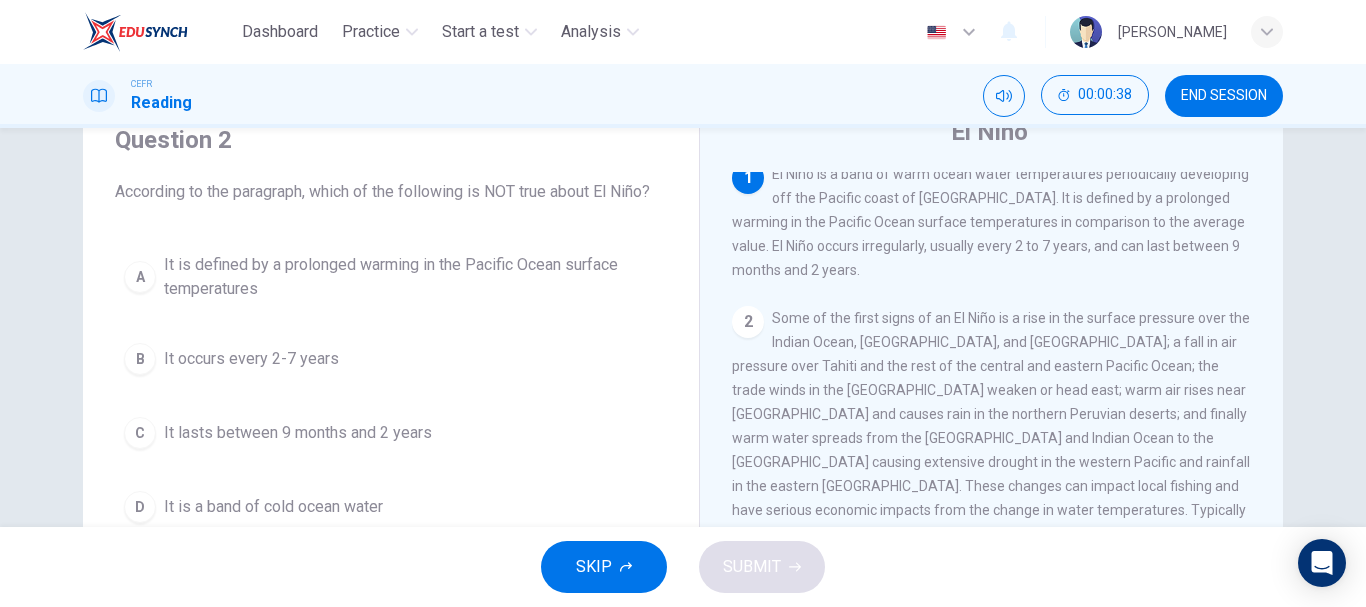 scroll, scrollTop: 0, scrollLeft: 0, axis: both 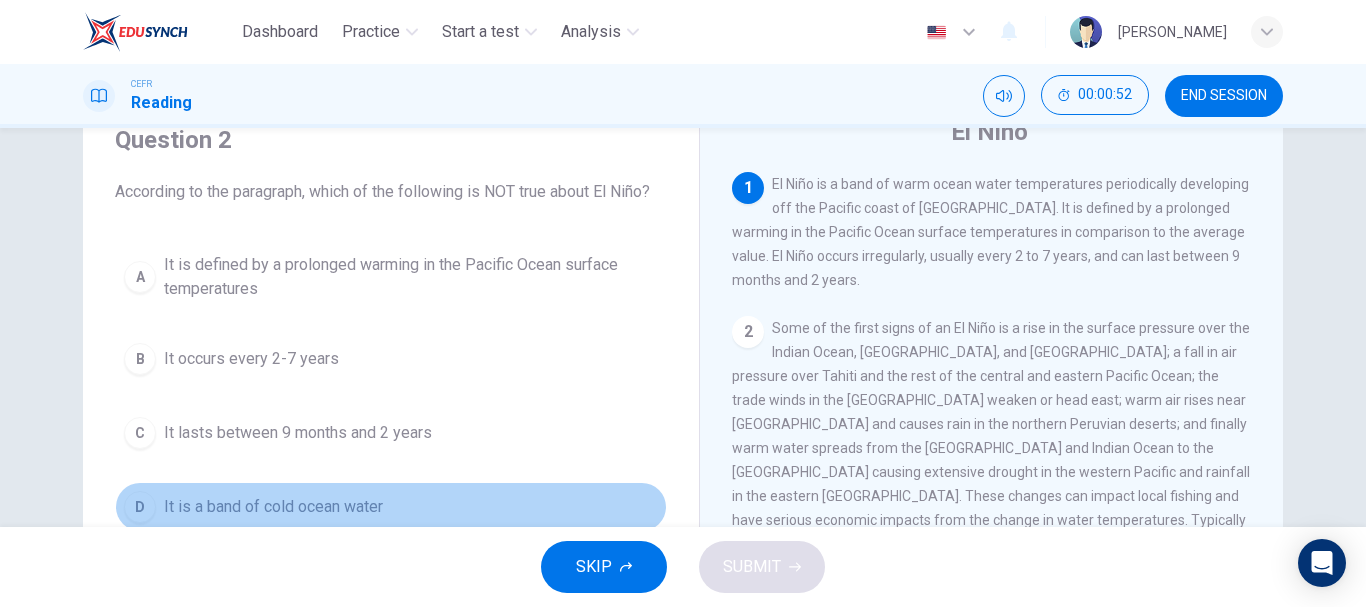click on "It is a band of cold ocean water" at bounding box center [273, 507] 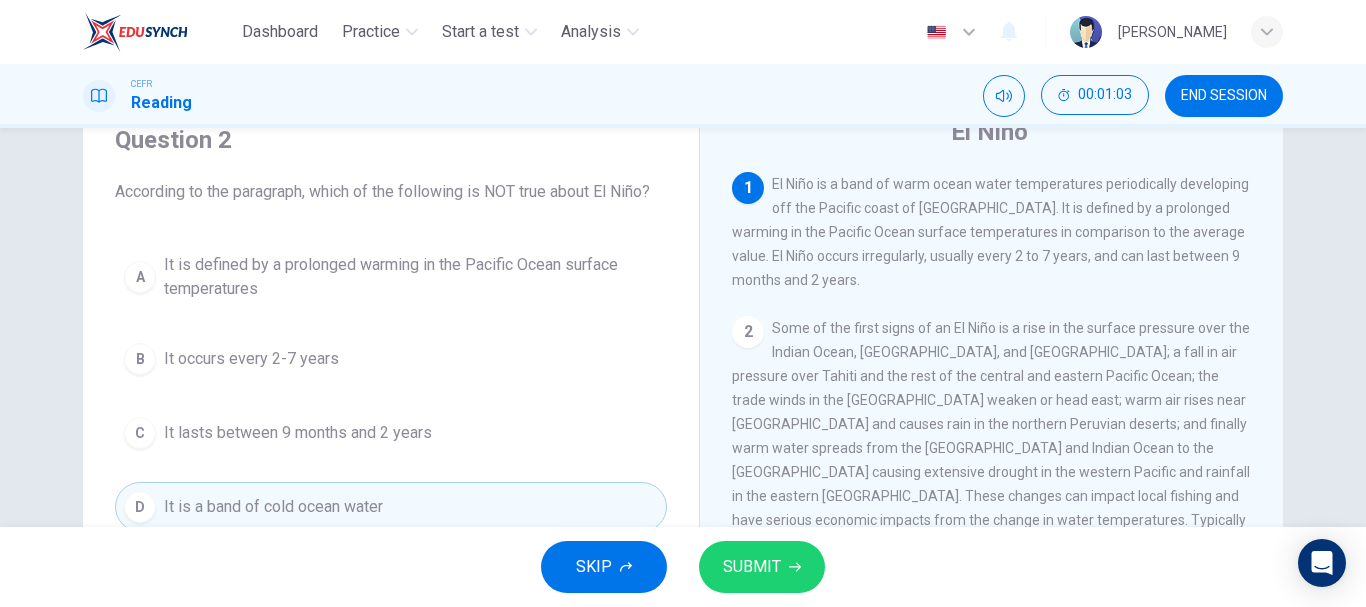 click on "SUBMIT" at bounding box center (762, 567) 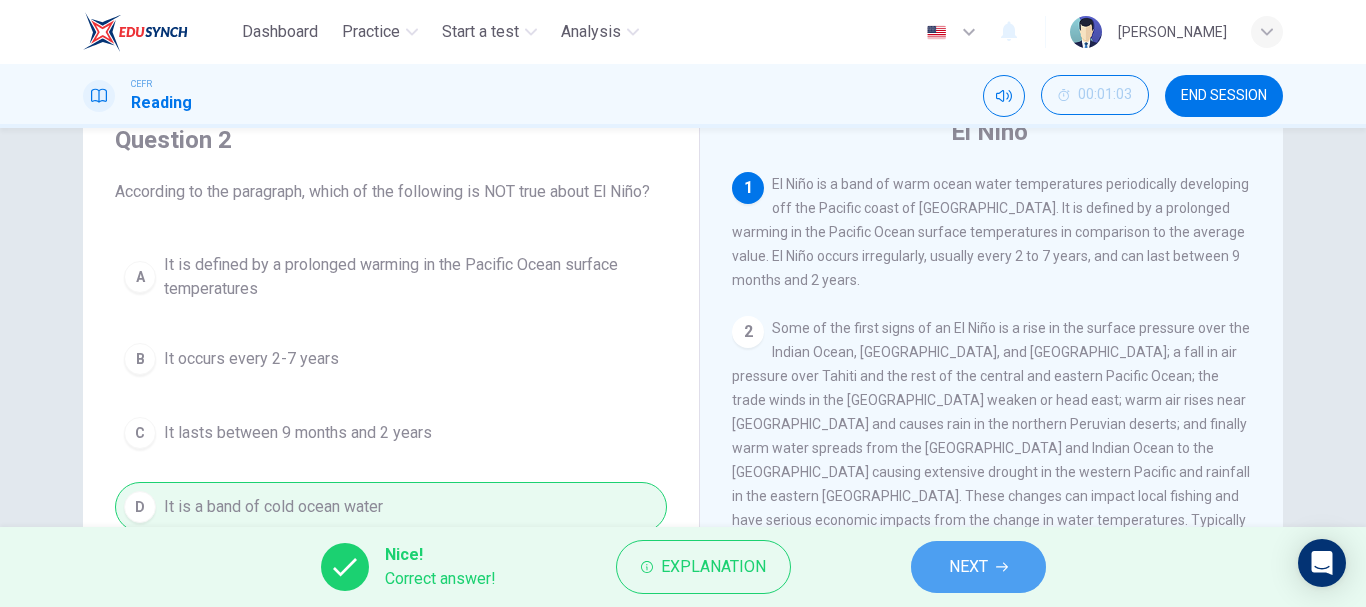 click on "NEXT" at bounding box center [968, 567] 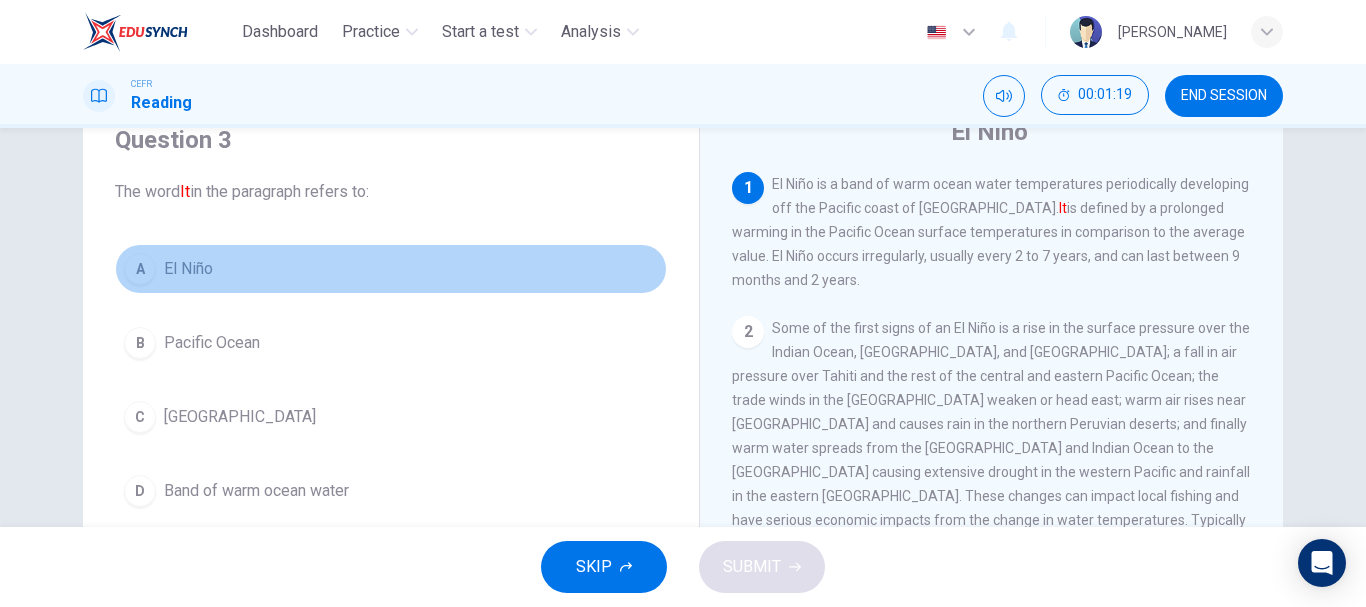 click on "El Niño" at bounding box center [188, 269] 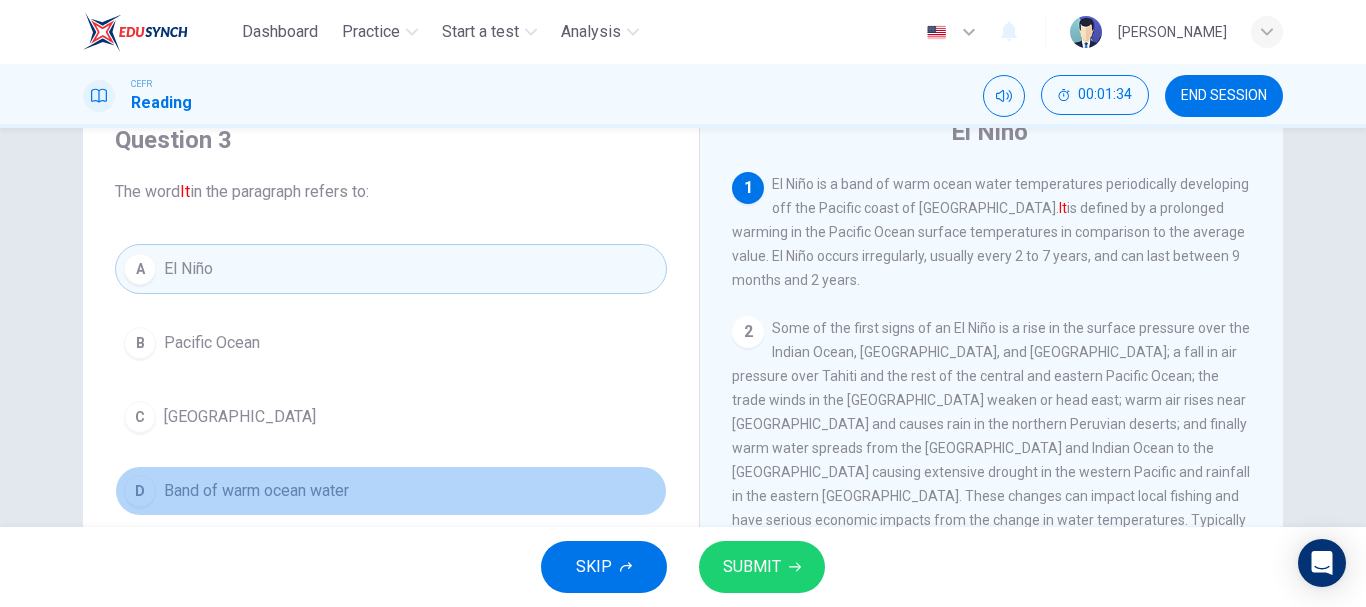 click on "Band of warm ocean water" at bounding box center [256, 491] 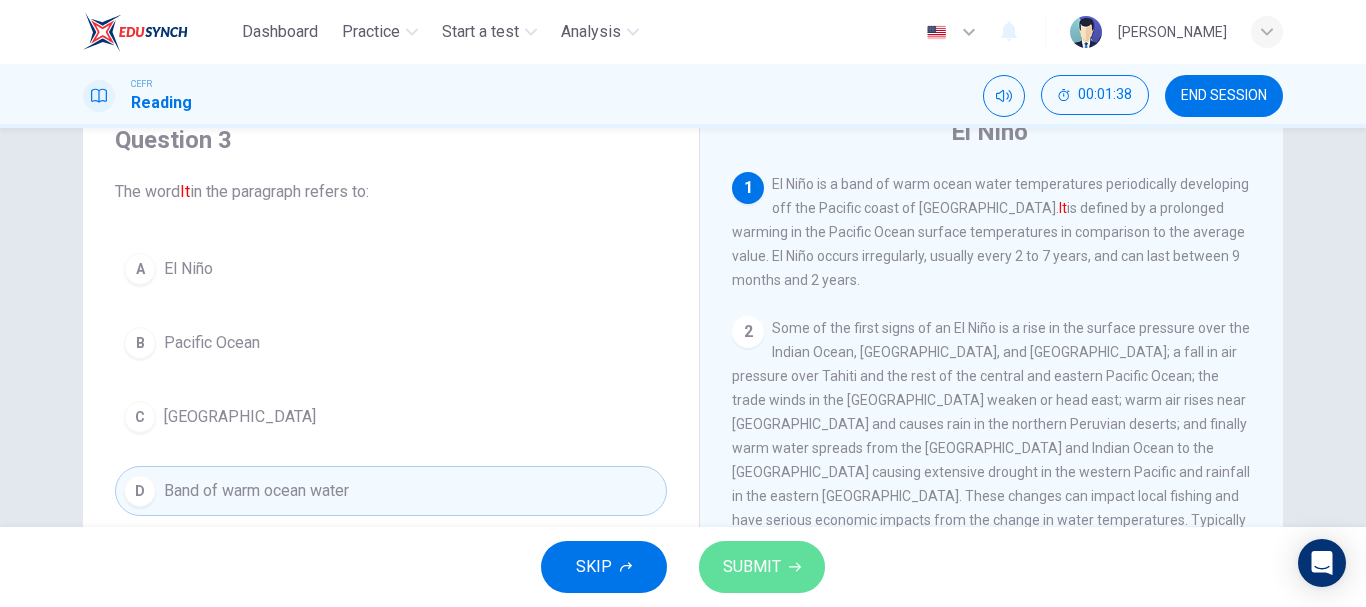 click on "SUBMIT" at bounding box center [752, 567] 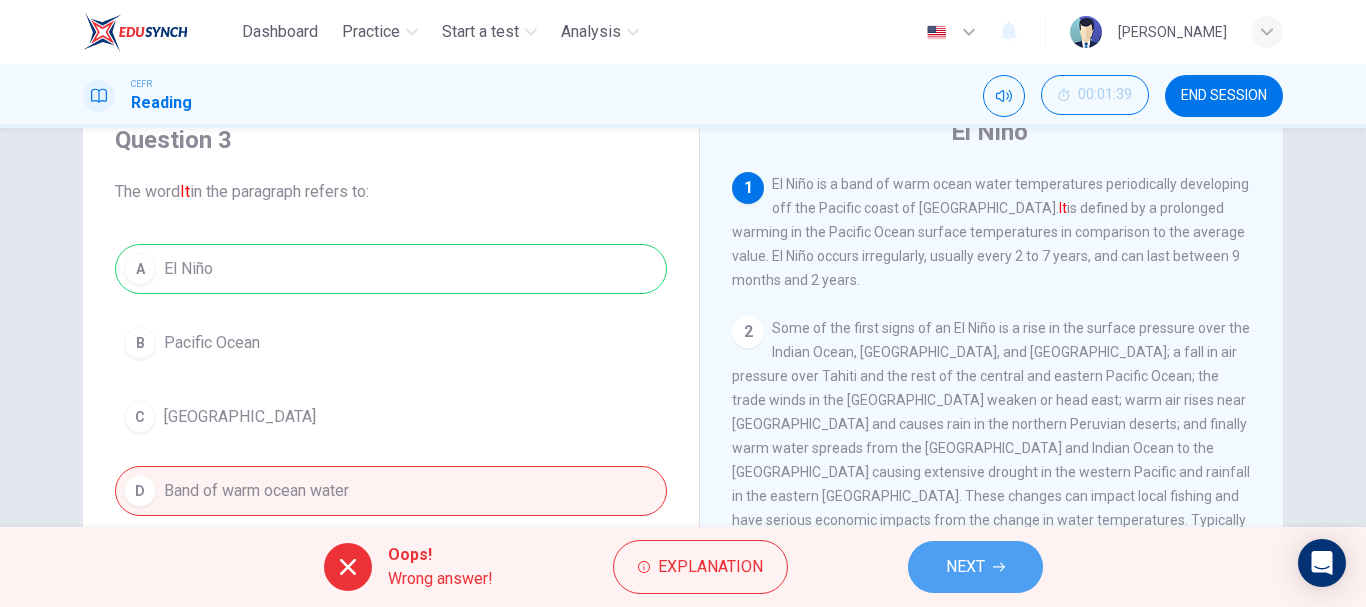 click on "NEXT" at bounding box center (975, 567) 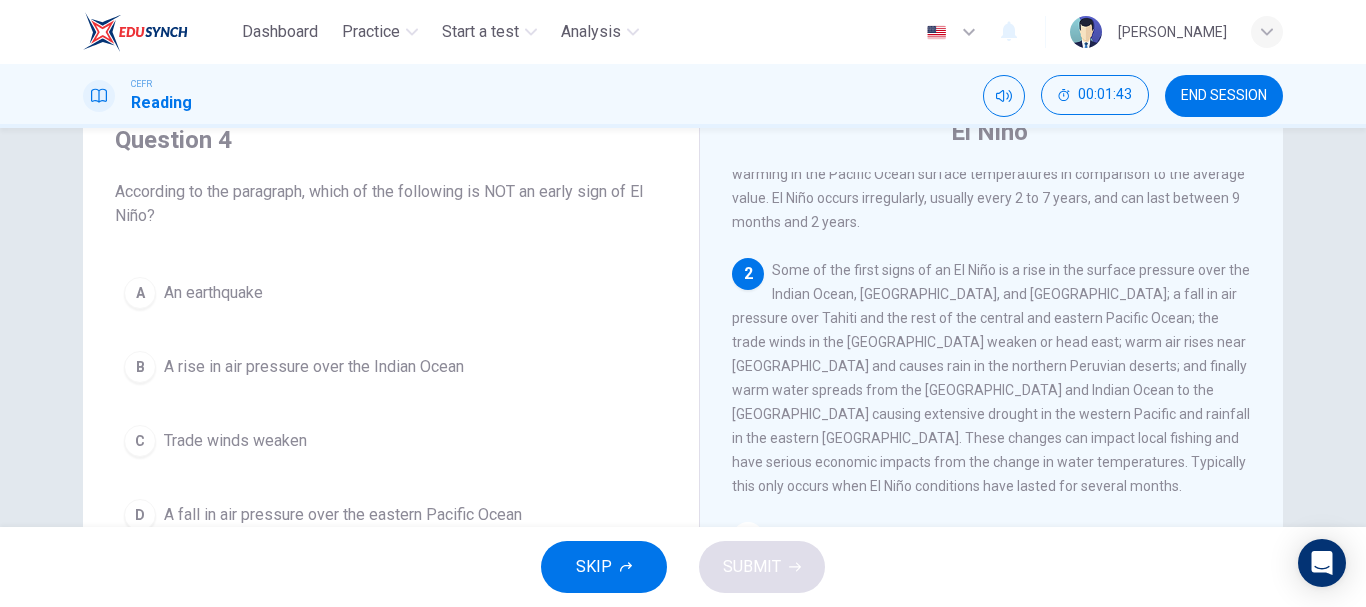 scroll, scrollTop: 59, scrollLeft: 0, axis: vertical 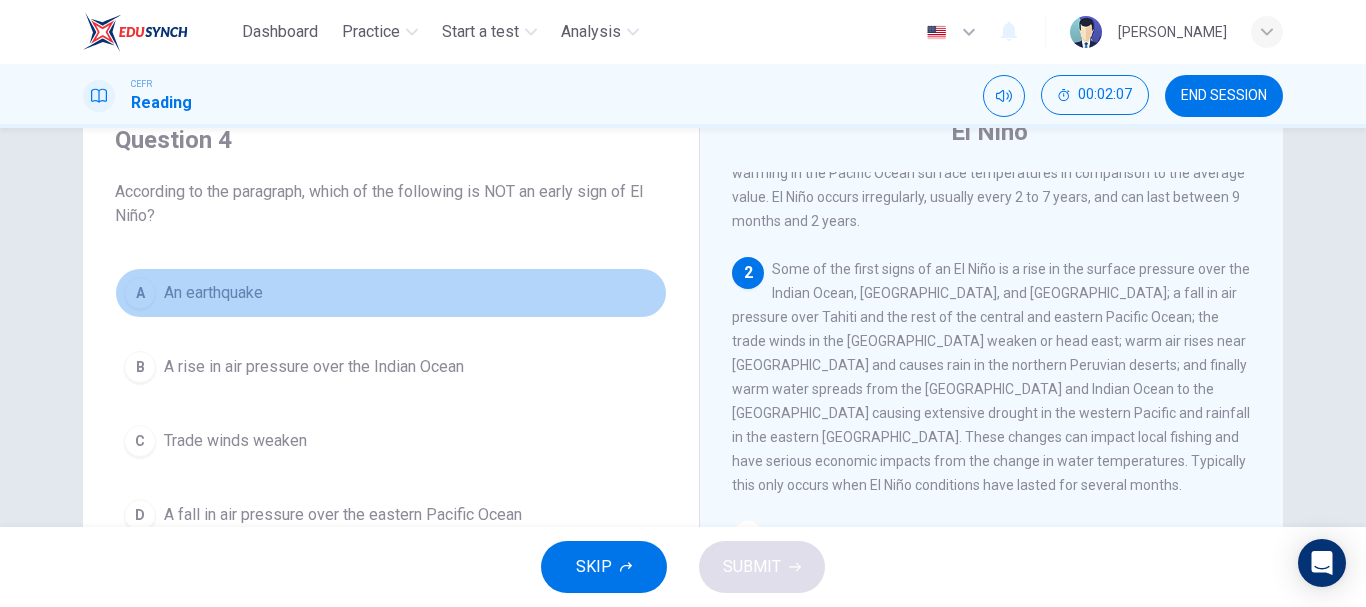 click on "A An earthquake" at bounding box center [391, 293] 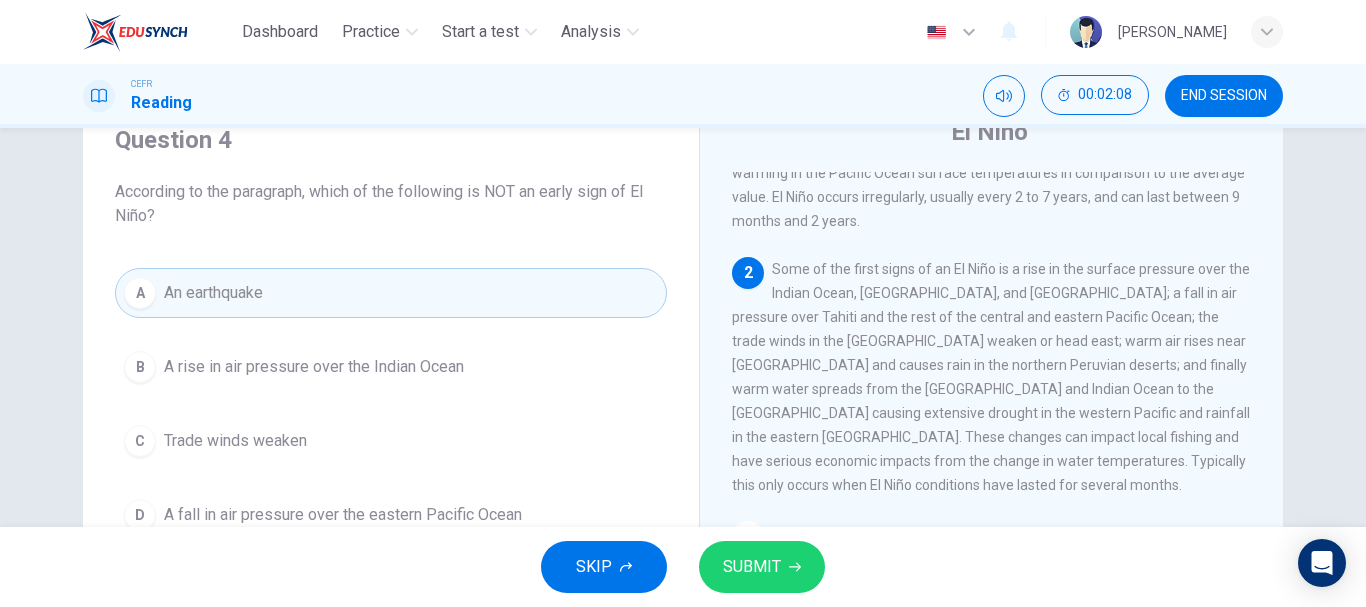 click on "SUBMIT" at bounding box center (752, 567) 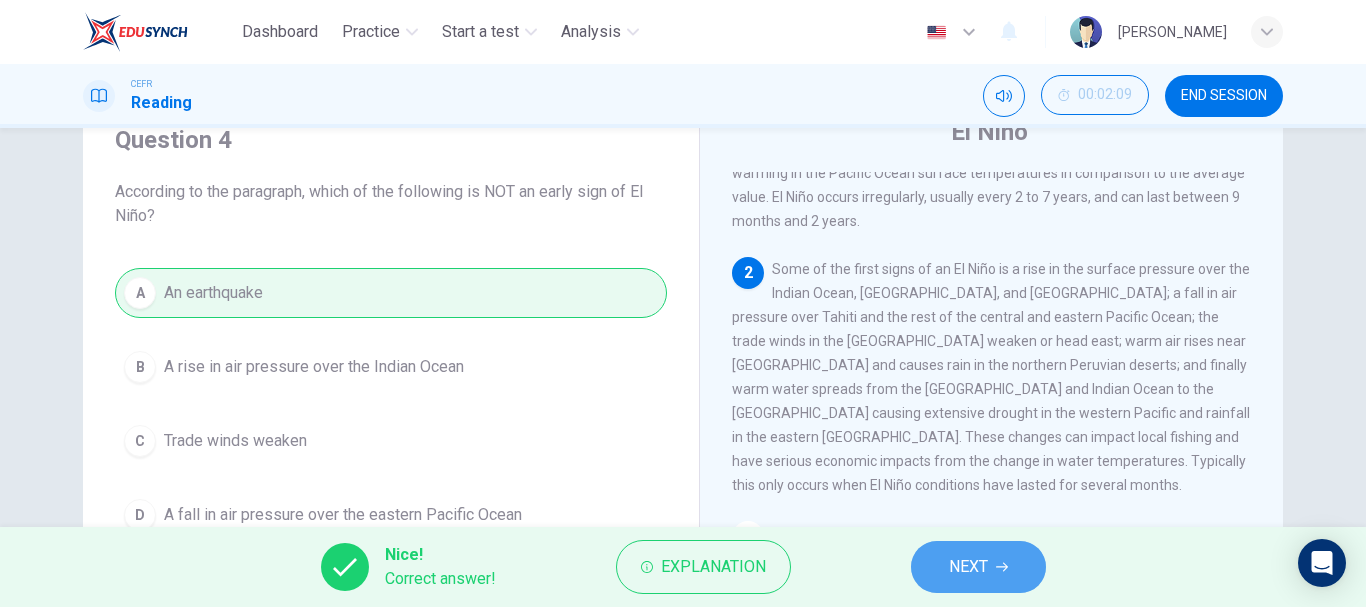 click on "NEXT" at bounding box center [968, 567] 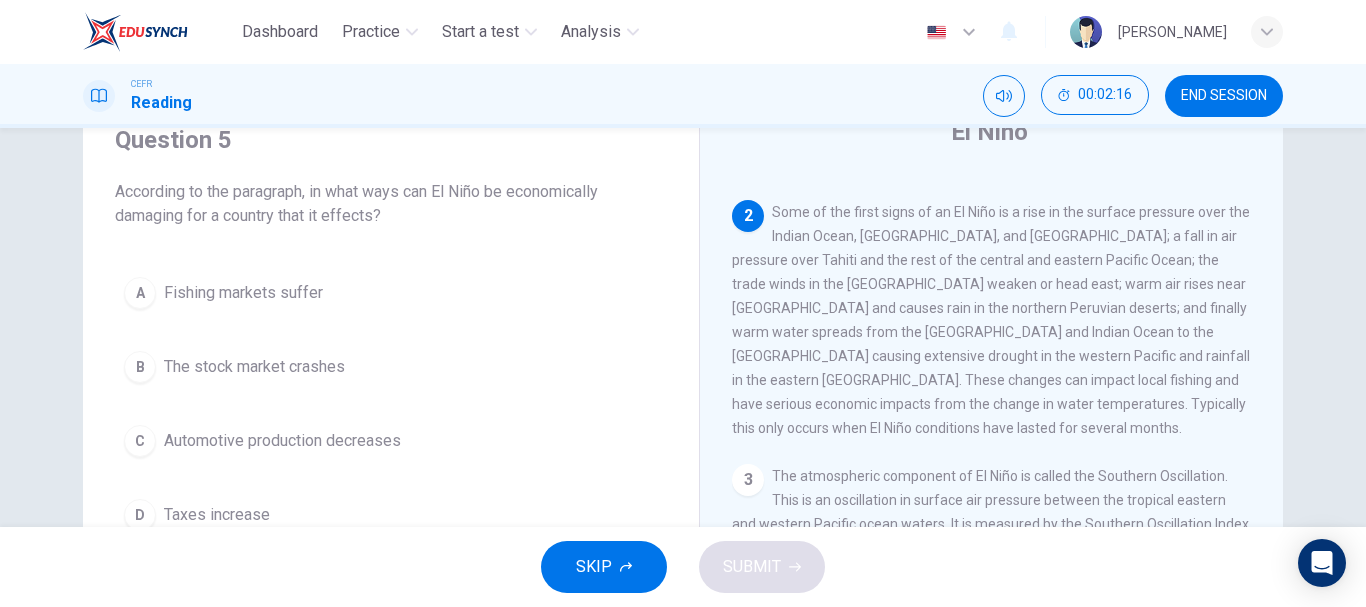 scroll, scrollTop: 118, scrollLeft: 0, axis: vertical 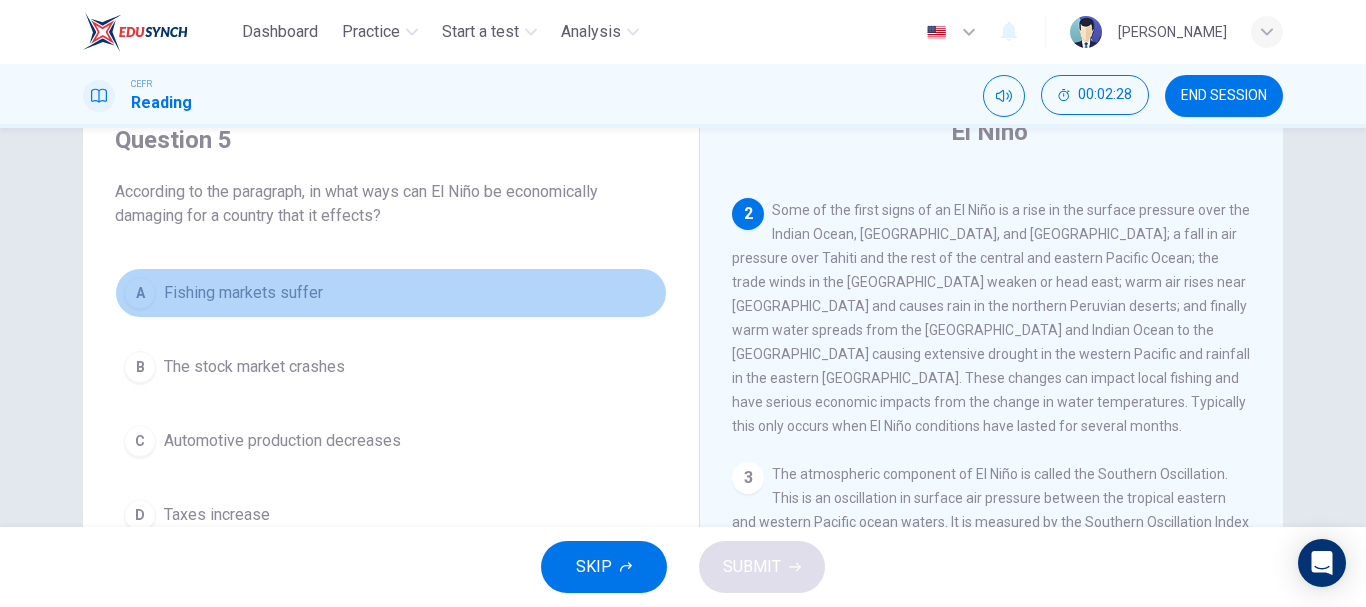 click on "A Fishing markets suffer" at bounding box center [391, 293] 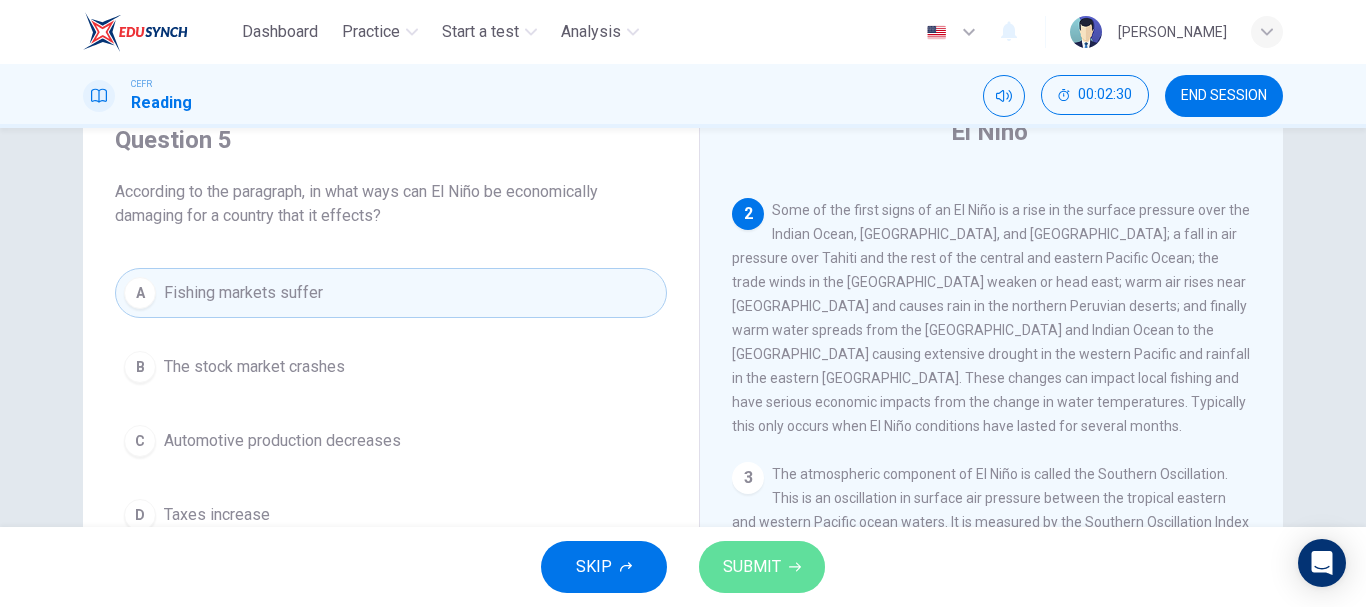 click on "SUBMIT" at bounding box center (762, 567) 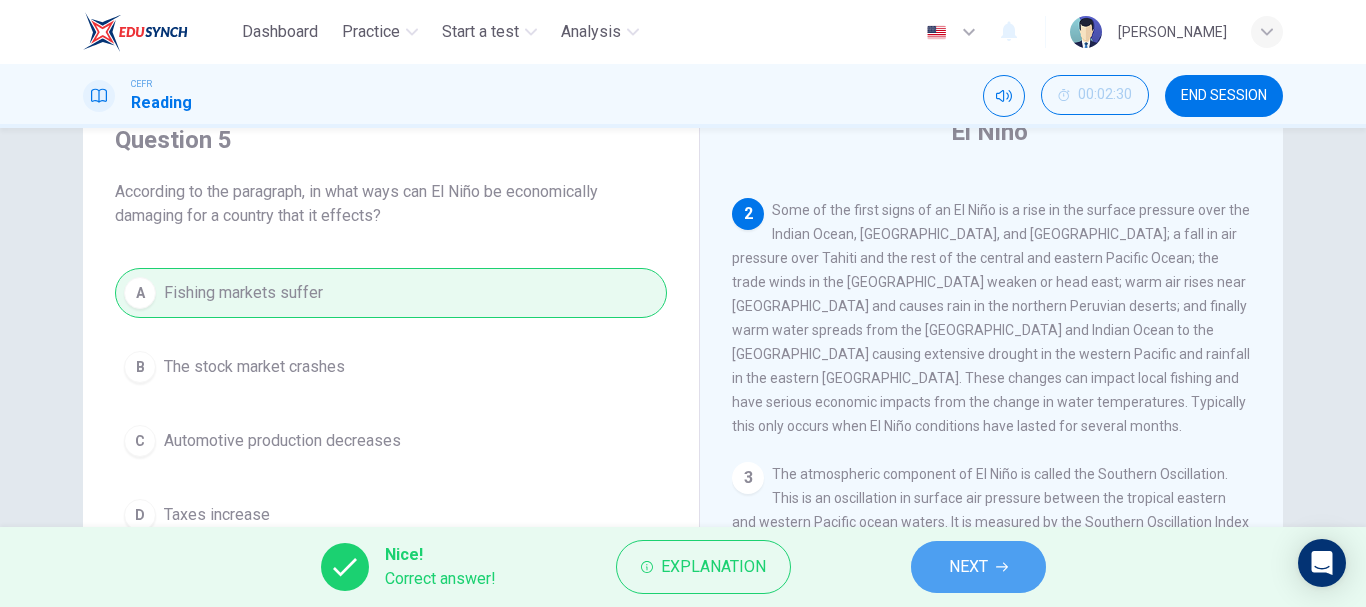 click on "NEXT" at bounding box center (968, 567) 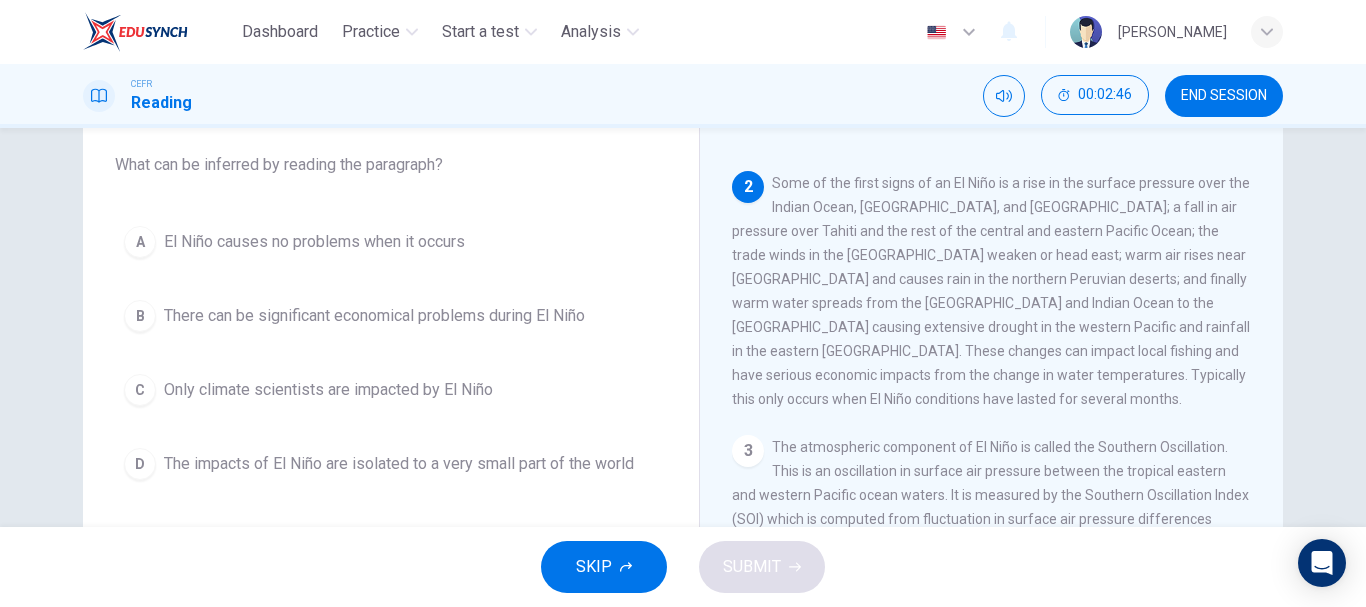 scroll, scrollTop: 112, scrollLeft: 0, axis: vertical 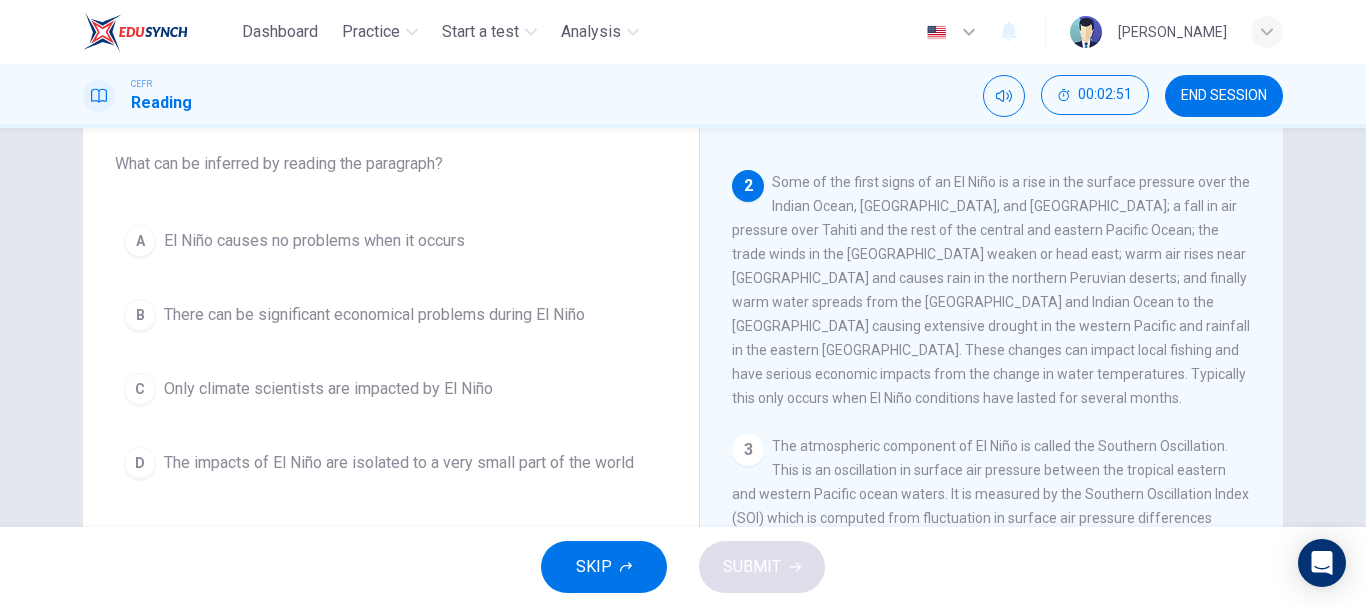 click on "A El Niño causes no problems when it occurs B There can be significant economical problems during El Niño C Only climate scientists are impacted by El Niño D The impacts of El Niño are isolated to a very small part of the world" at bounding box center (391, 352) 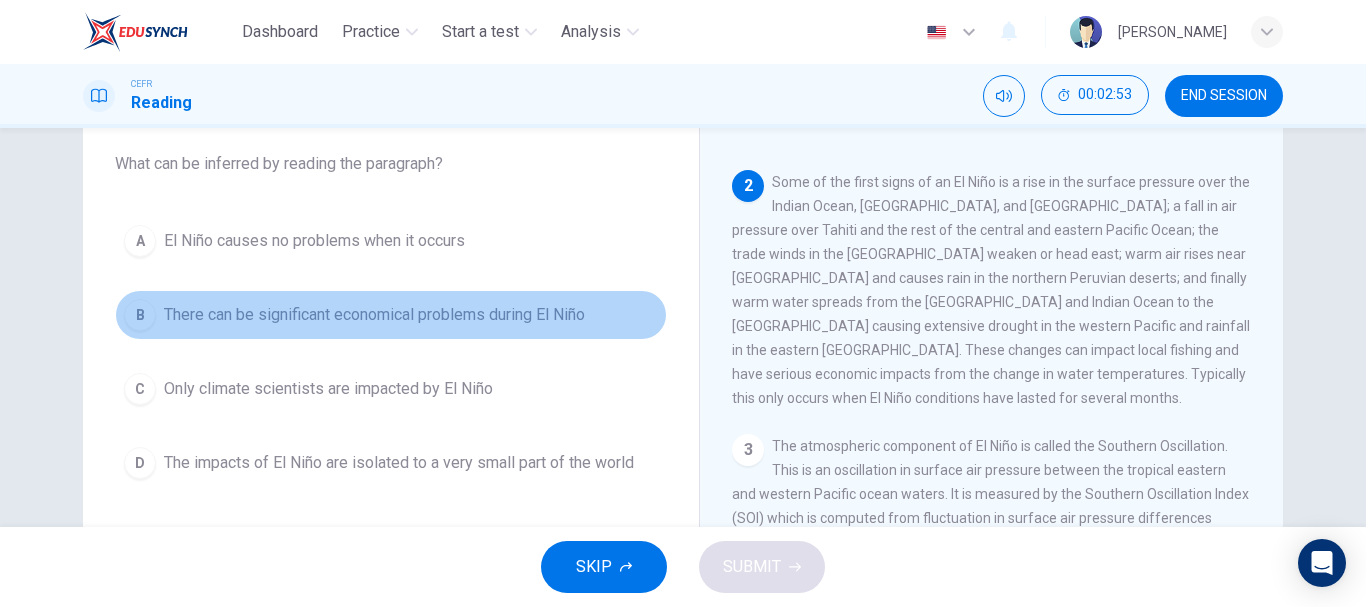 click on "B There can be significant economical problems during El Niño" at bounding box center [391, 315] 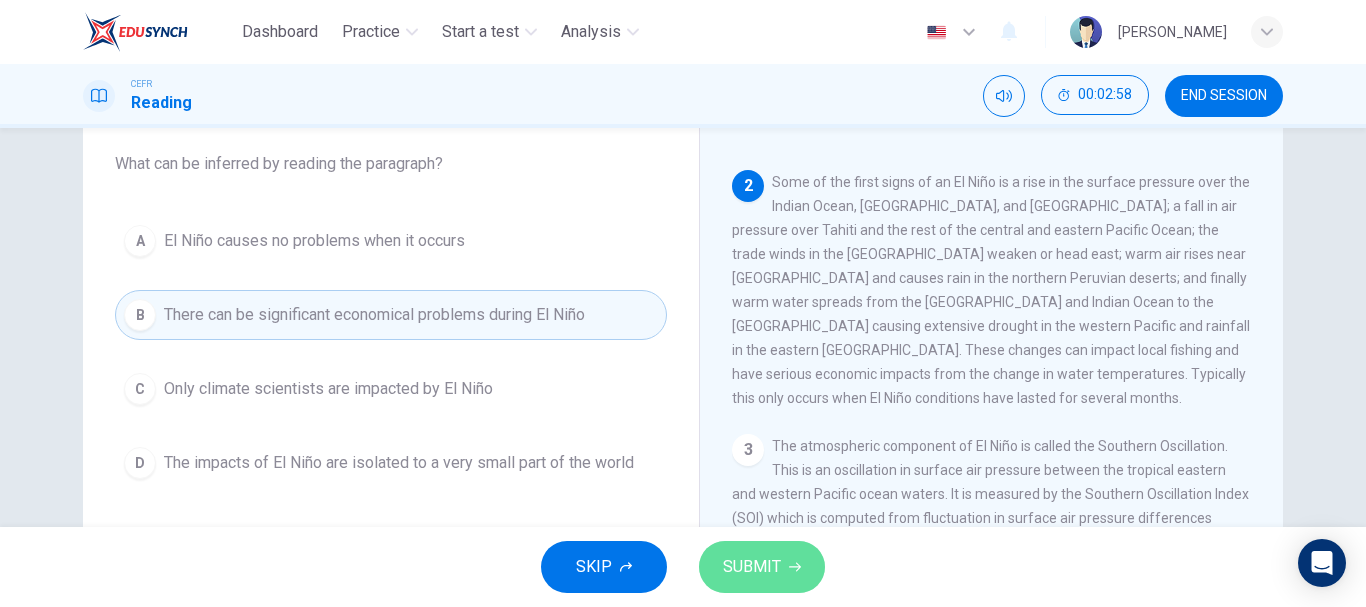click on "SUBMIT" at bounding box center (762, 567) 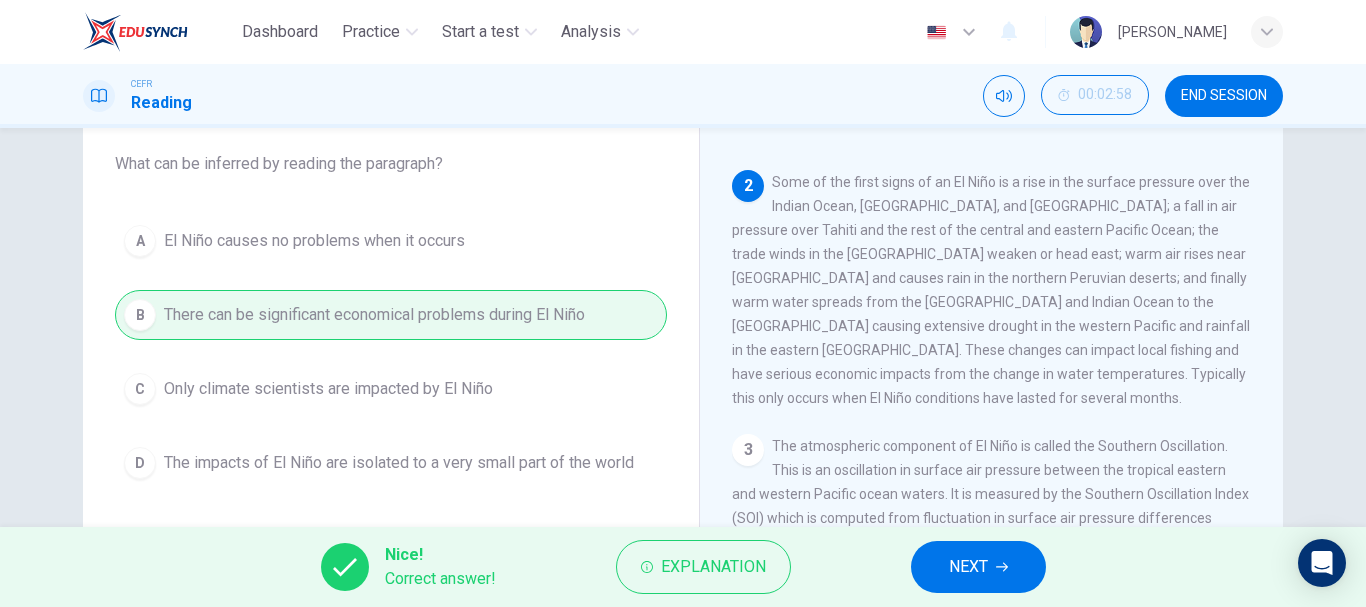 click on "NEXT" at bounding box center (978, 567) 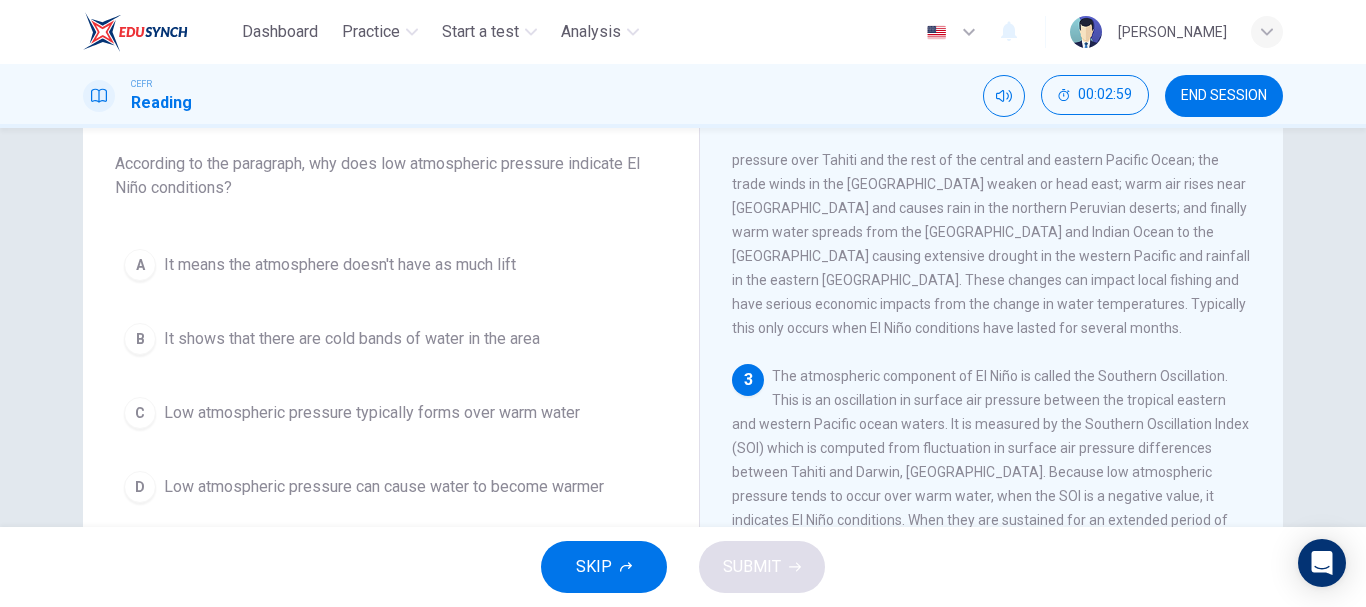 scroll, scrollTop: 239, scrollLeft: 0, axis: vertical 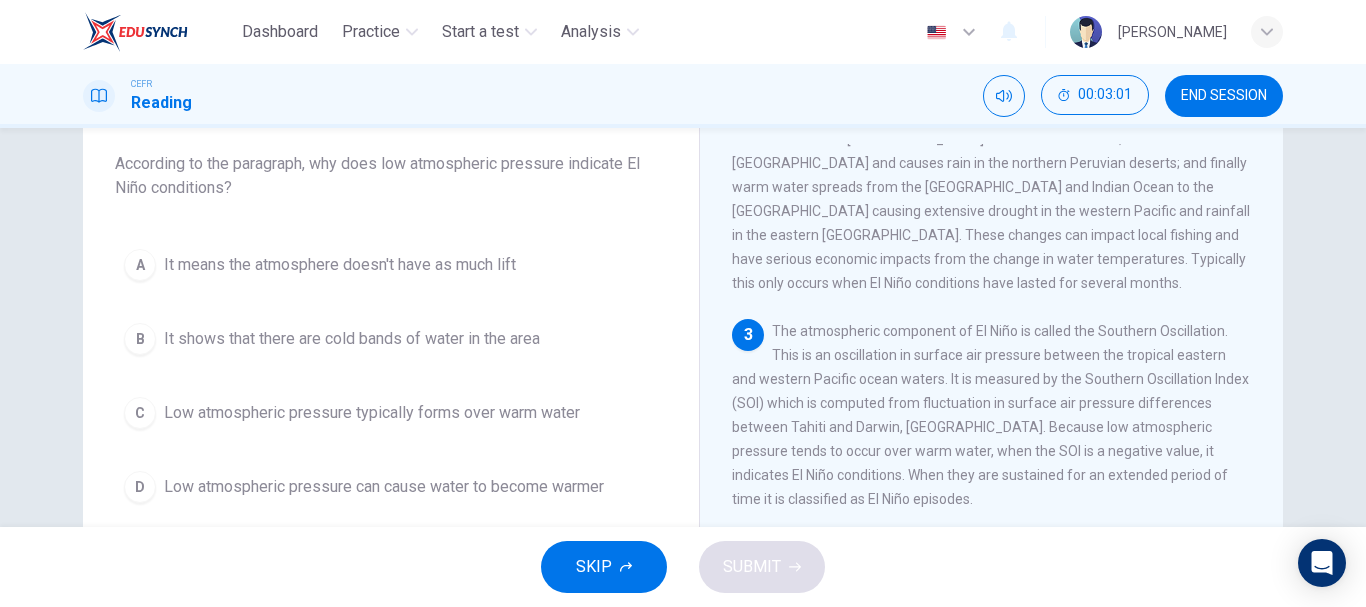 click on "The atmospheric component of El Niño is called the Southern Oscillation. This is an oscillation in surface air pressure between the tropical eastern and western Pacific ocean waters. It is measured by the Southern Oscillation Index (SOI) which is computed from fluctuation in surface air pressure differences between Tahiti and Darwin, [GEOGRAPHIC_DATA]. Because low atmospheric pressure tends to occur over warm water, when the SOI is a negative value, it indicates El Niño conditions. When they are sustained for an extended period of time it is classified as El Niño episodes." at bounding box center (990, 415) 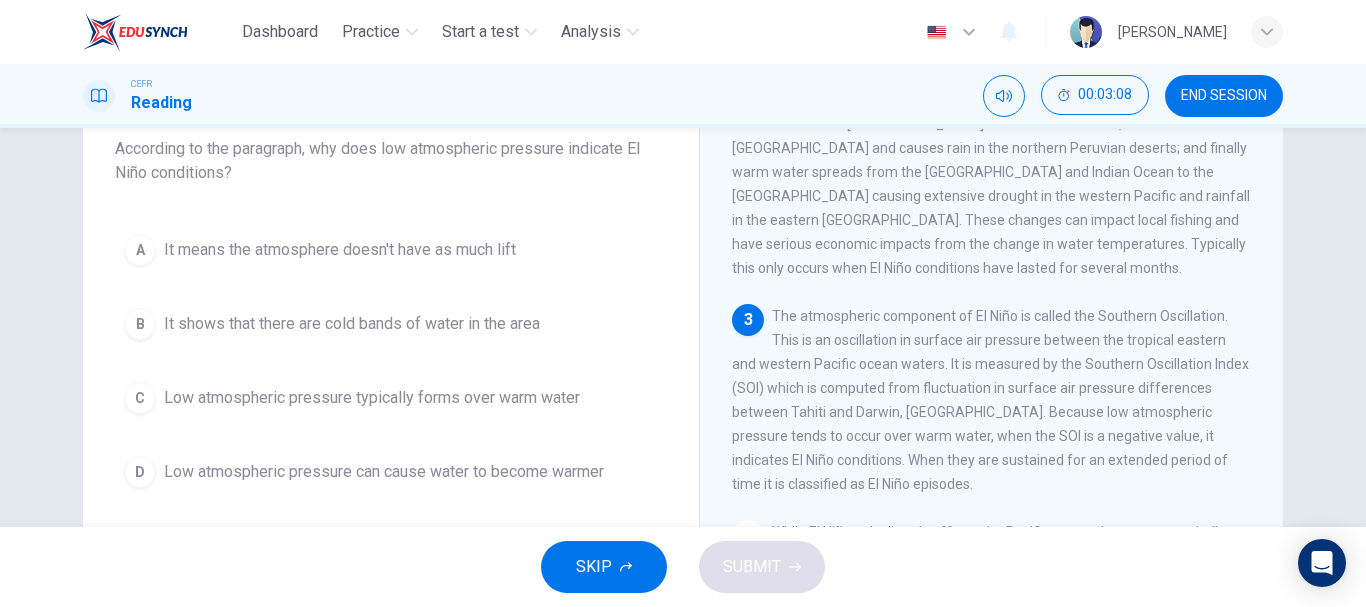 scroll, scrollTop: 126, scrollLeft: 0, axis: vertical 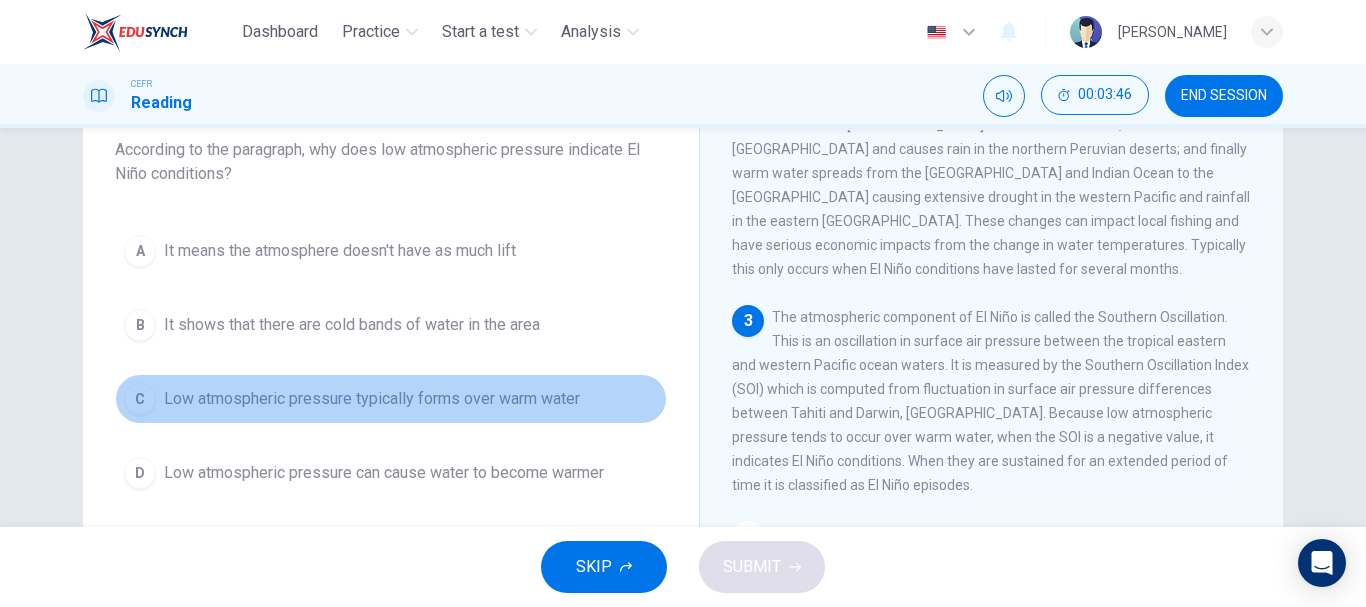 click on "Low atmospheric pressure typically forms over warm water" at bounding box center (372, 399) 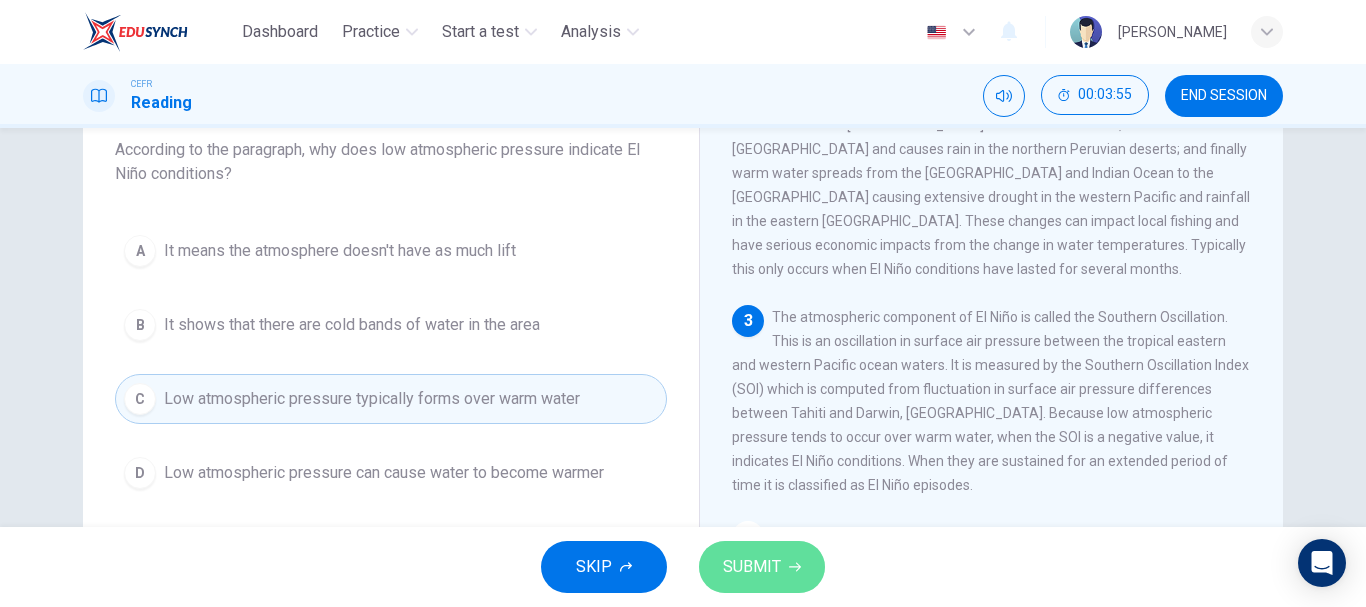 click on "SUBMIT" at bounding box center [762, 567] 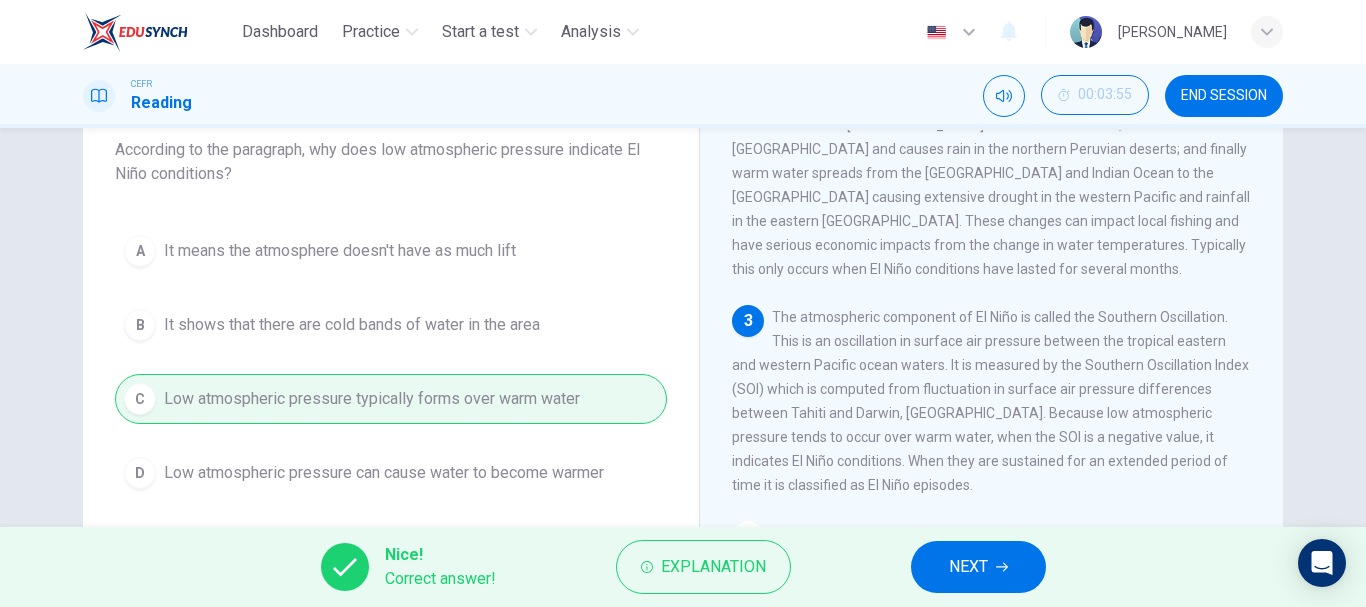 click on "NEXT" at bounding box center (978, 567) 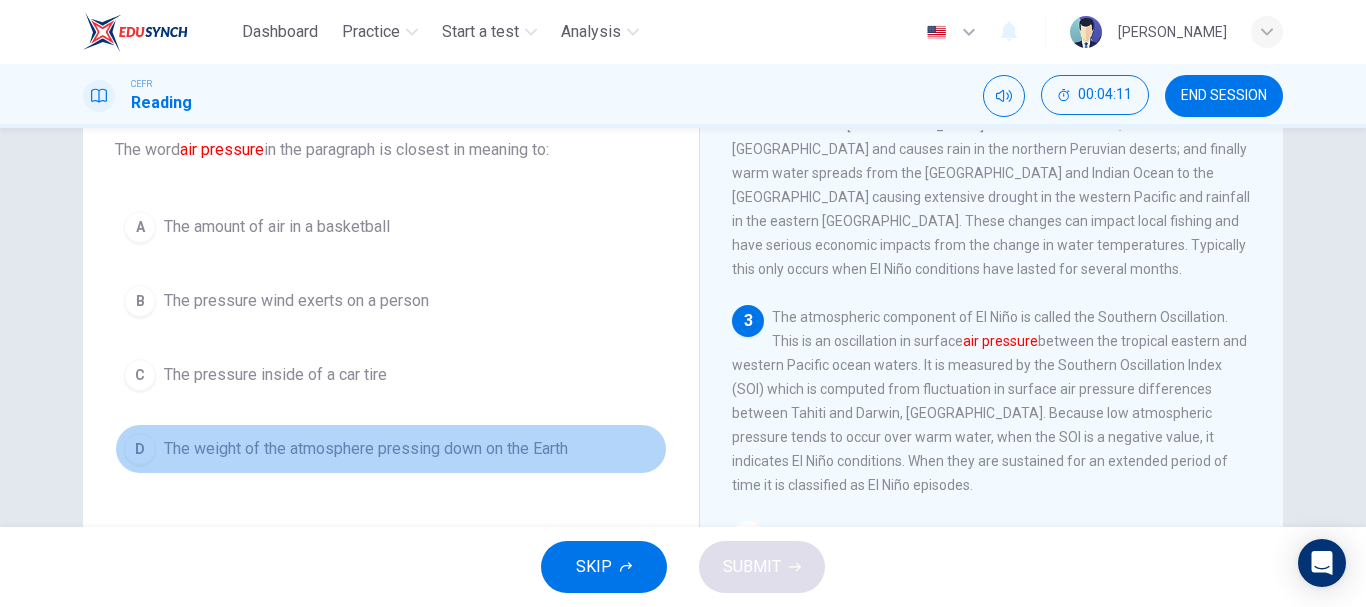 click on "The weight of the atmosphere pressing down on the Earth" at bounding box center (366, 449) 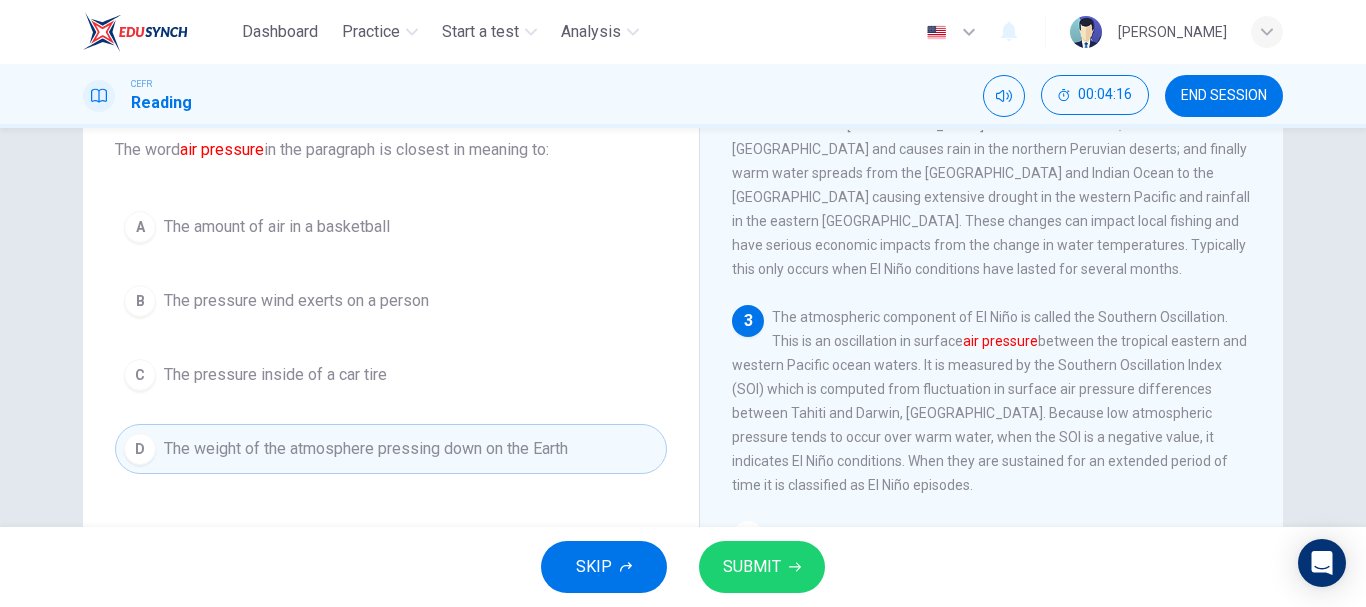 click on "SUBMIT" at bounding box center [762, 567] 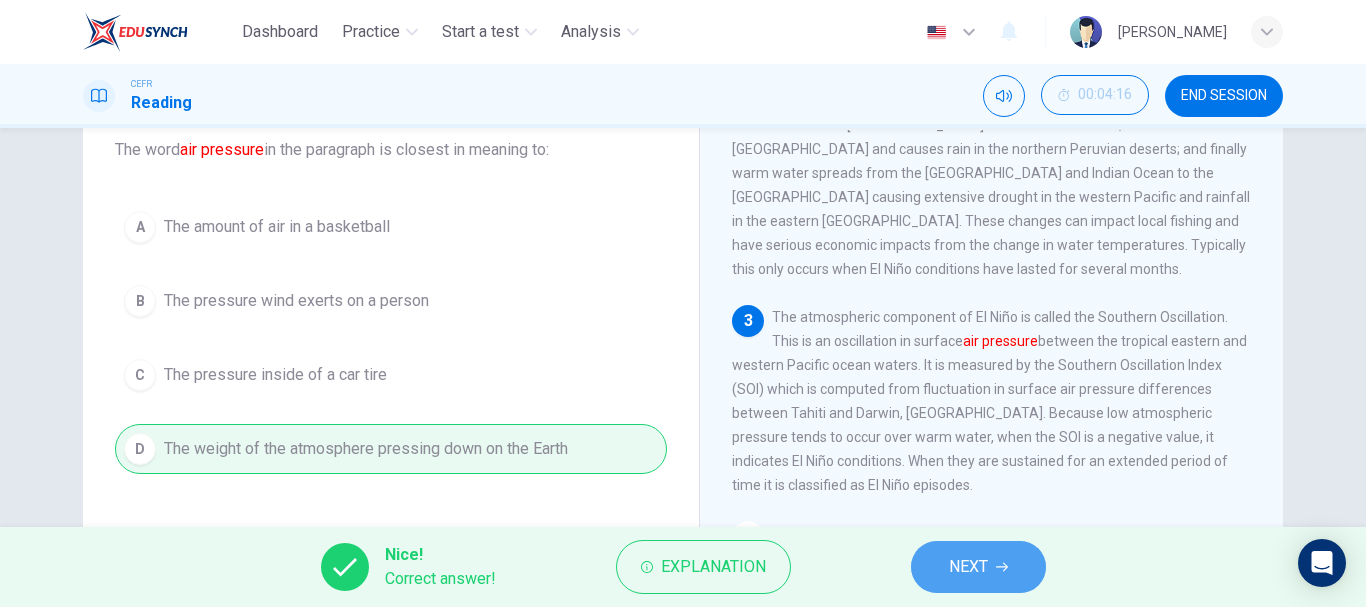 click on "NEXT" at bounding box center (968, 567) 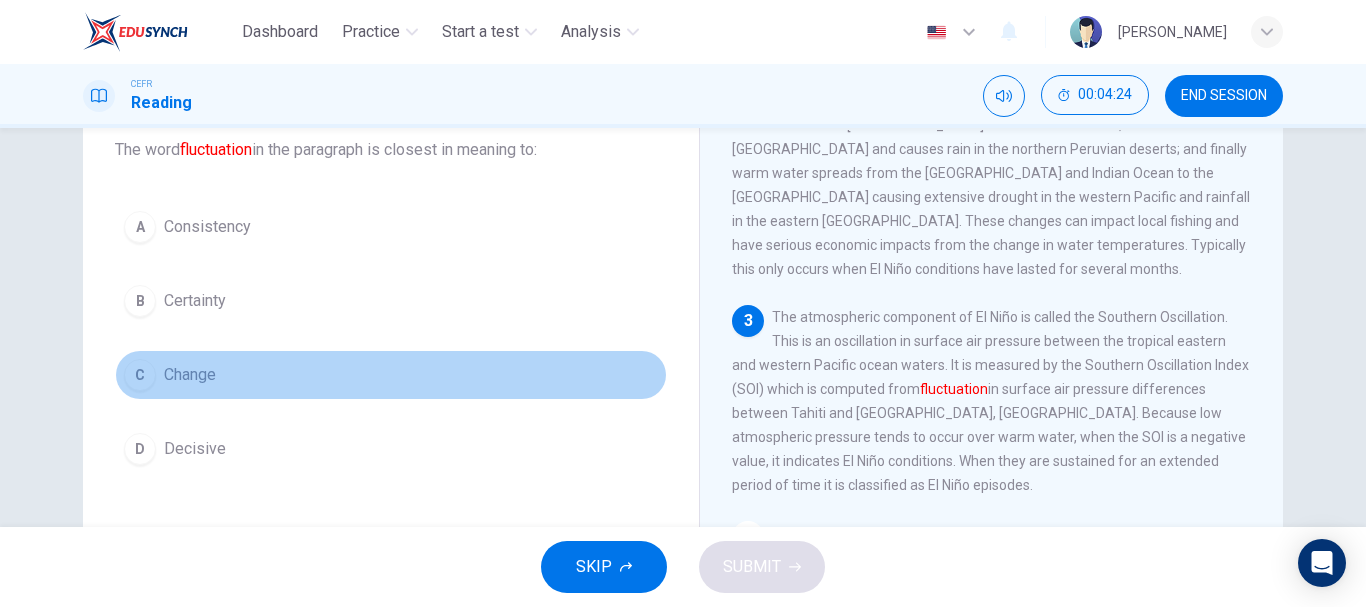 click on "C Change" at bounding box center [391, 375] 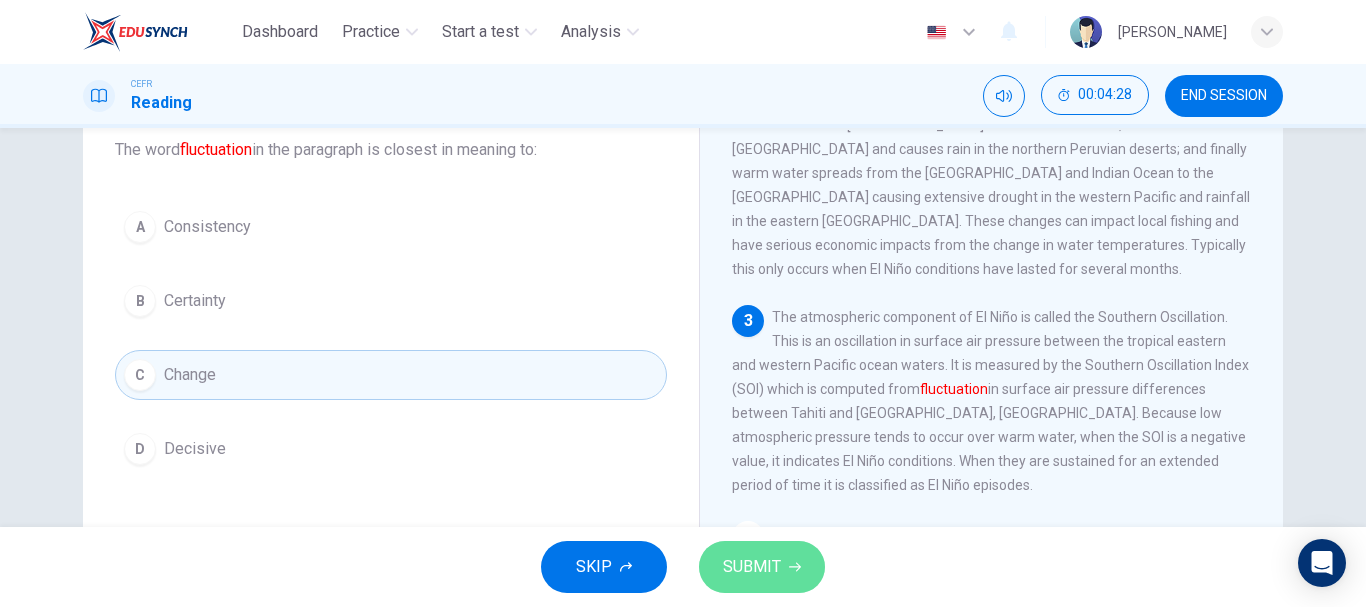 click on "SUBMIT" at bounding box center [752, 567] 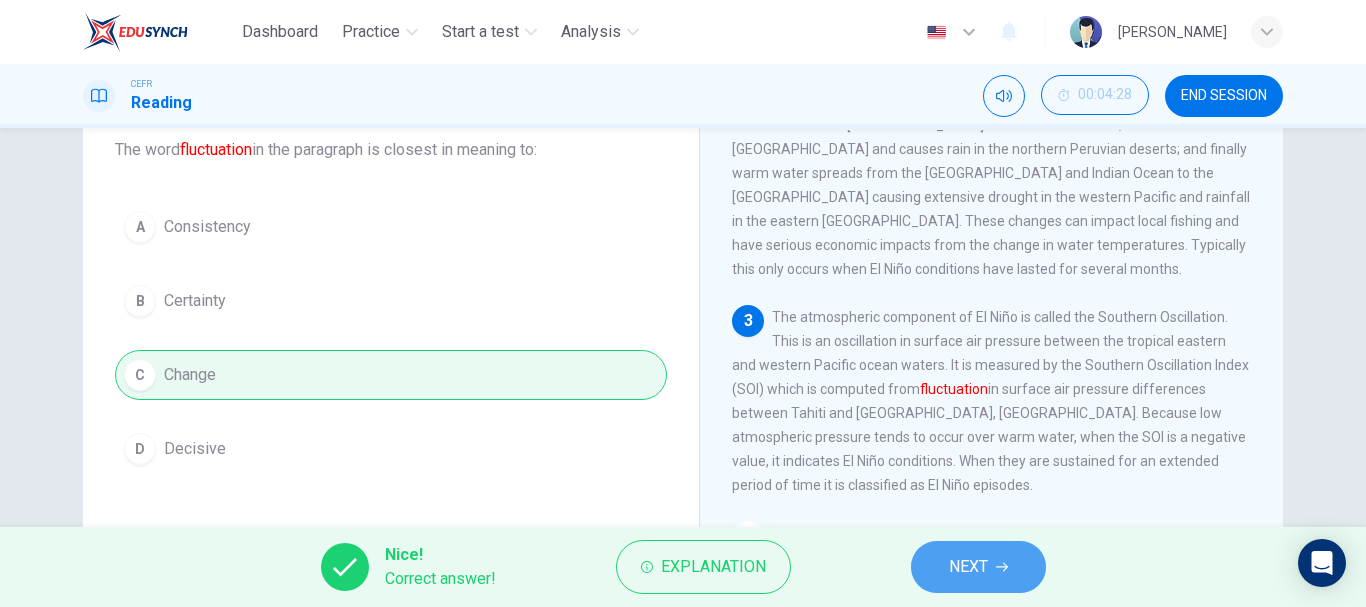 click on "NEXT" at bounding box center [968, 567] 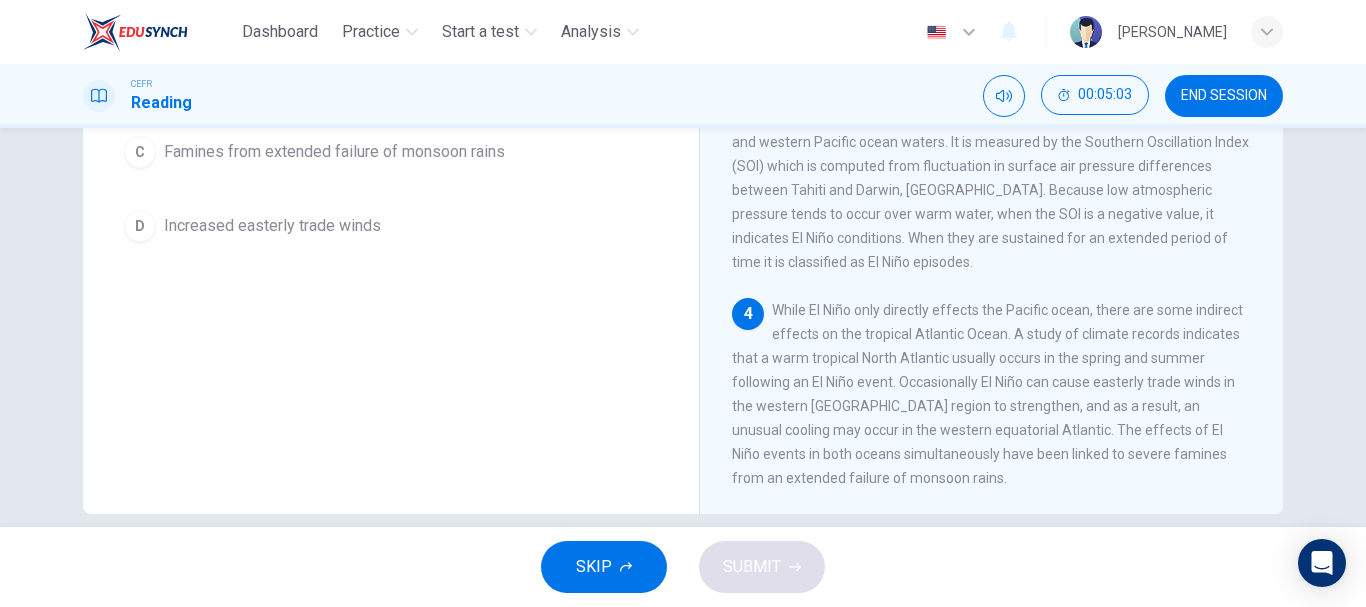 scroll, scrollTop: 351, scrollLeft: 0, axis: vertical 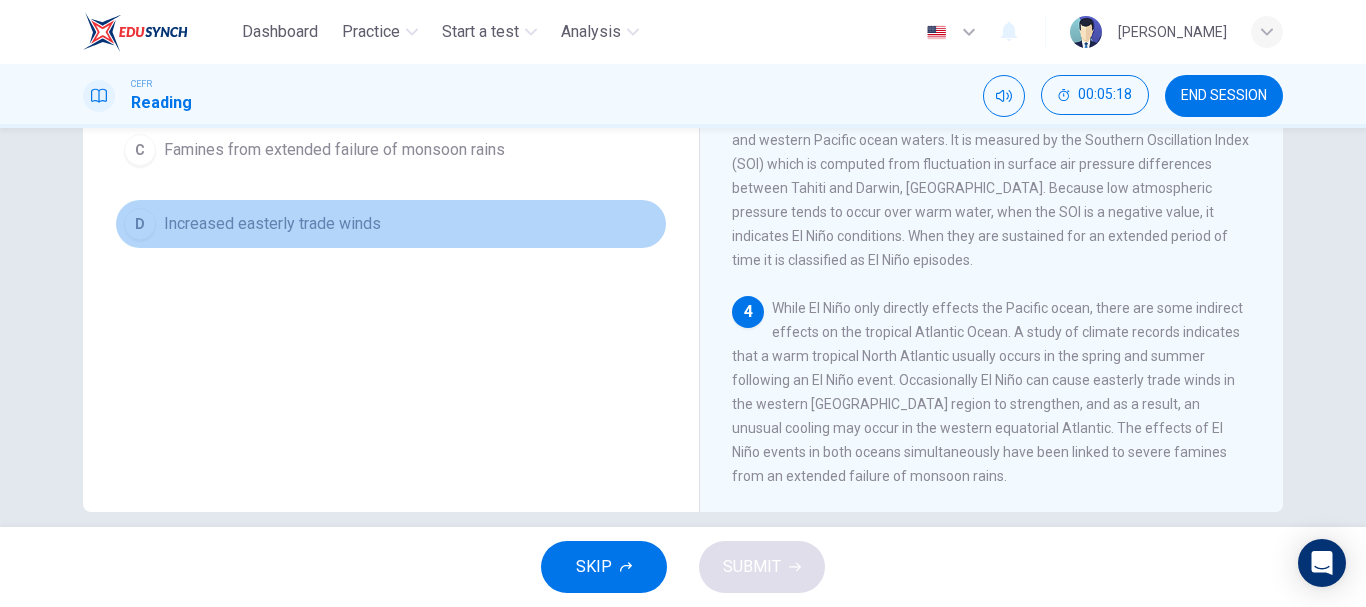 click on "D Increased easterly trade winds" at bounding box center [391, 224] 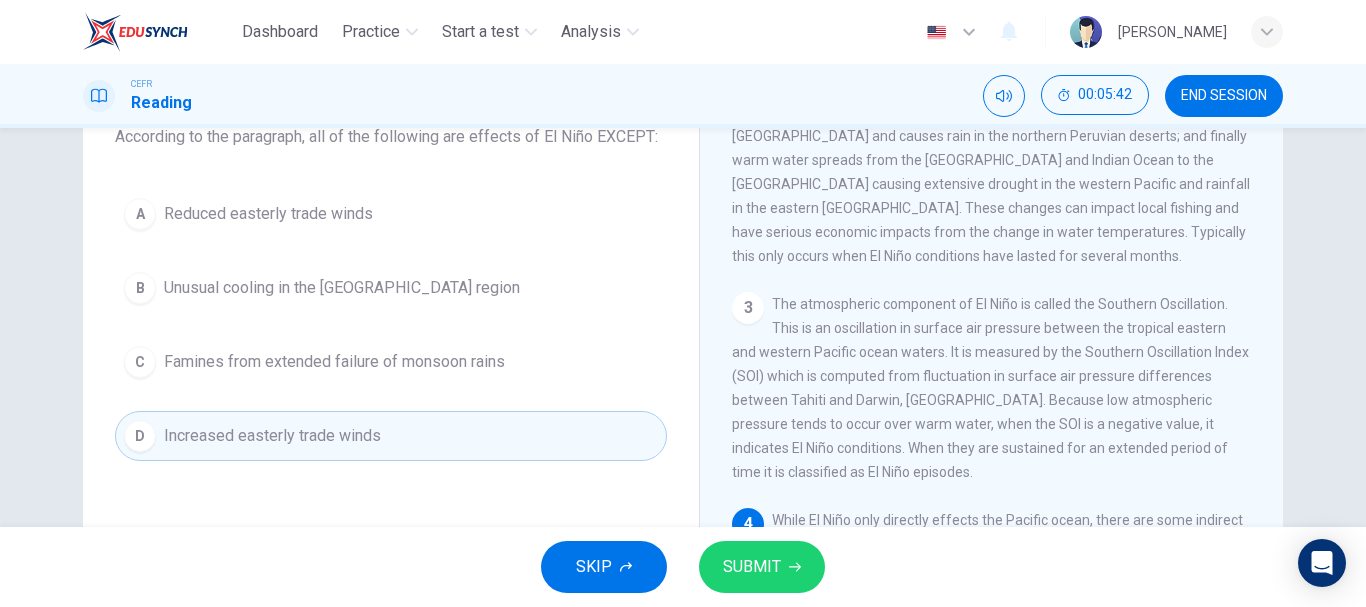 scroll, scrollTop: 135, scrollLeft: 0, axis: vertical 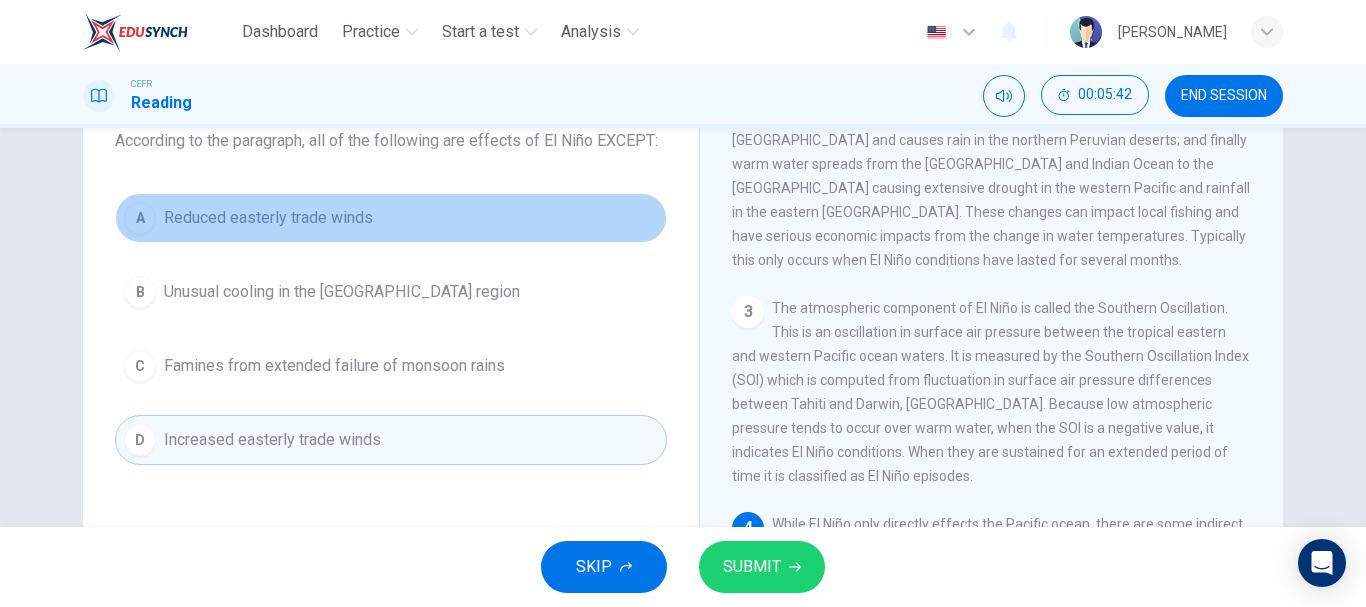 click on "A Reduced easterly trade winds" at bounding box center [391, 218] 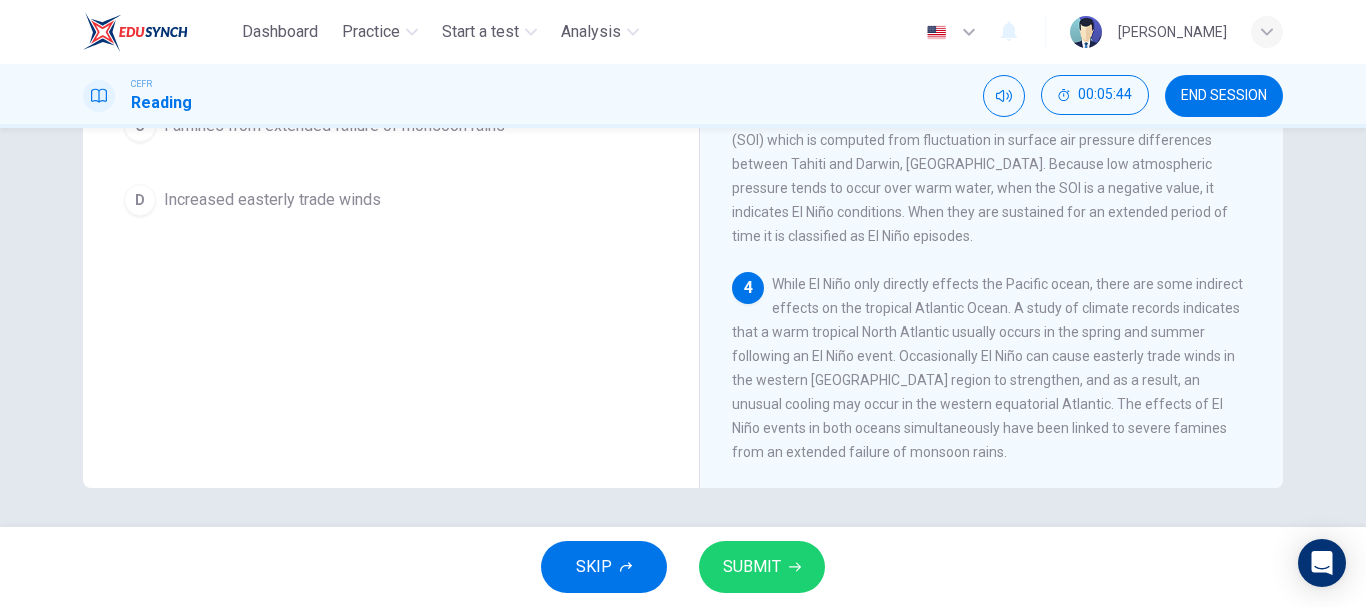 scroll, scrollTop: 376, scrollLeft: 0, axis: vertical 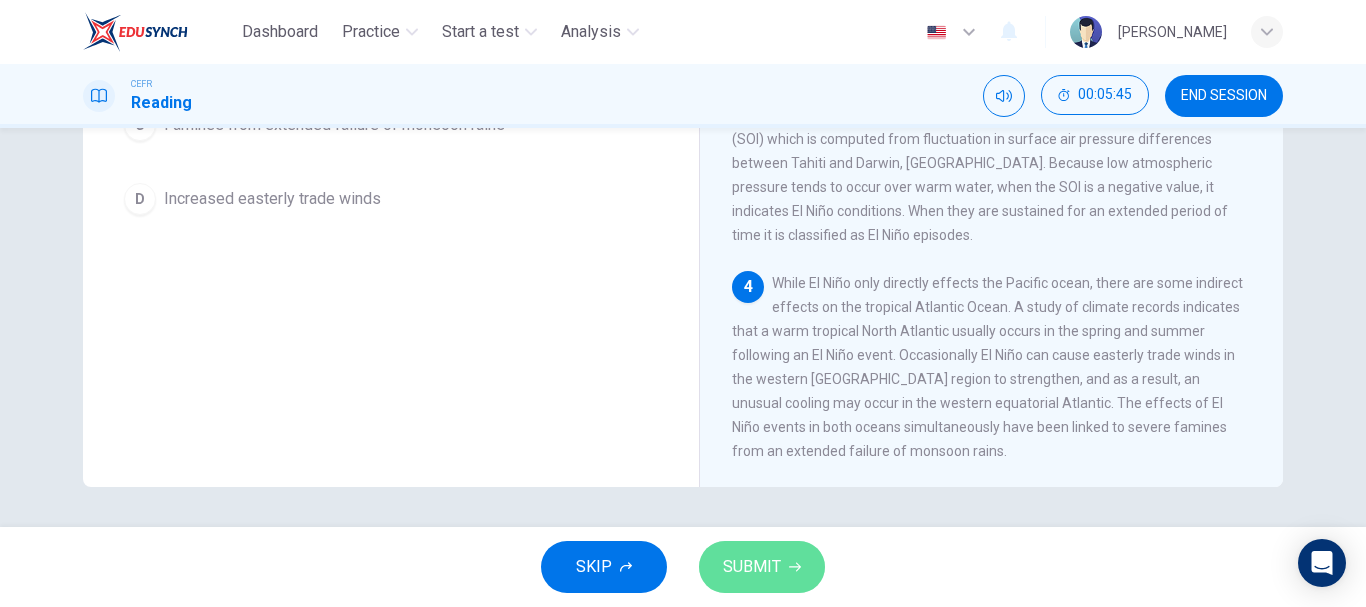 click on "SUBMIT" at bounding box center [752, 567] 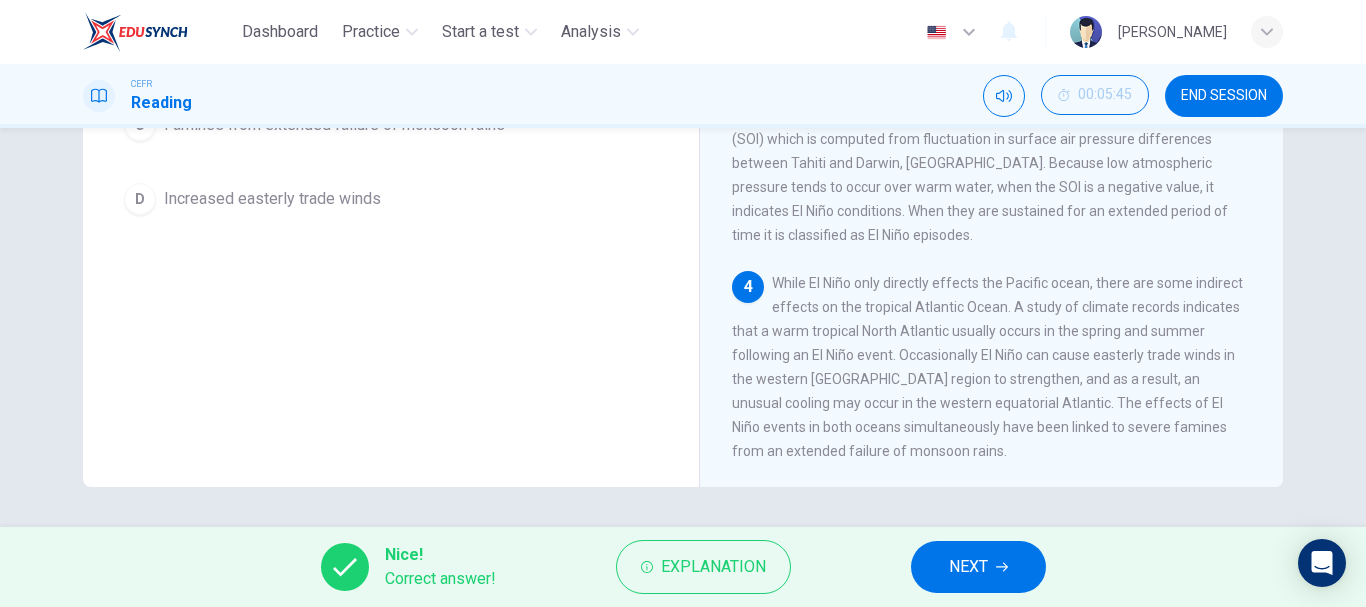 click on "NEXT" at bounding box center [968, 567] 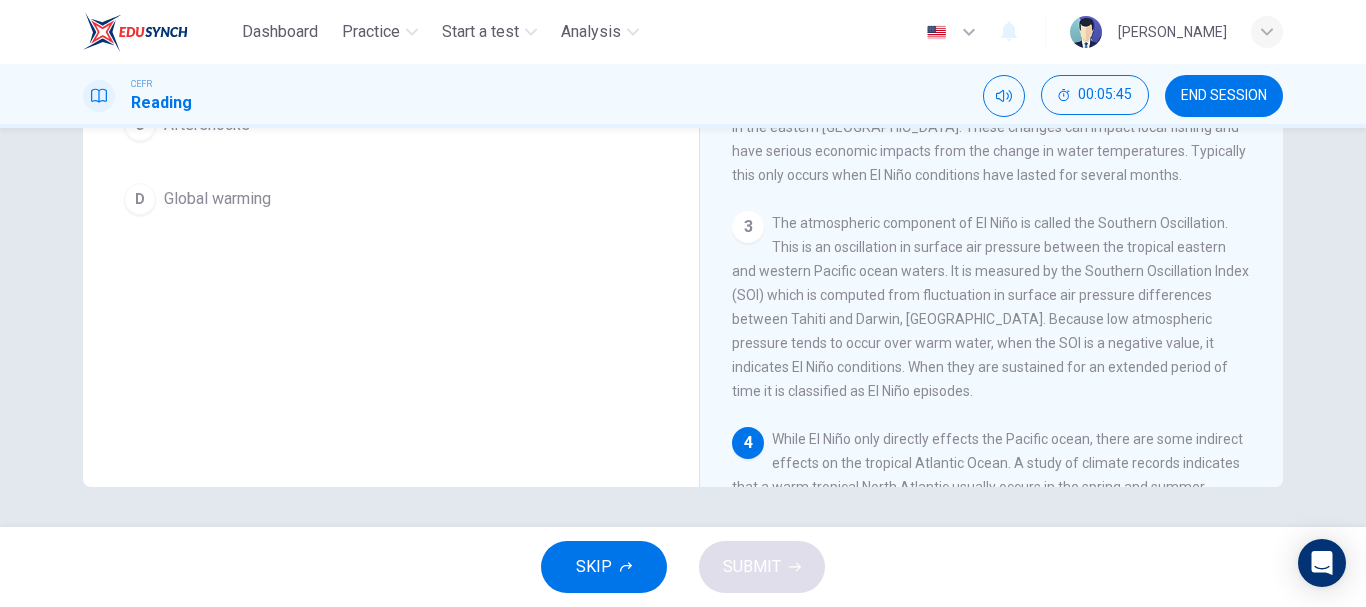 scroll, scrollTop: 0, scrollLeft: 0, axis: both 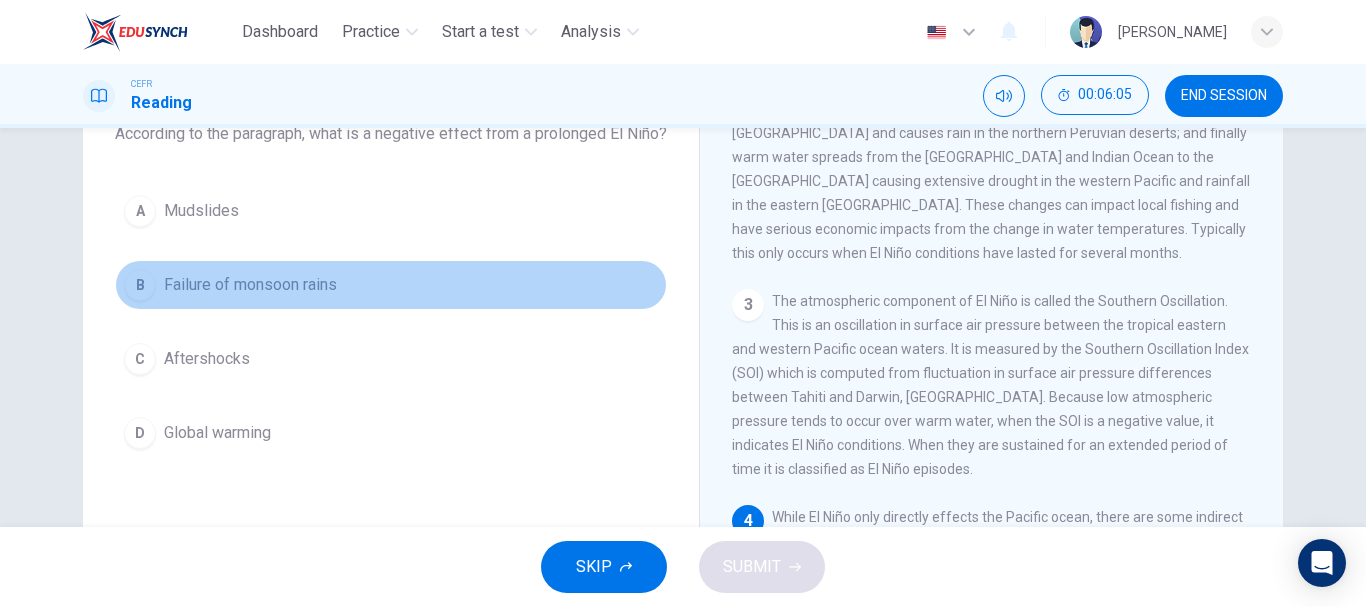 click on "B Failure of monsoon rains" at bounding box center (391, 285) 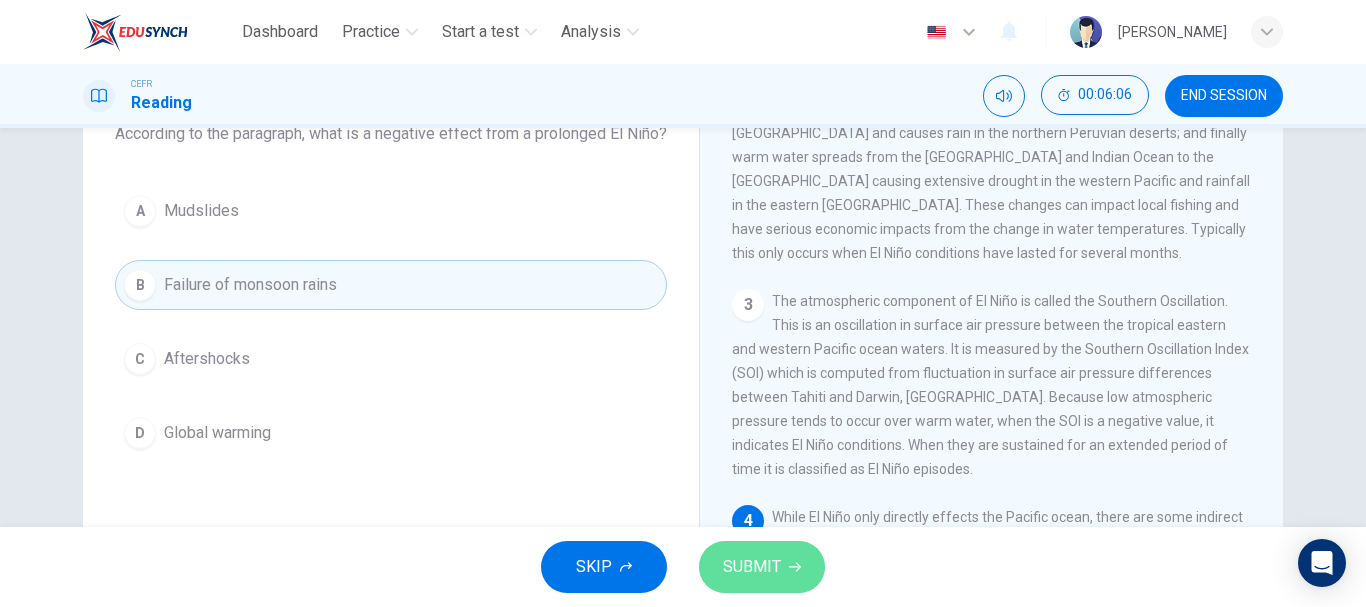 click on "SUBMIT" at bounding box center [762, 567] 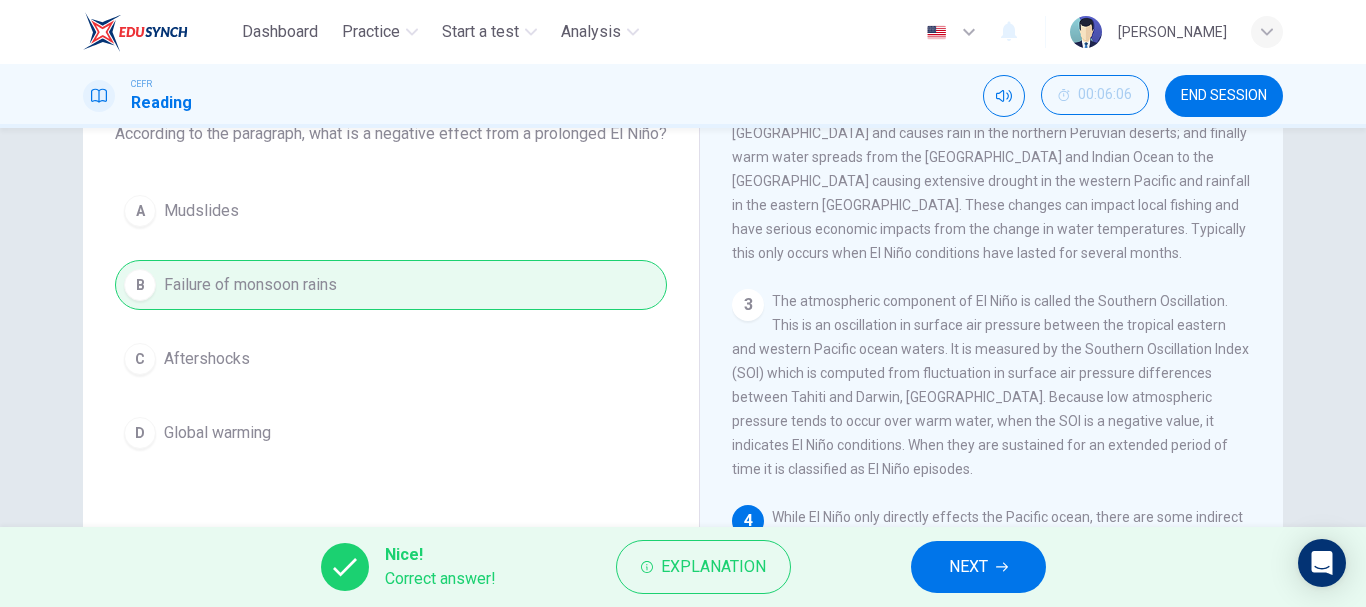 click on "NEXT" at bounding box center [968, 567] 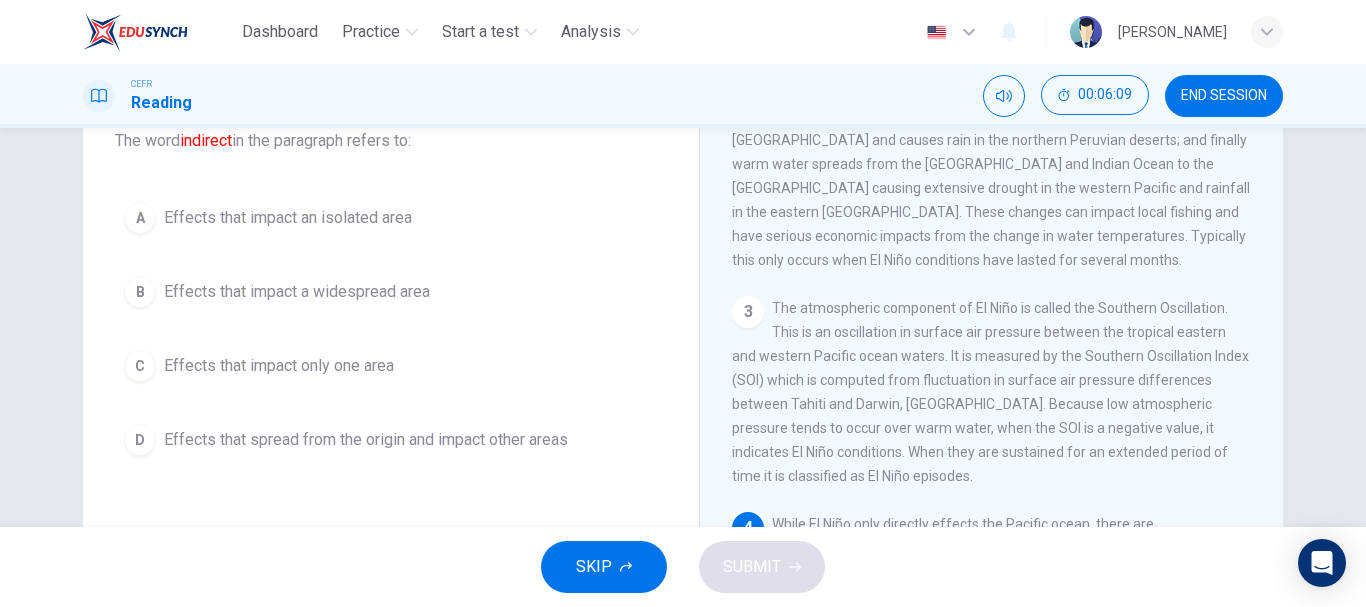 scroll, scrollTop: 131, scrollLeft: 0, axis: vertical 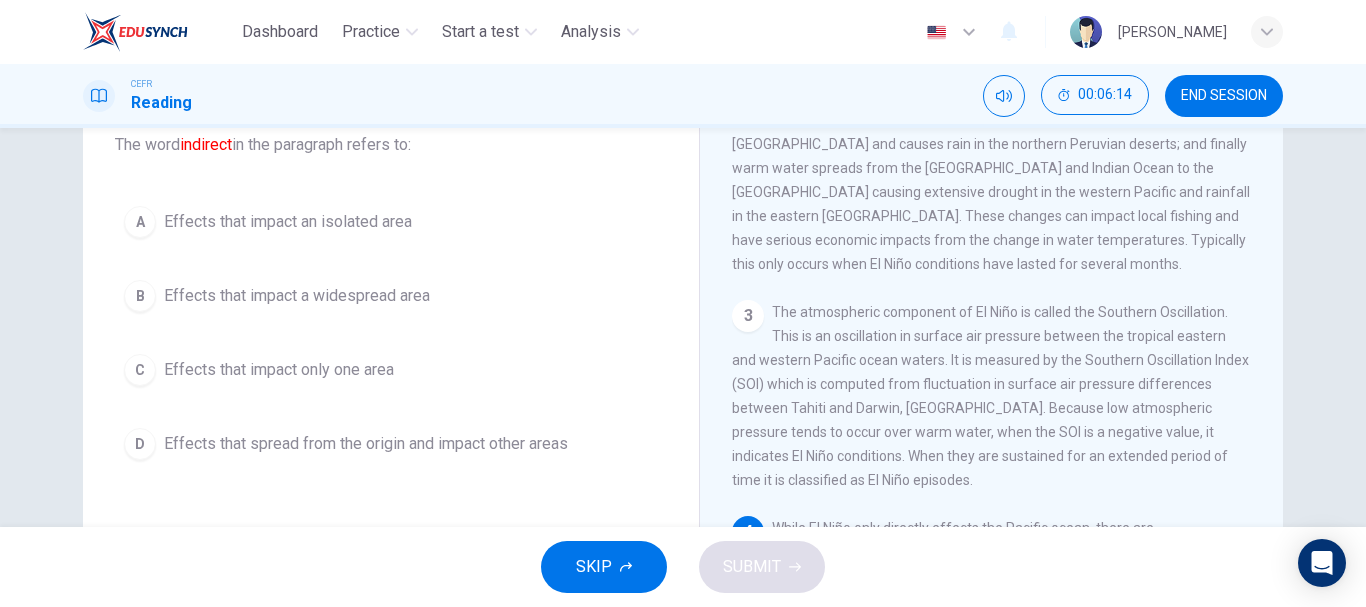 click on "Effects that spread from the origin and impact other areas" at bounding box center (366, 444) 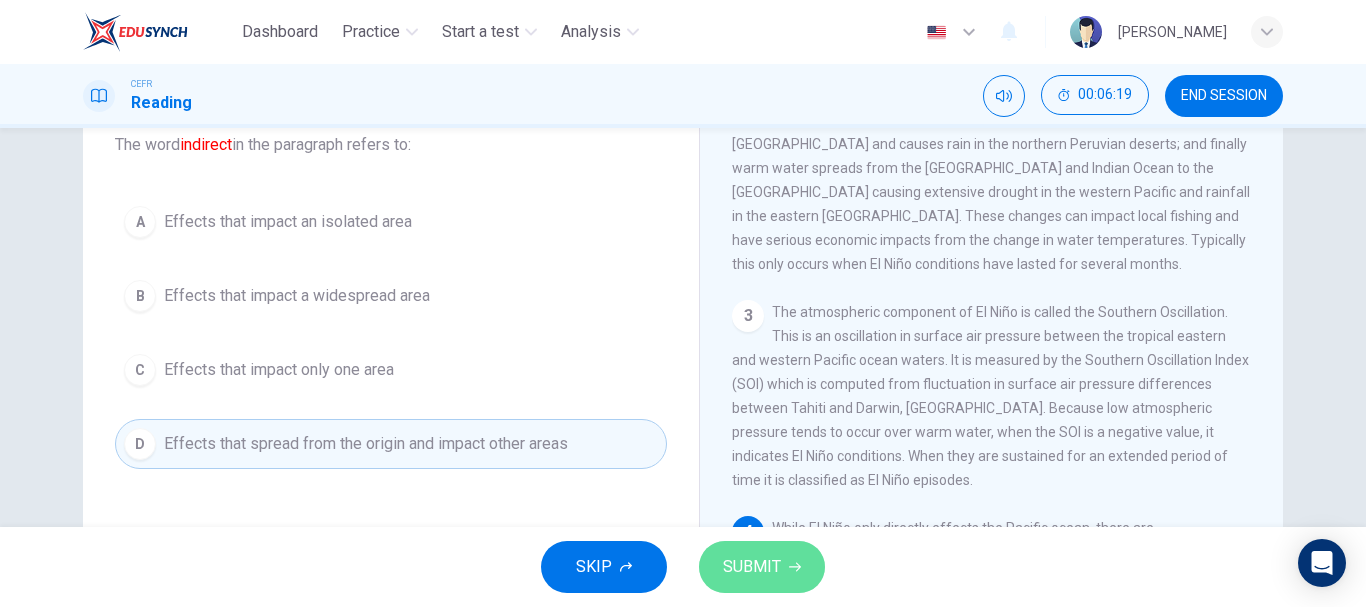 click on "SUBMIT" at bounding box center (752, 567) 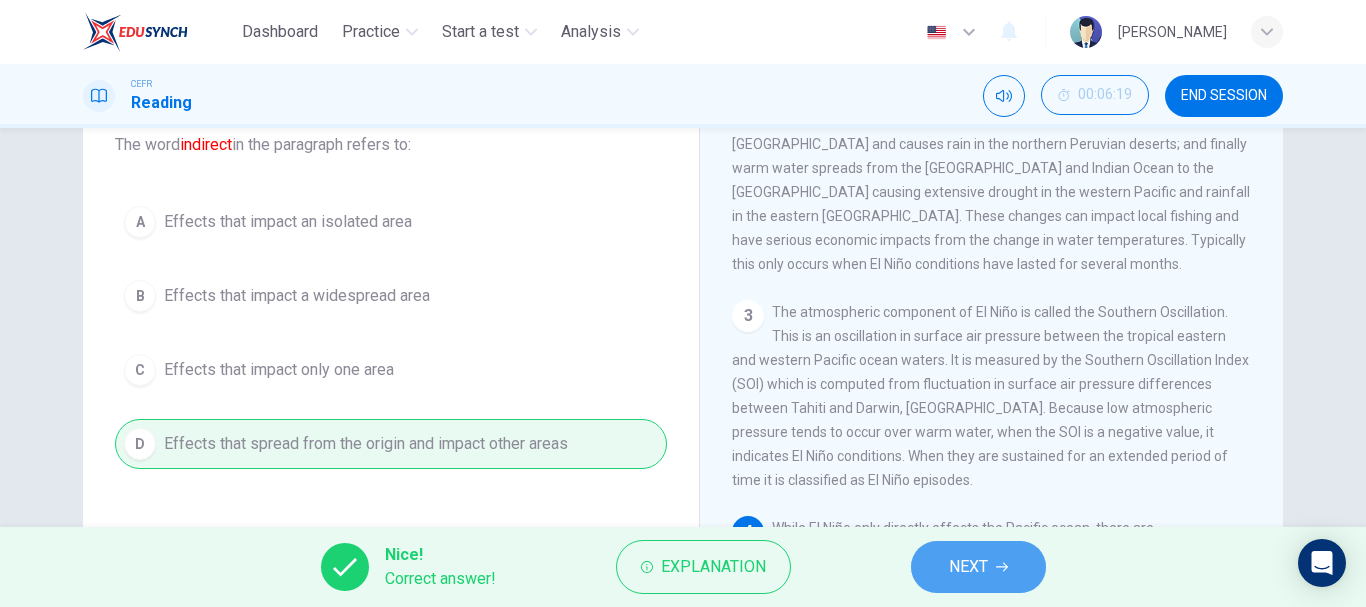 click on "NEXT" at bounding box center [978, 567] 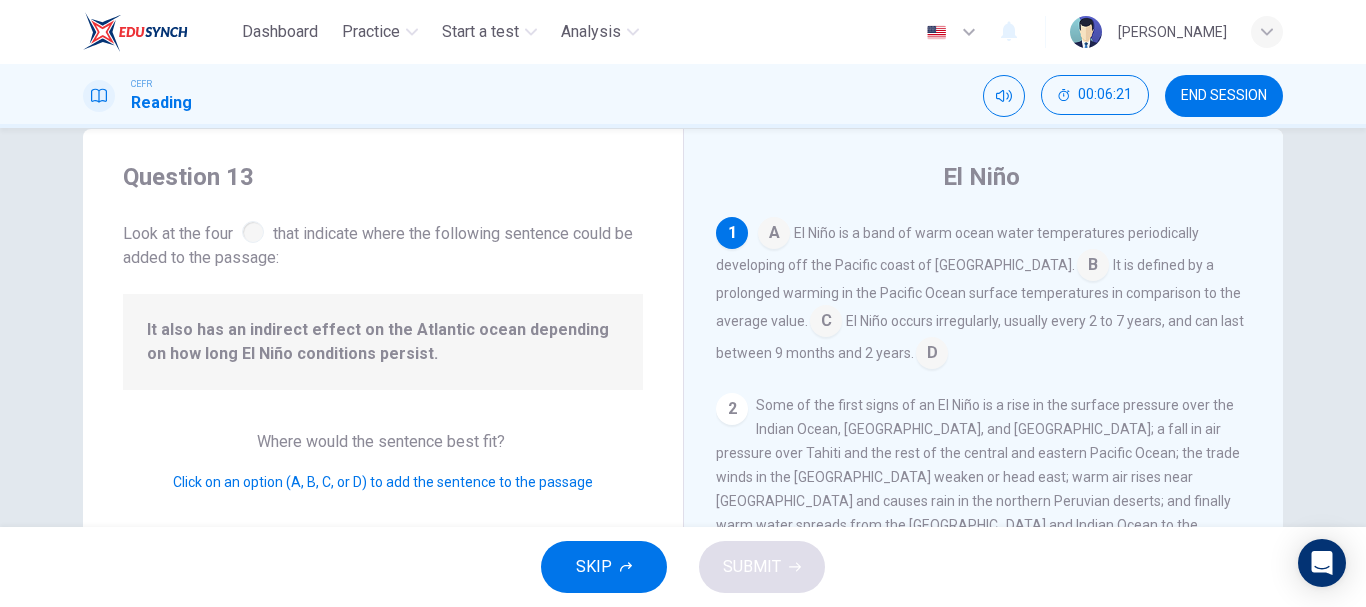 scroll, scrollTop: 30, scrollLeft: 0, axis: vertical 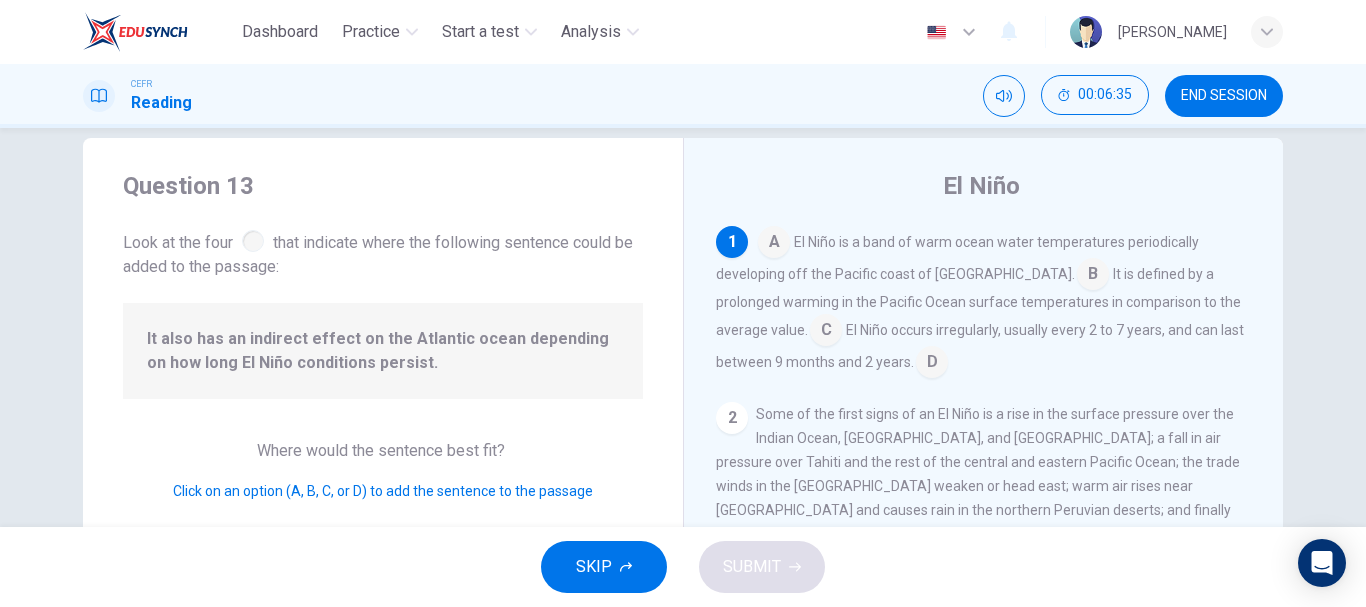 click at bounding box center [932, 364] 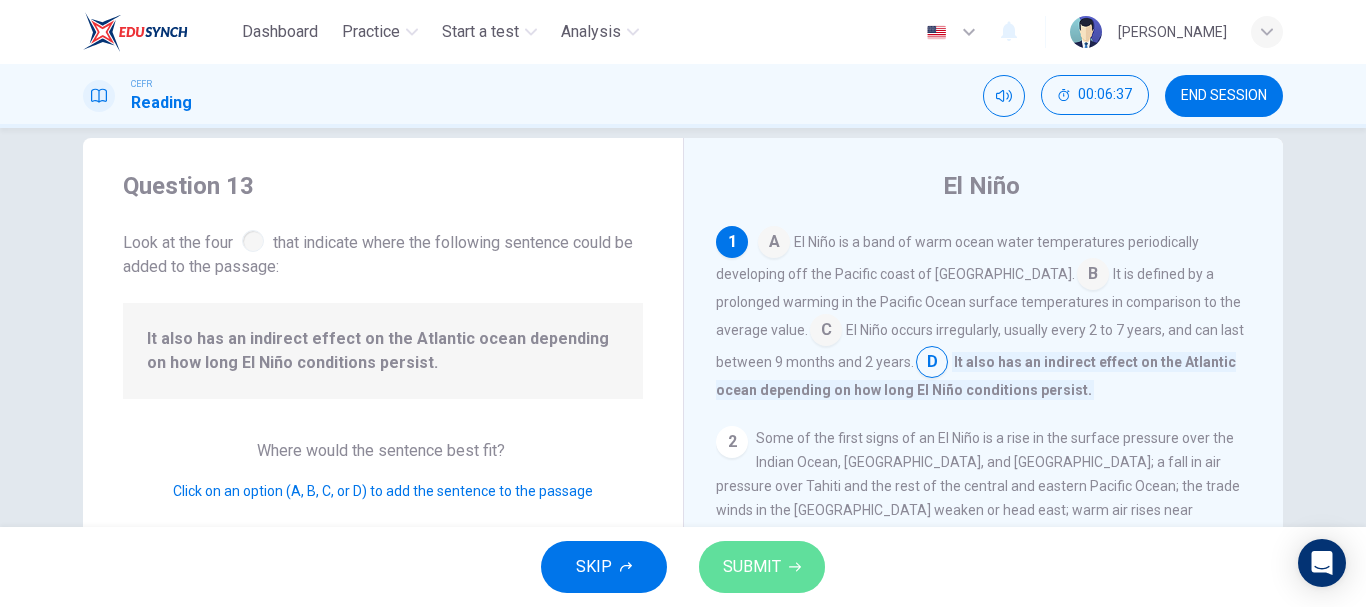 click on "SUBMIT" at bounding box center (752, 567) 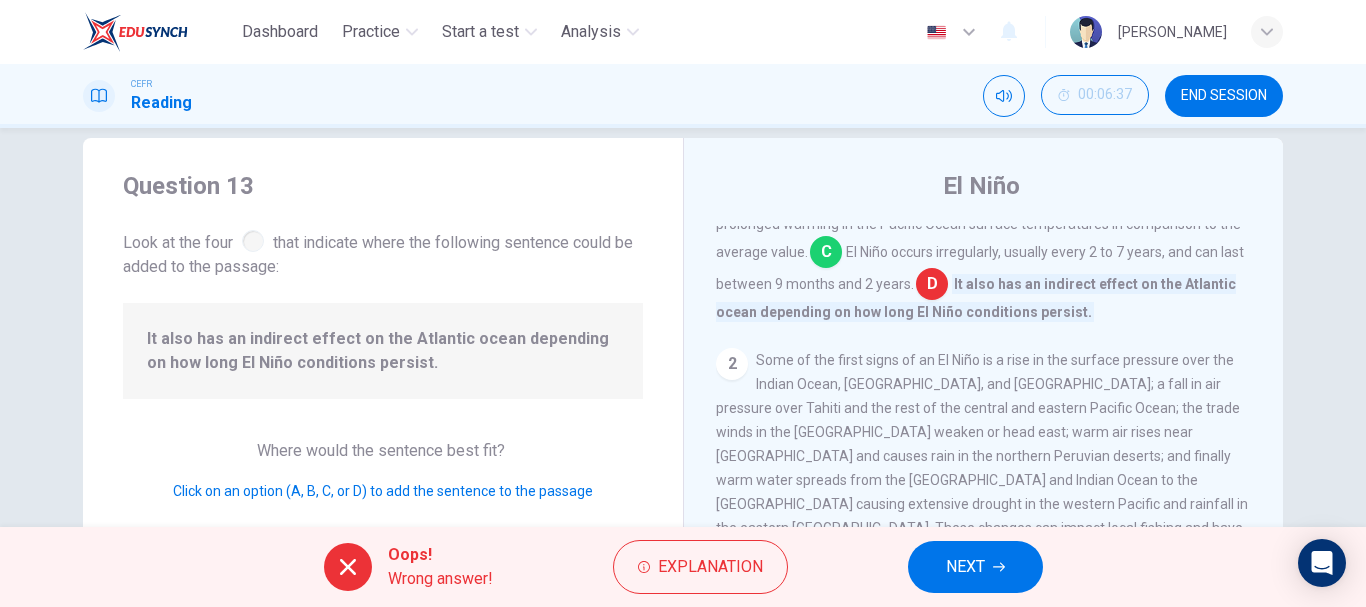 scroll, scrollTop: 77, scrollLeft: 0, axis: vertical 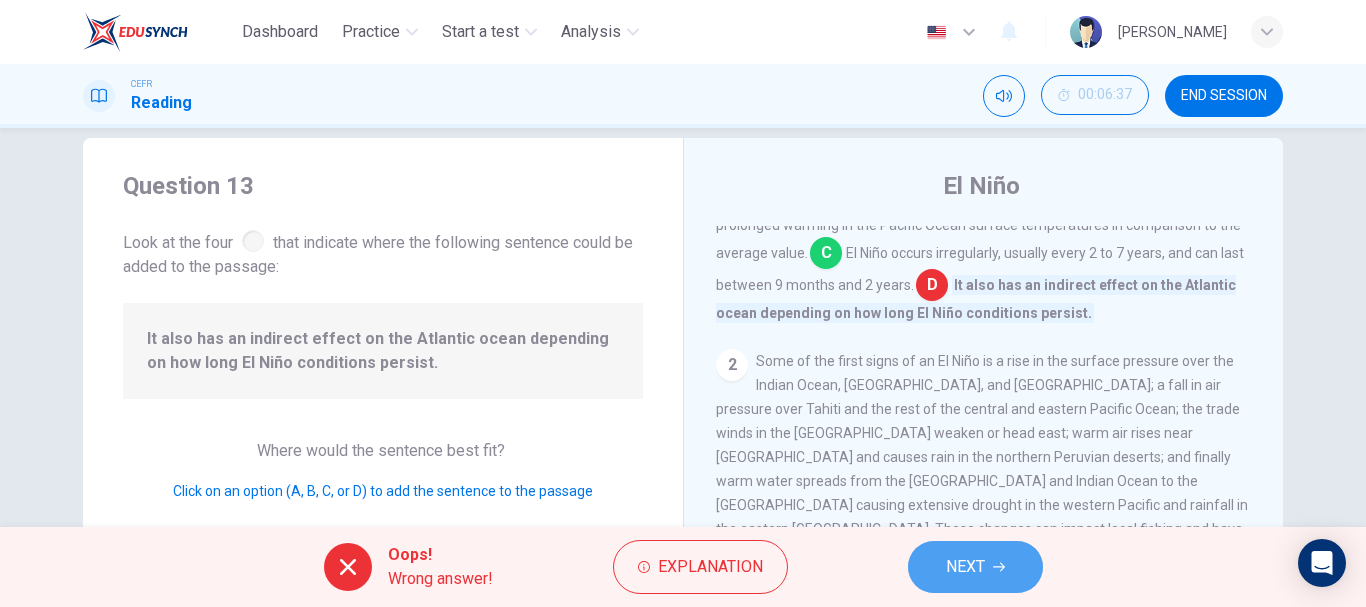 click on "NEXT" at bounding box center [975, 567] 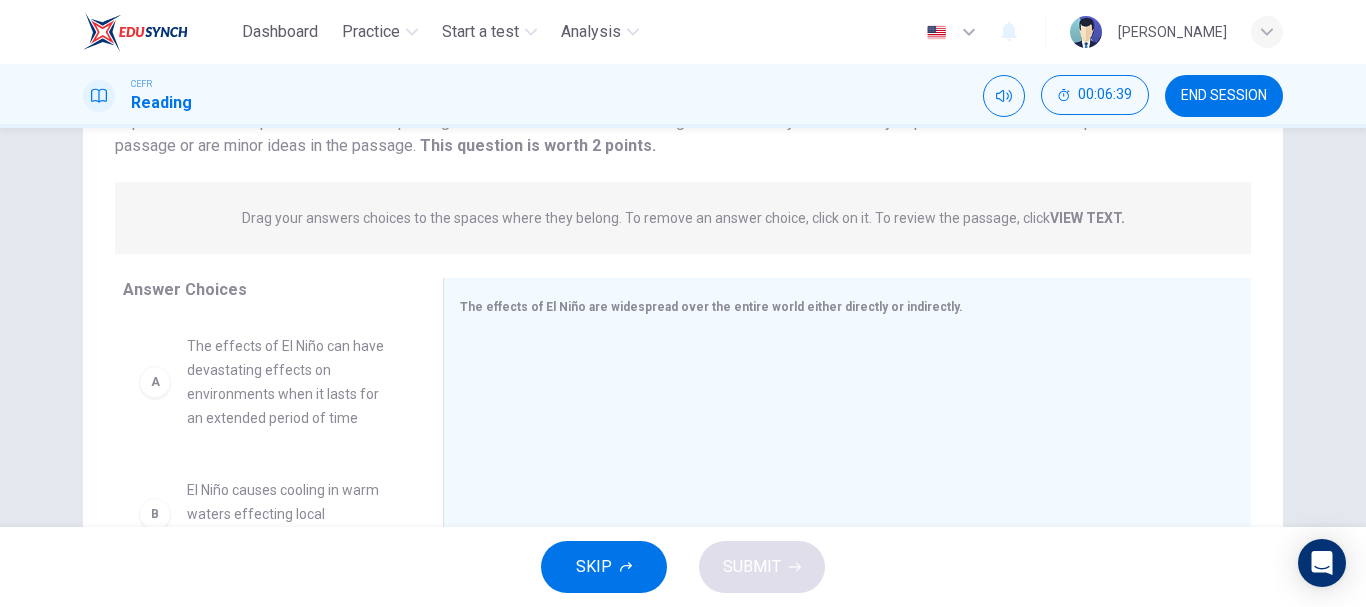 scroll, scrollTop: 196, scrollLeft: 0, axis: vertical 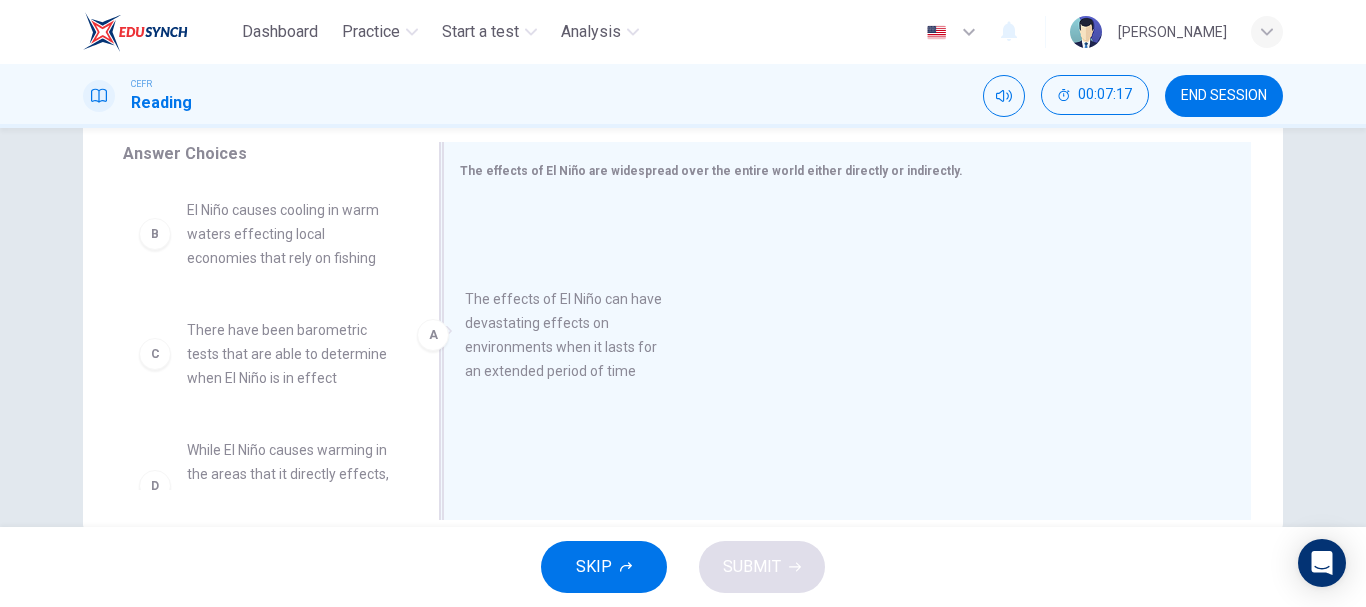drag, startPoint x: 232, startPoint y: 285, endPoint x: 531, endPoint y: 362, distance: 308.75555 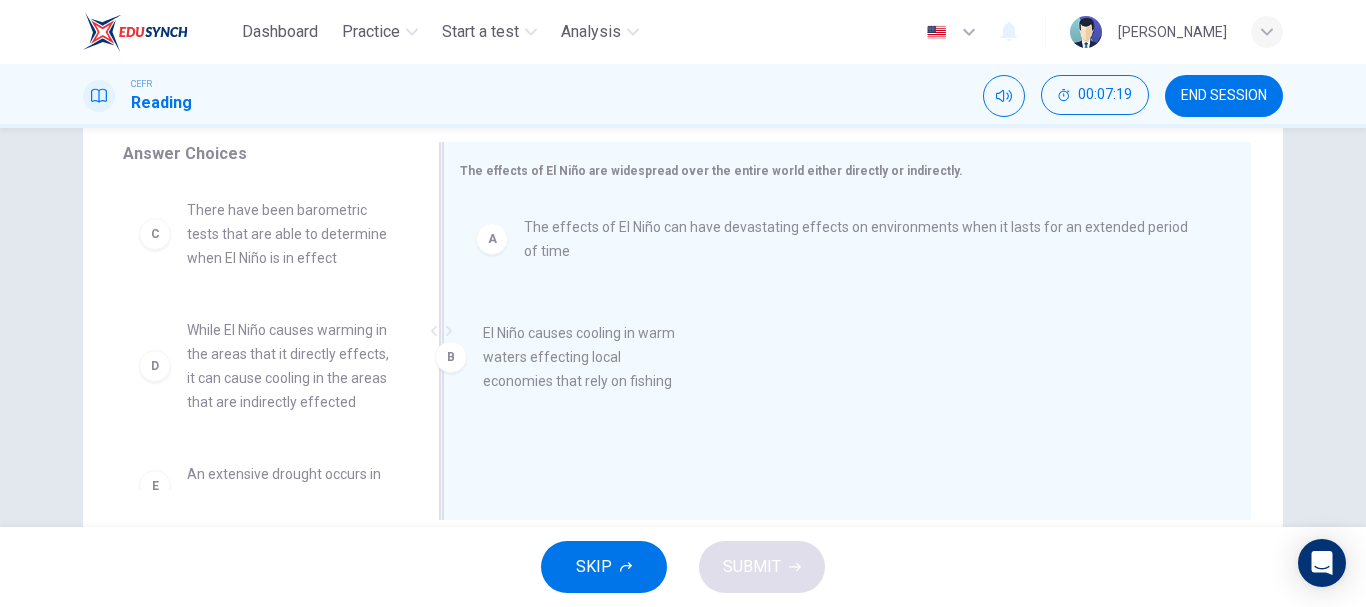 drag, startPoint x: 296, startPoint y: 239, endPoint x: 615, endPoint y: 362, distance: 341.89178 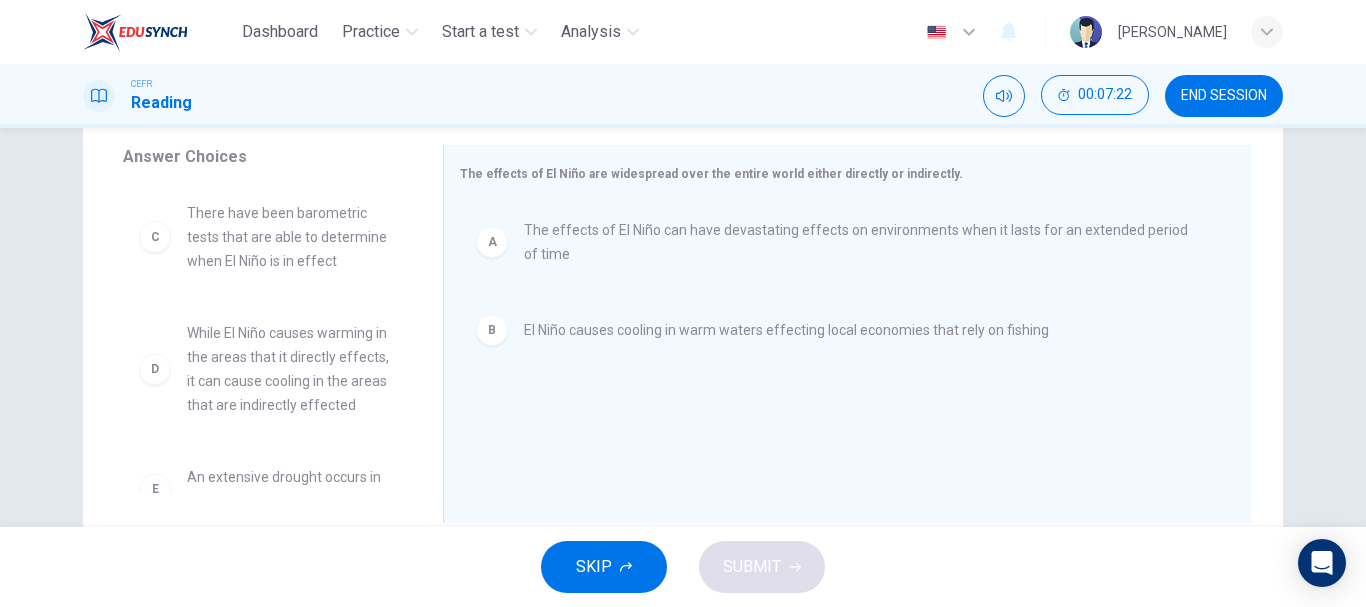 scroll, scrollTop: 327, scrollLeft: 0, axis: vertical 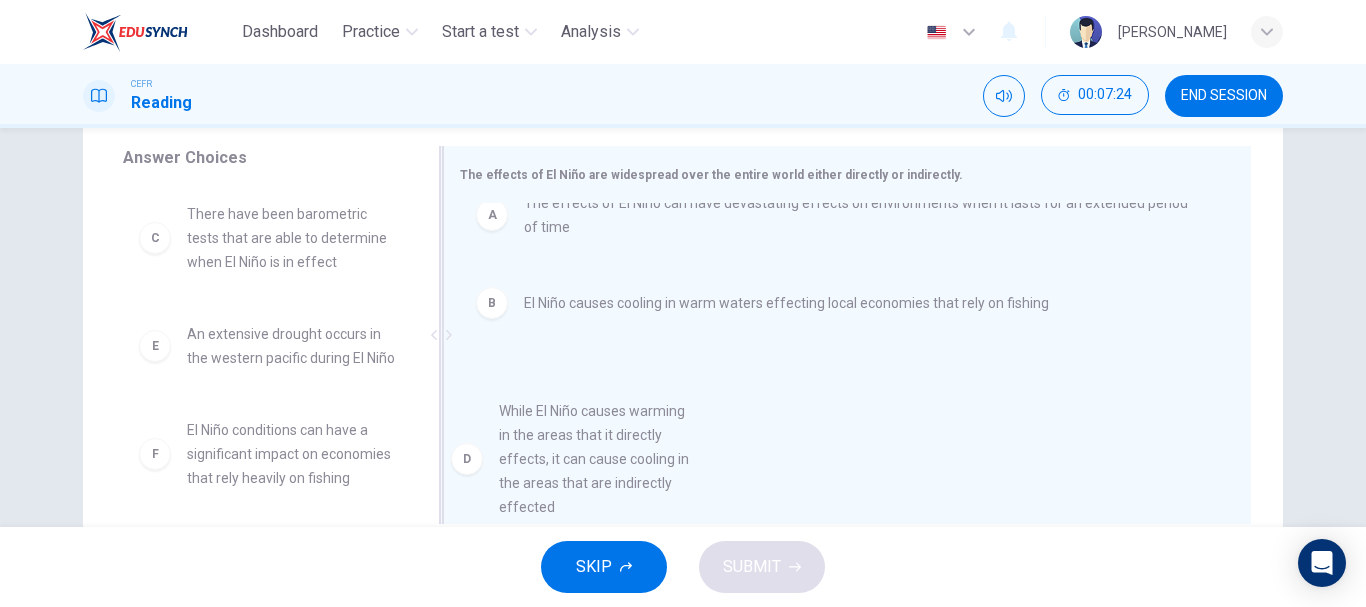 drag, startPoint x: 312, startPoint y: 367, endPoint x: 634, endPoint y: 440, distance: 330.17117 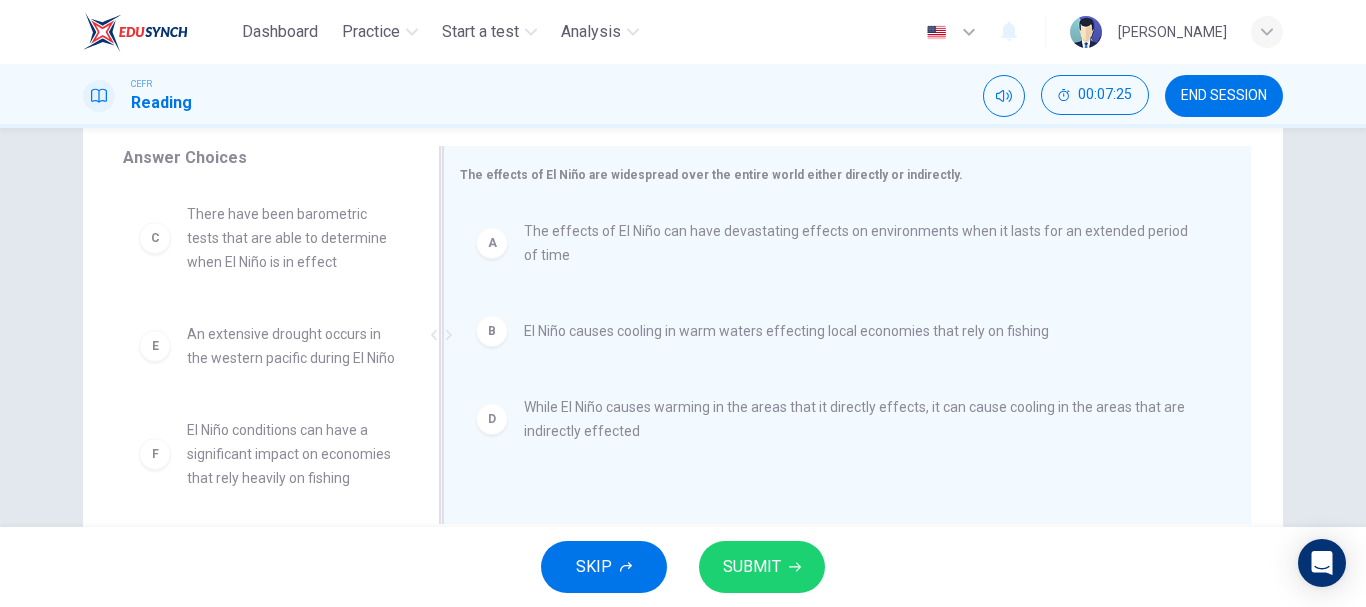 scroll, scrollTop: 0, scrollLeft: 0, axis: both 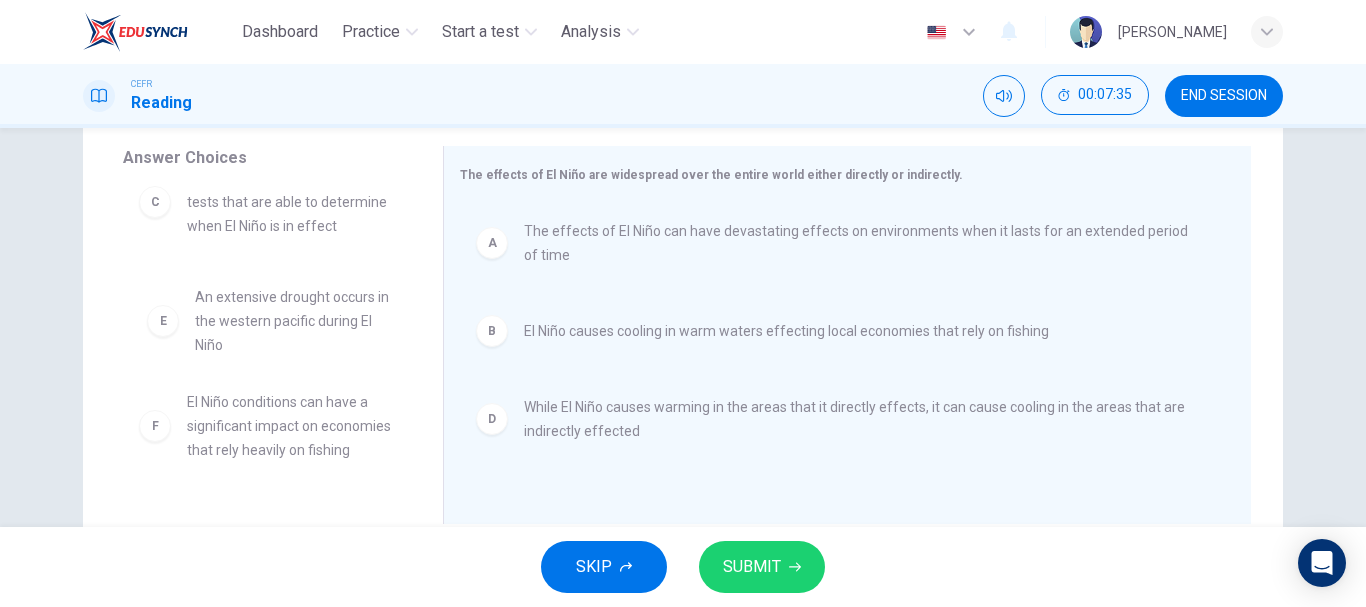 drag, startPoint x: 310, startPoint y: 339, endPoint x: 328, endPoint y: 341, distance: 18.110771 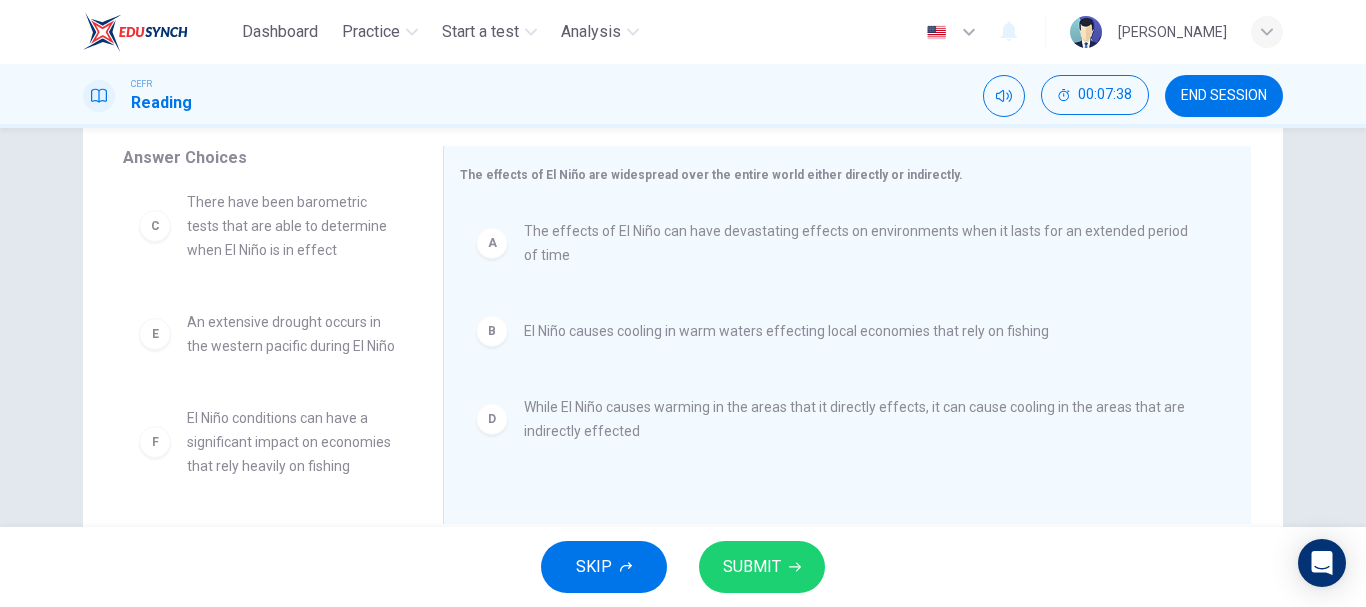 scroll, scrollTop: 60, scrollLeft: 0, axis: vertical 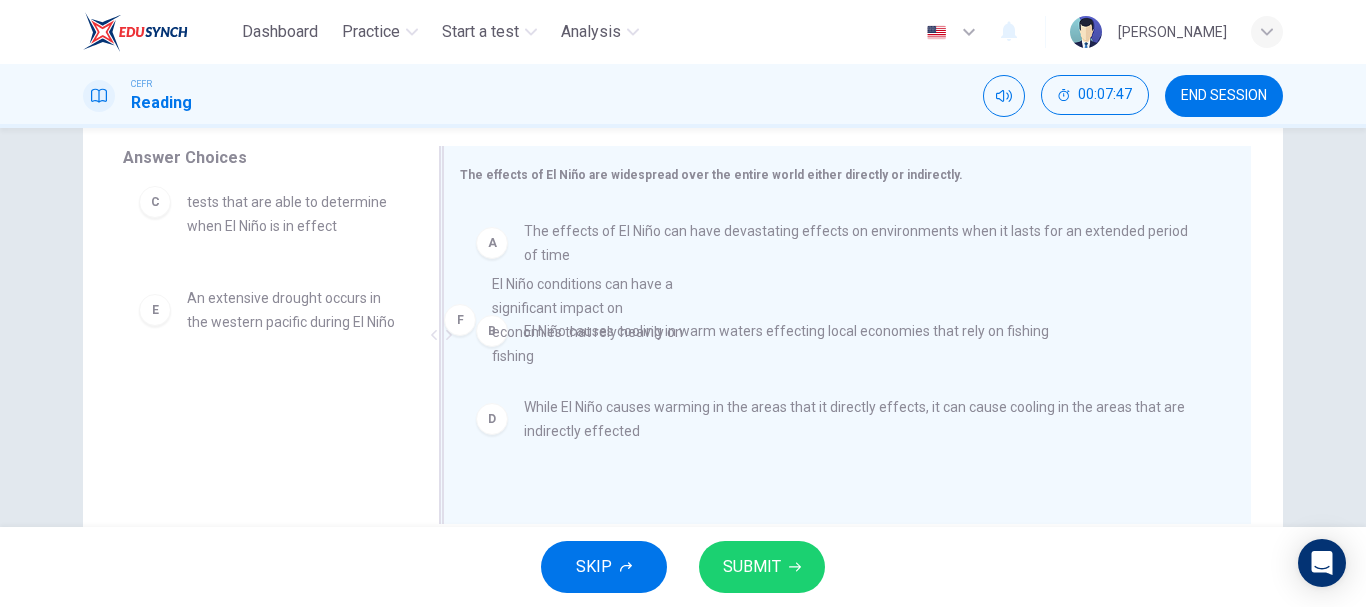 drag, startPoint x: 270, startPoint y: 467, endPoint x: 584, endPoint y: 351, distance: 334.7417 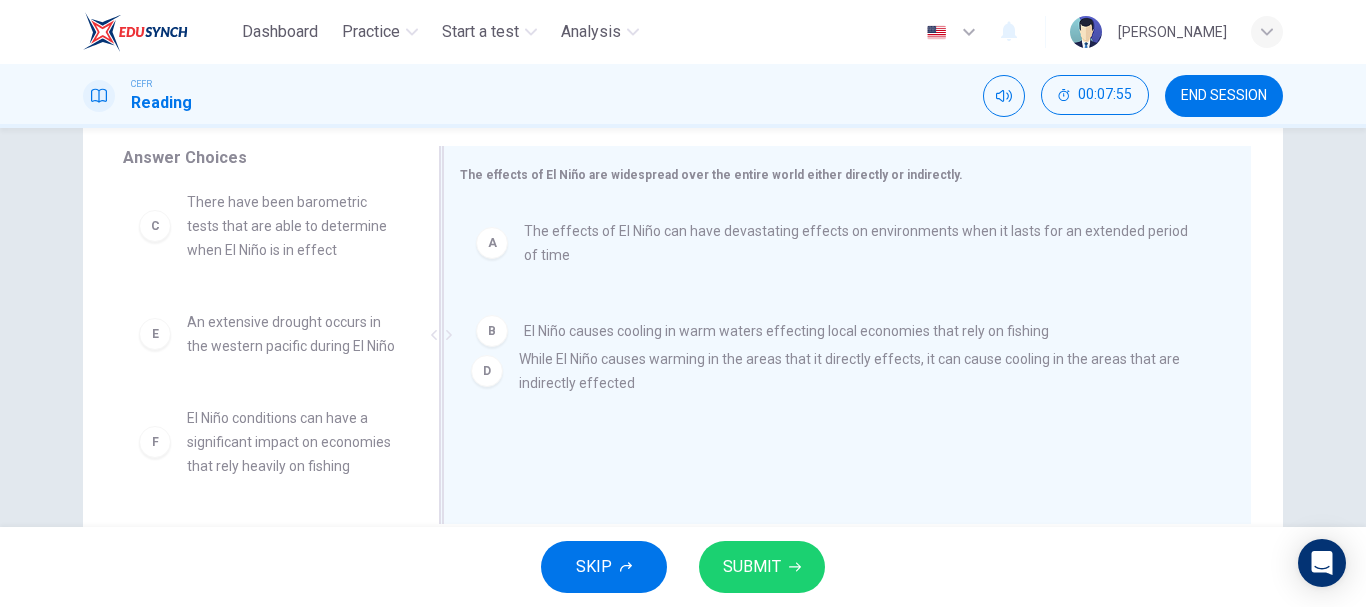 drag, startPoint x: 548, startPoint y: 418, endPoint x: 547, endPoint y: 365, distance: 53.009434 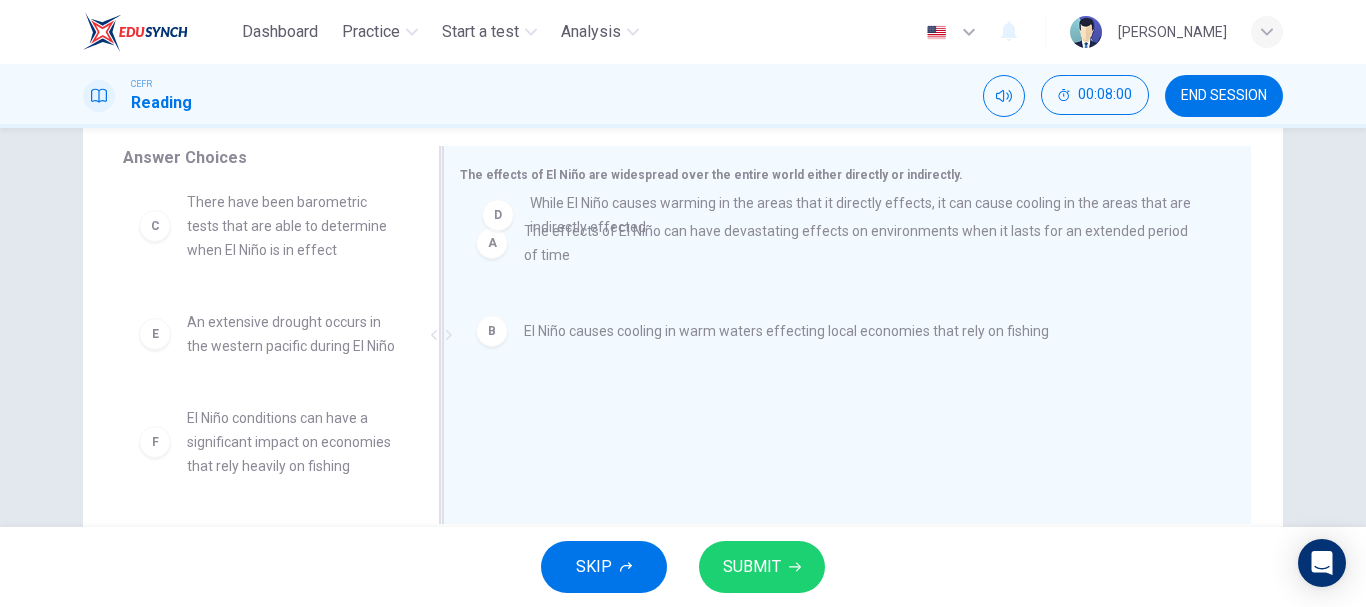 drag, startPoint x: 558, startPoint y: 432, endPoint x: 574, endPoint y: 197, distance: 235.54405 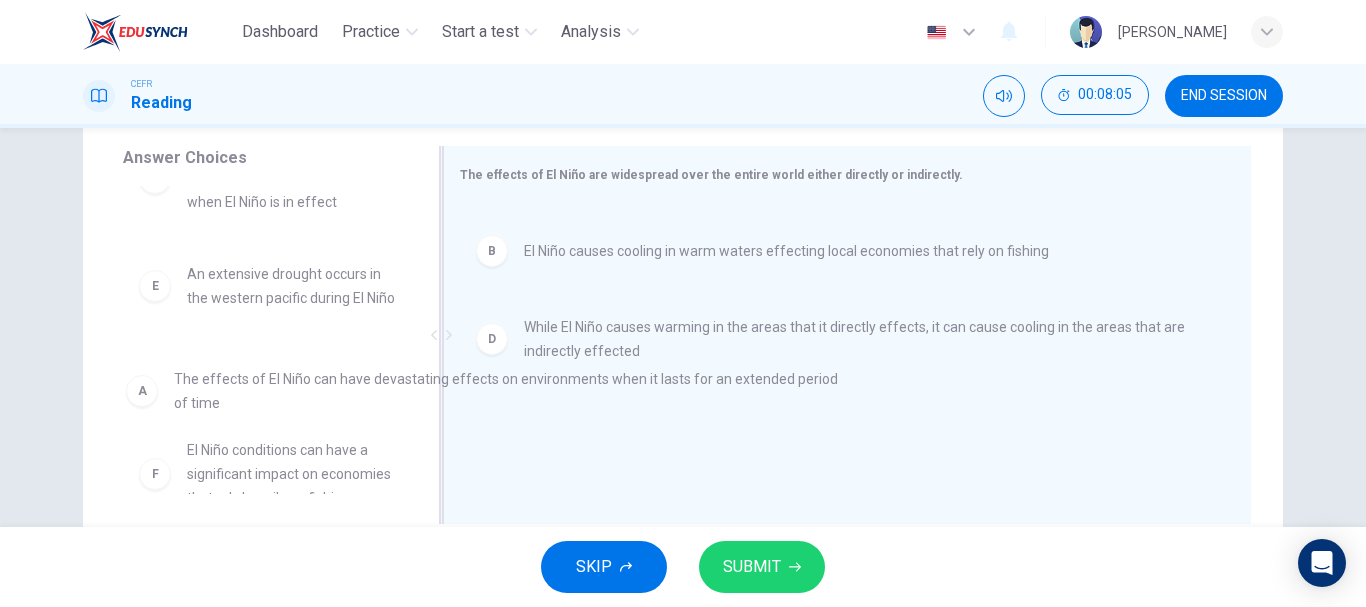 drag, startPoint x: 563, startPoint y: 237, endPoint x: 213, endPoint y: 386, distance: 380.39584 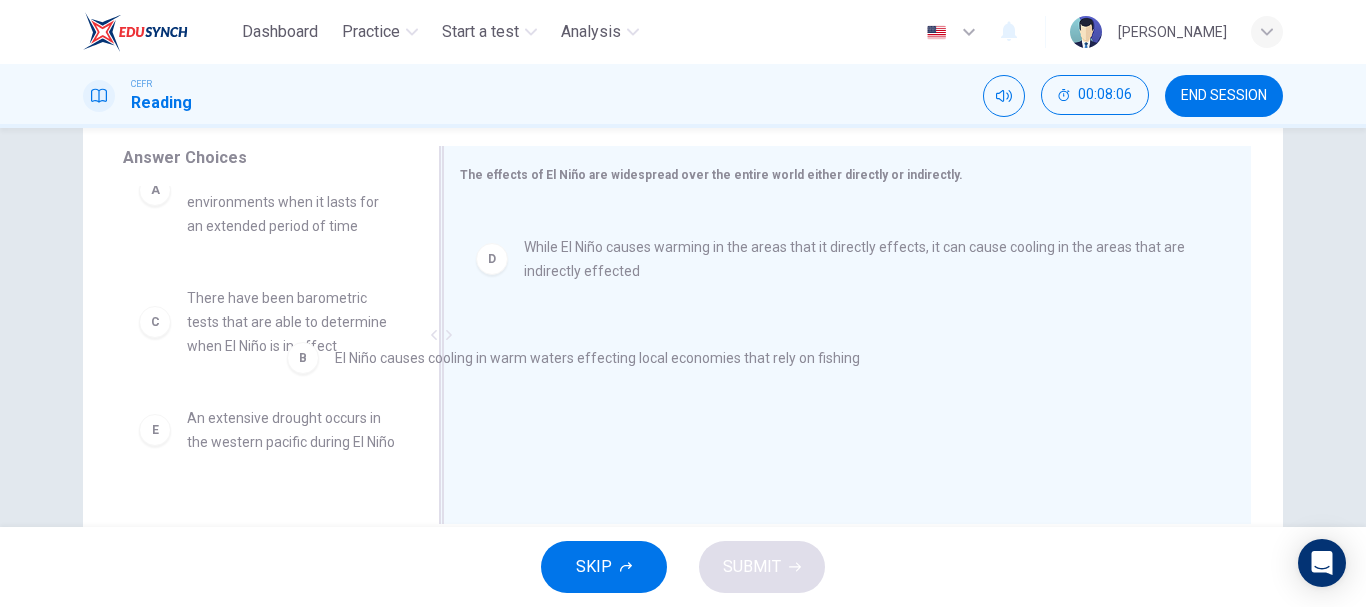 drag, startPoint x: 513, startPoint y: 250, endPoint x: 292, endPoint y: 383, distance: 257.9341 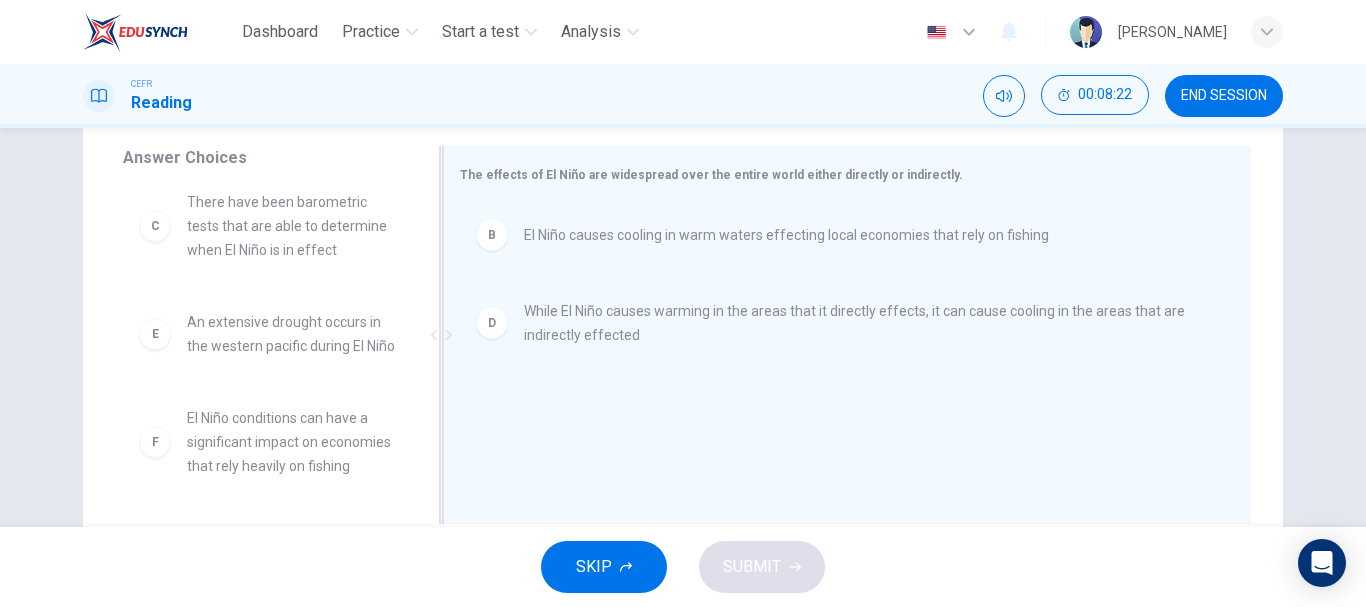 scroll, scrollTop: 204, scrollLeft: 0, axis: vertical 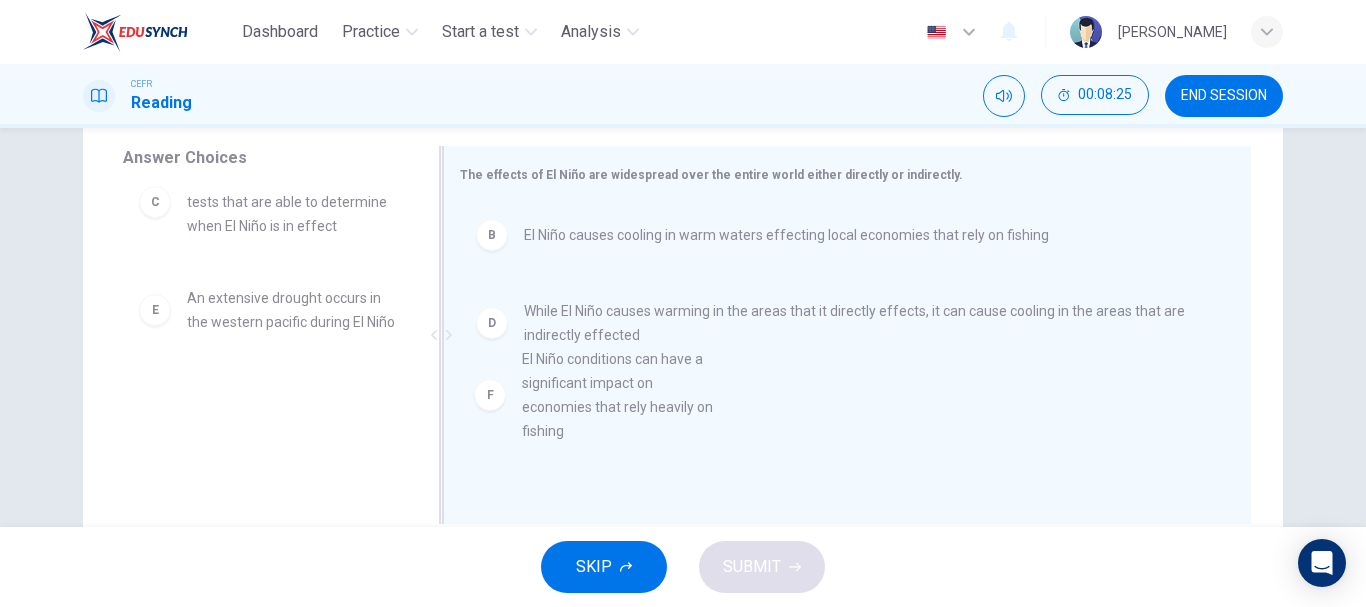 drag, startPoint x: 272, startPoint y: 431, endPoint x: 635, endPoint y: 390, distance: 365.30807 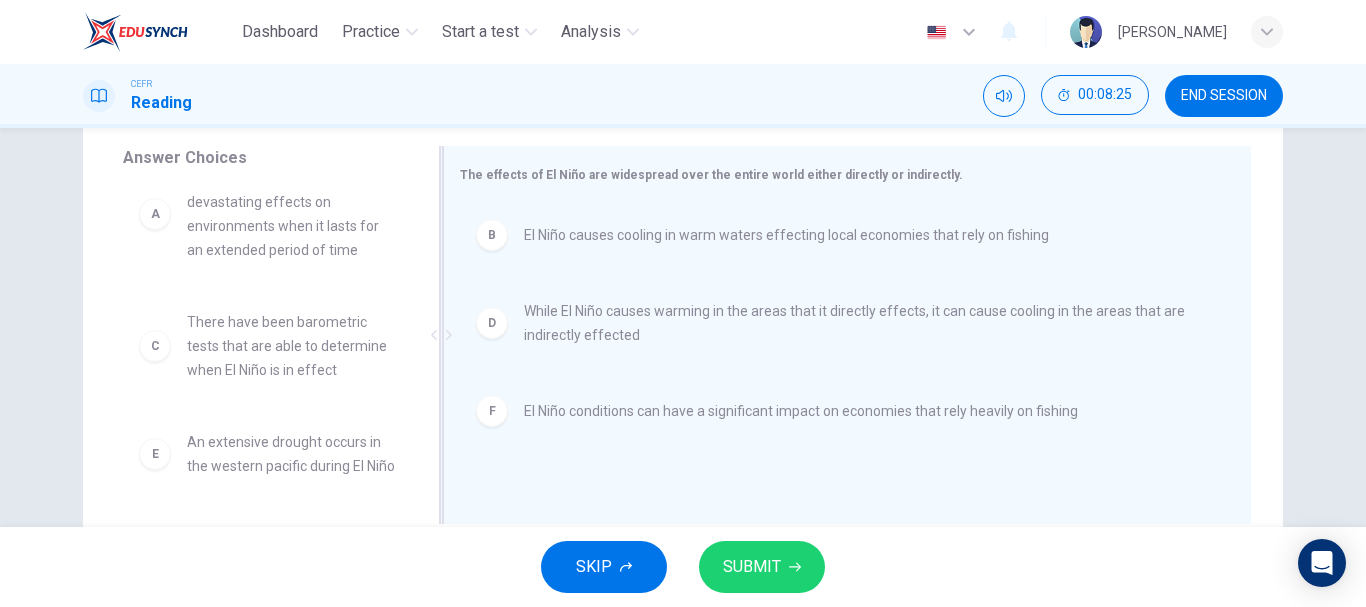 scroll, scrollTop: 60, scrollLeft: 0, axis: vertical 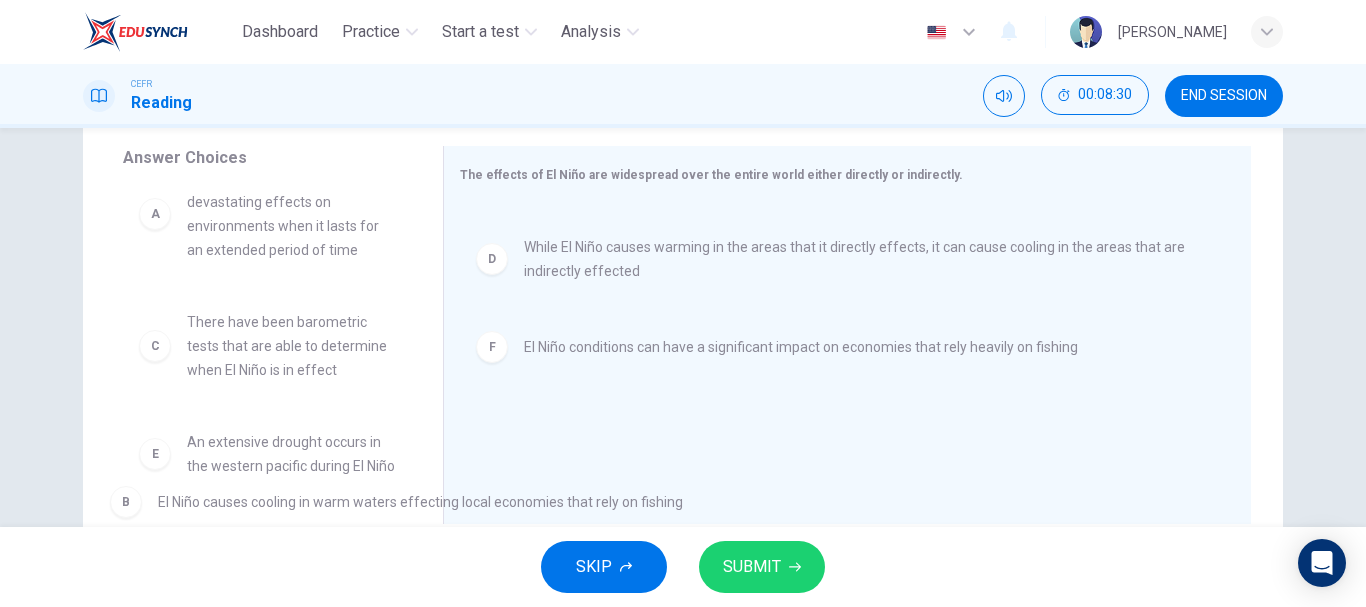 drag, startPoint x: 598, startPoint y: 256, endPoint x: 229, endPoint y: 522, distance: 454.88132 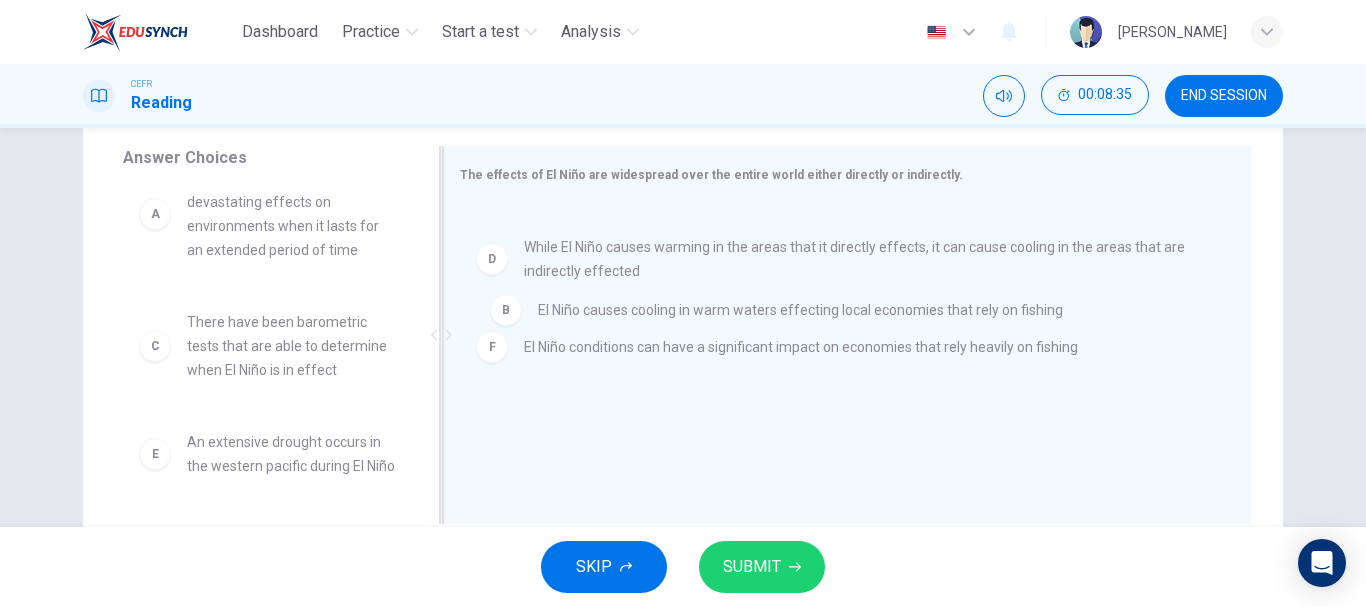drag, startPoint x: 510, startPoint y: 299, endPoint x: 514, endPoint y: 330, distance: 31.257 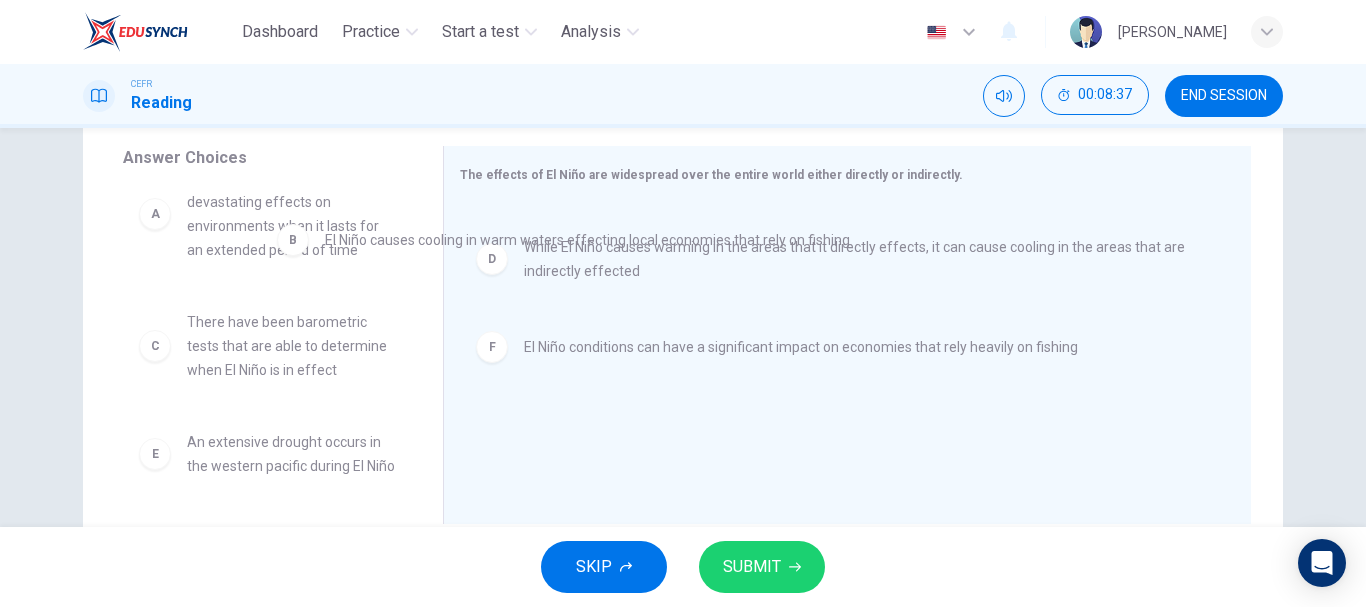 scroll, scrollTop: 56, scrollLeft: 0, axis: vertical 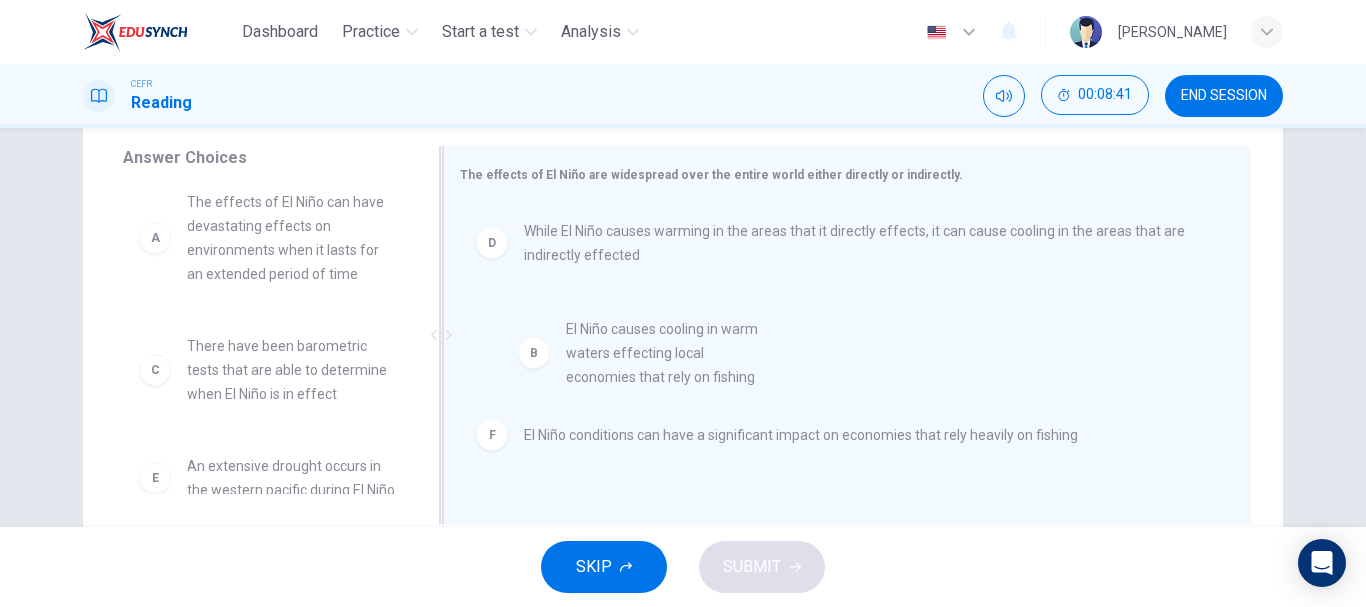drag, startPoint x: 213, startPoint y: 376, endPoint x: 631, endPoint y: 340, distance: 419.54736 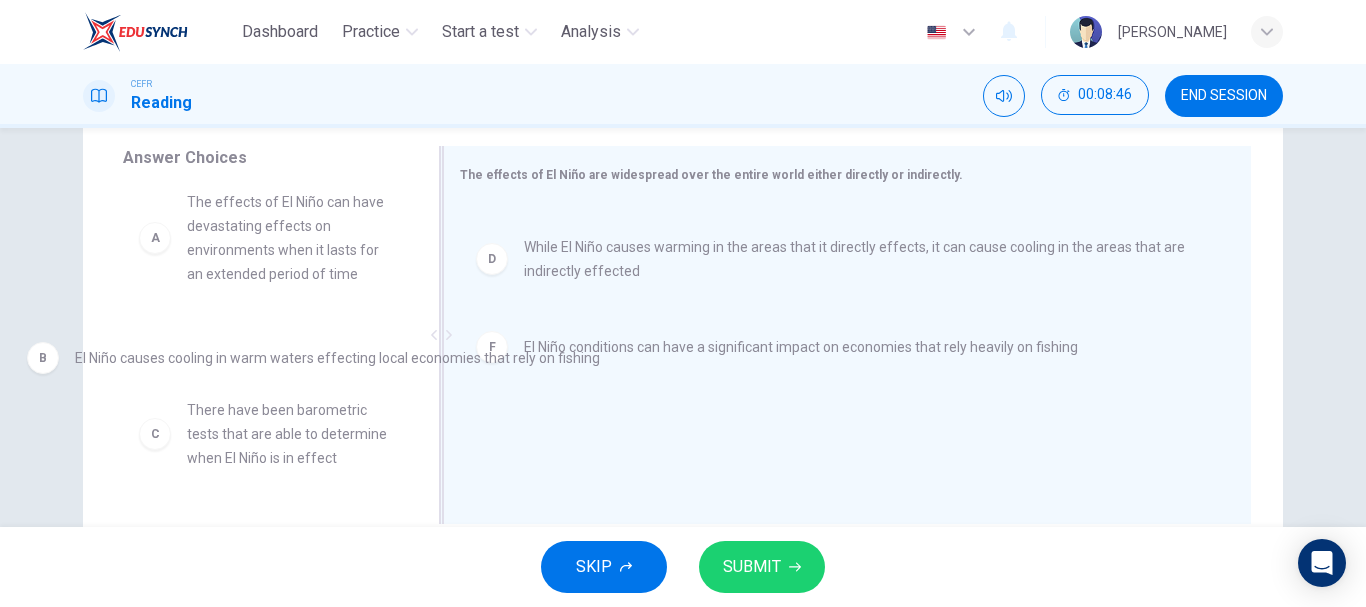 drag, startPoint x: 618, startPoint y: 237, endPoint x: 157, endPoint y: 362, distance: 477.6463 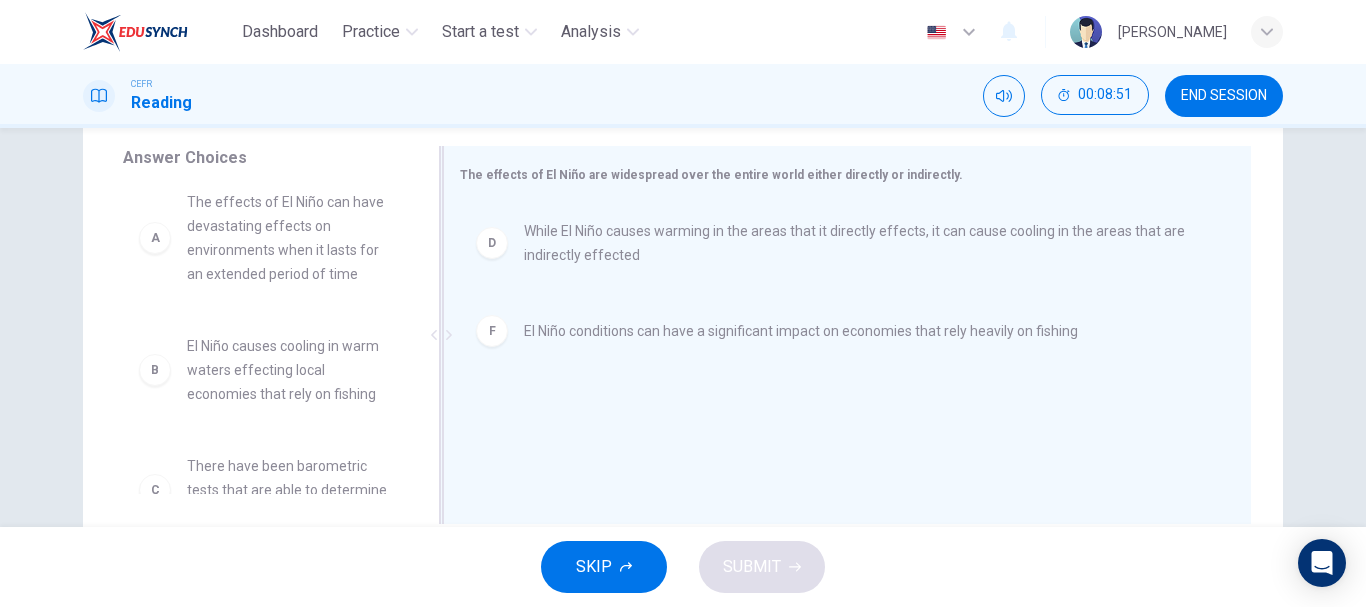 click on "A The effects of El Niño can have devastating effects on environments when it lasts for an extended period of time B El Niño causes cooling in warm waters effecting local economies that rely on fishing C There have been barometric tests that are able to determine when El Niño is in effect E An extensive drought occurs in the western pacific during El Niño" at bounding box center (267, 328) 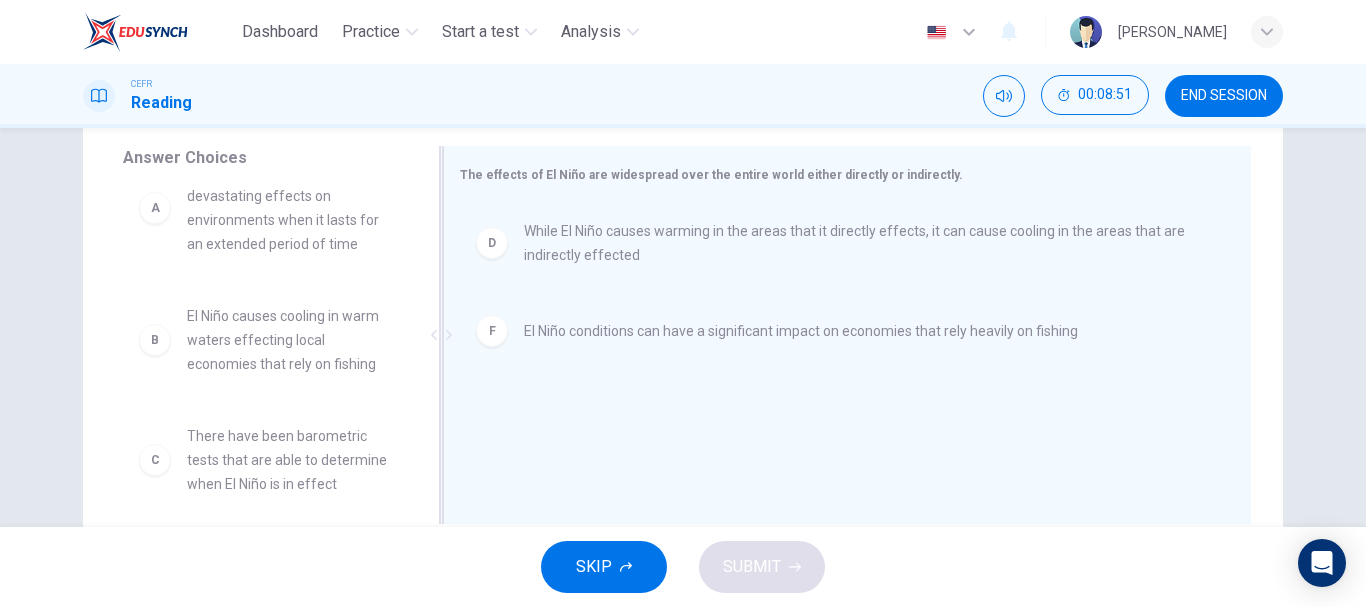 scroll, scrollTop: 180, scrollLeft: 0, axis: vertical 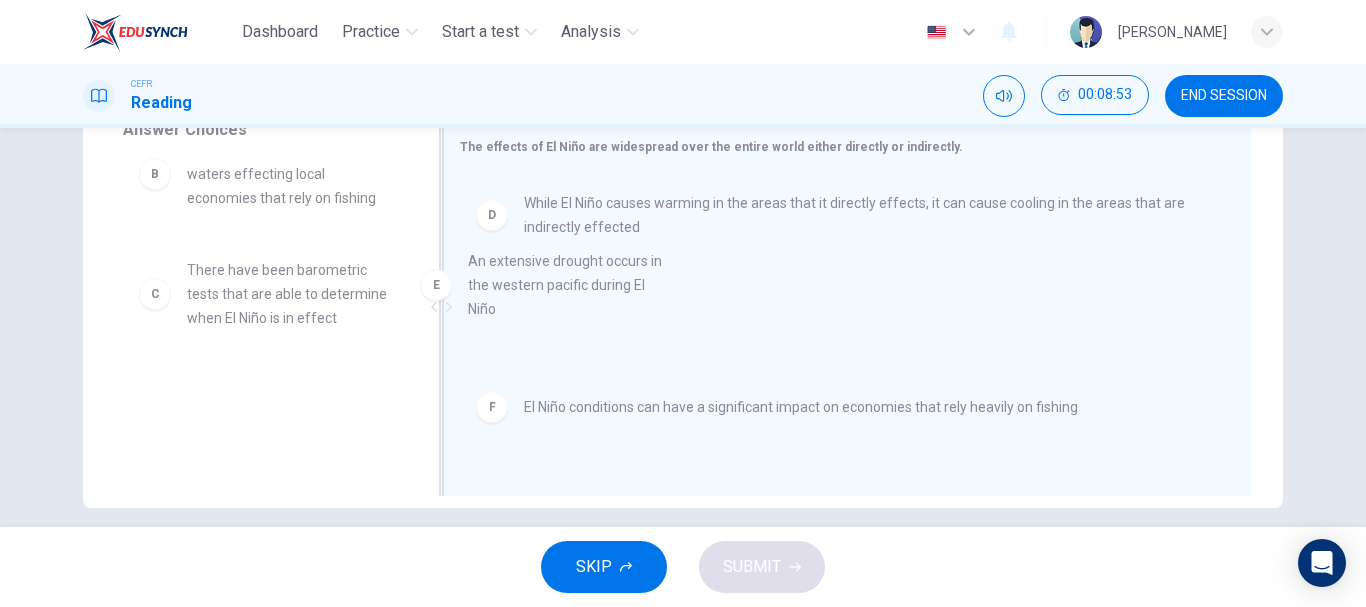 drag, startPoint x: 496, startPoint y: 312, endPoint x: 690, endPoint y: 256, distance: 201.92078 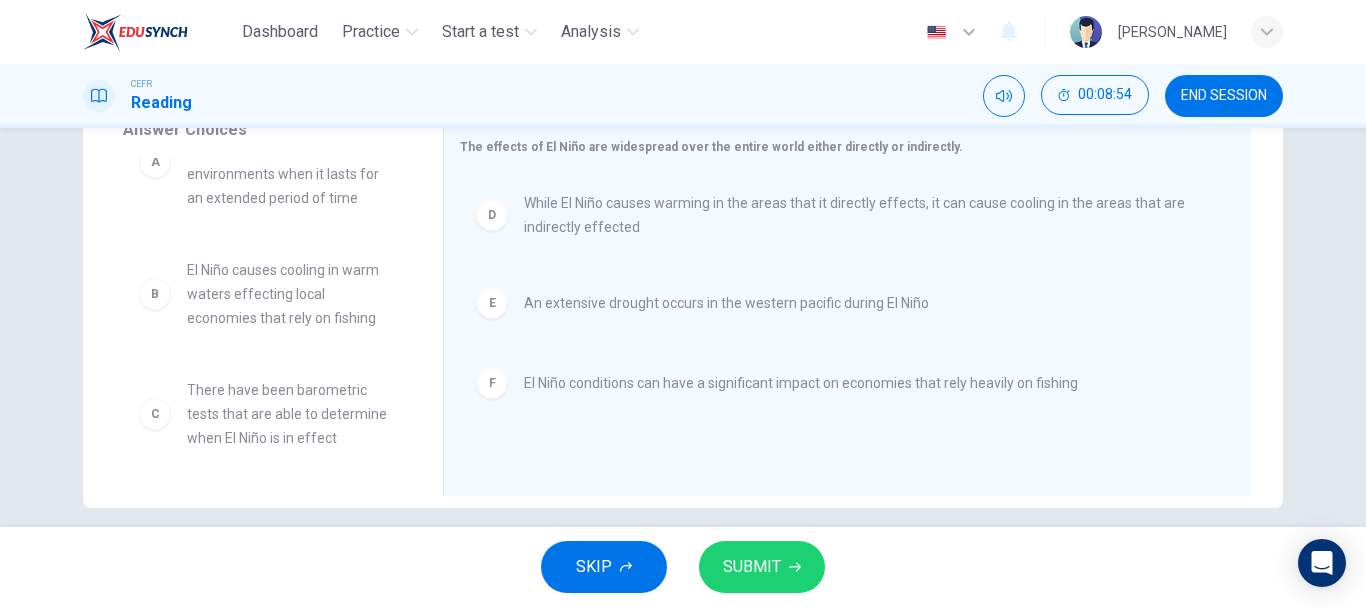 scroll, scrollTop: 60, scrollLeft: 0, axis: vertical 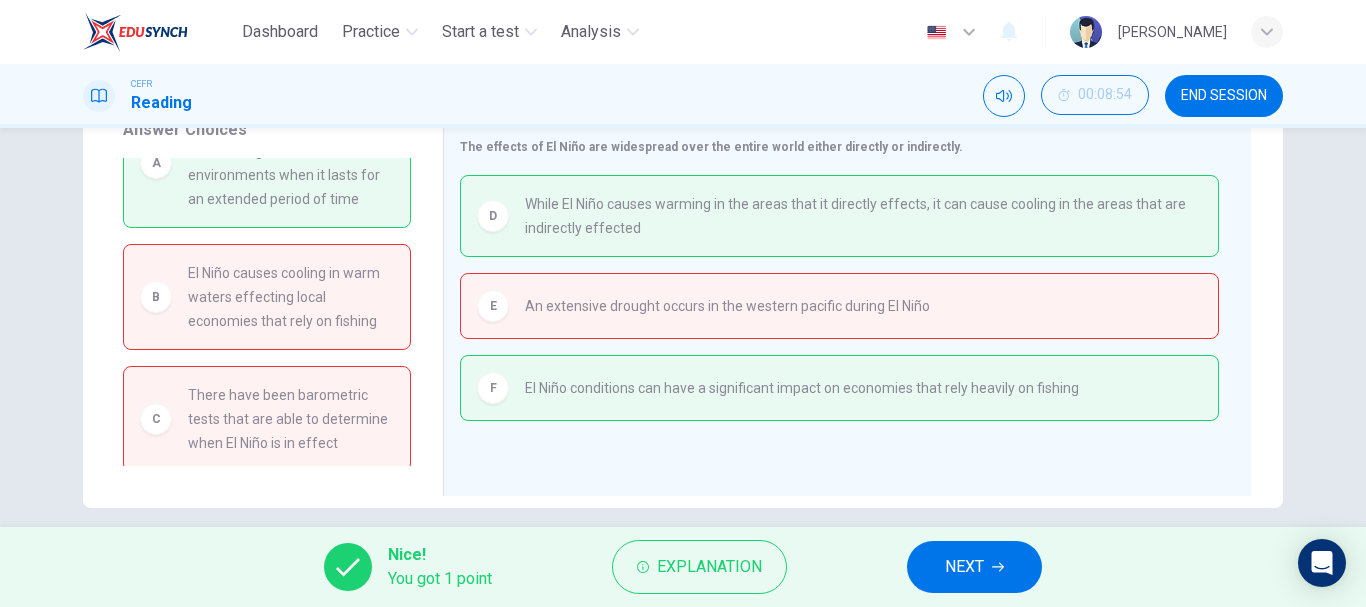 click on "NEXT" at bounding box center (974, 567) 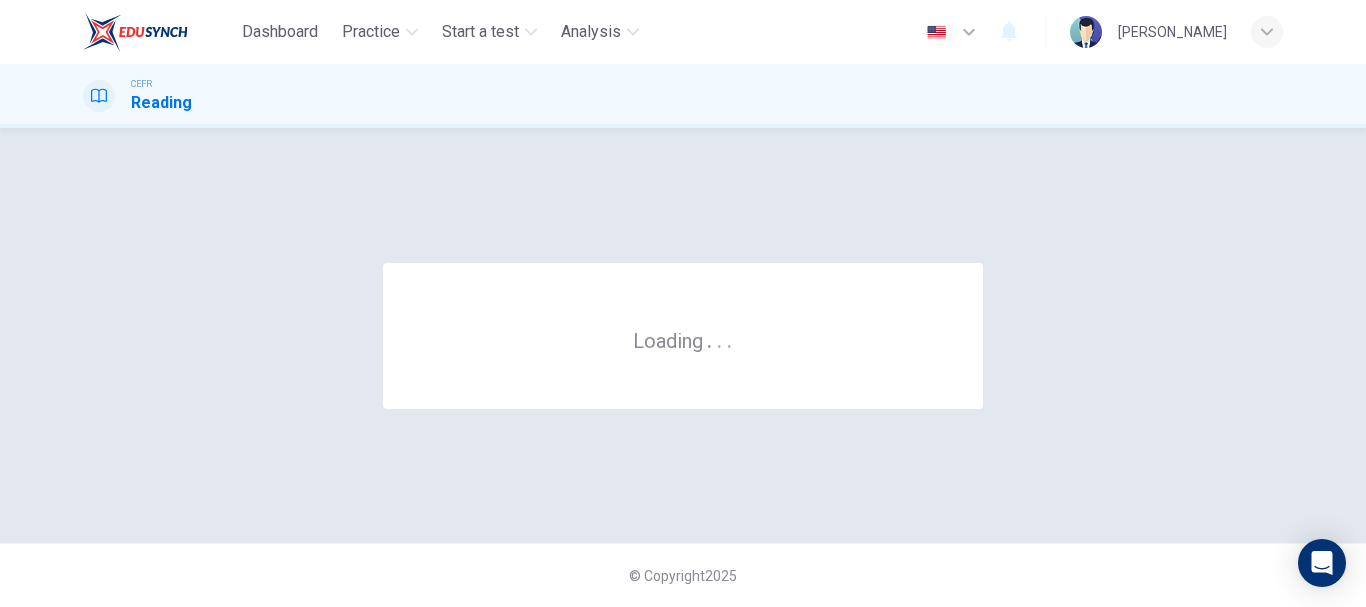 scroll, scrollTop: 0, scrollLeft: 0, axis: both 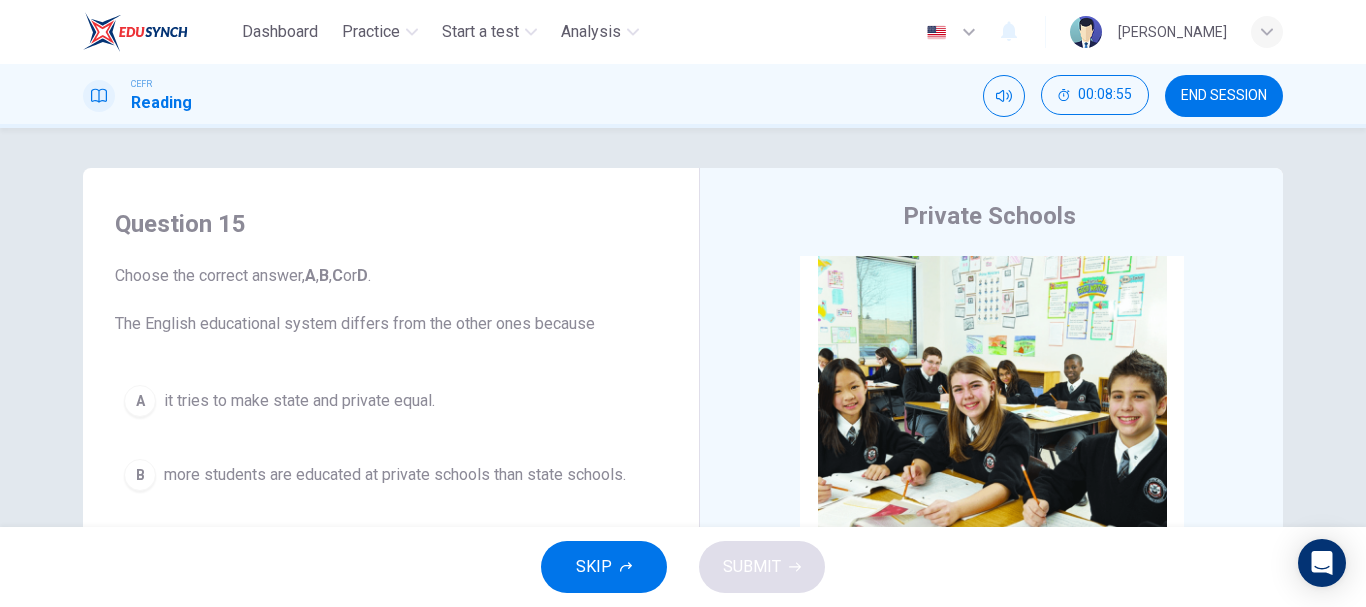 click on "END SESSION" at bounding box center [1224, 96] 